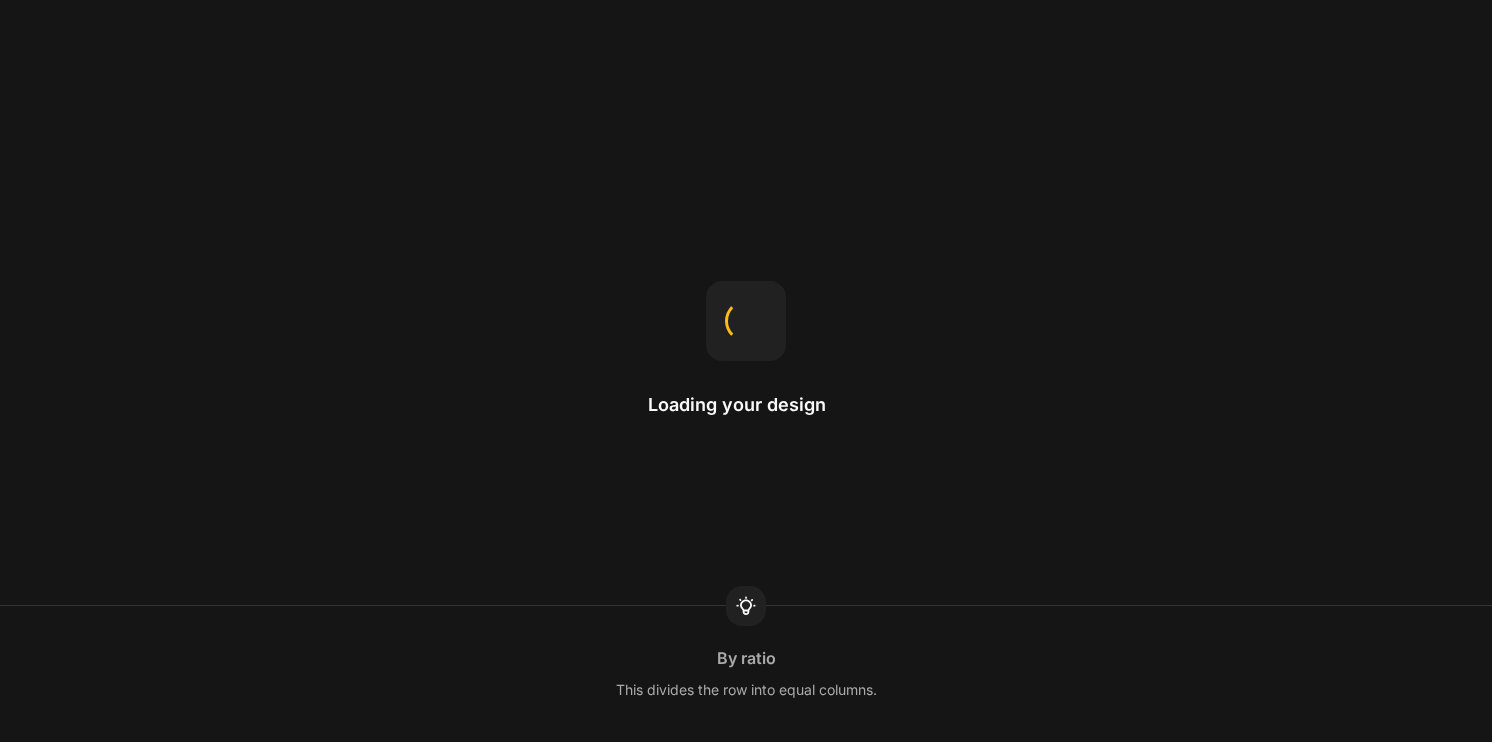 scroll, scrollTop: 0, scrollLeft: 0, axis: both 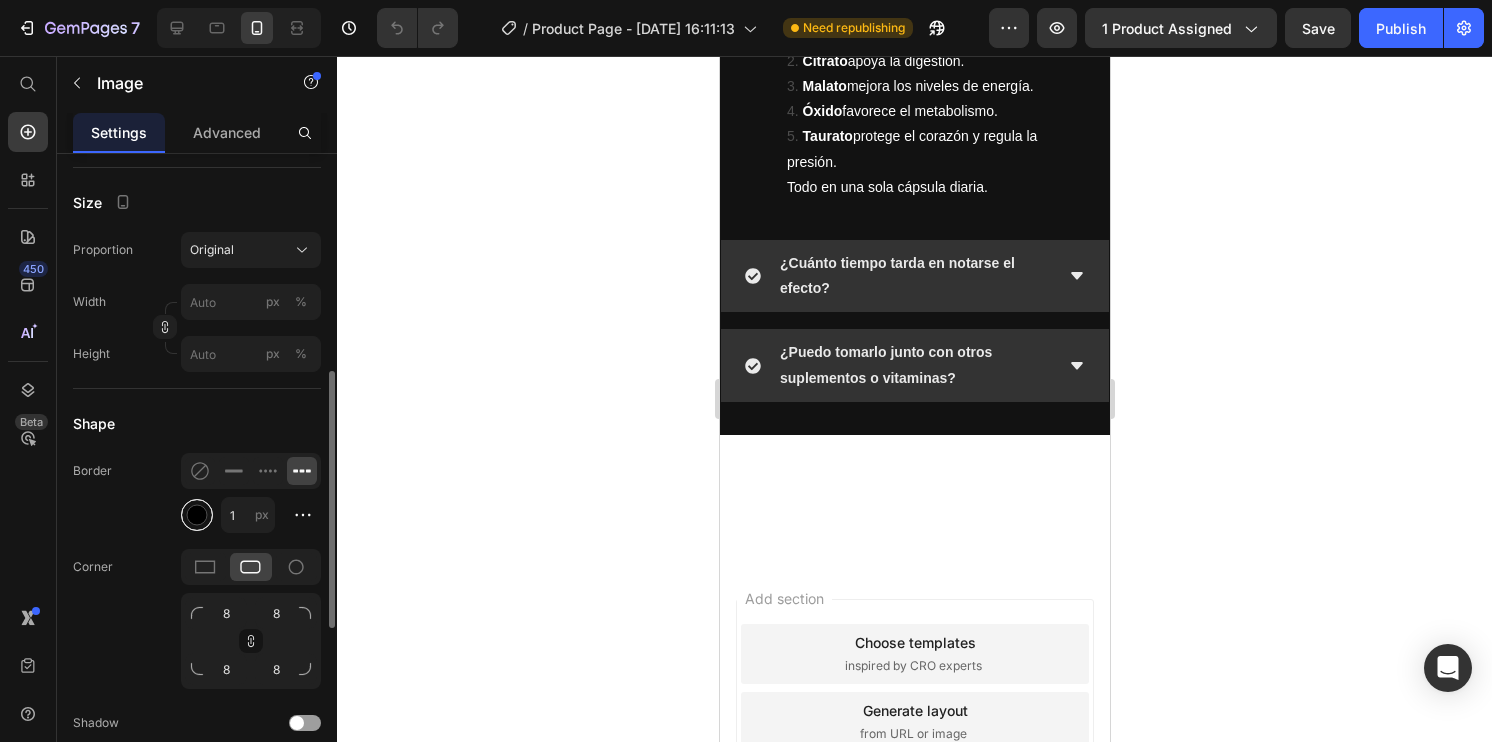 click at bounding box center (197, 515) 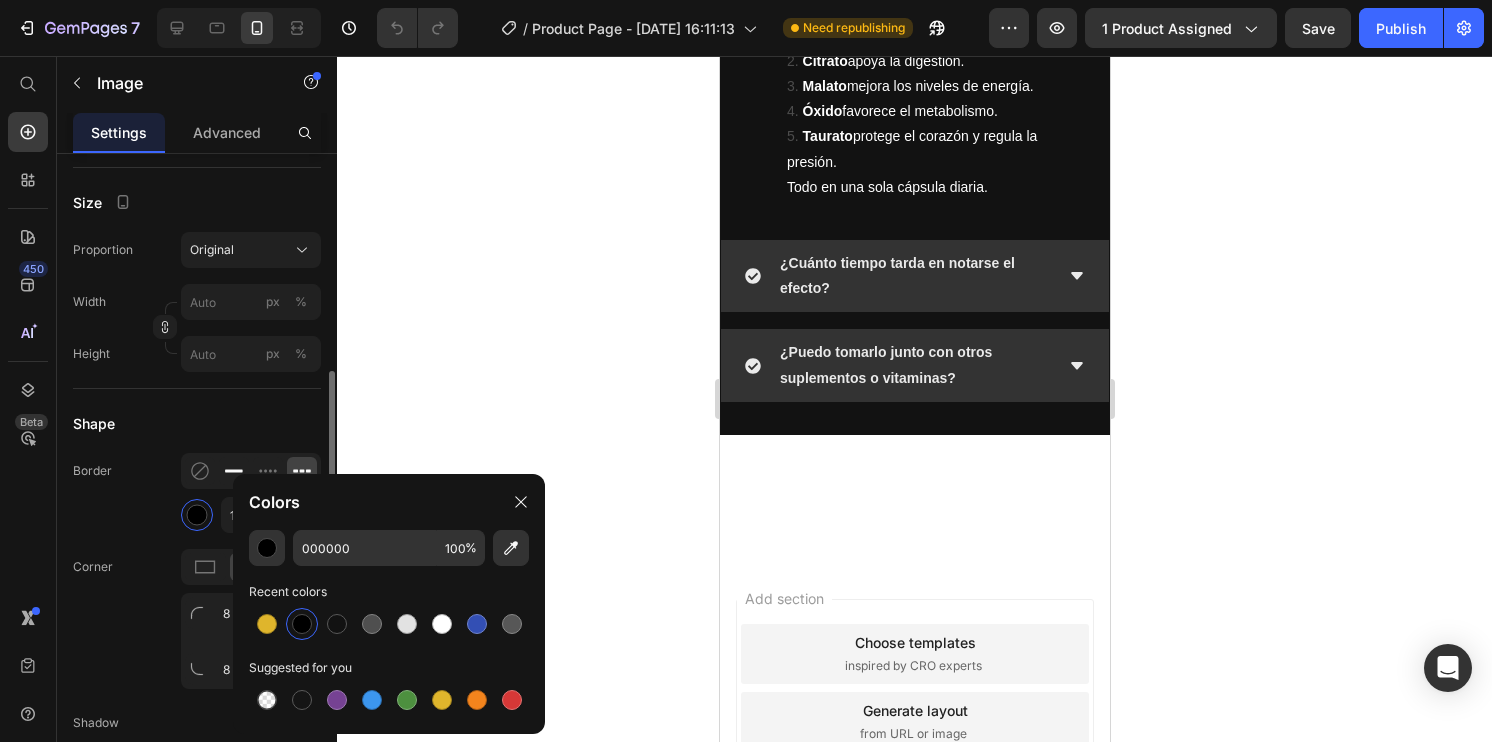 click 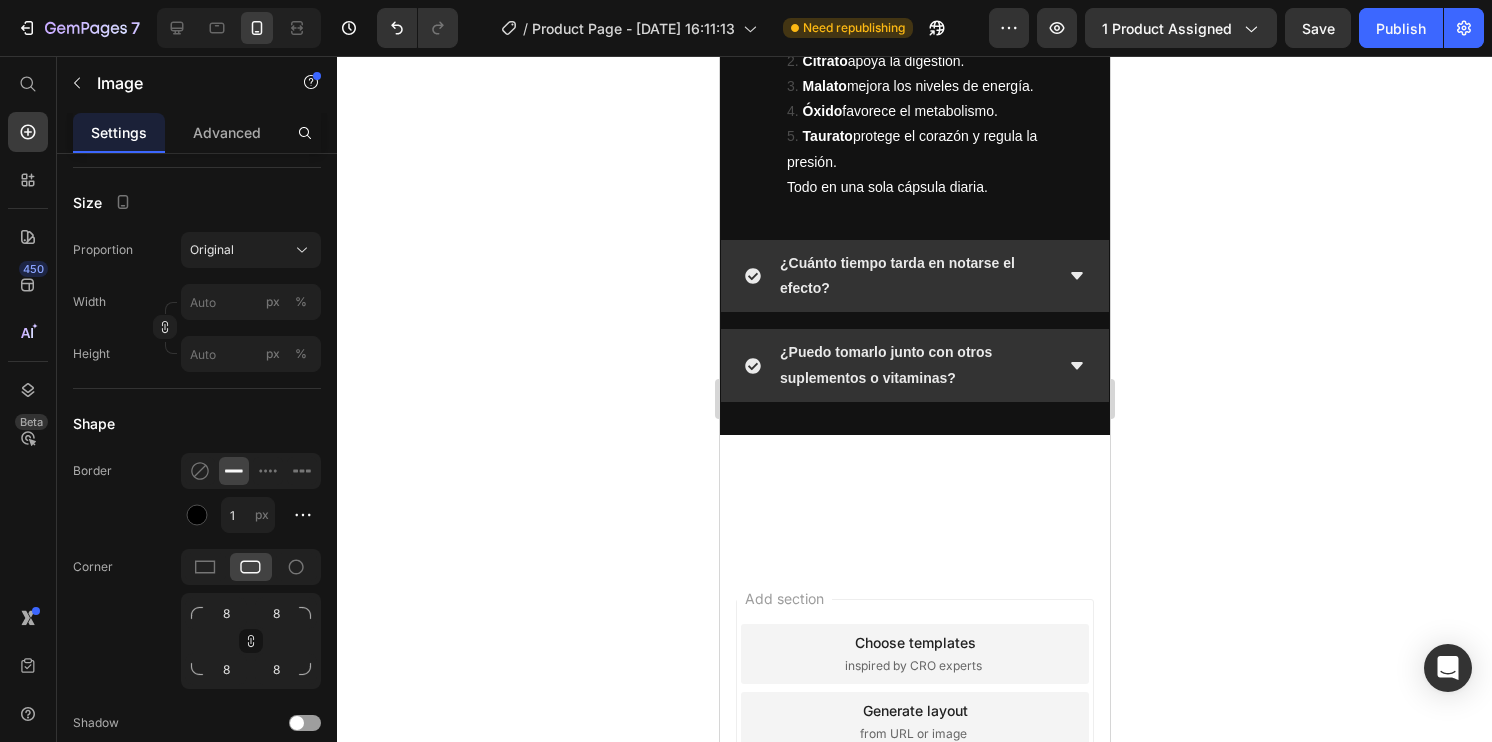 scroll, scrollTop: 844, scrollLeft: 0, axis: vertical 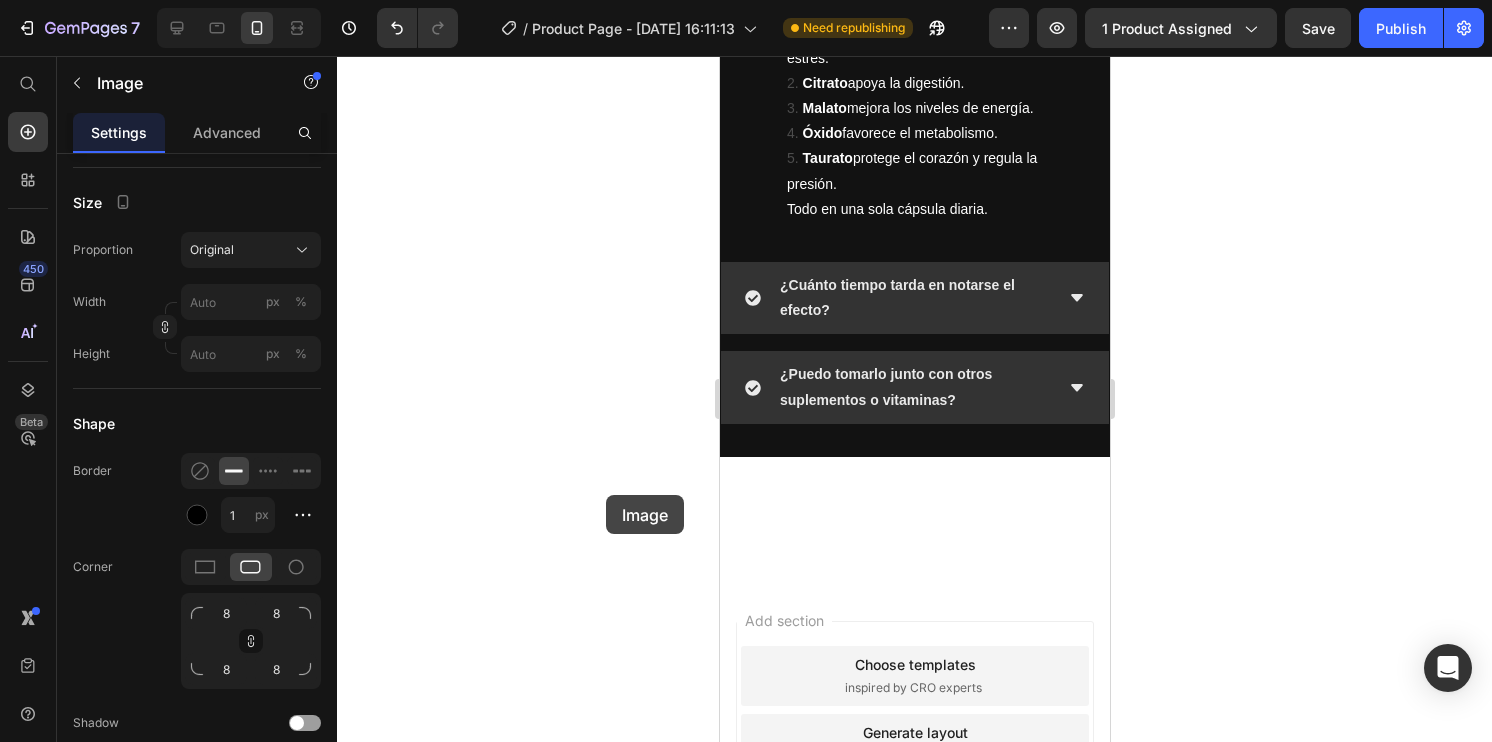 drag, startPoint x: 861, startPoint y: 385, endPoint x: 552, endPoint y: 490, distance: 326.35257 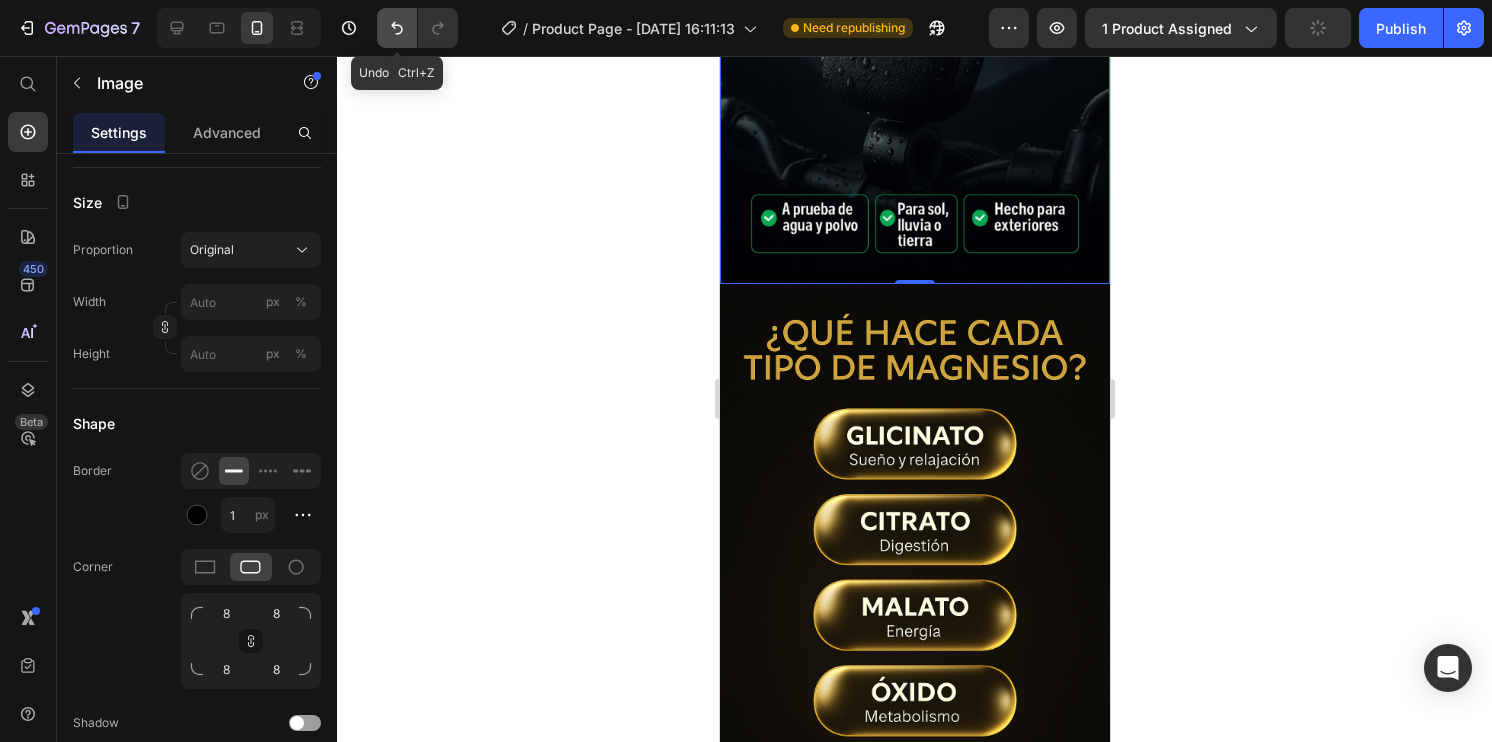 click 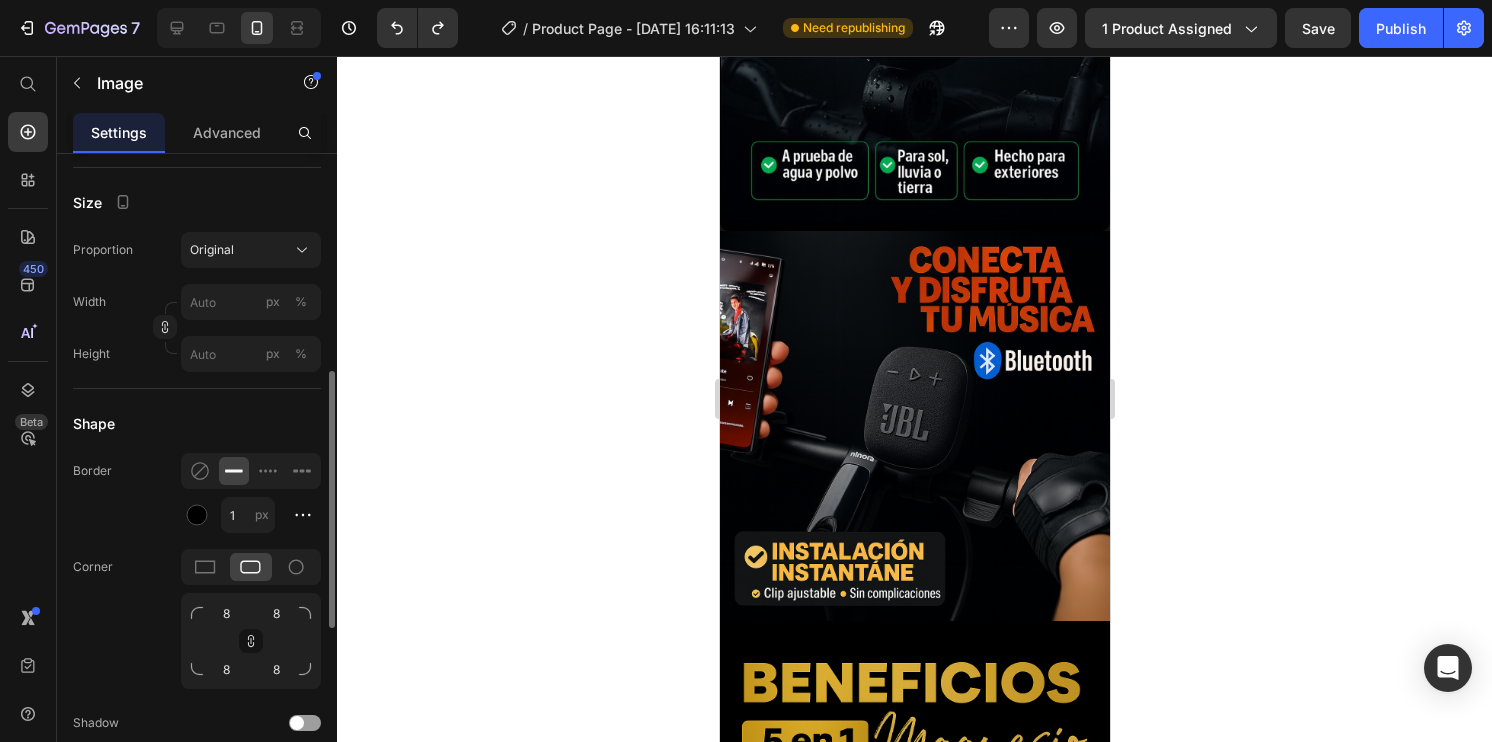 click at bounding box center [197, 613] 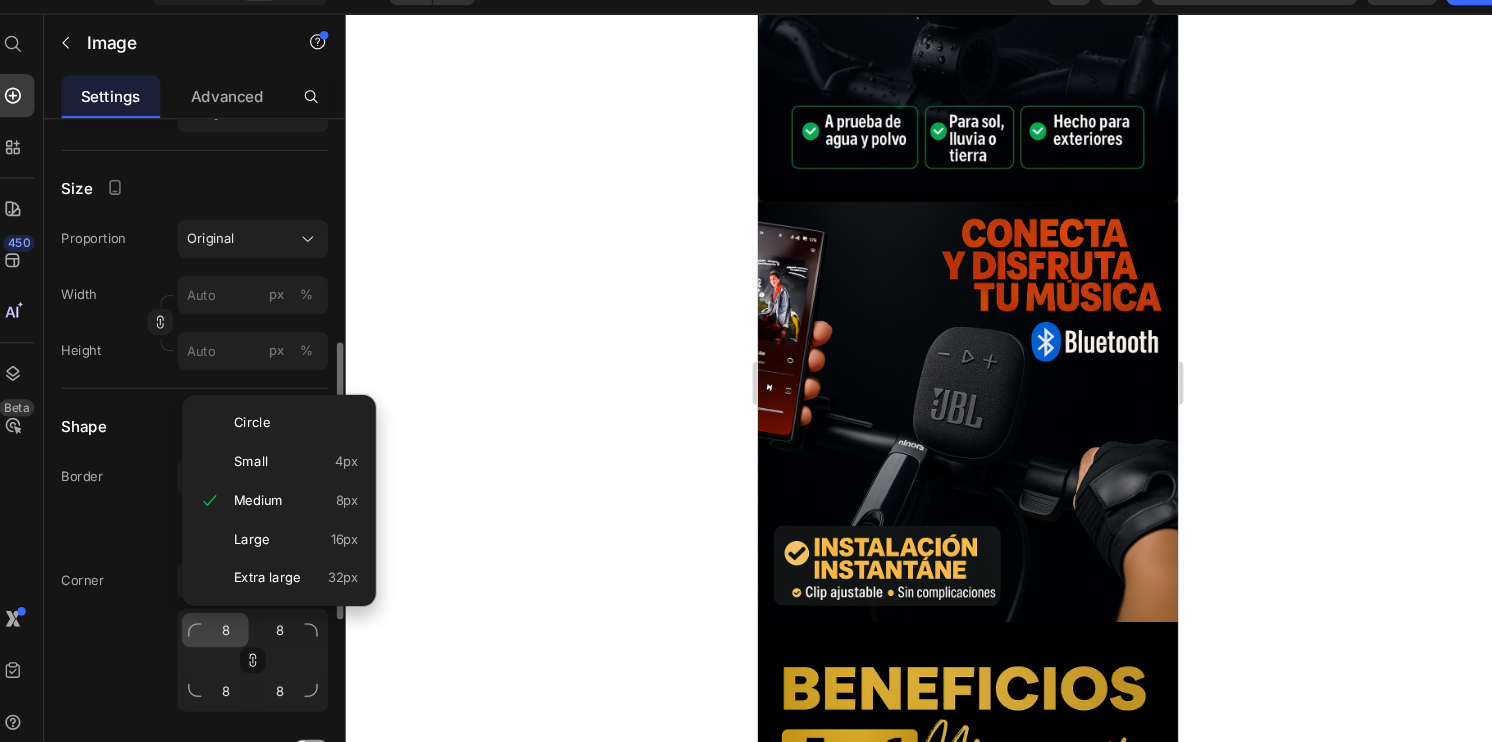 scroll, scrollTop: 527, scrollLeft: 0, axis: vertical 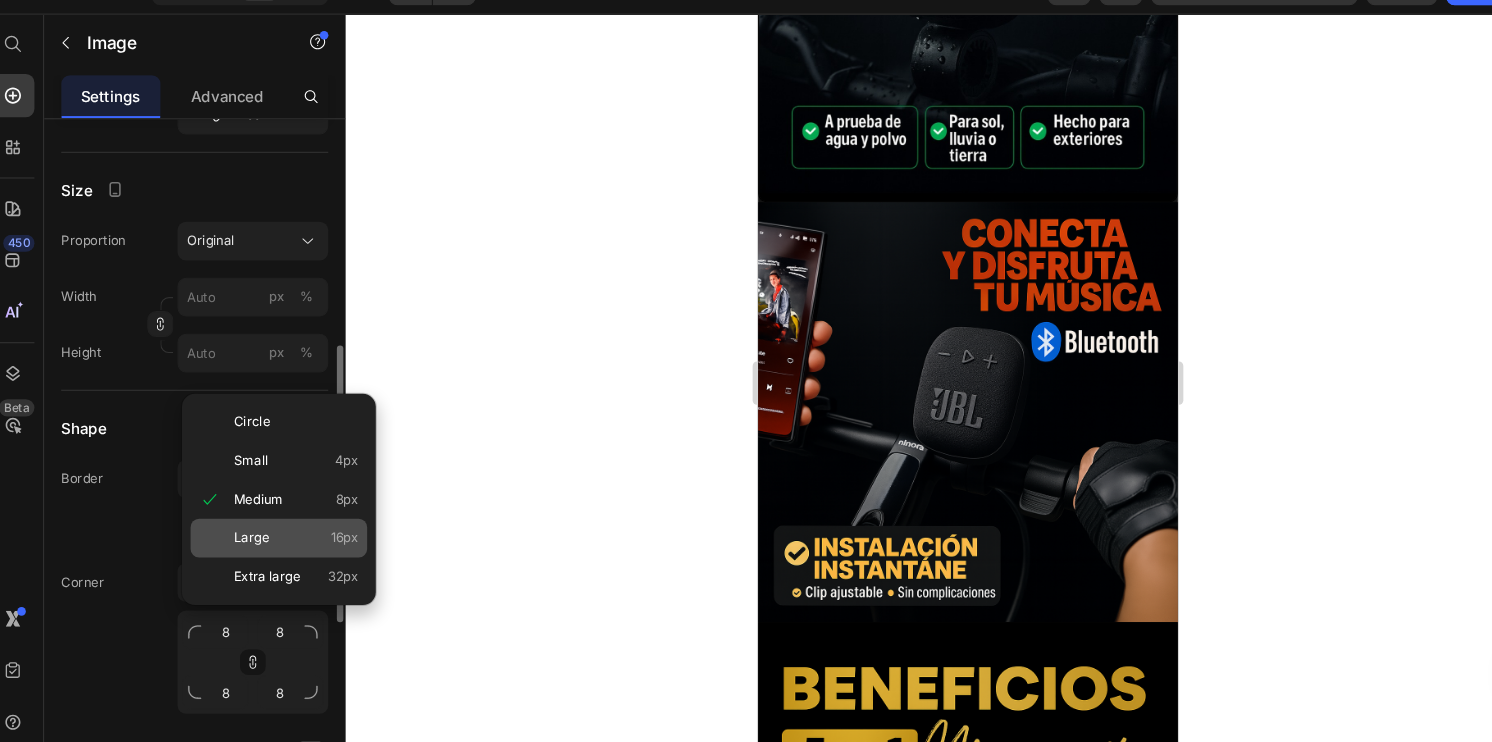 click on "Large 16px" at bounding box center (291, 543) 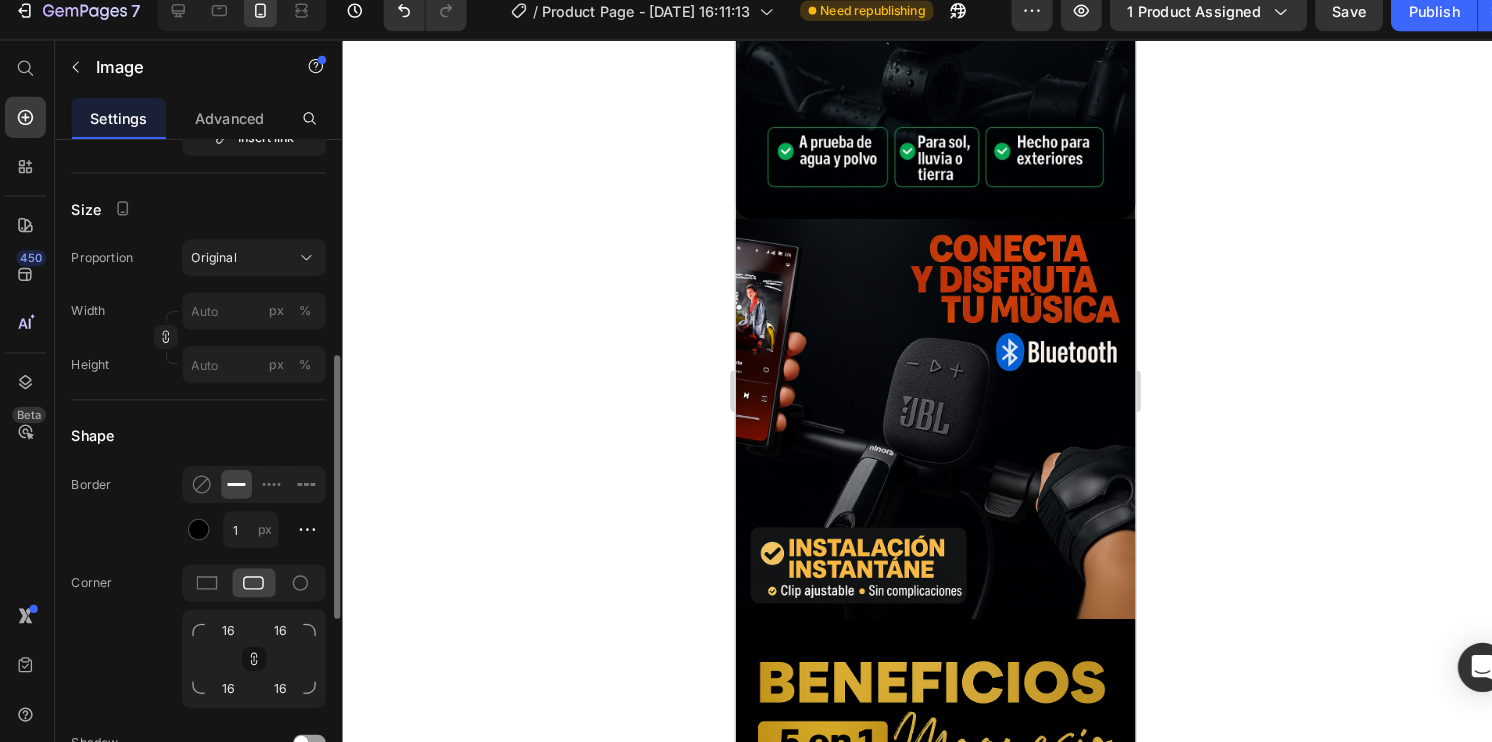 scroll, scrollTop: 524, scrollLeft: 0, axis: vertical 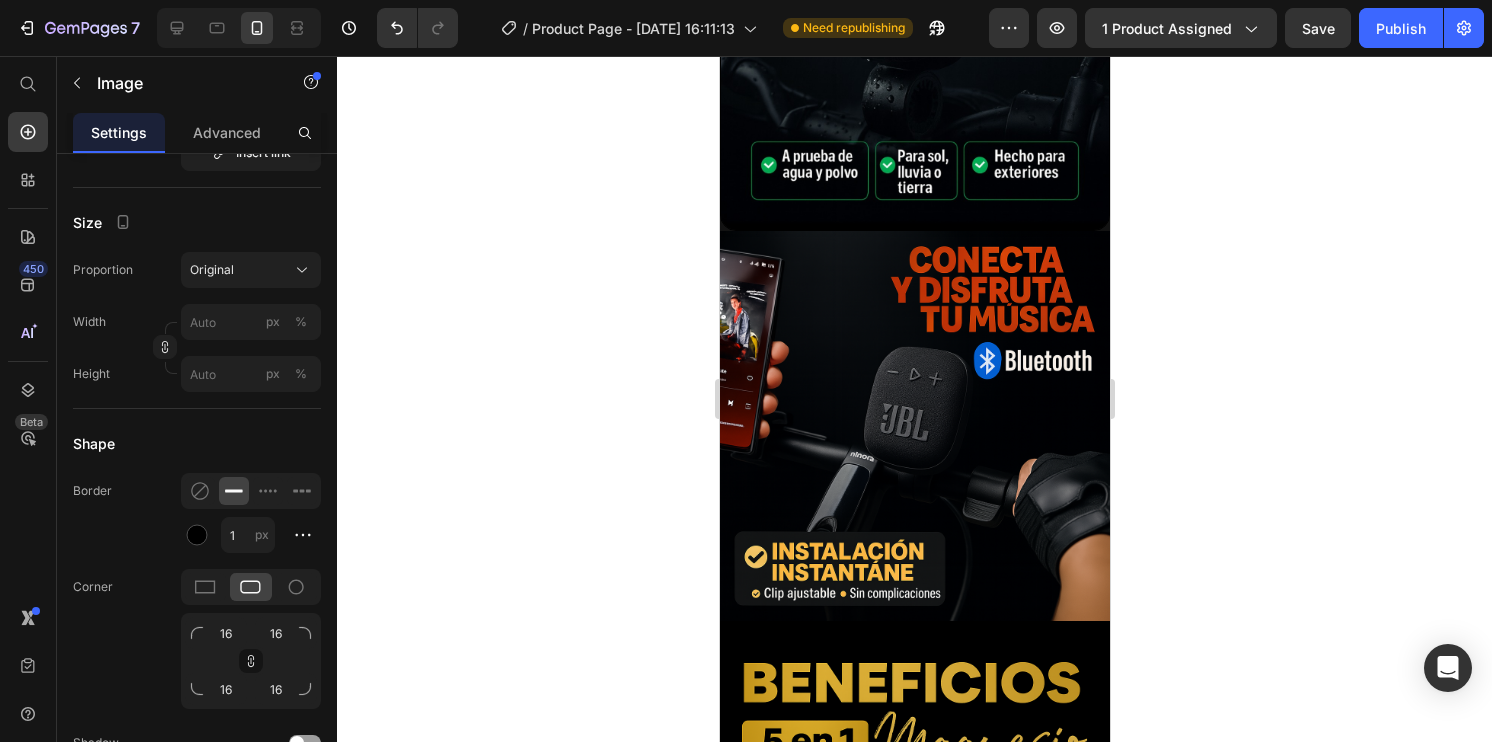 click at bounding box center (914, -21) 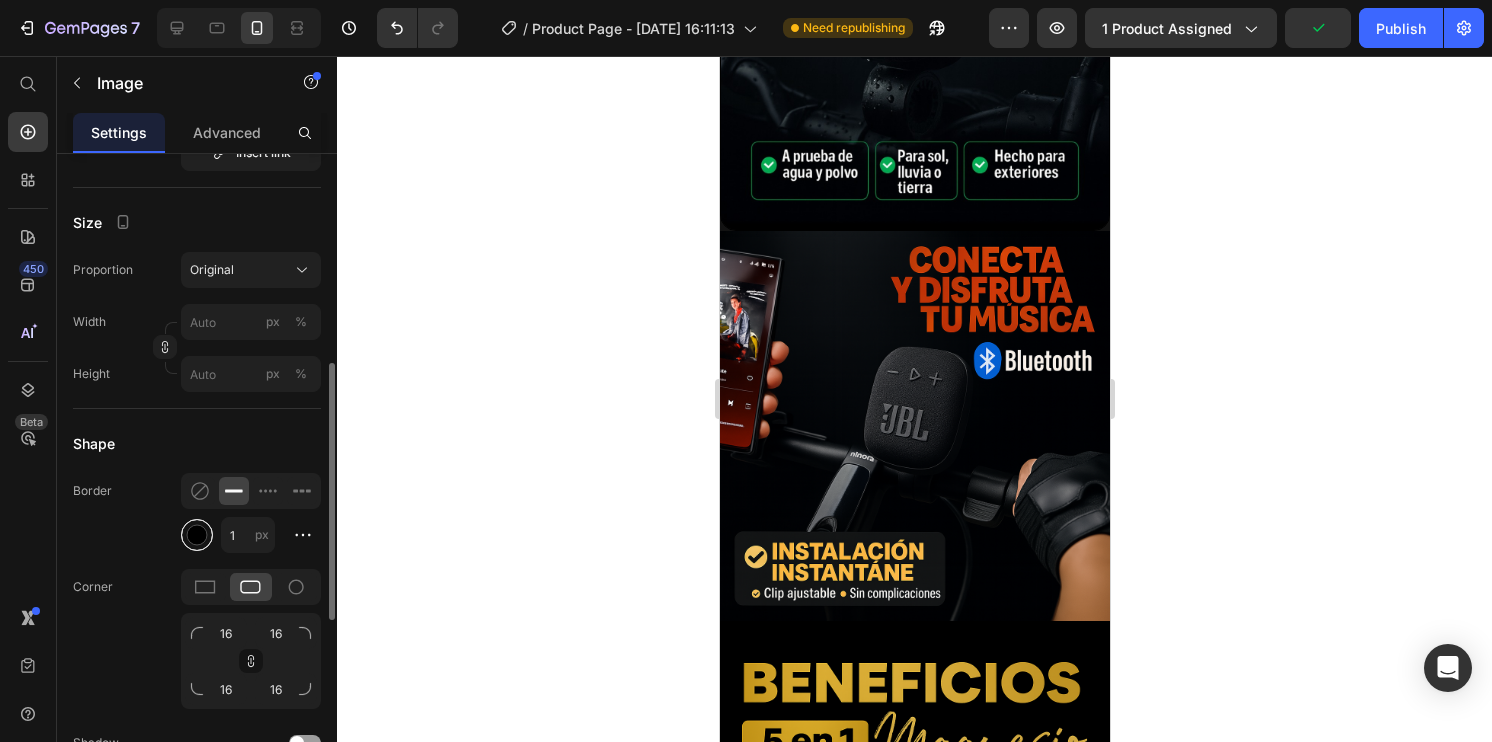 click at bounding box center (197, 535) 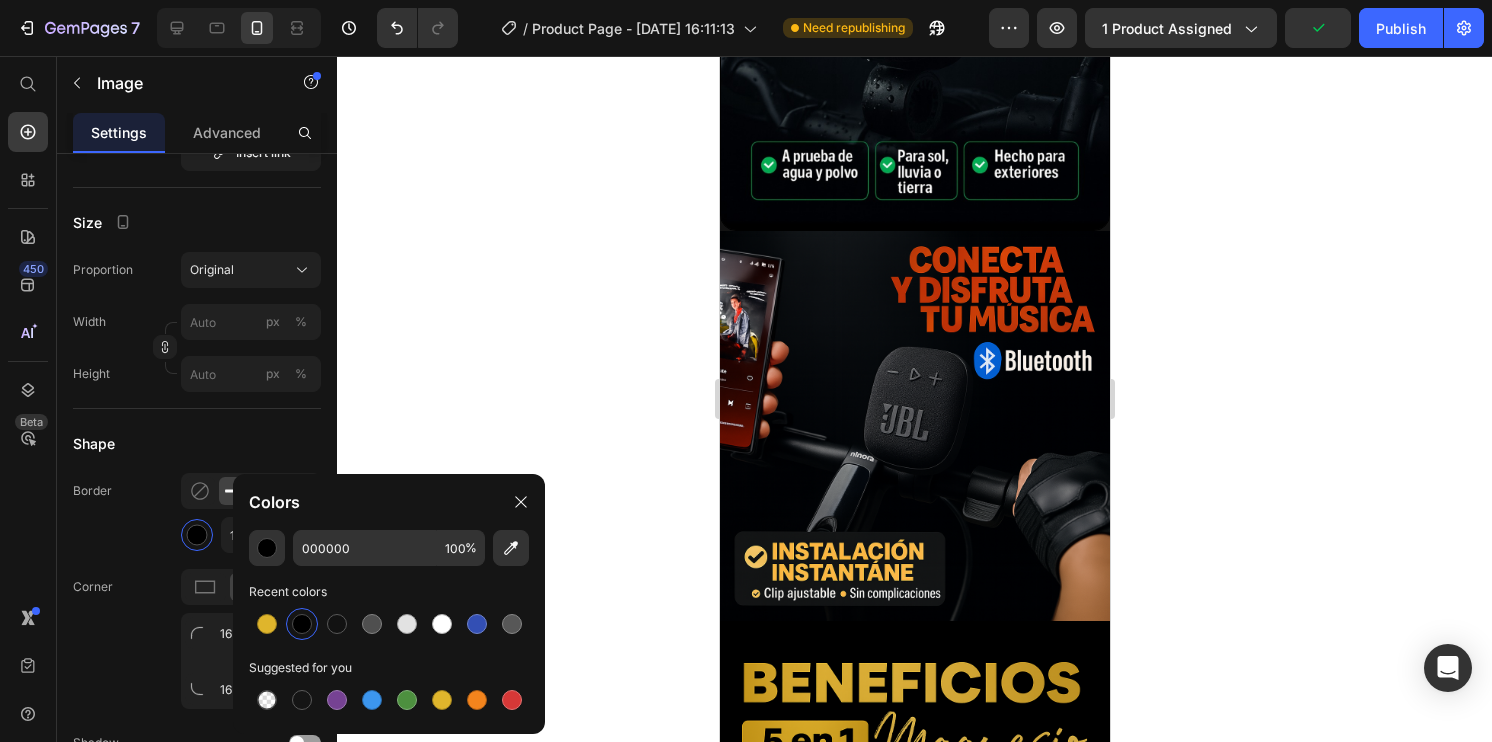 click on "000000 100 % Recent colors Suggested for you" 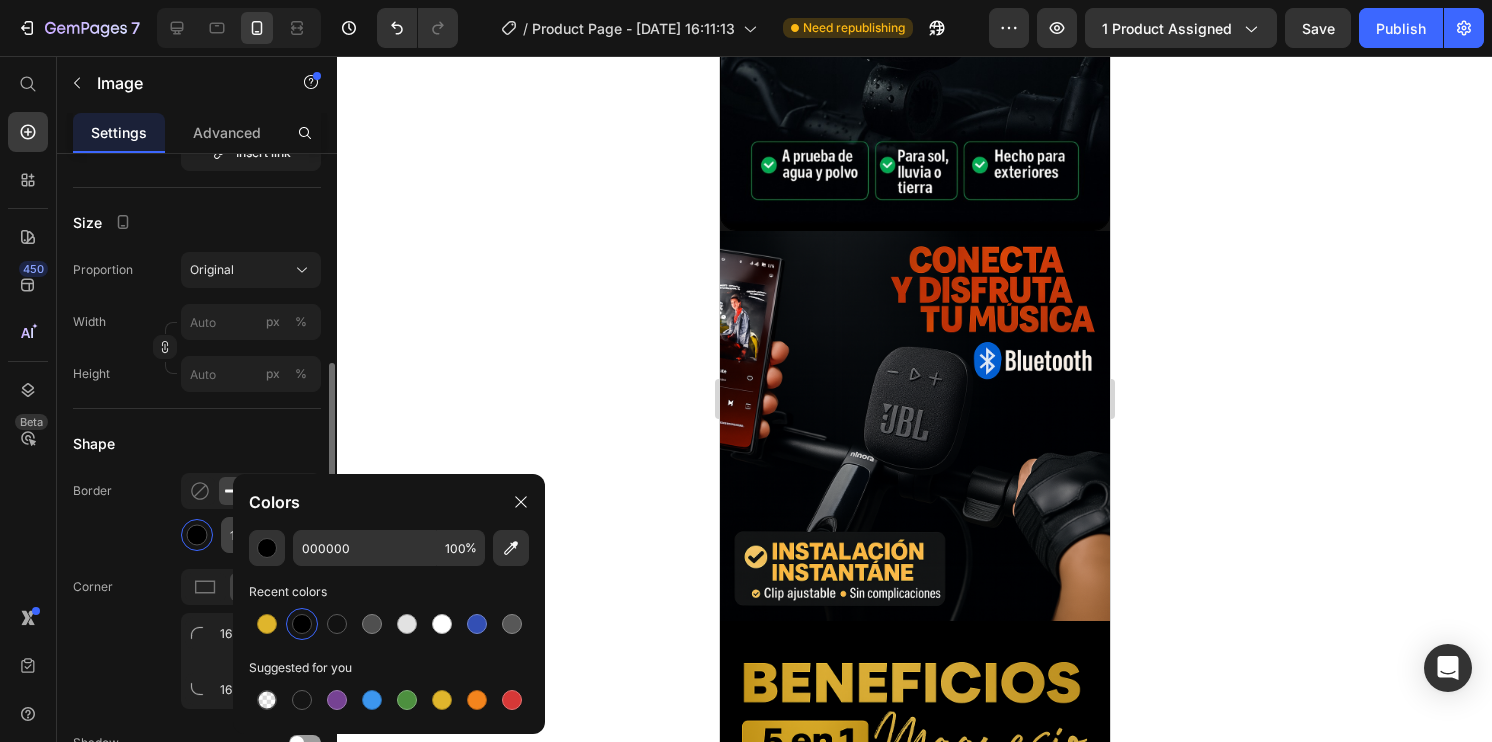 click on "1 px" at bounding box center (267, 535) 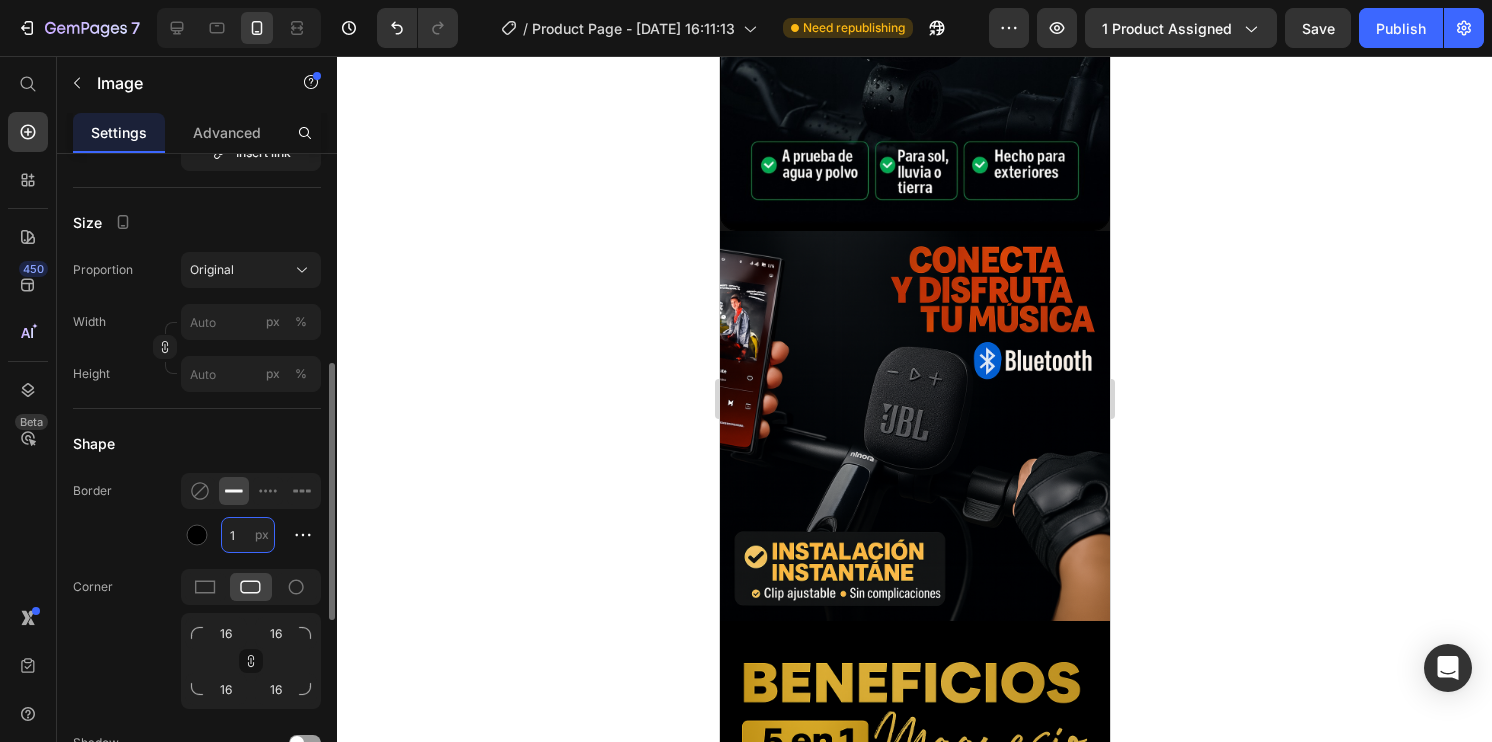 click on "1" at bounding box center [248, 535] 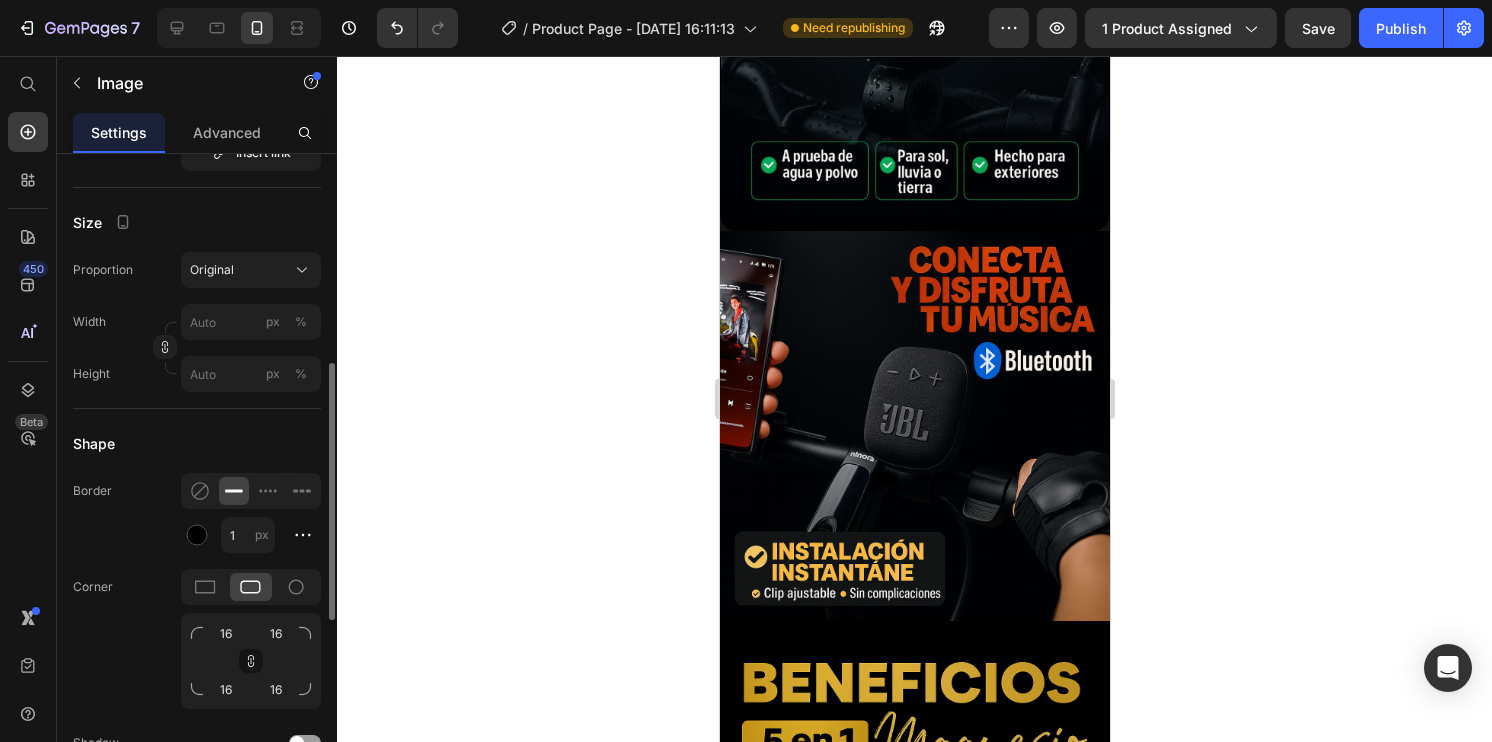 click on "16 16 16 16" at bounding box center [251, 661] 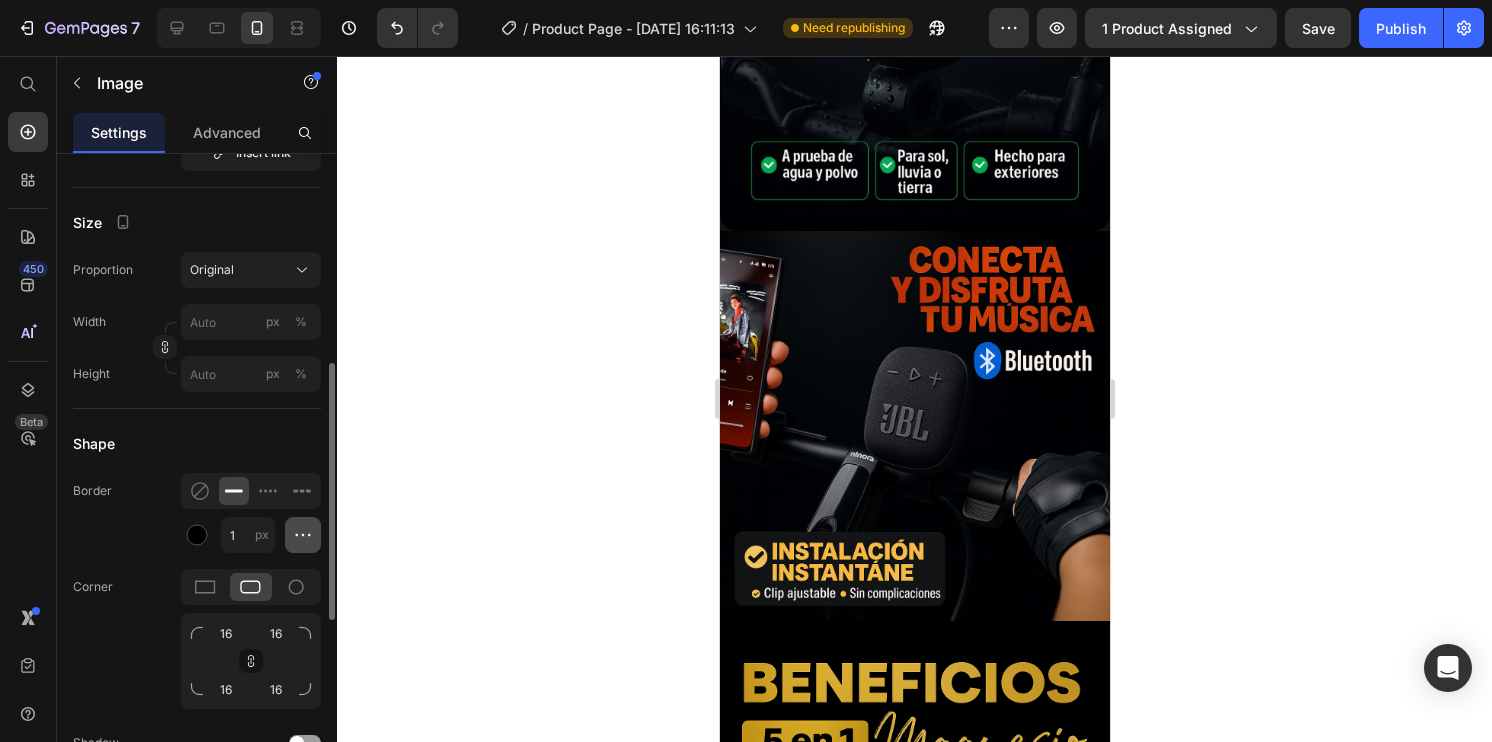 click 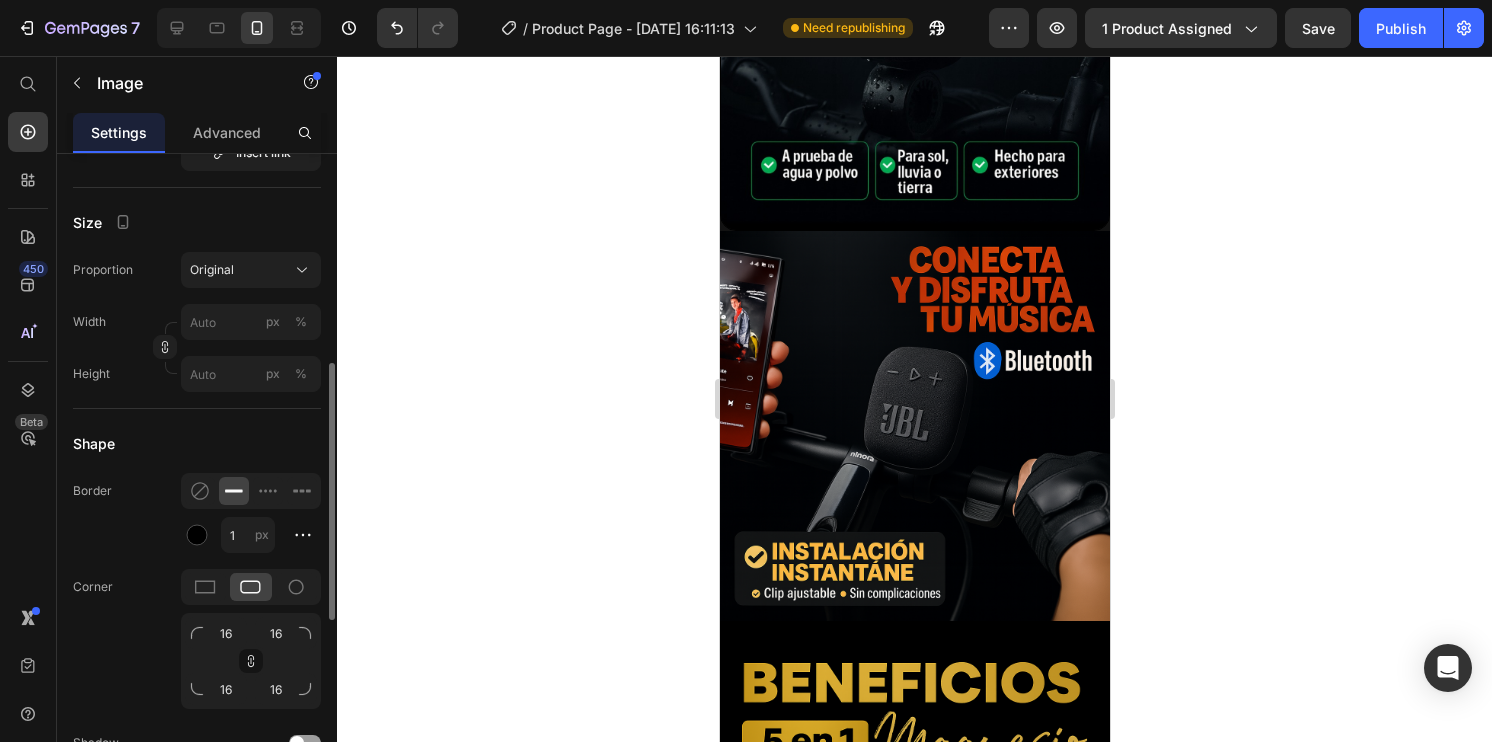 click on "16 16 16 16" at bounding box center (251, 661) 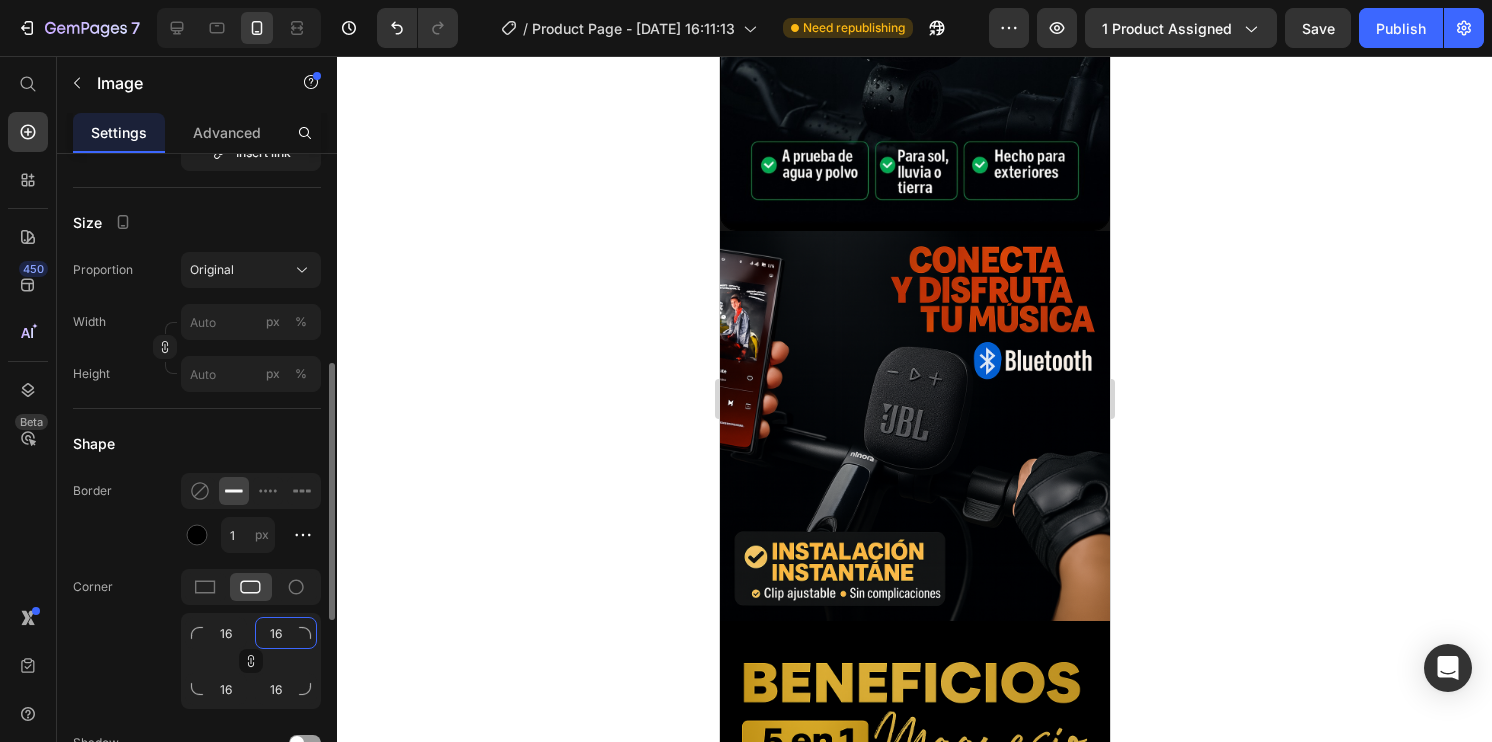 click on "16" 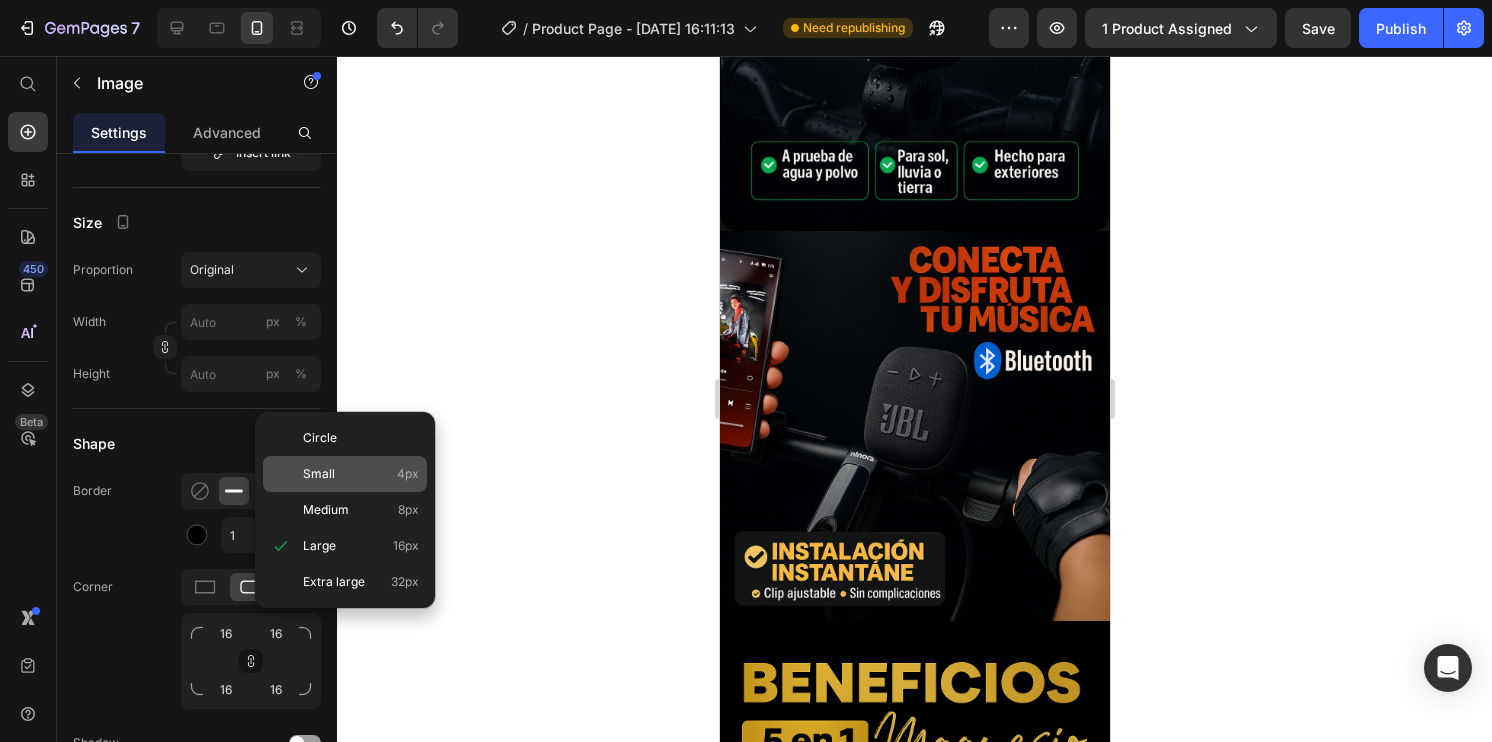 click on "Small 4px" at bounding box center (361, 474) 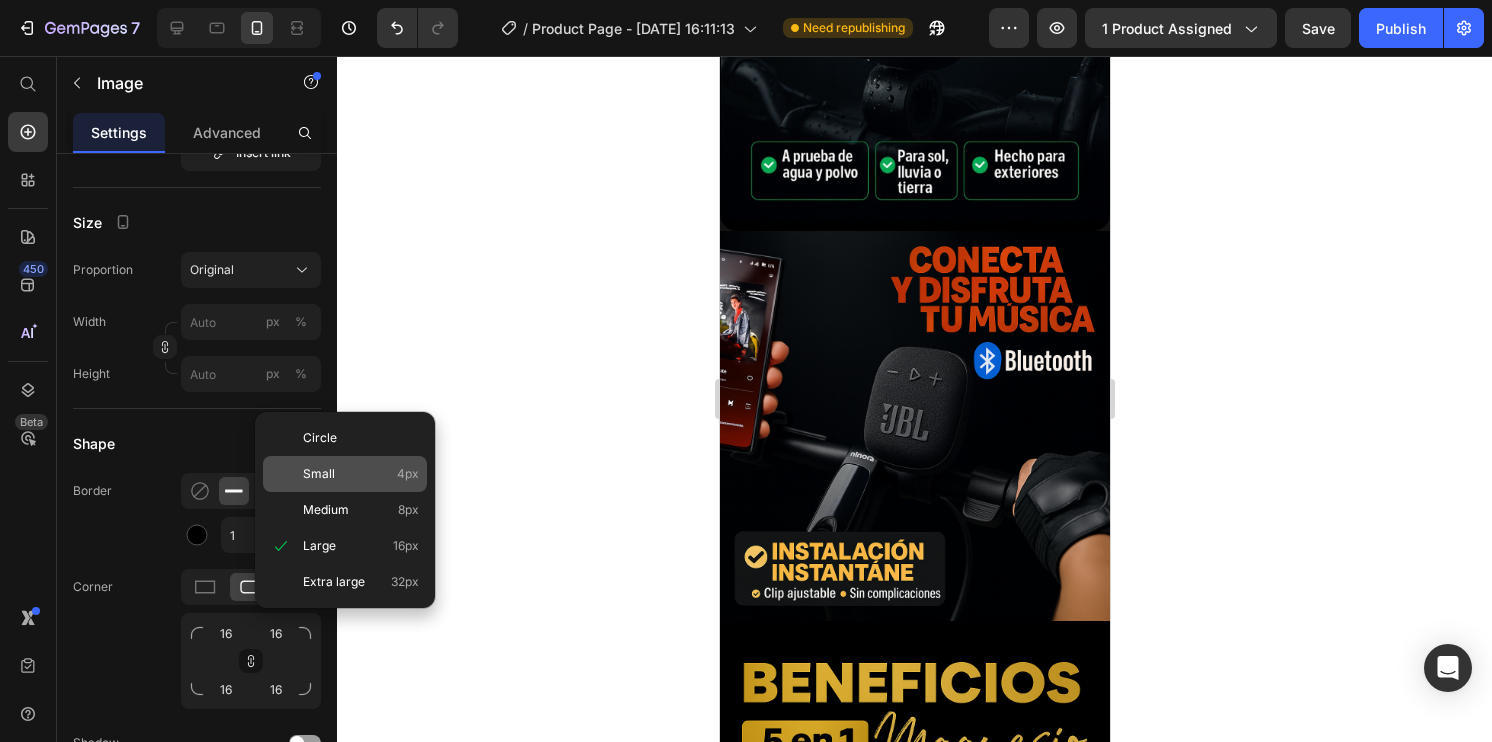 type on "4" 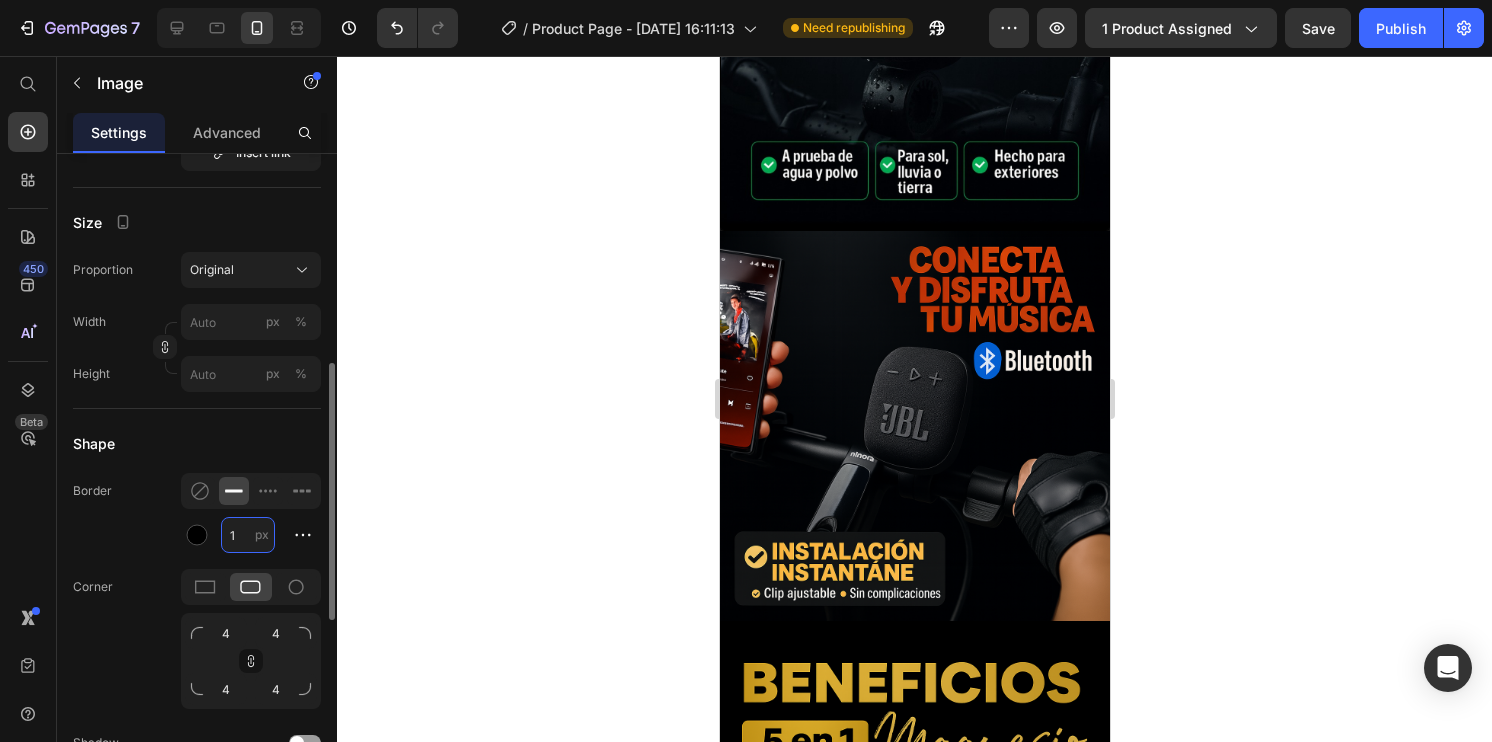 click on "1" at bounding box center (248, 535) 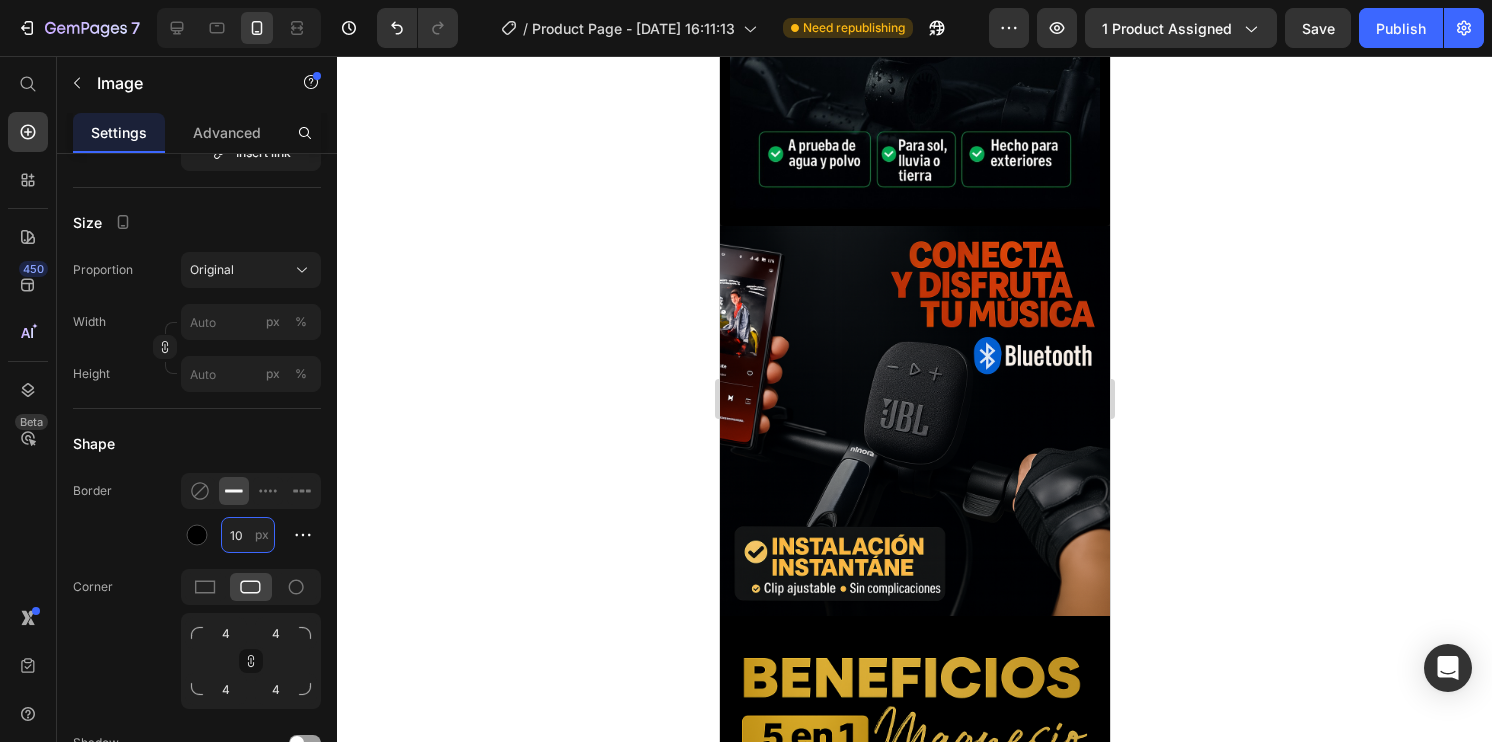 type on "10" 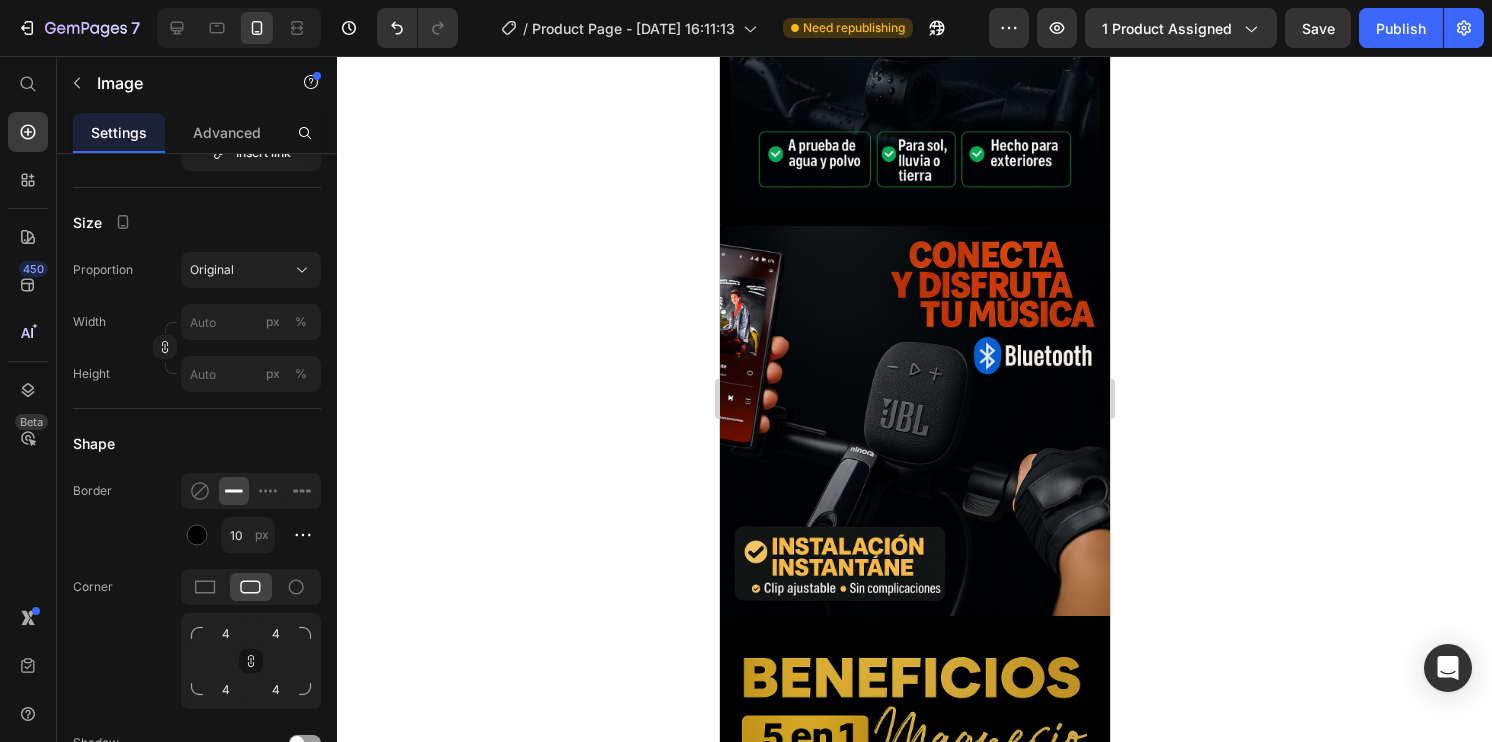click 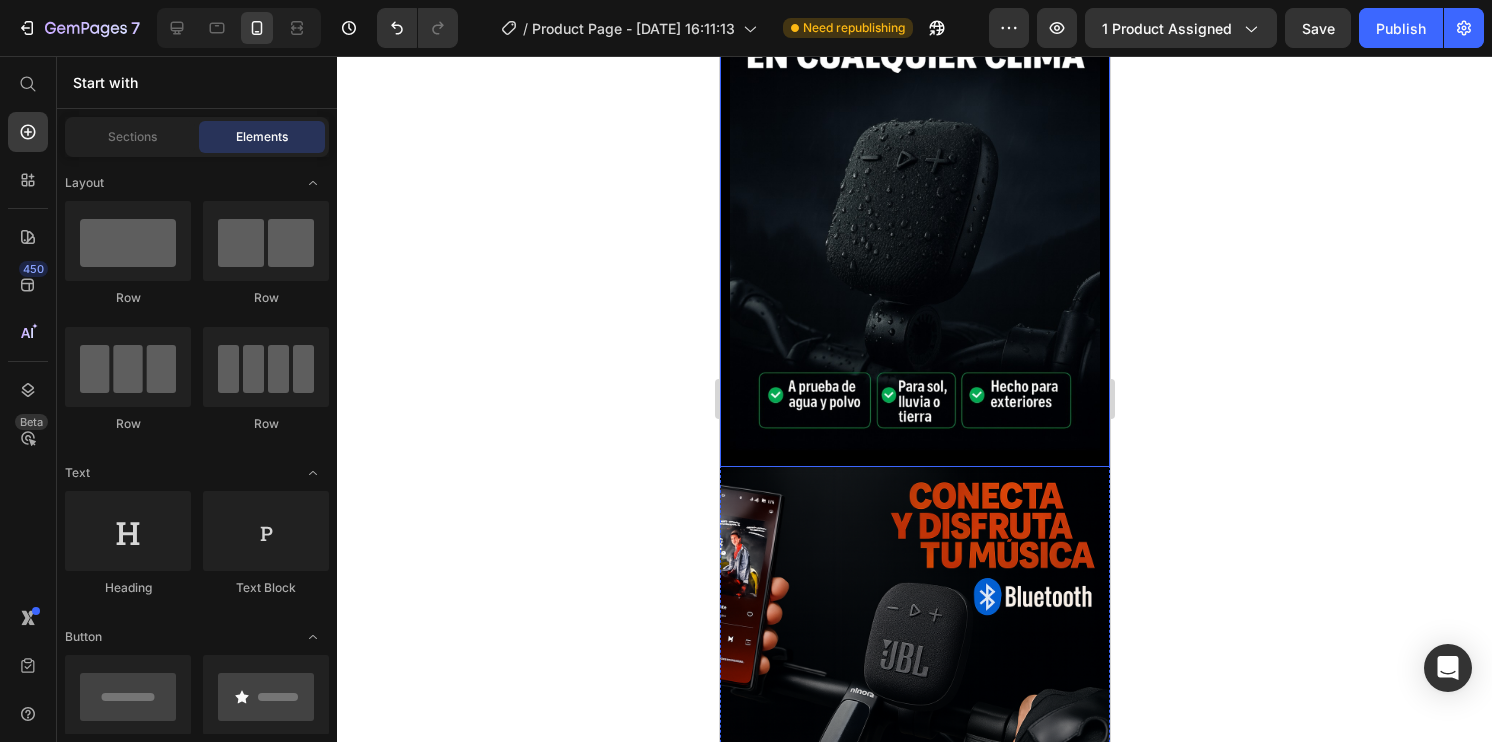 scroll, scrollTop: 598, scrollLeft: 0, axis: vertical 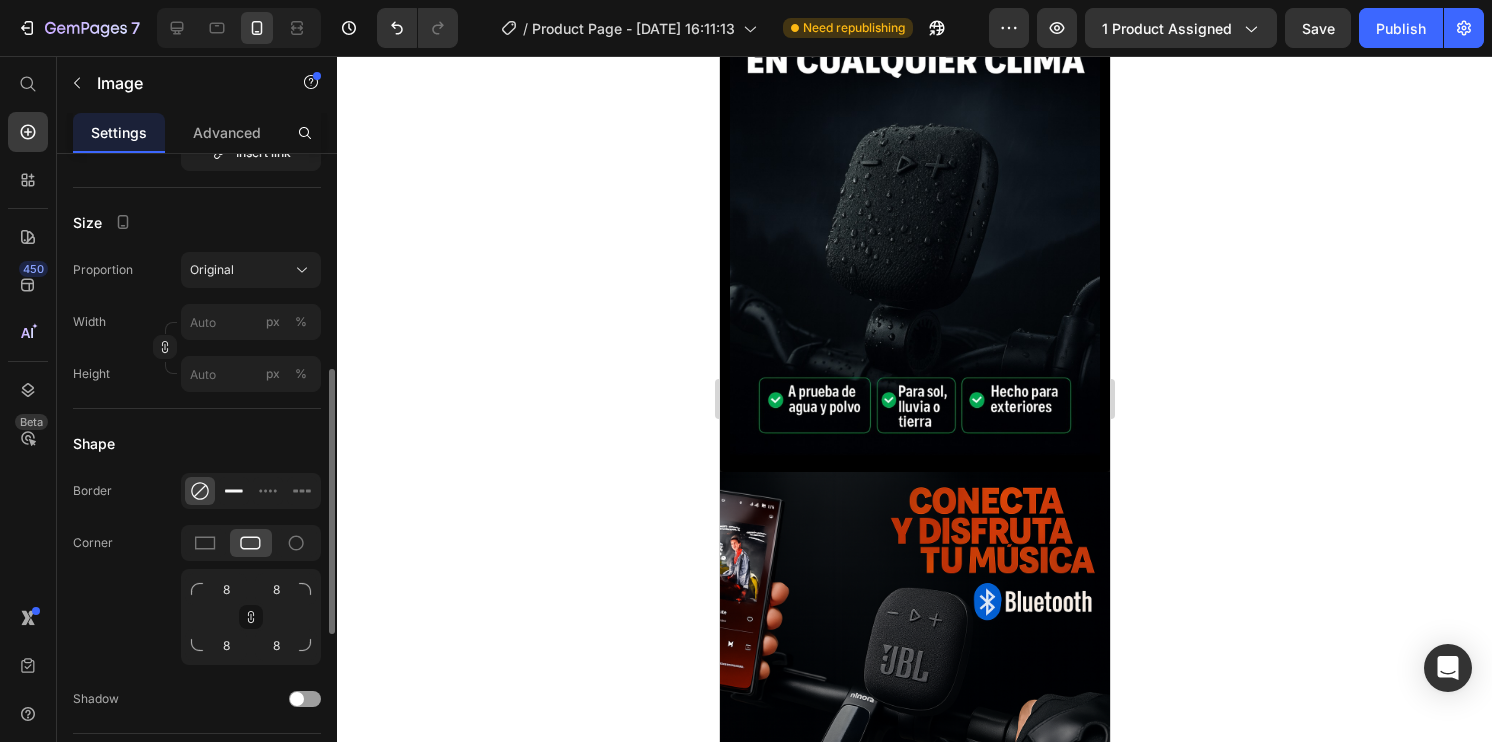 click 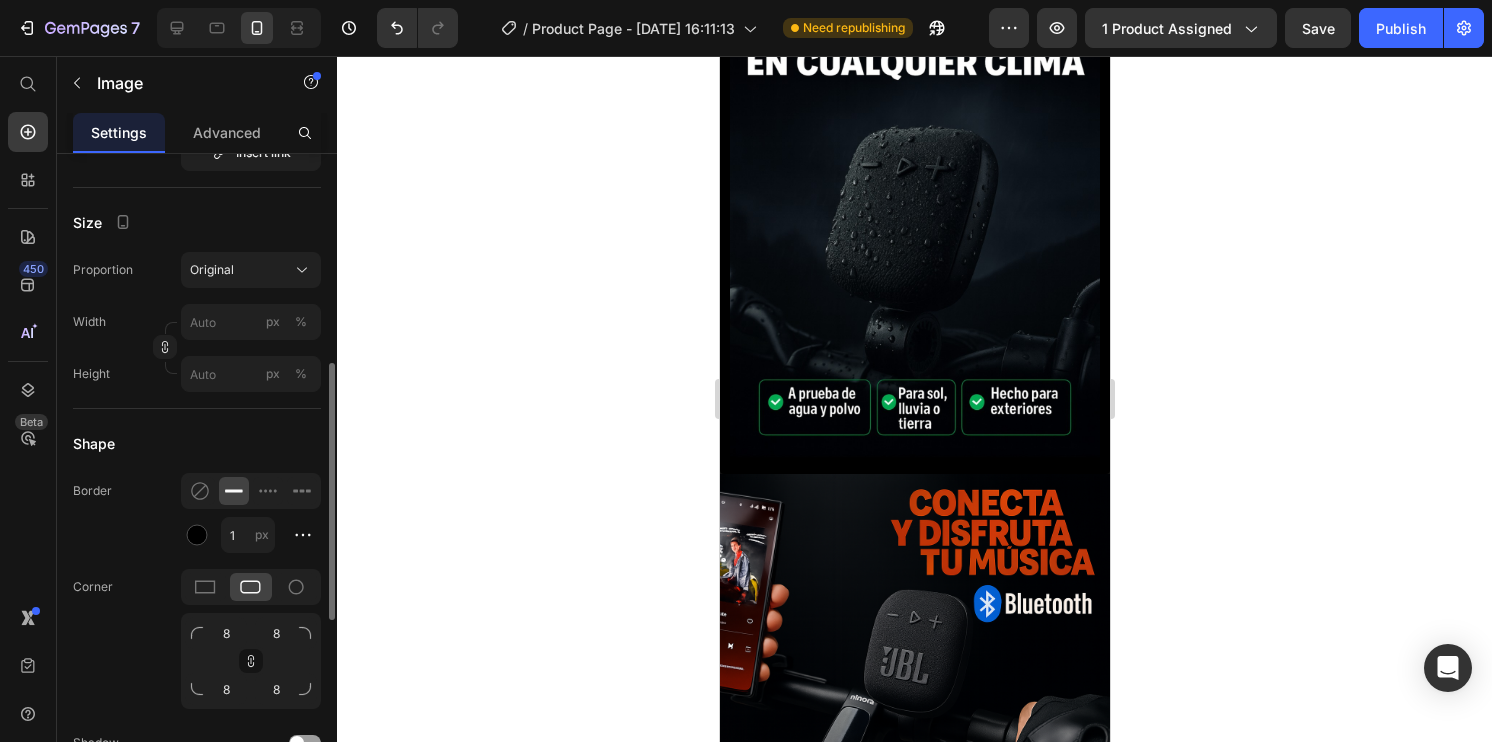 scroll, scrollTop: 597, scrollLeft: 0, axis: vertical 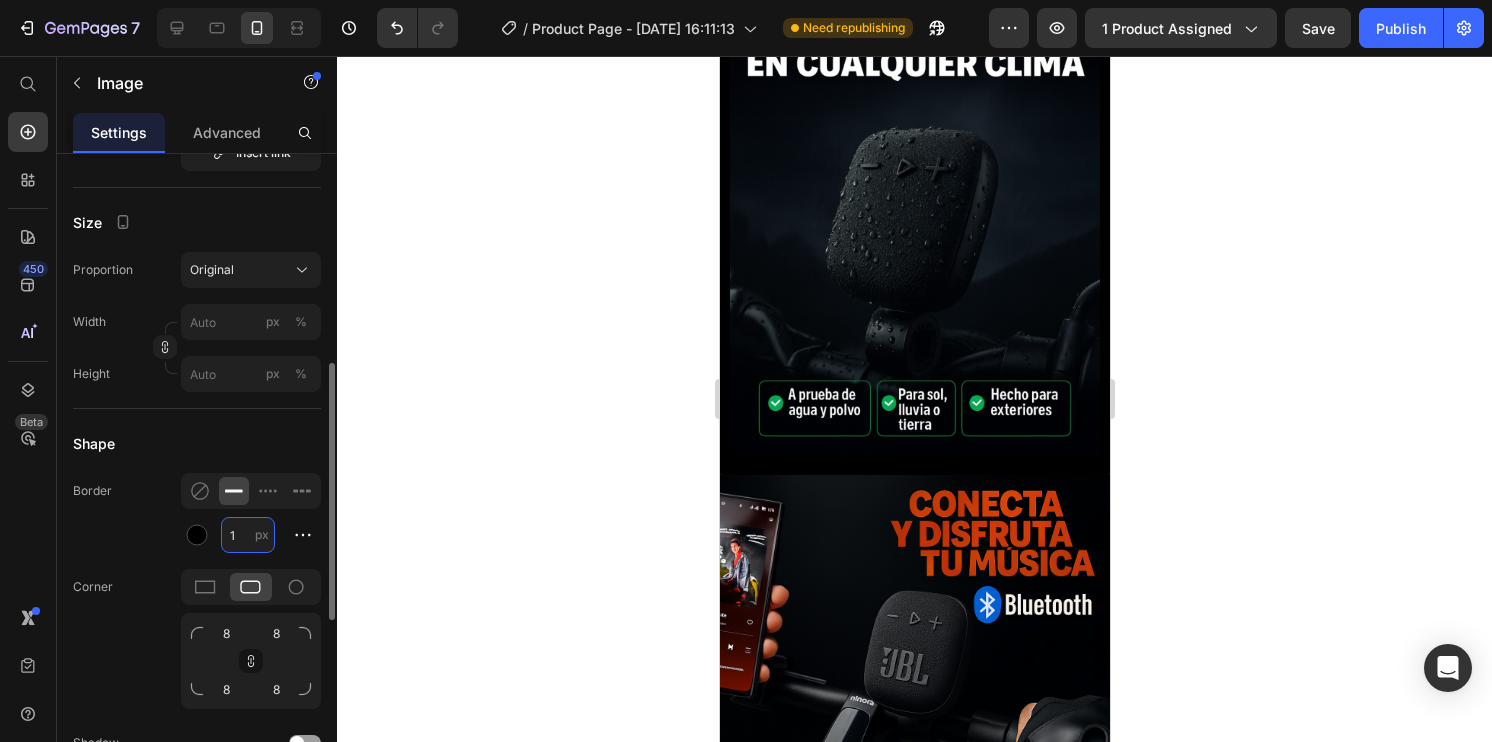 click on "1" at bounding box center (248, 535) 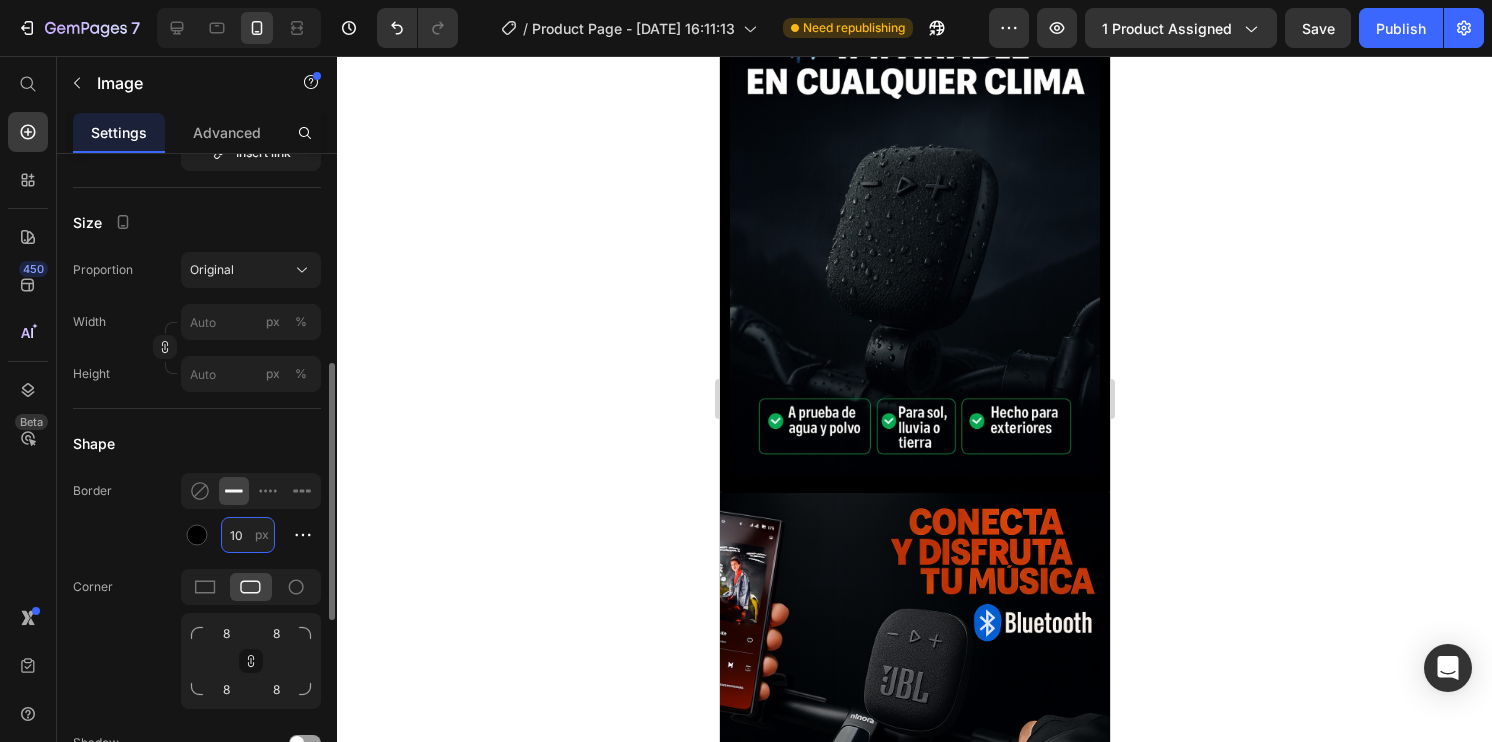 scroll, scrollTop: 591, scrollLeft: 0, axis: vertical 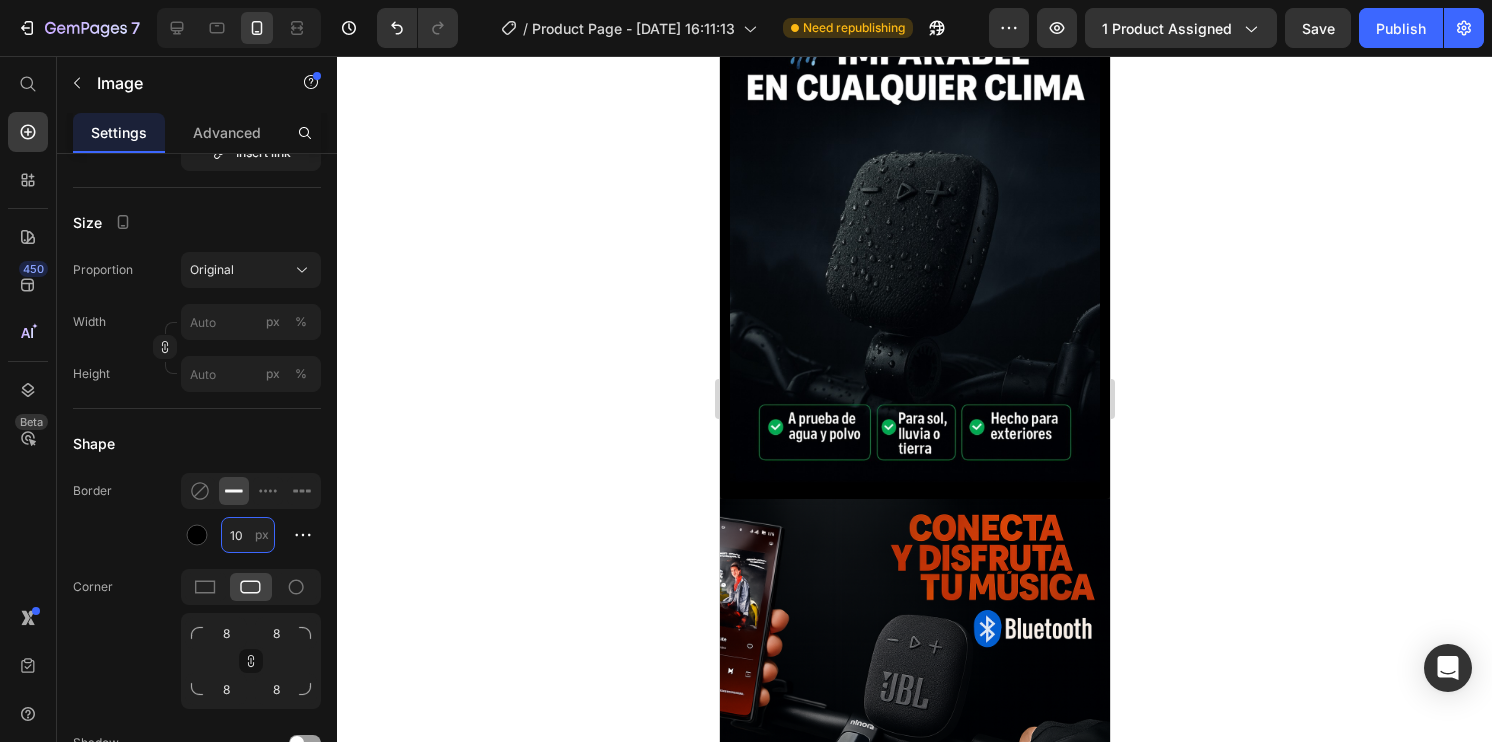 type on "10" 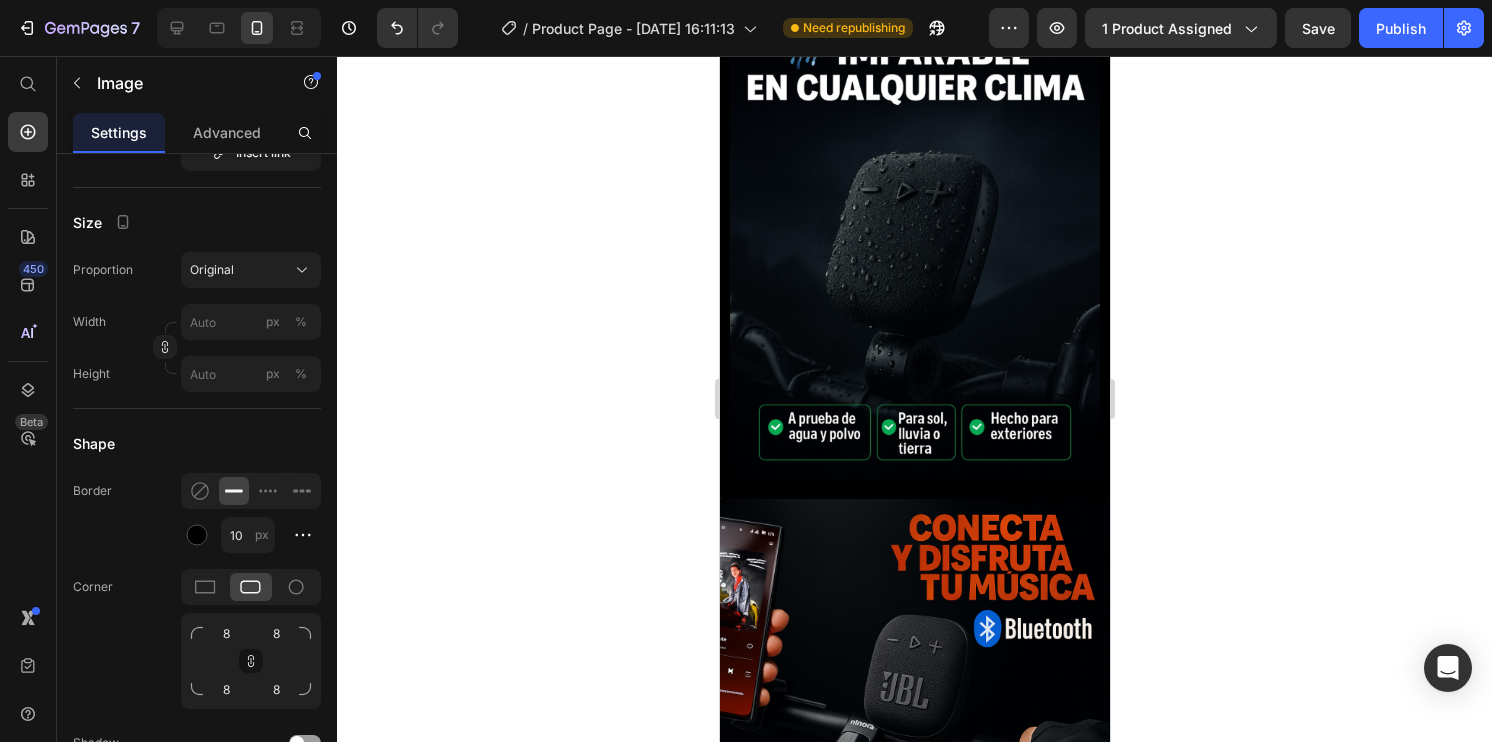 click 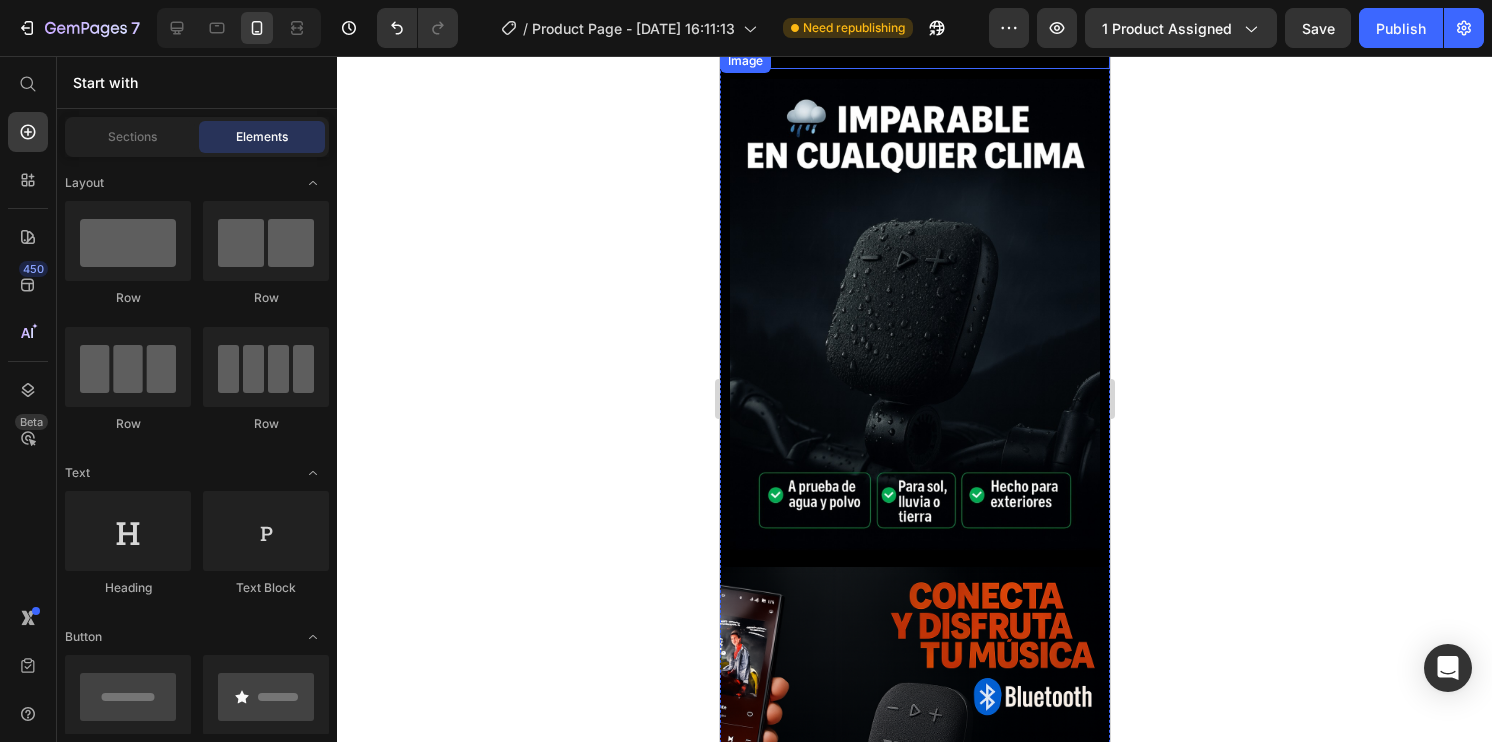 scroll, scrollTop: 520, scrollLeft: 0, axis: vertical 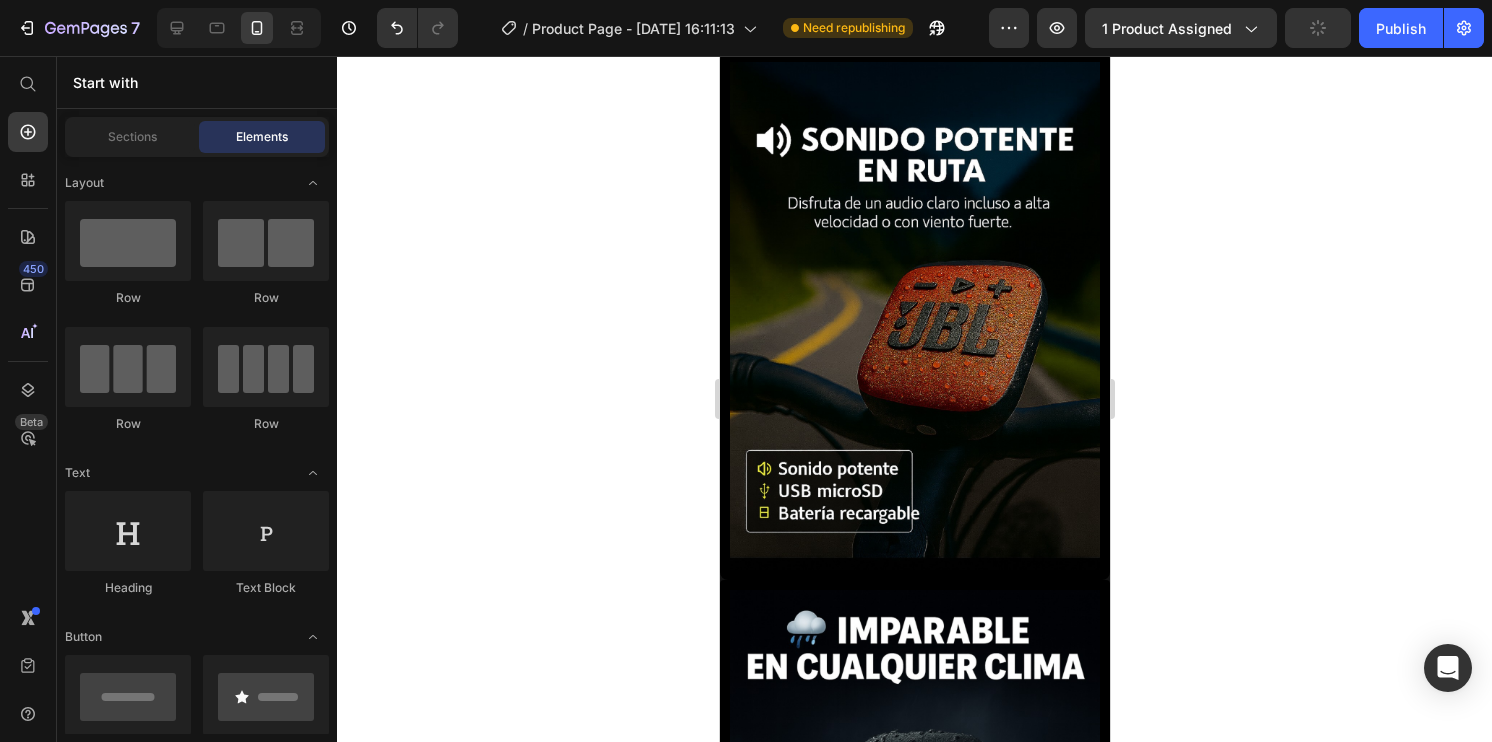 click 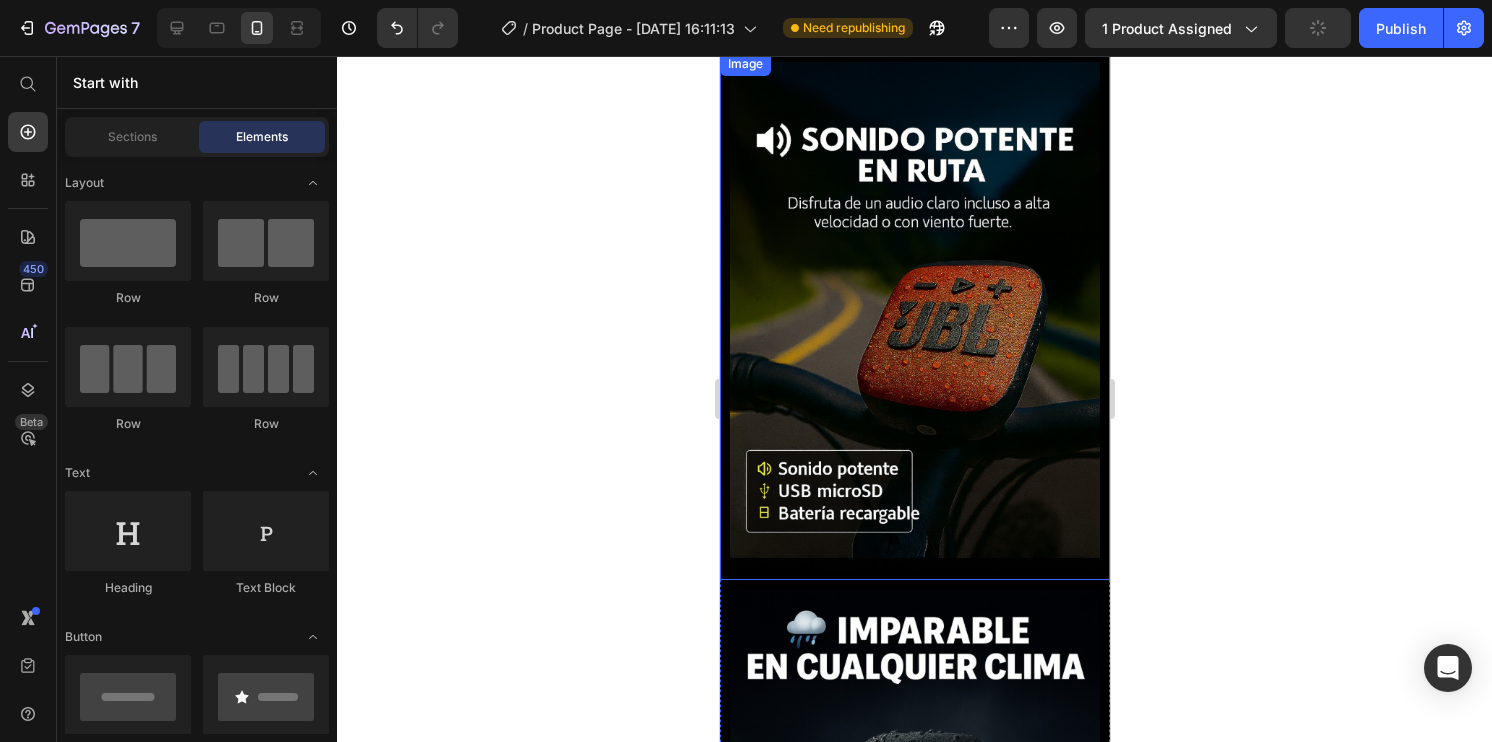 scroll, scrollTop: 324, scrollLeft: 0, axis: vertical 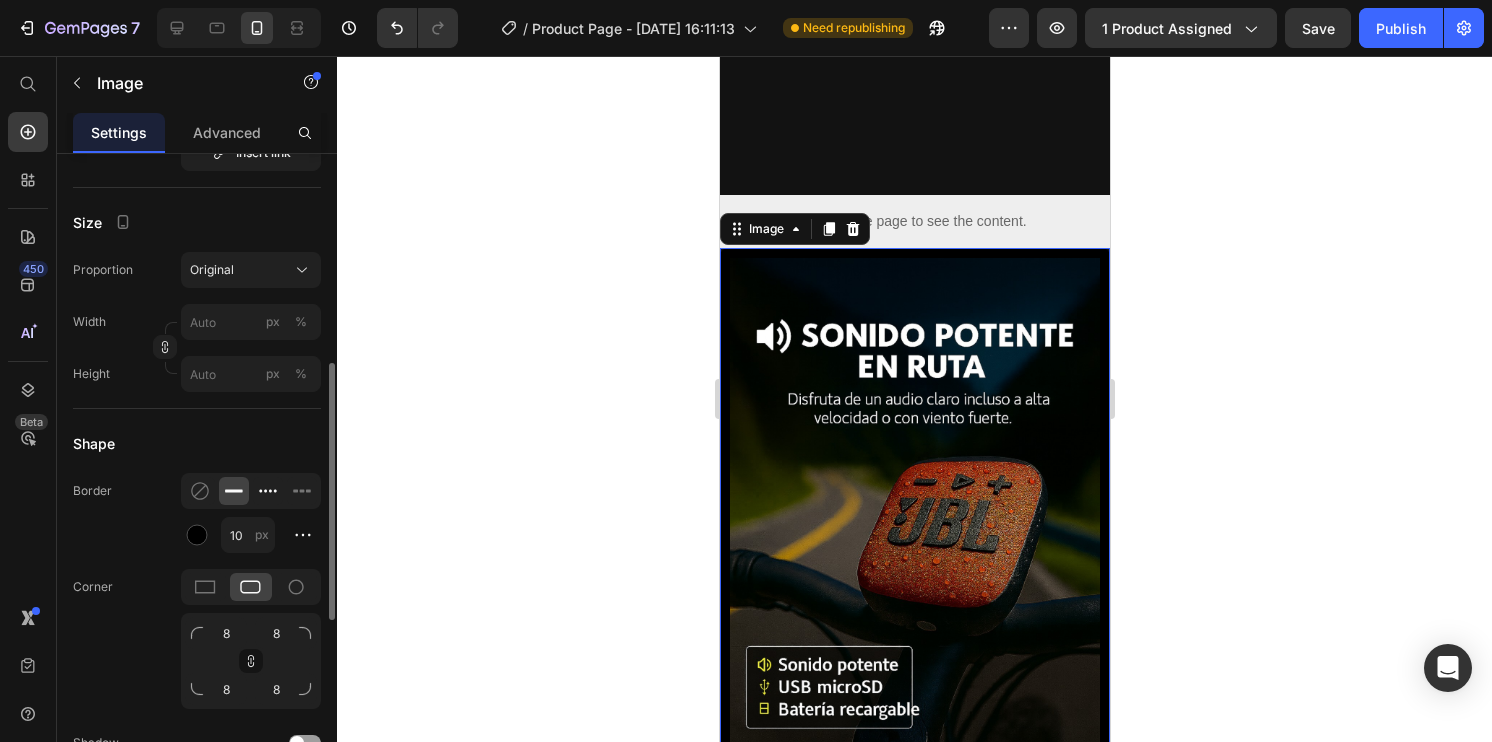click 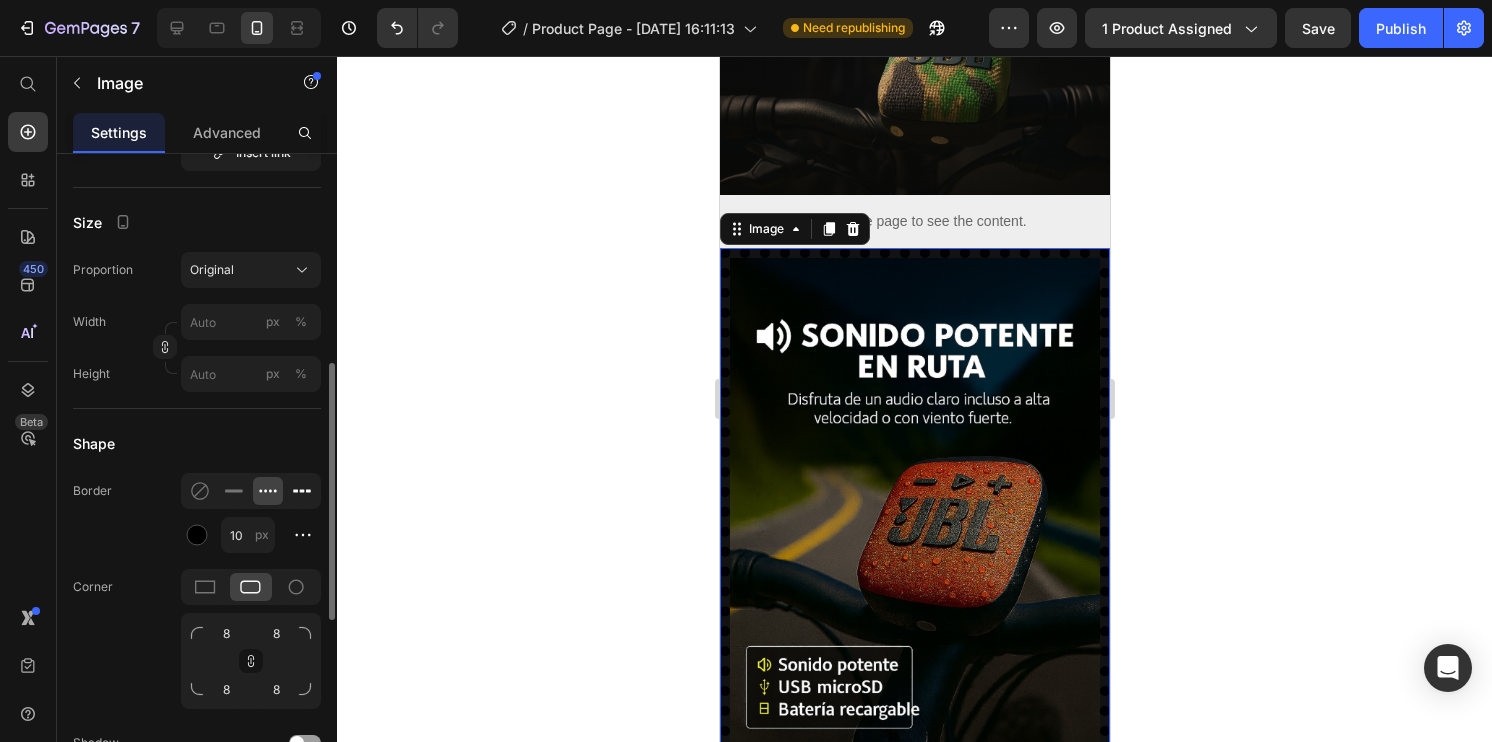 click 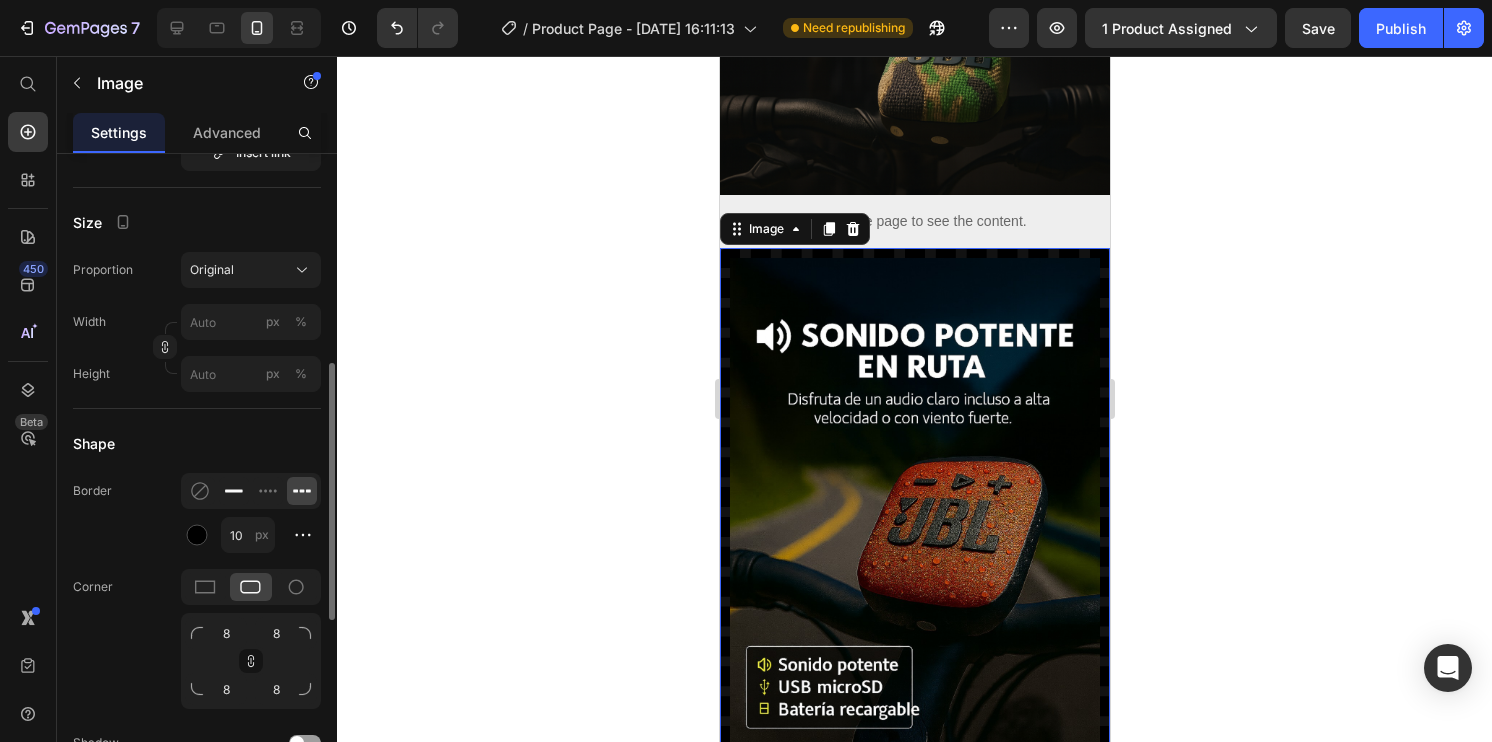 click 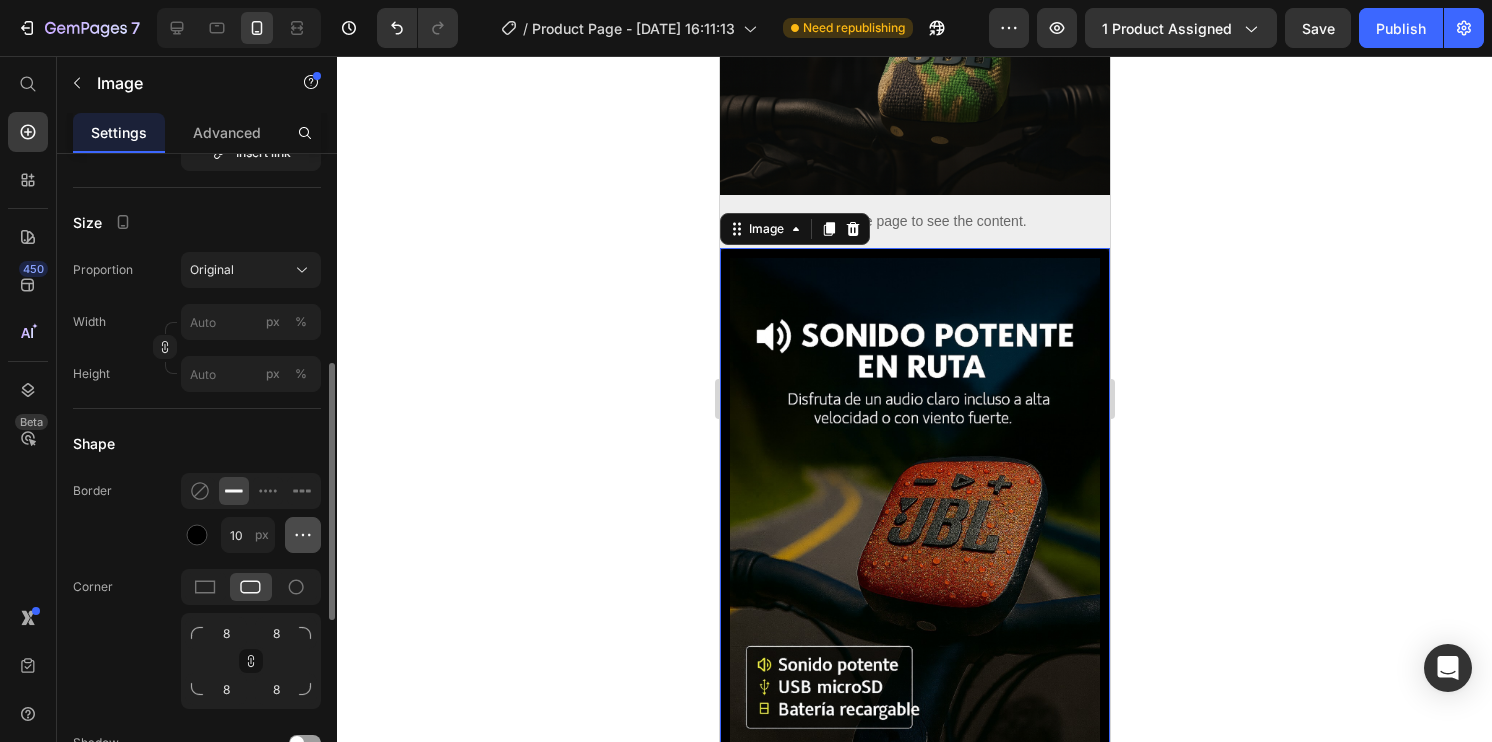 click 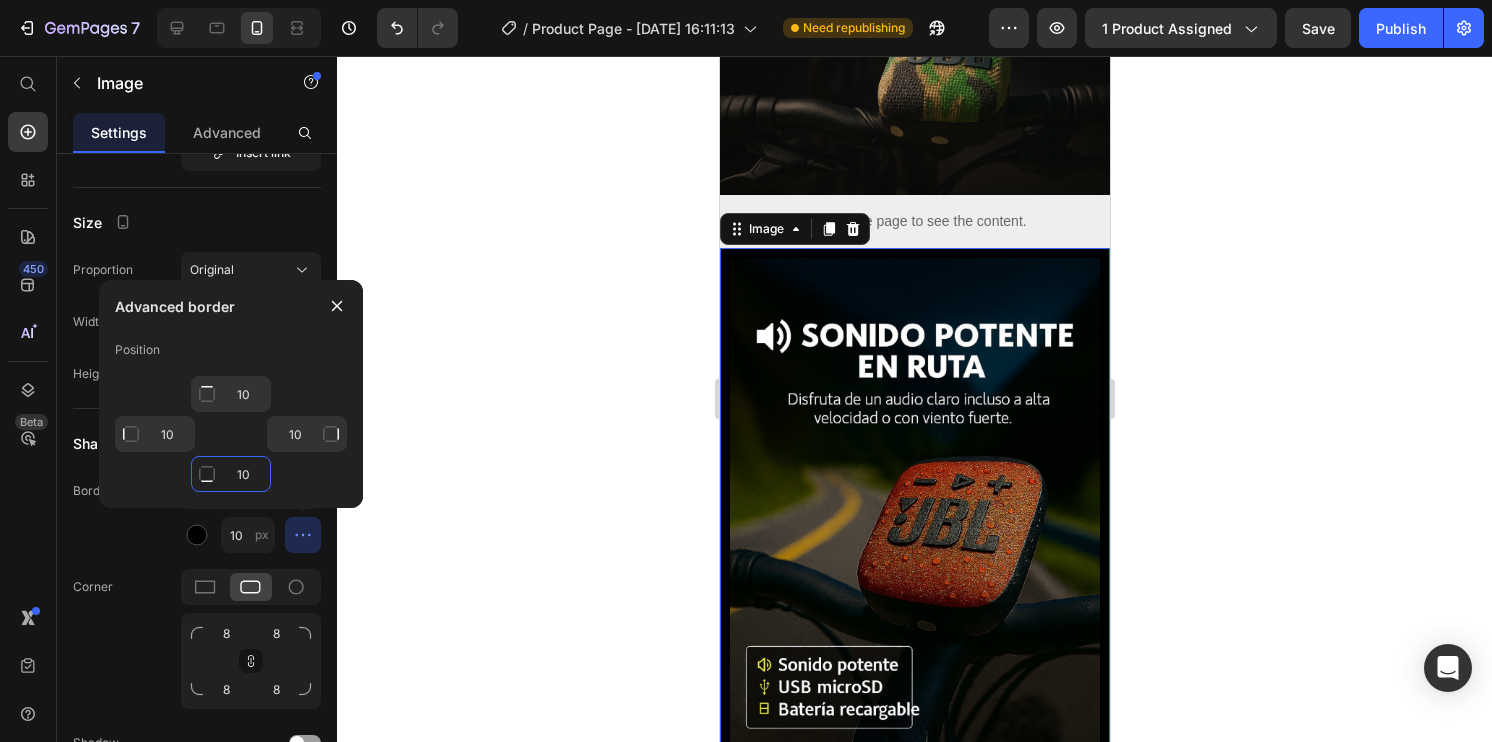 click on "10" 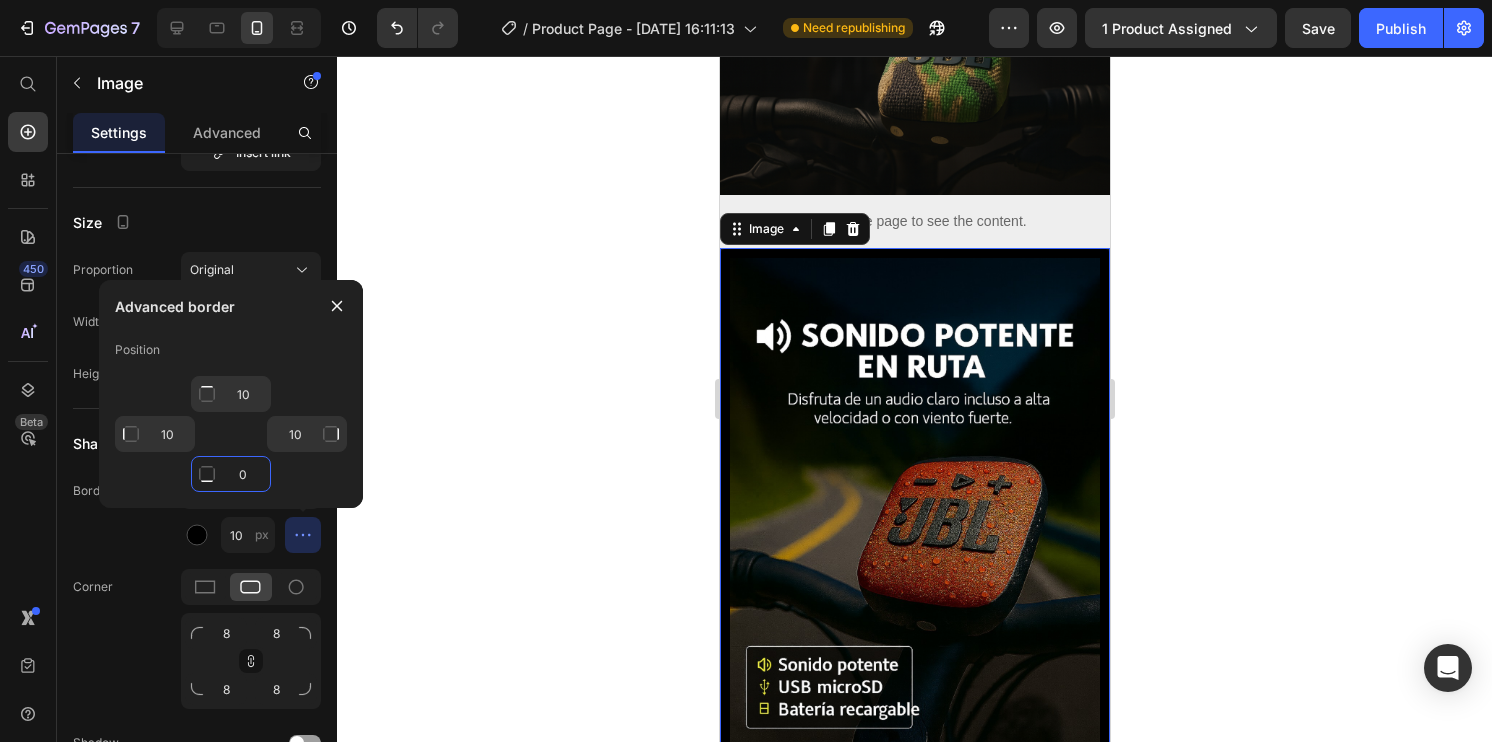 type on "0" 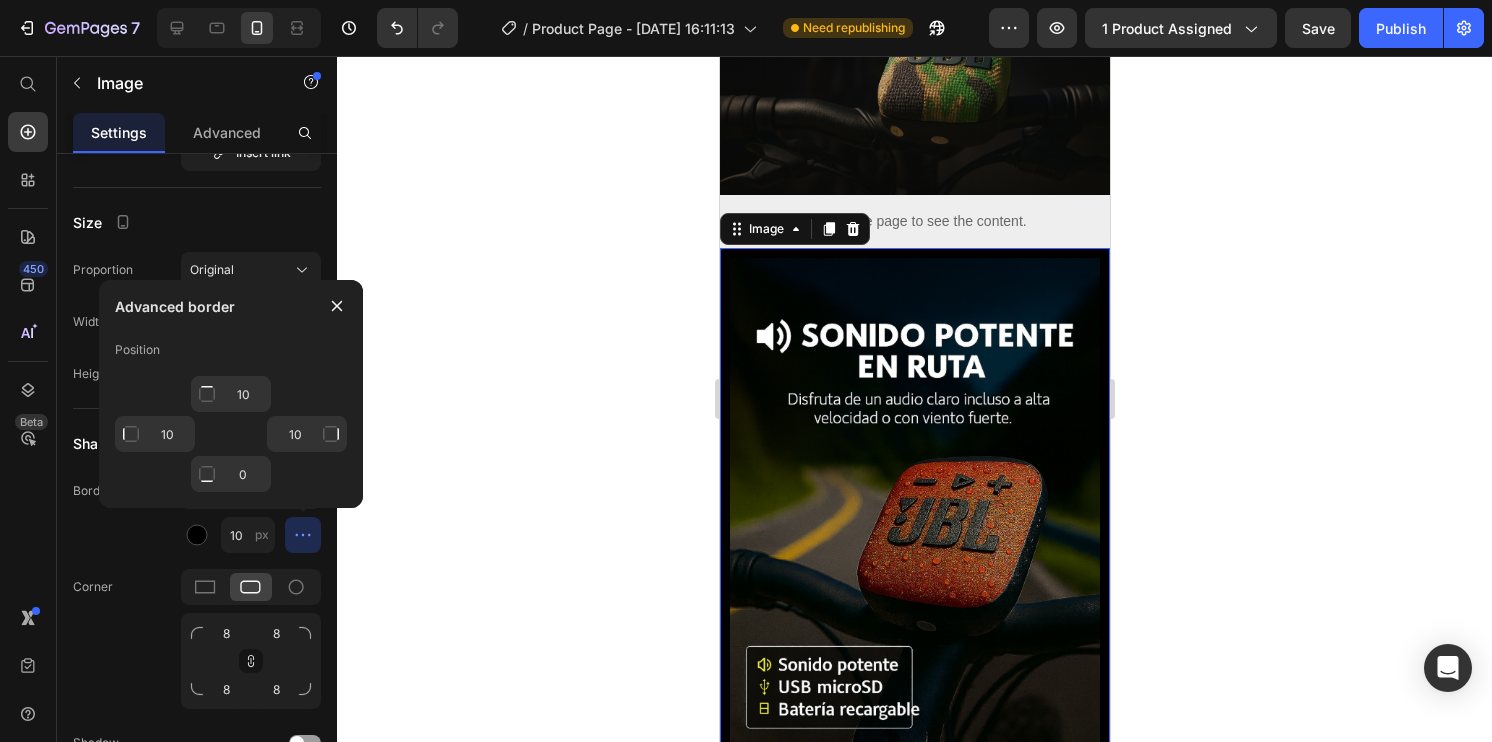 type on "Mixed" 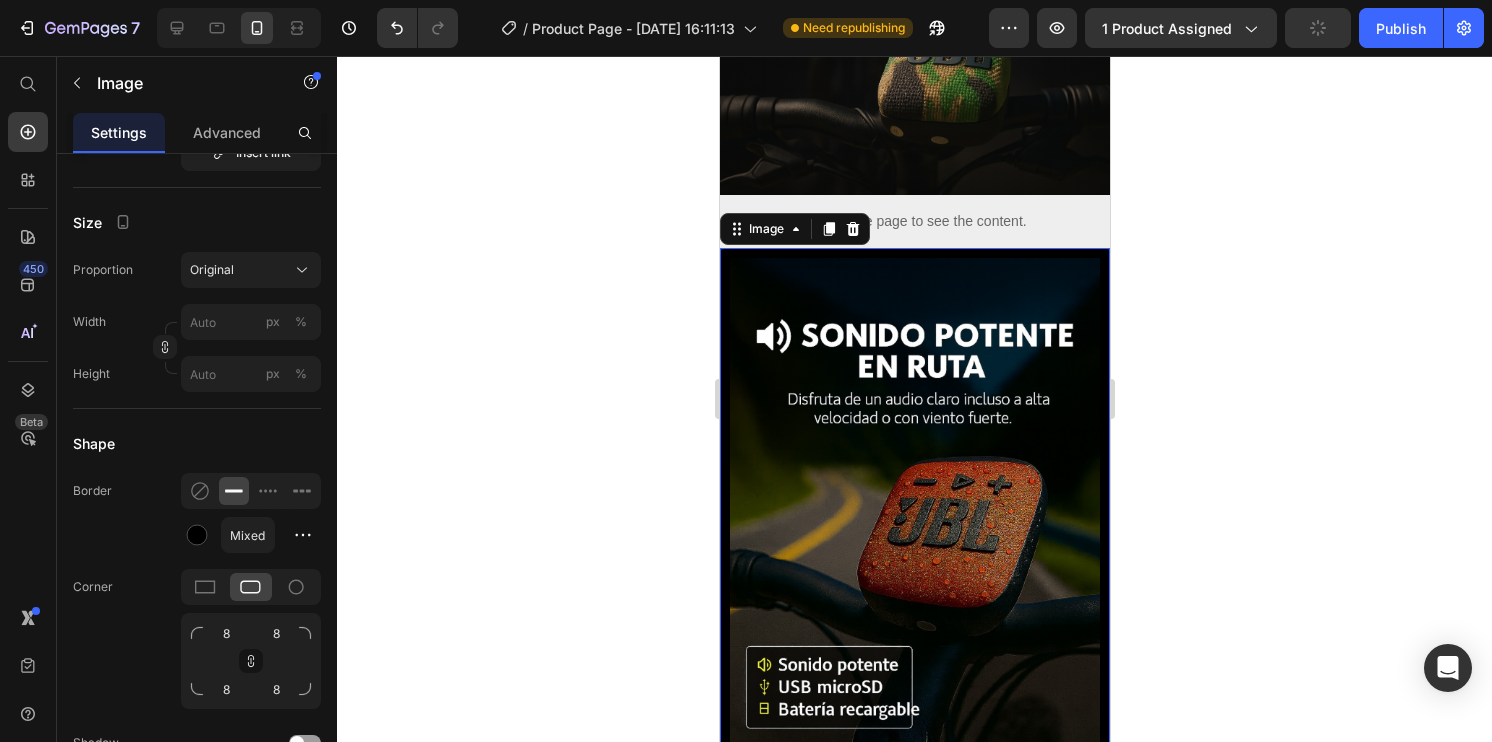 click 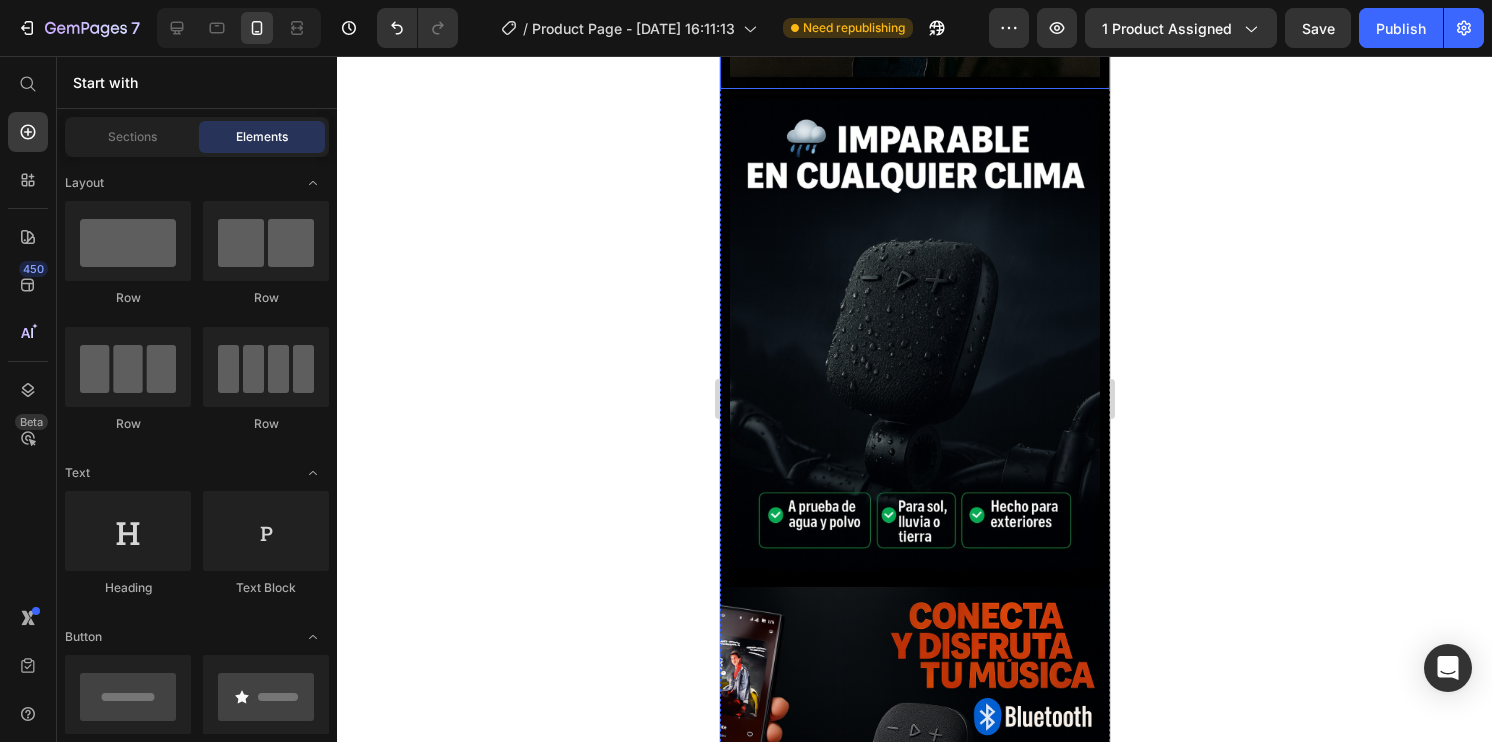 scroll, scrollTop: 1181, scrollLeft: 0, axis: vertical 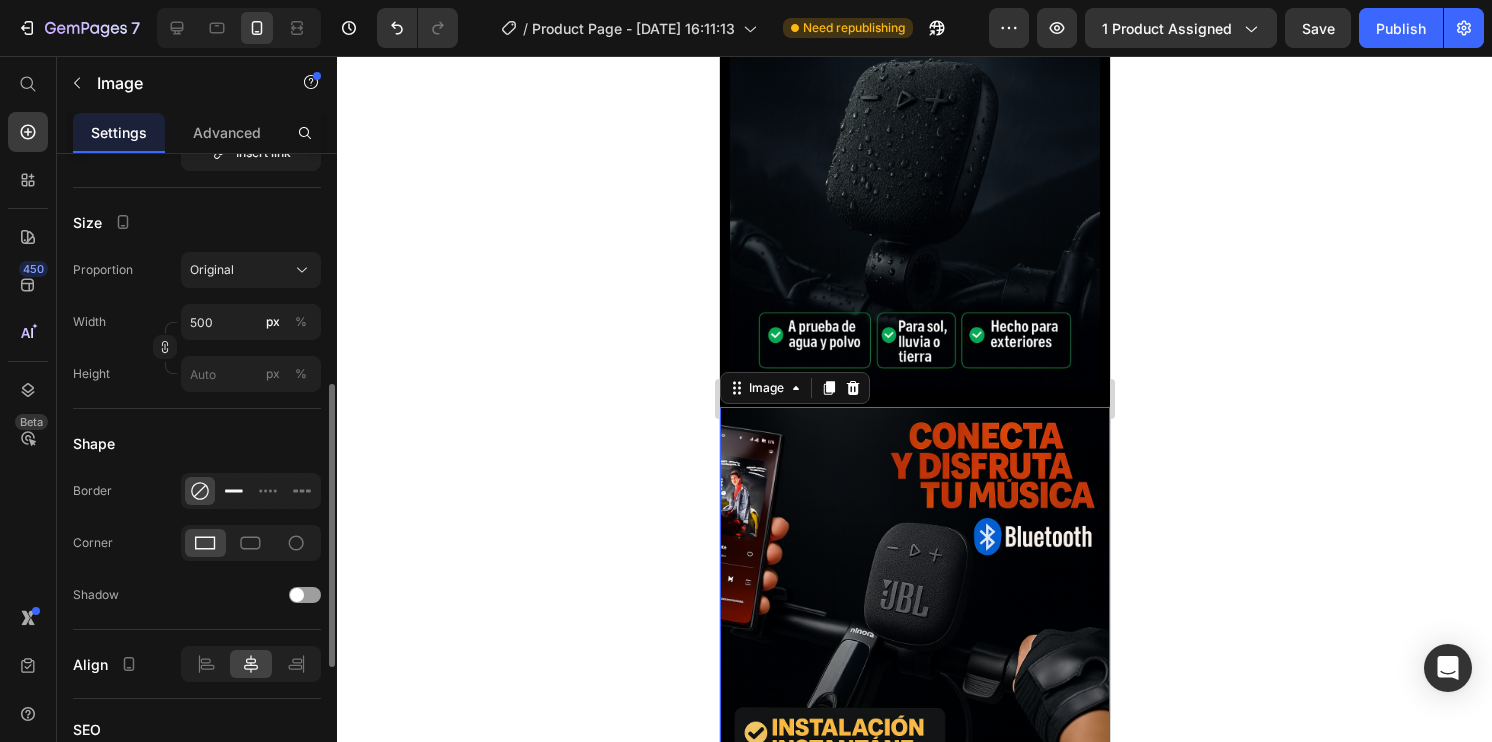 click 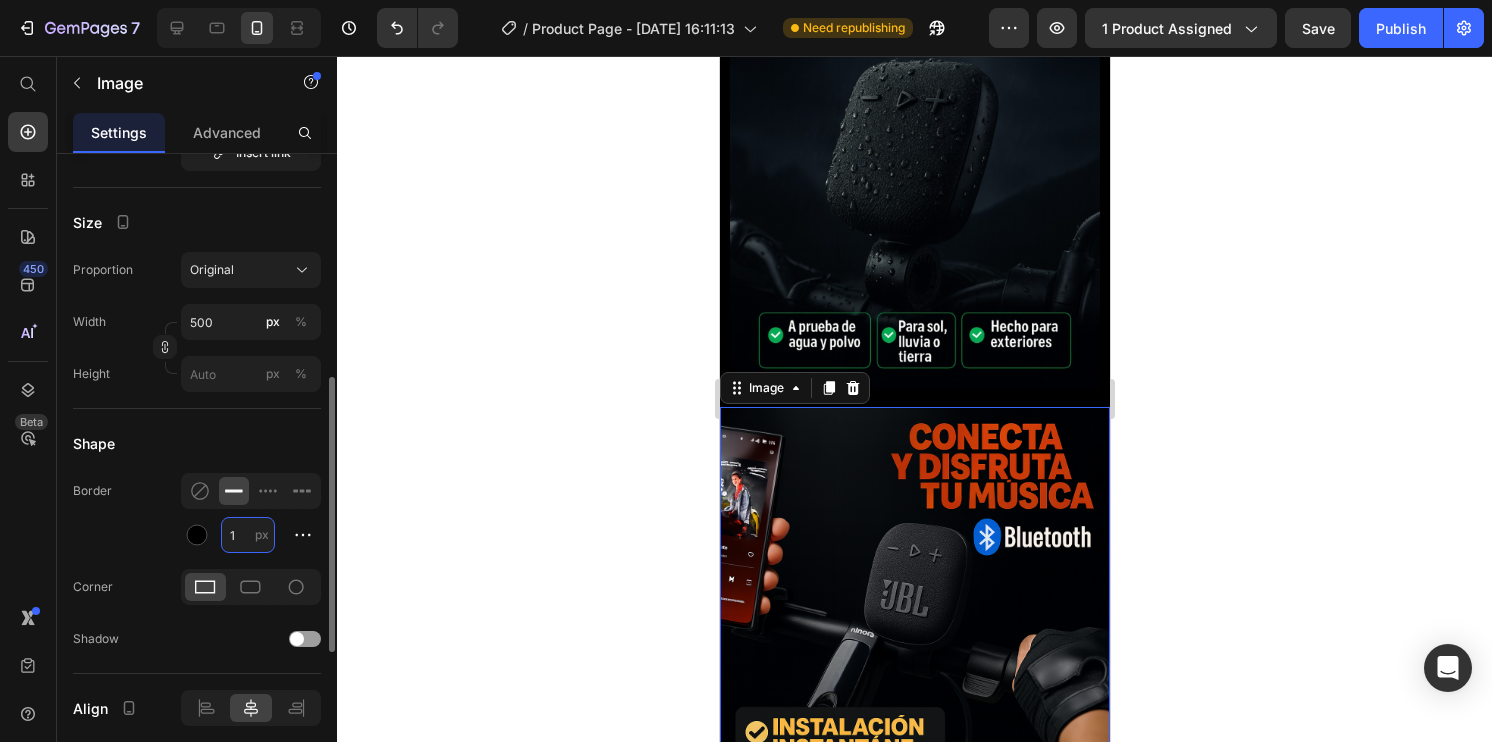 click on "1" at bounding box center [248, 535] 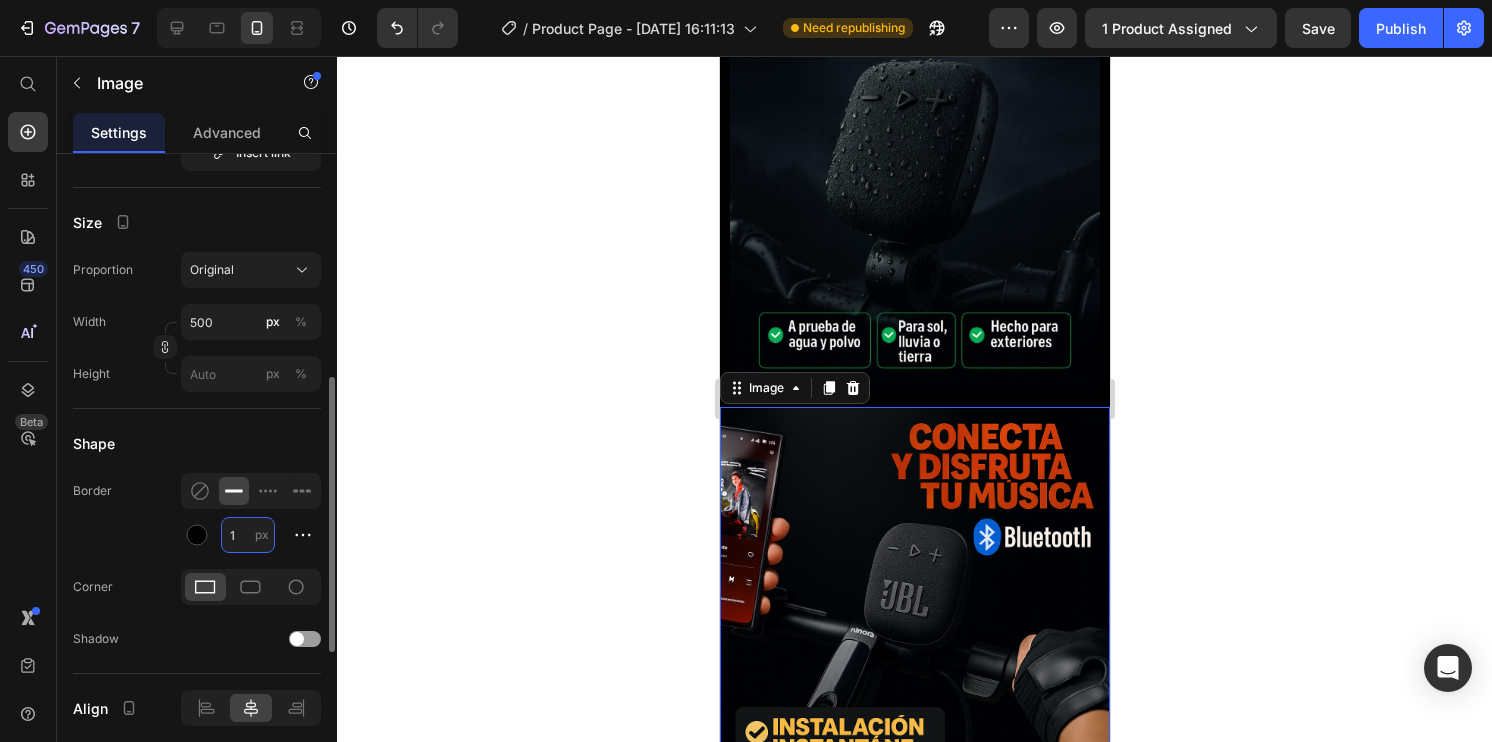 type on "9" 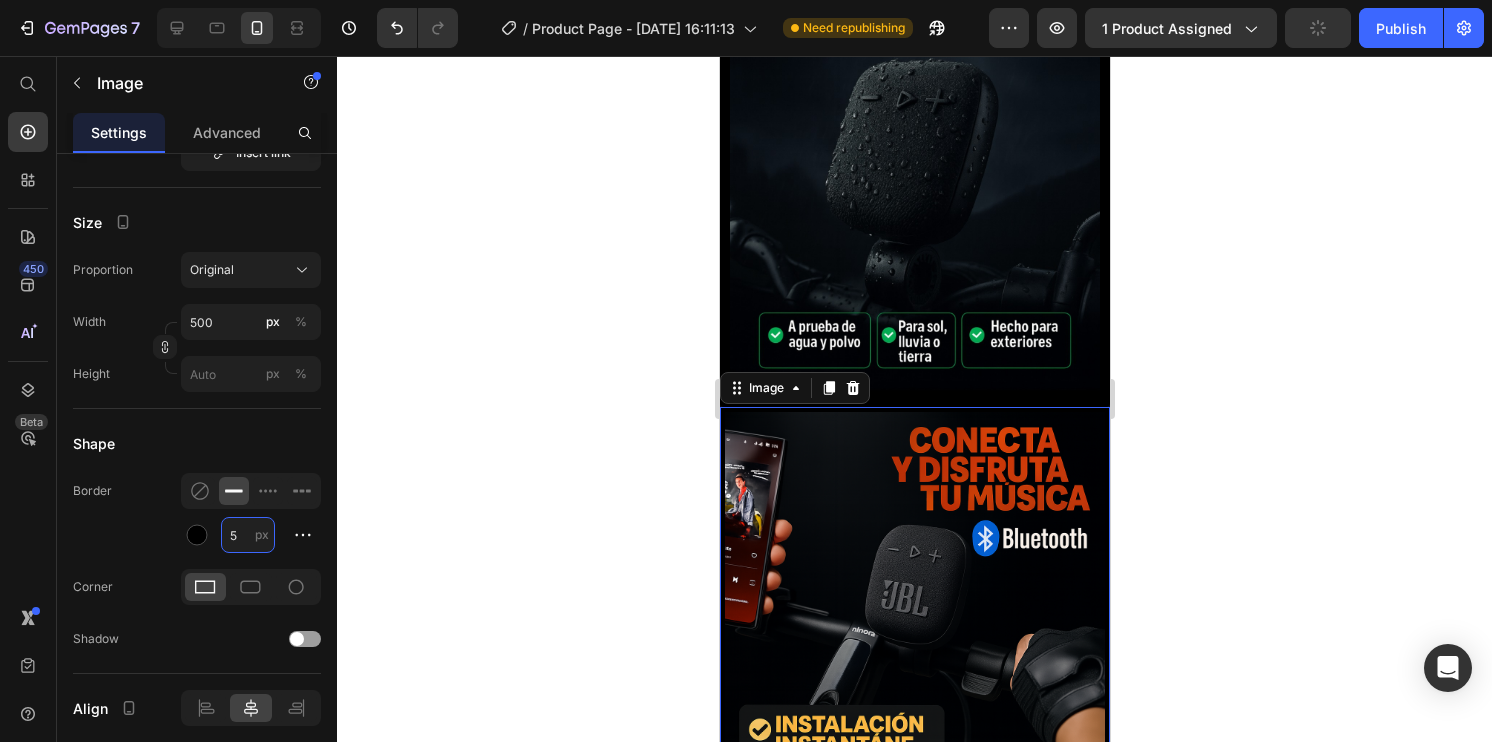 type on "1" 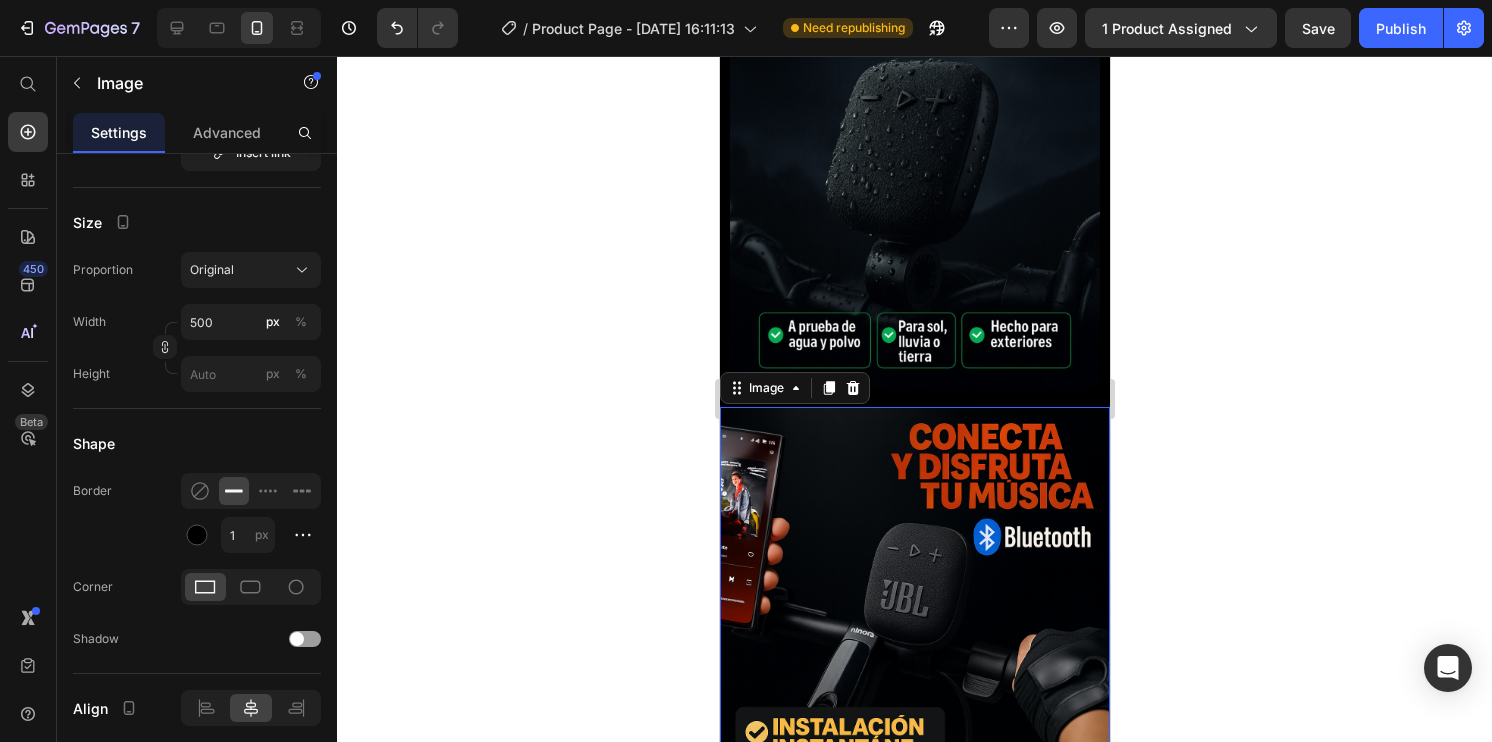 click 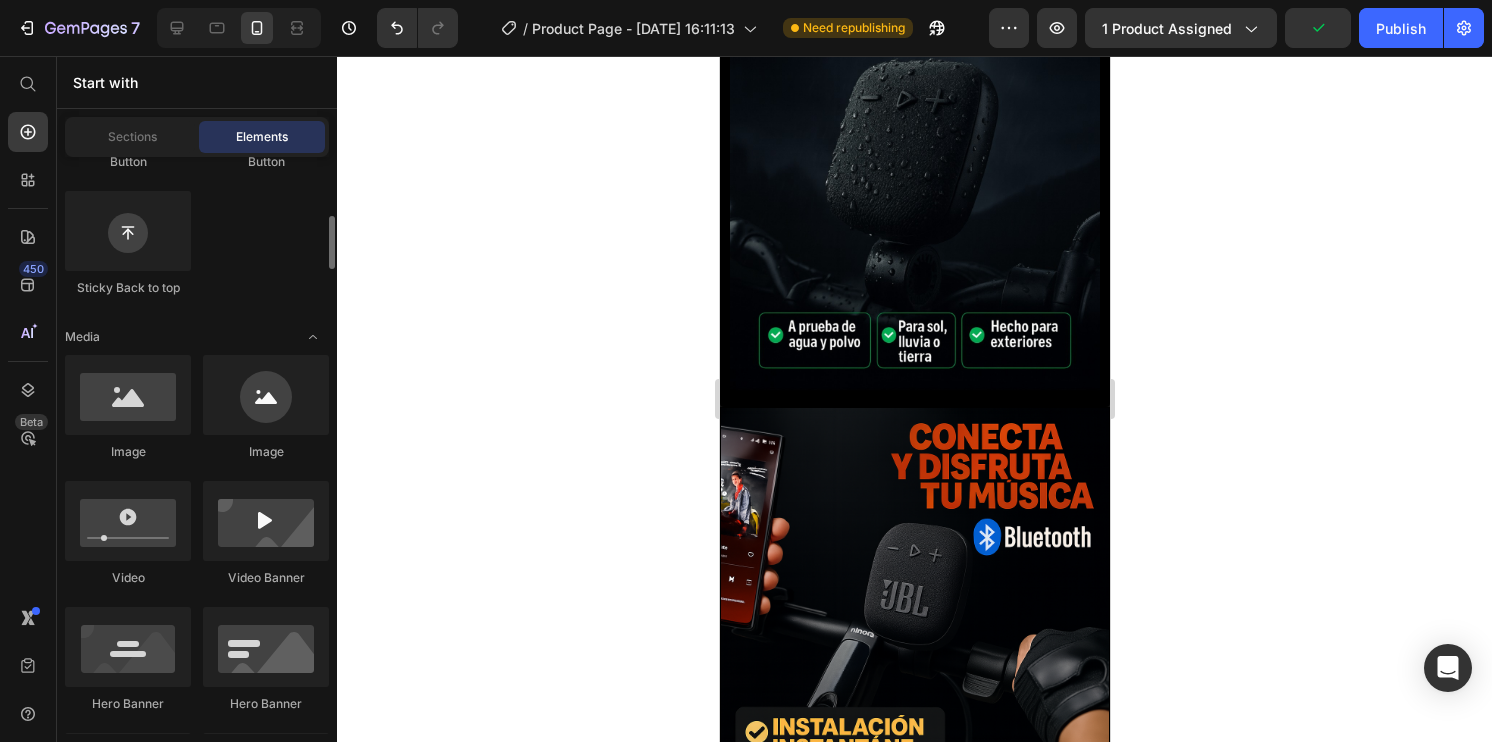 scroll, scrollTop: 595, scrollLeft: 0, axis: vertical 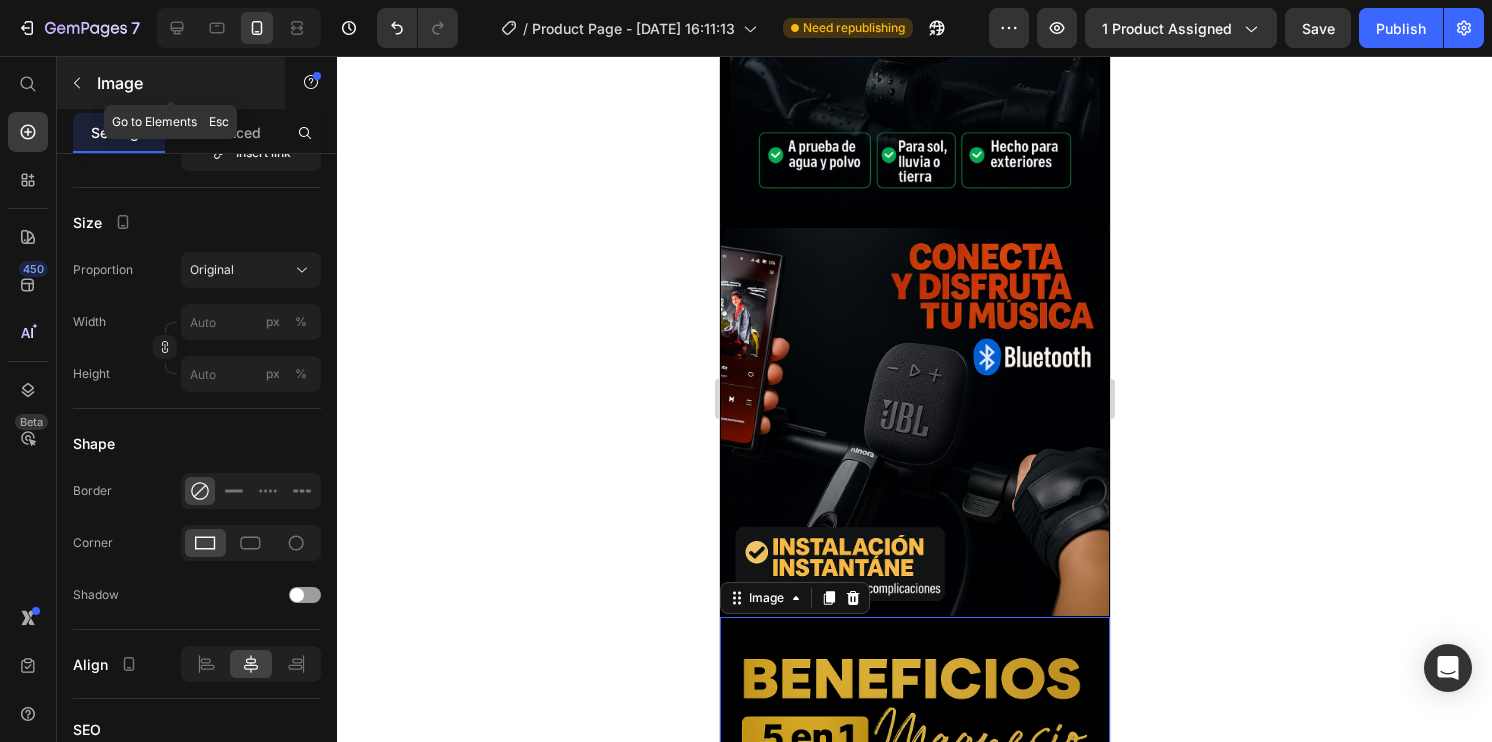 click 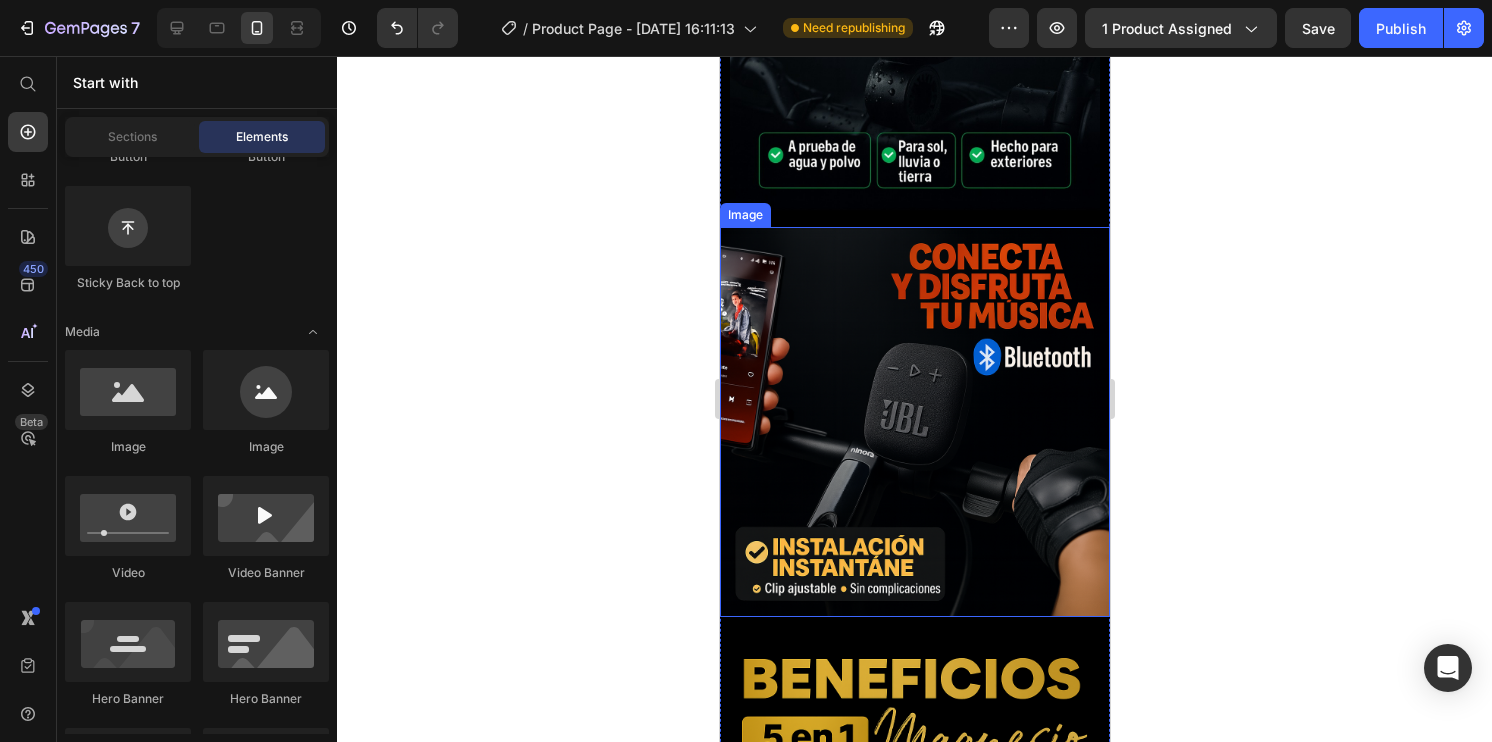 click at bounding box center (914, 909) 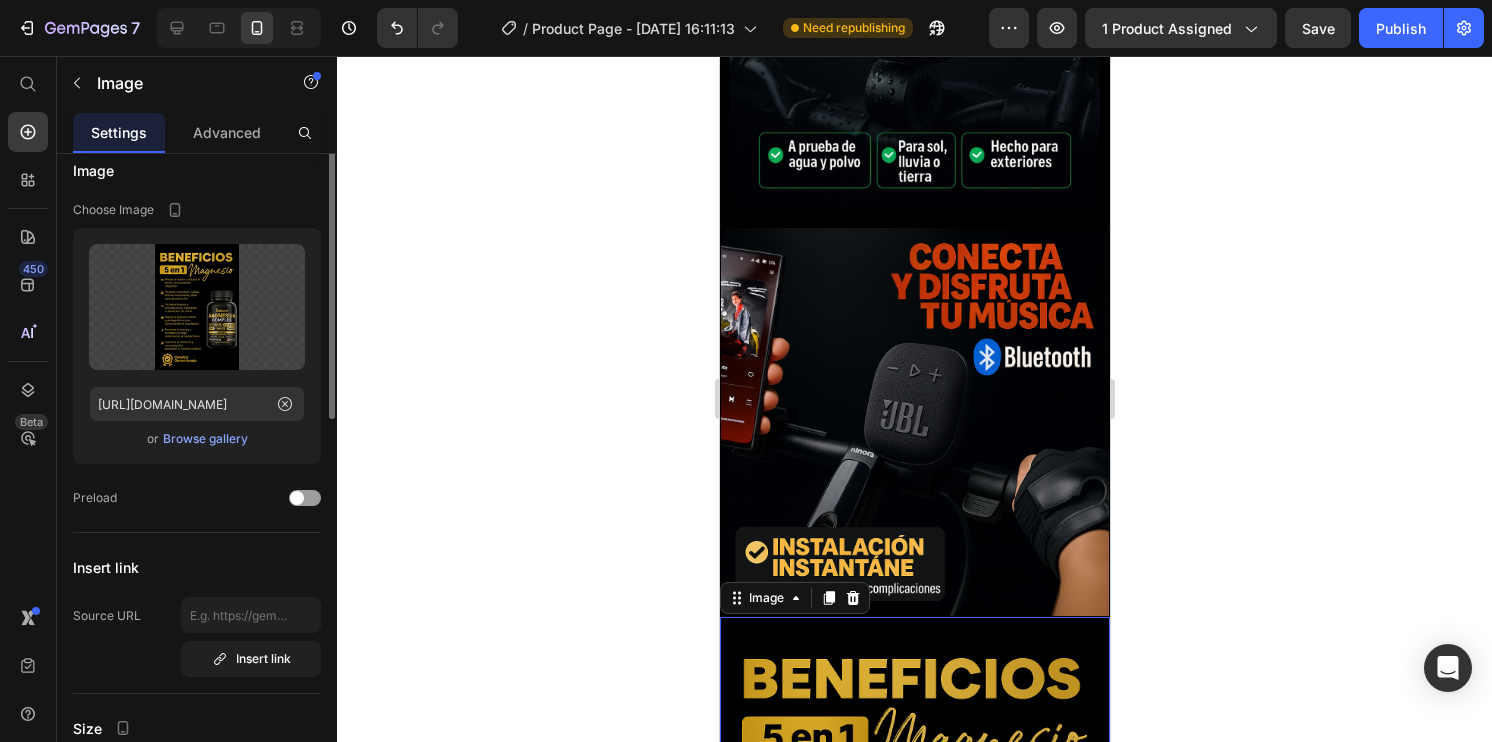 scroll, scrollTop: 0, scrollLeft: 0, axis: both 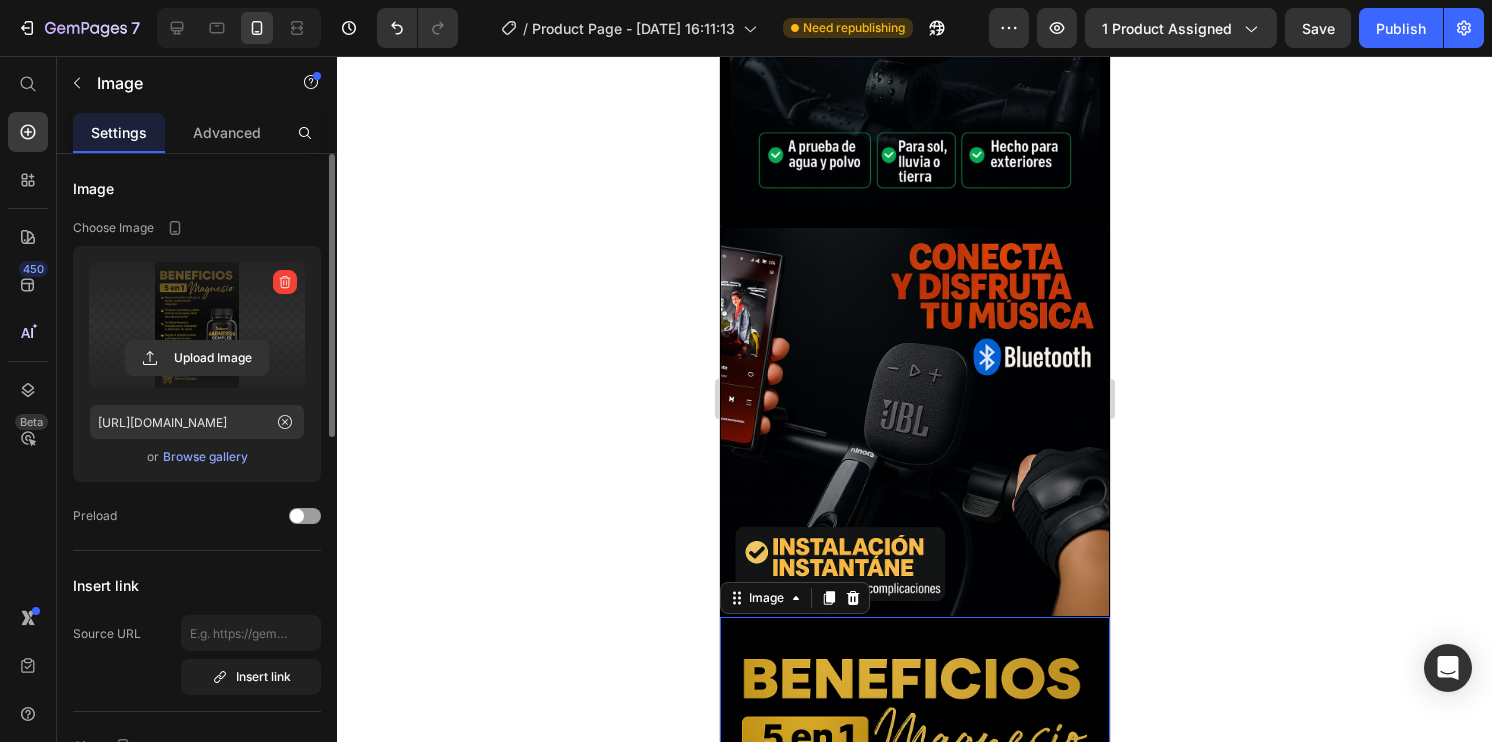 click at bounding box center (197, 325) 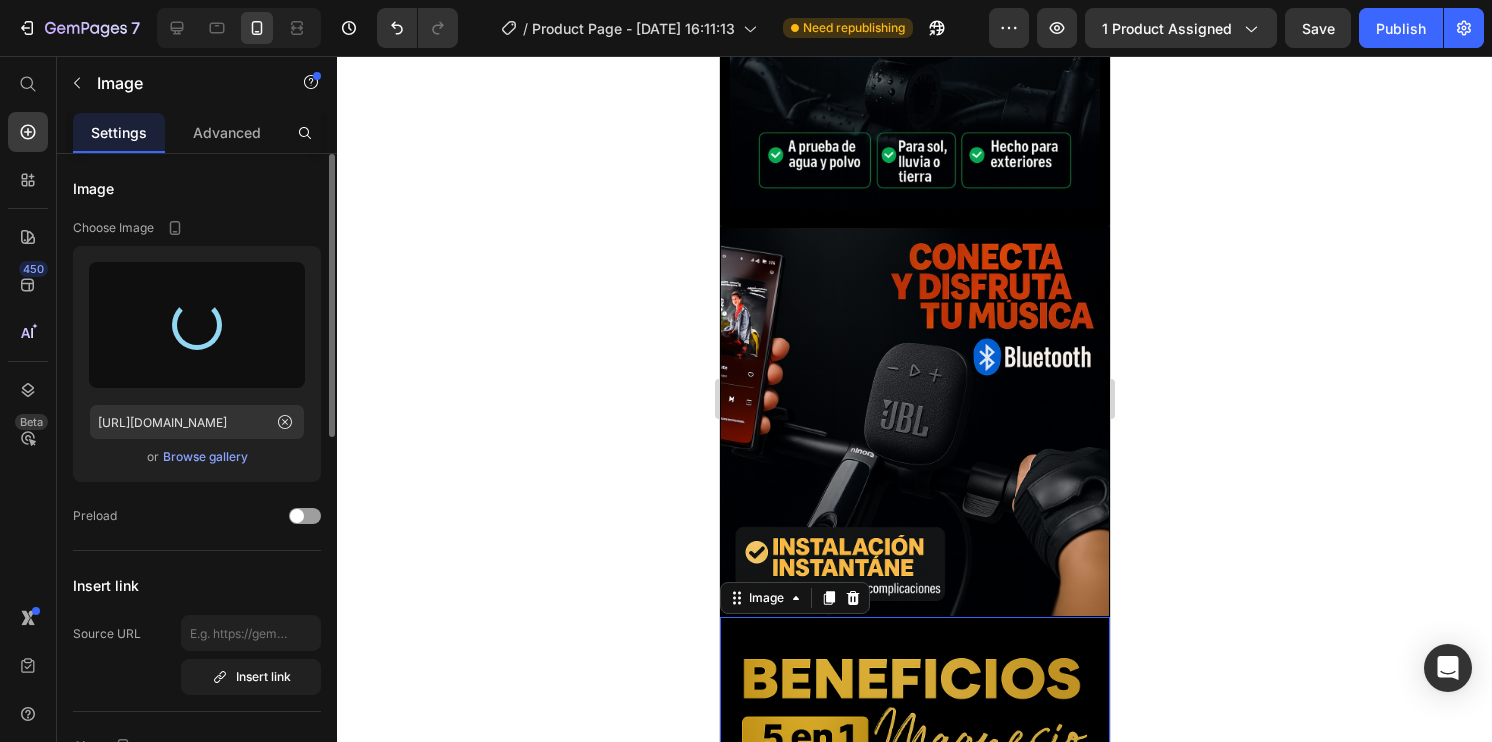 type on "[URL][DOMAIN_NAME]" 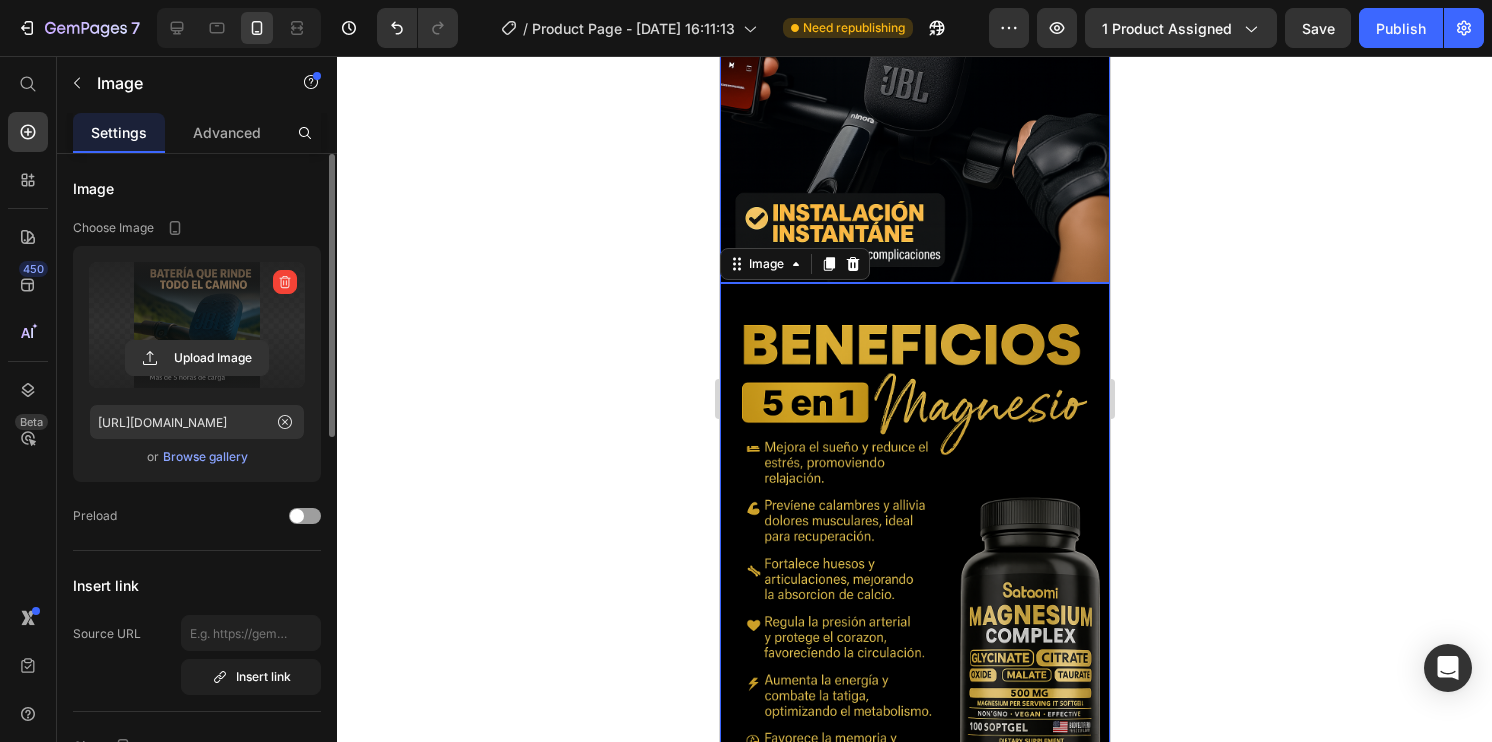scroll, scrollTop: 1697, scrollLeft: 0, axis: vertical 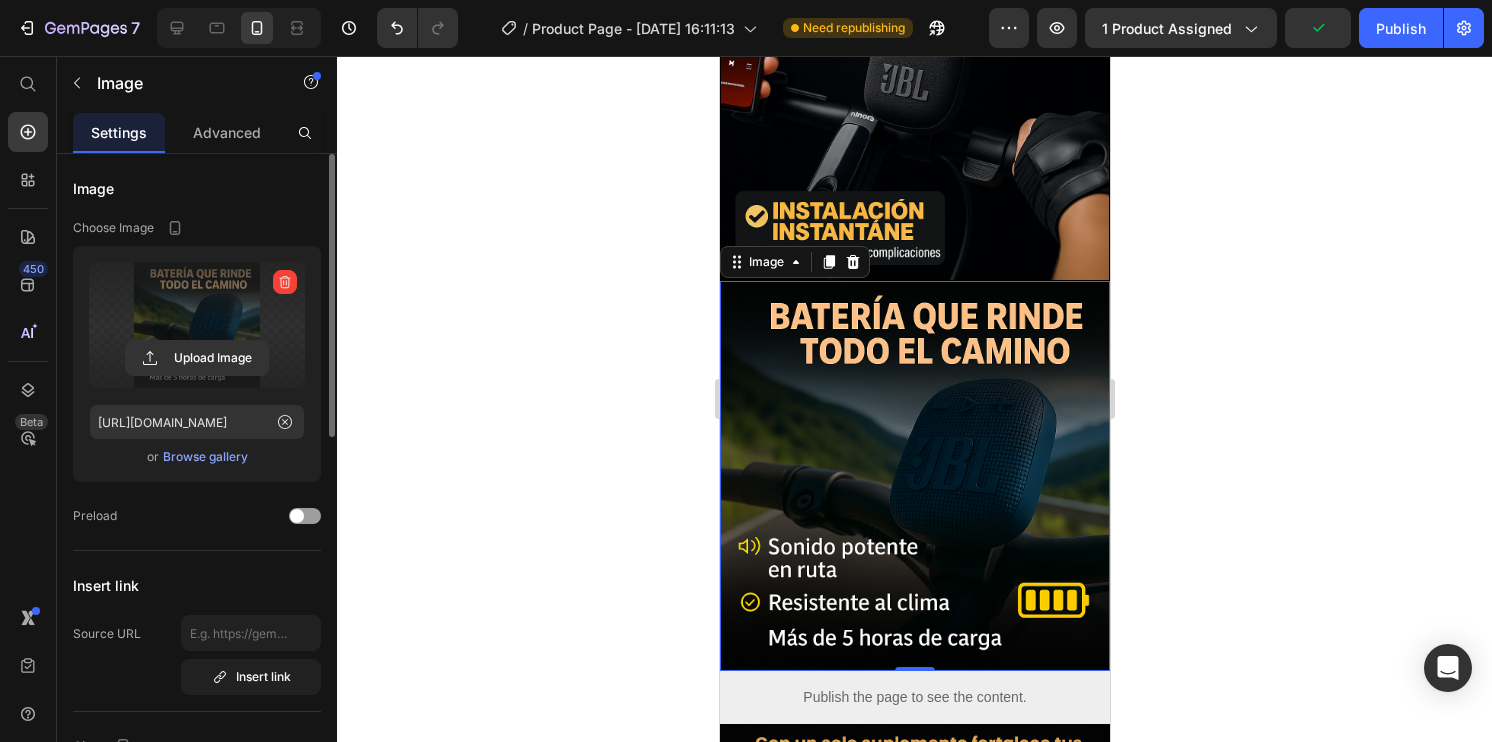 click 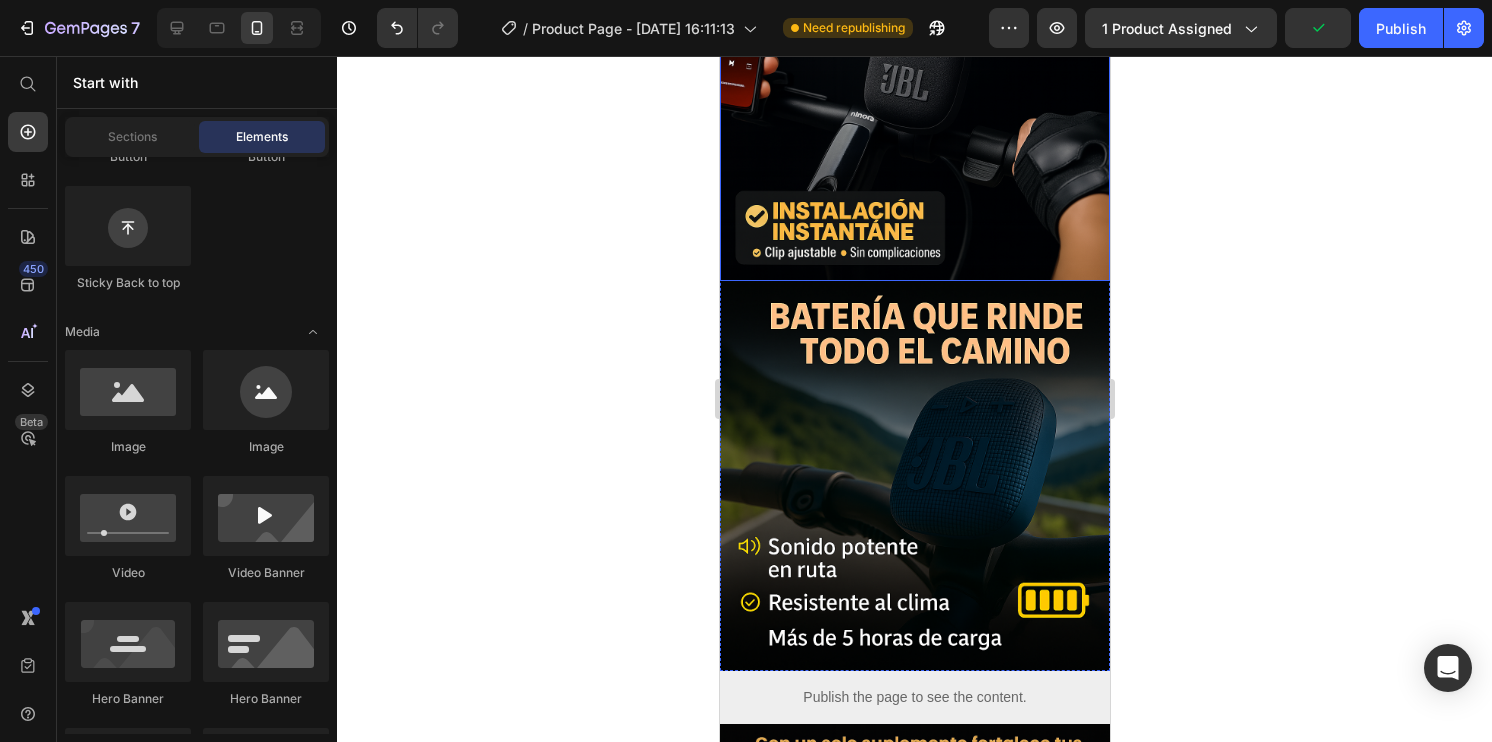 scroll, scrollTop: 1548, scrollLeft: 0, axis: vertical 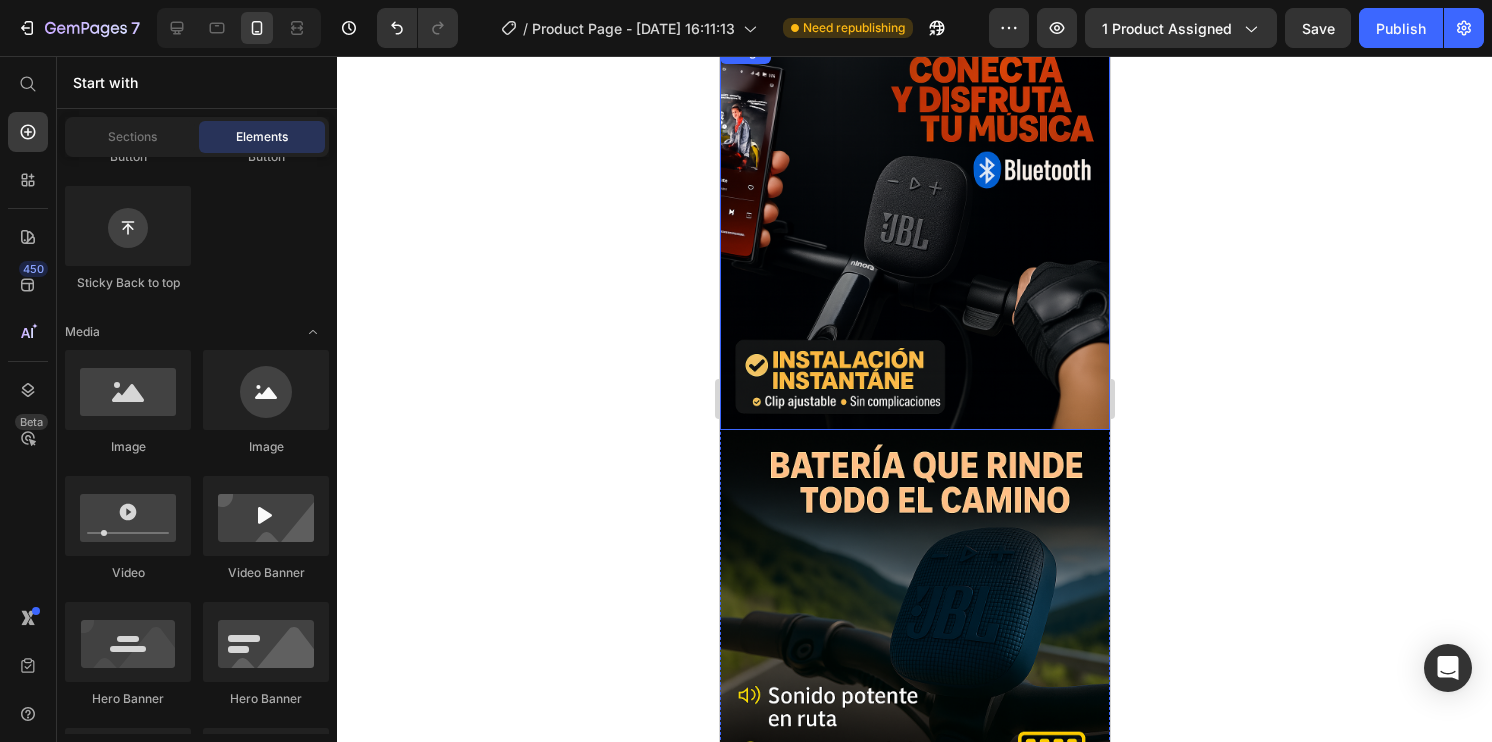 click 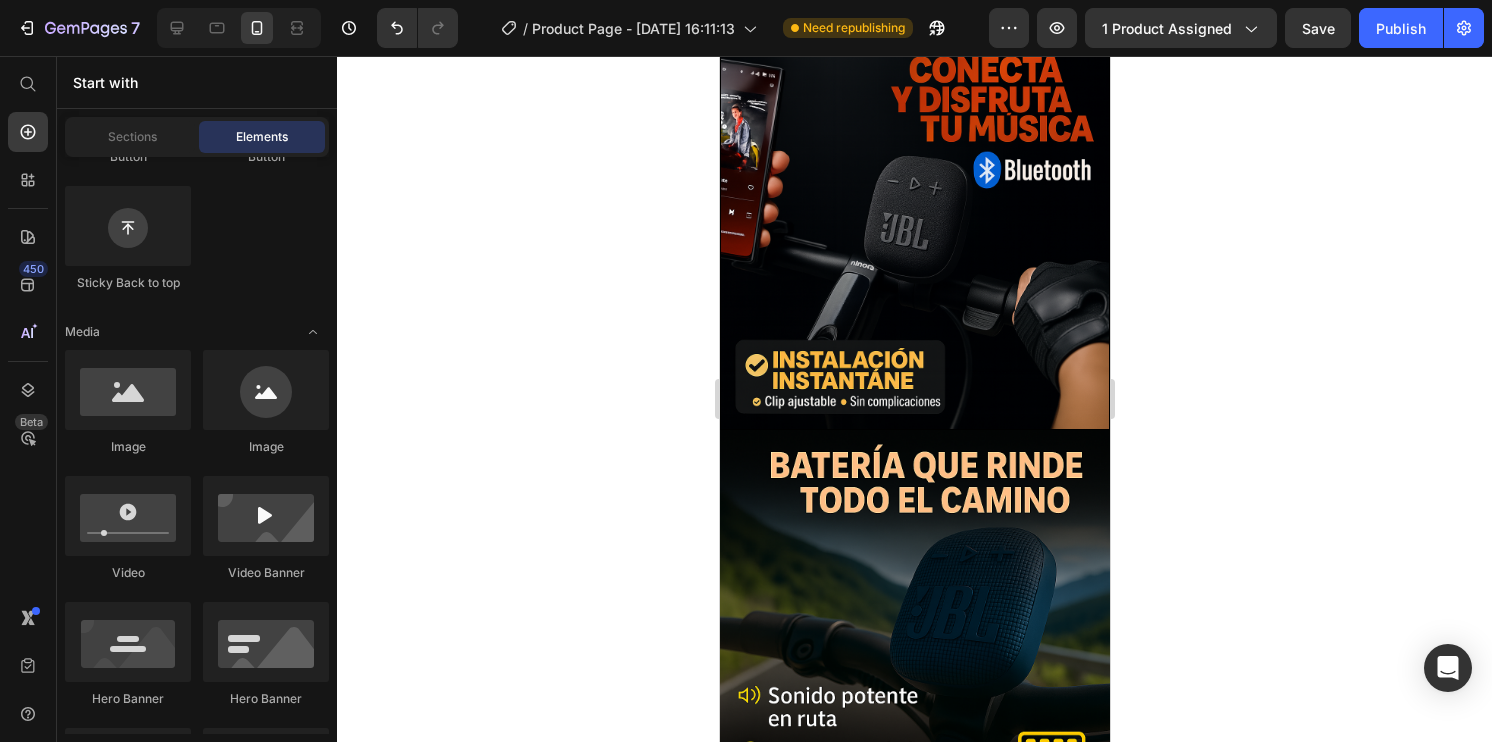 click 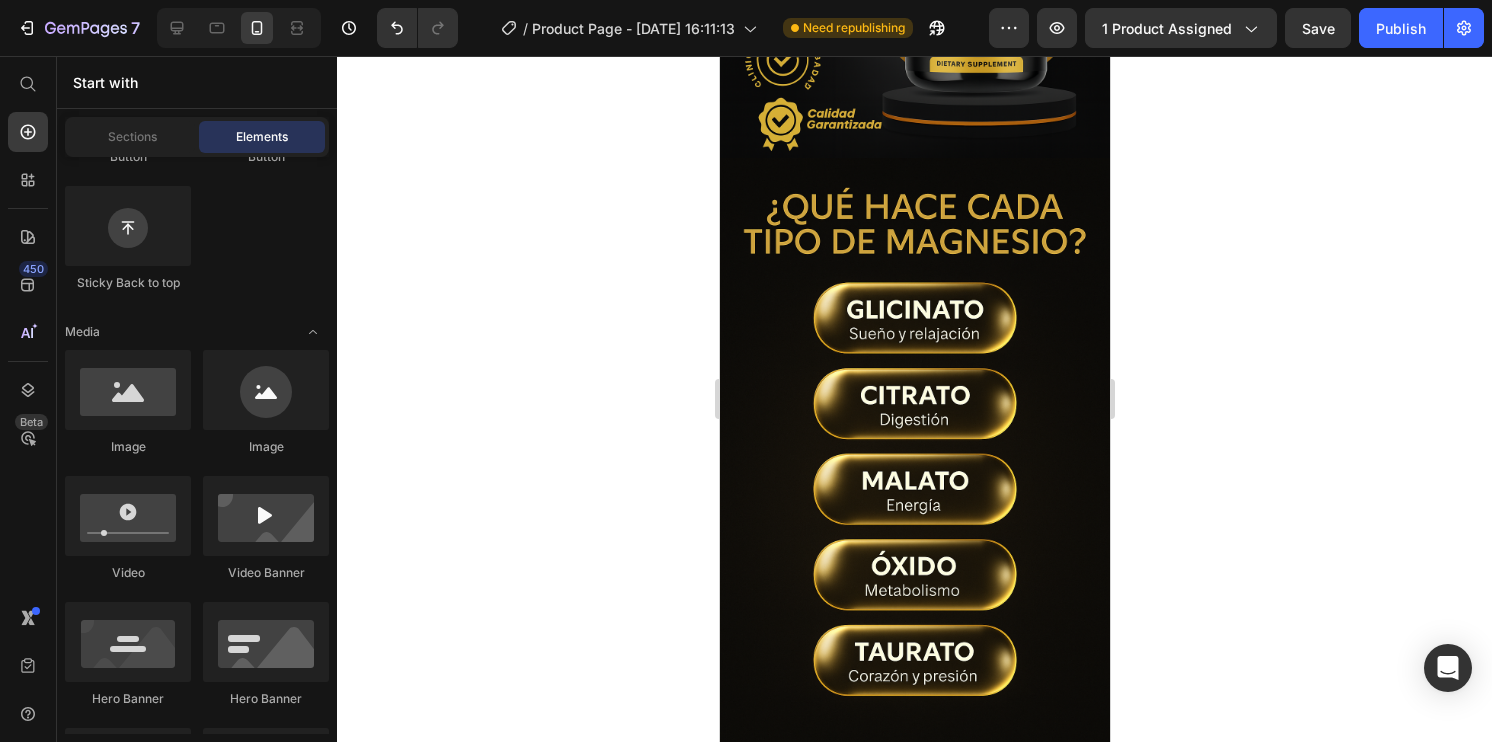 scroll, scrollTop: 3032, scrollLeft: 0, axis: vertical 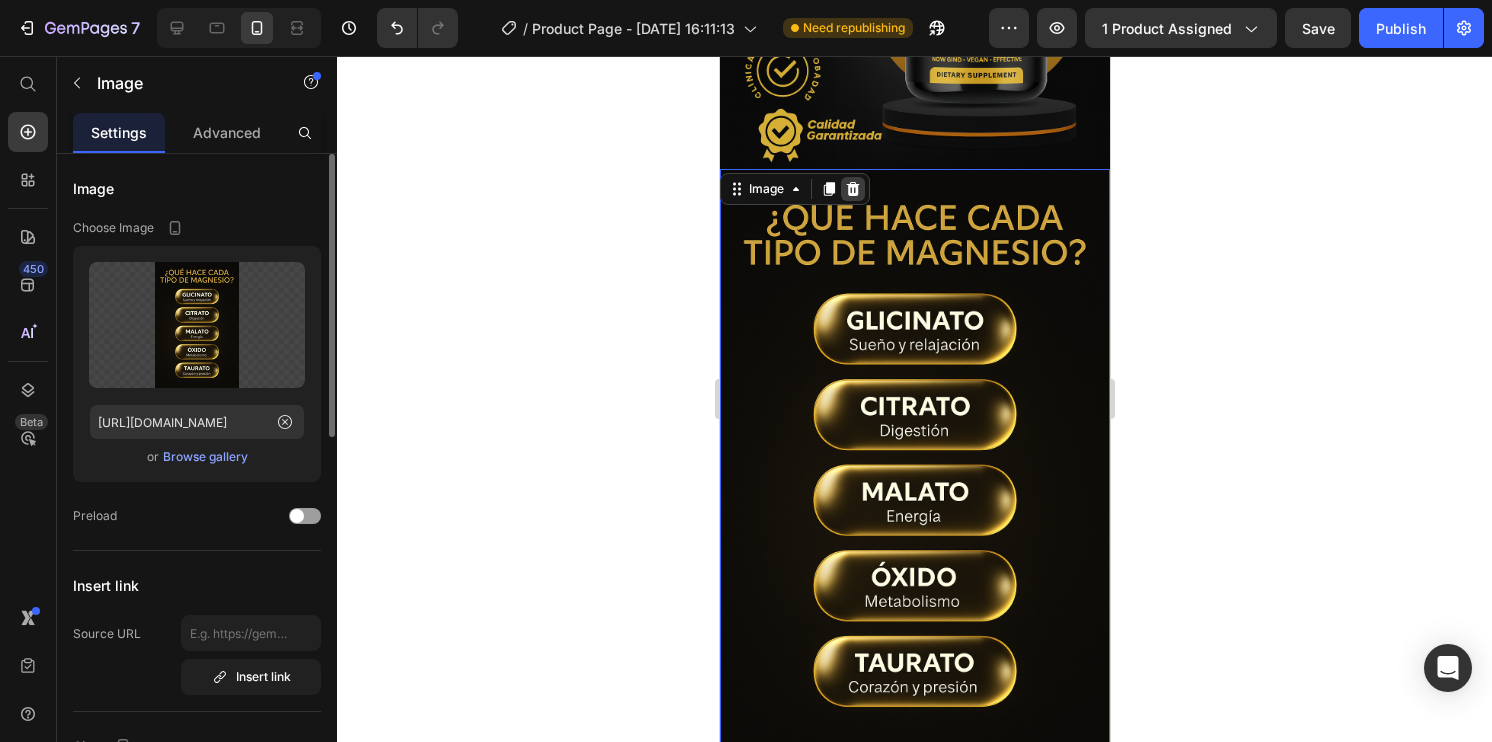 click 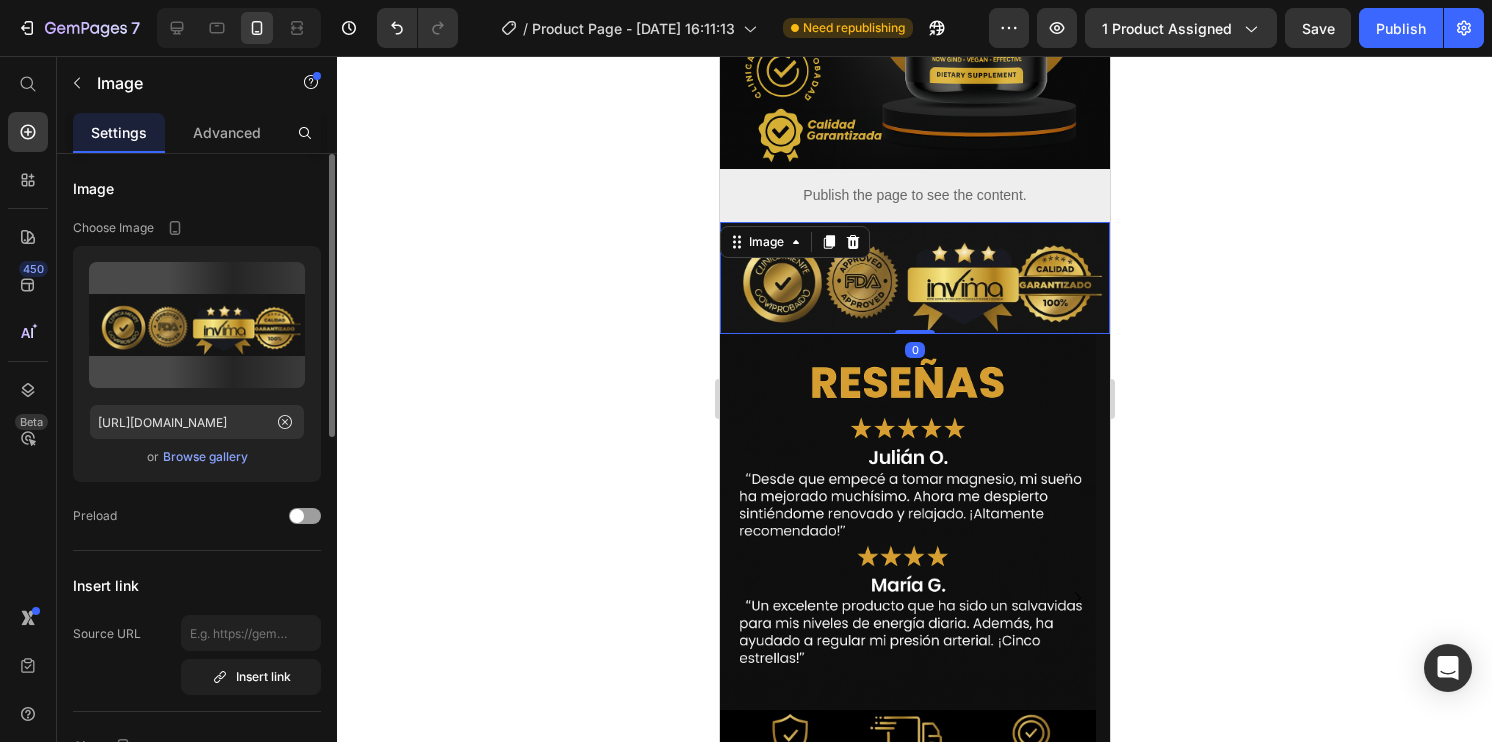 click at bounding box center [914, 278] 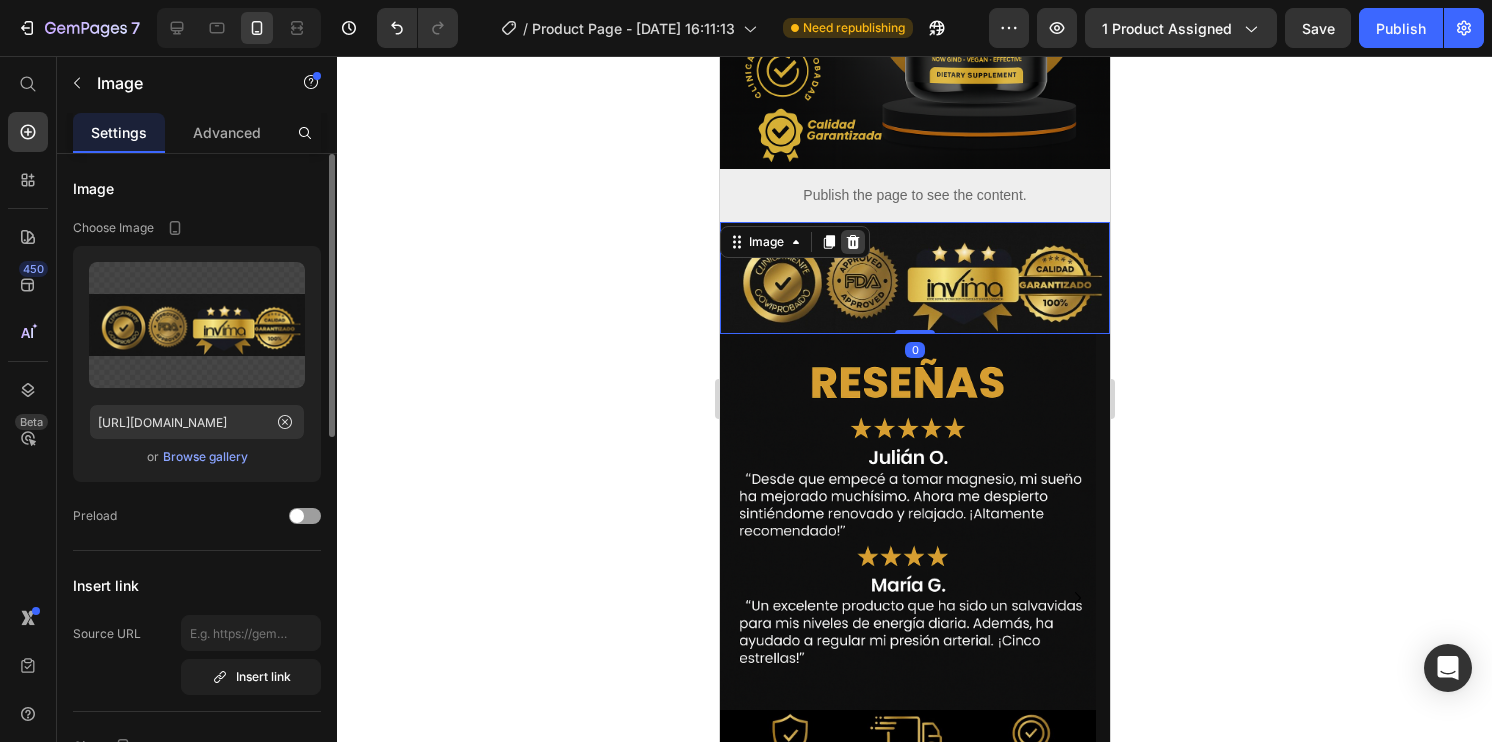 click at bounding box center (852, 242) 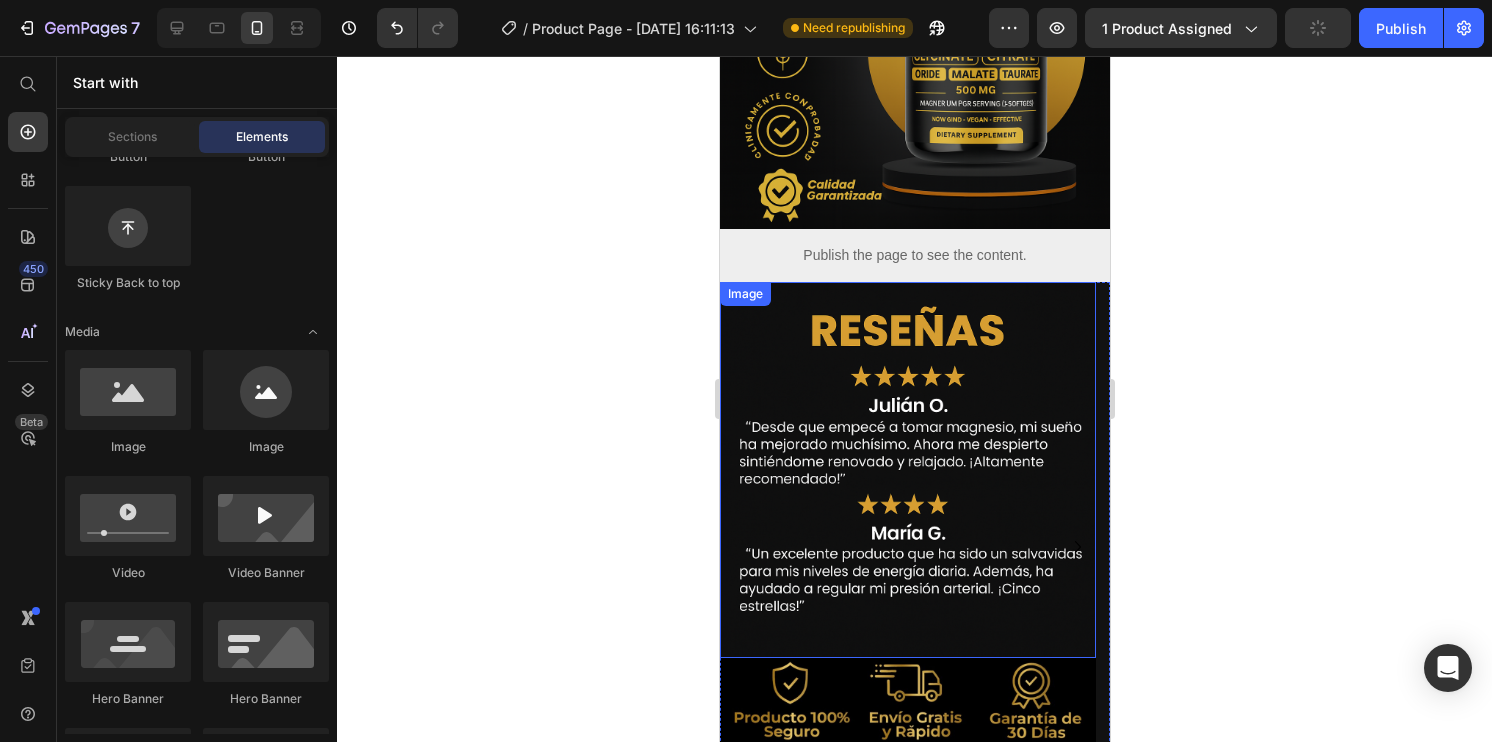 scroll, scrollTop: 2970, scrollLeft: 0, axis: vertical 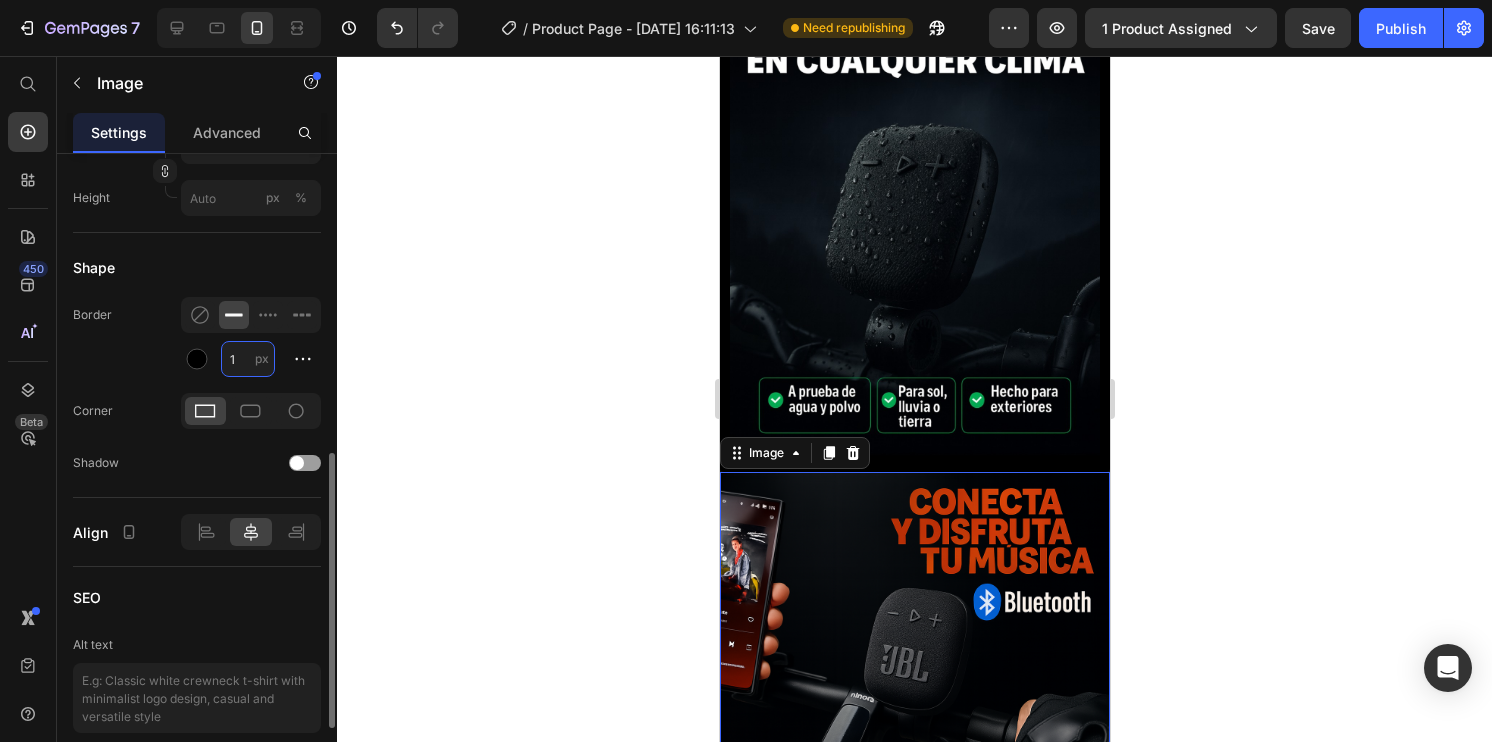 click on "1" at bounding box center (248, 359) 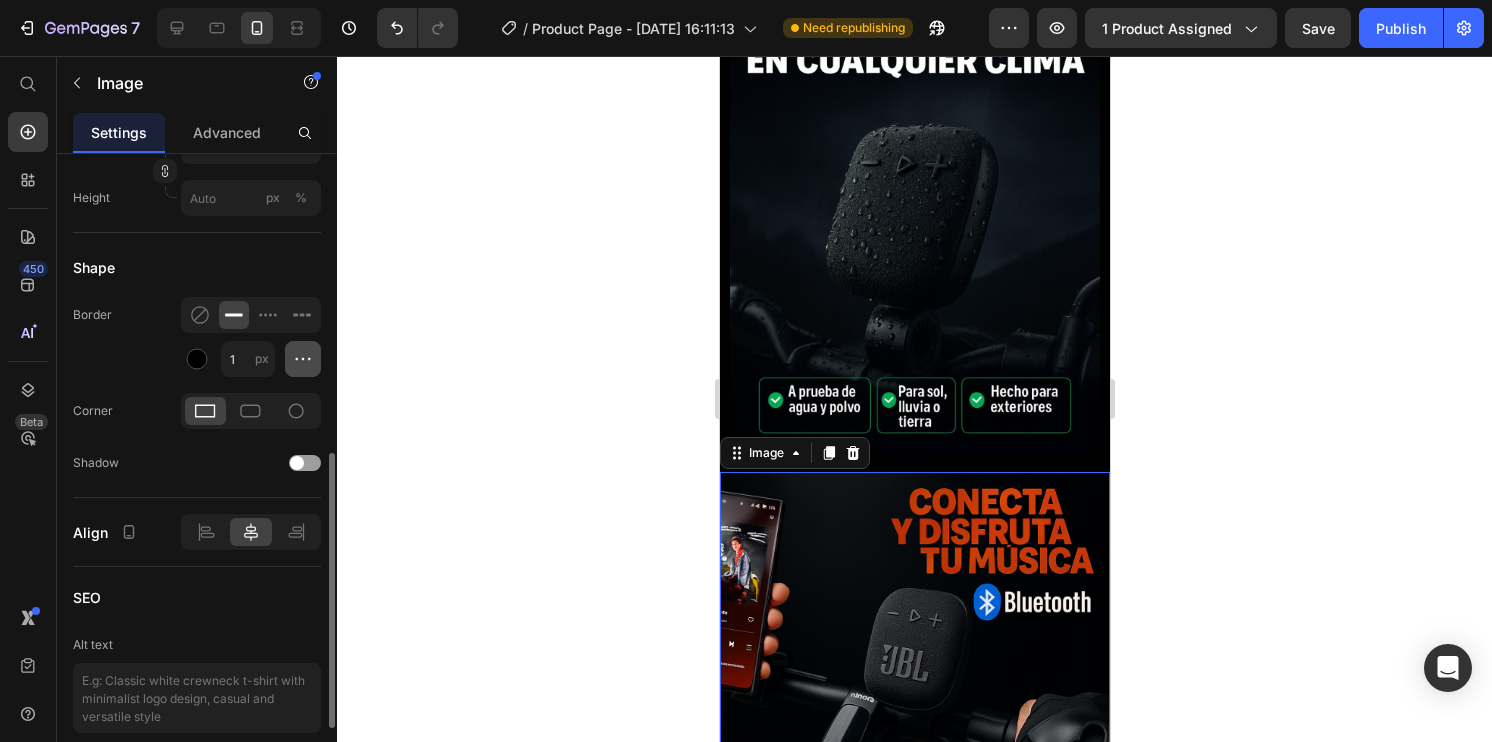 click 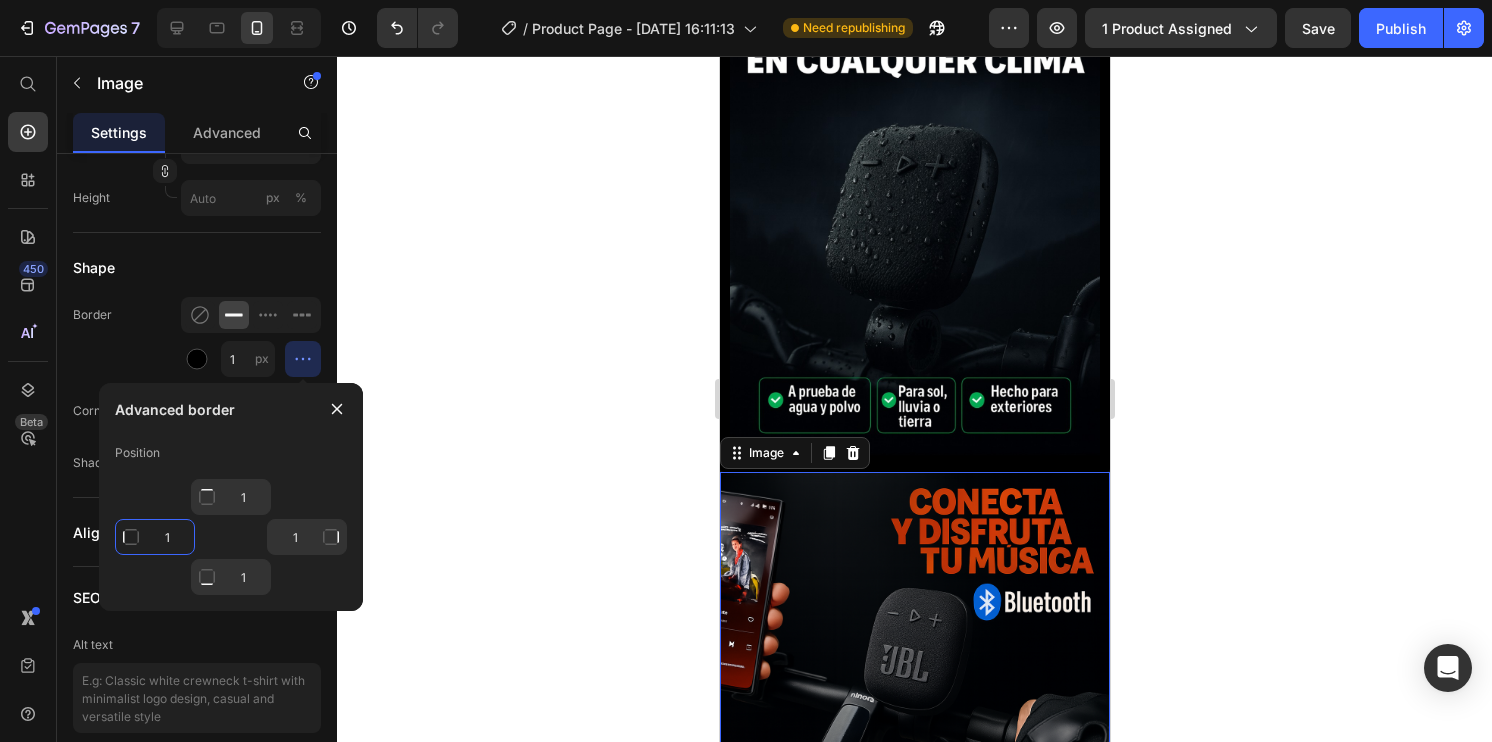 click on "1" 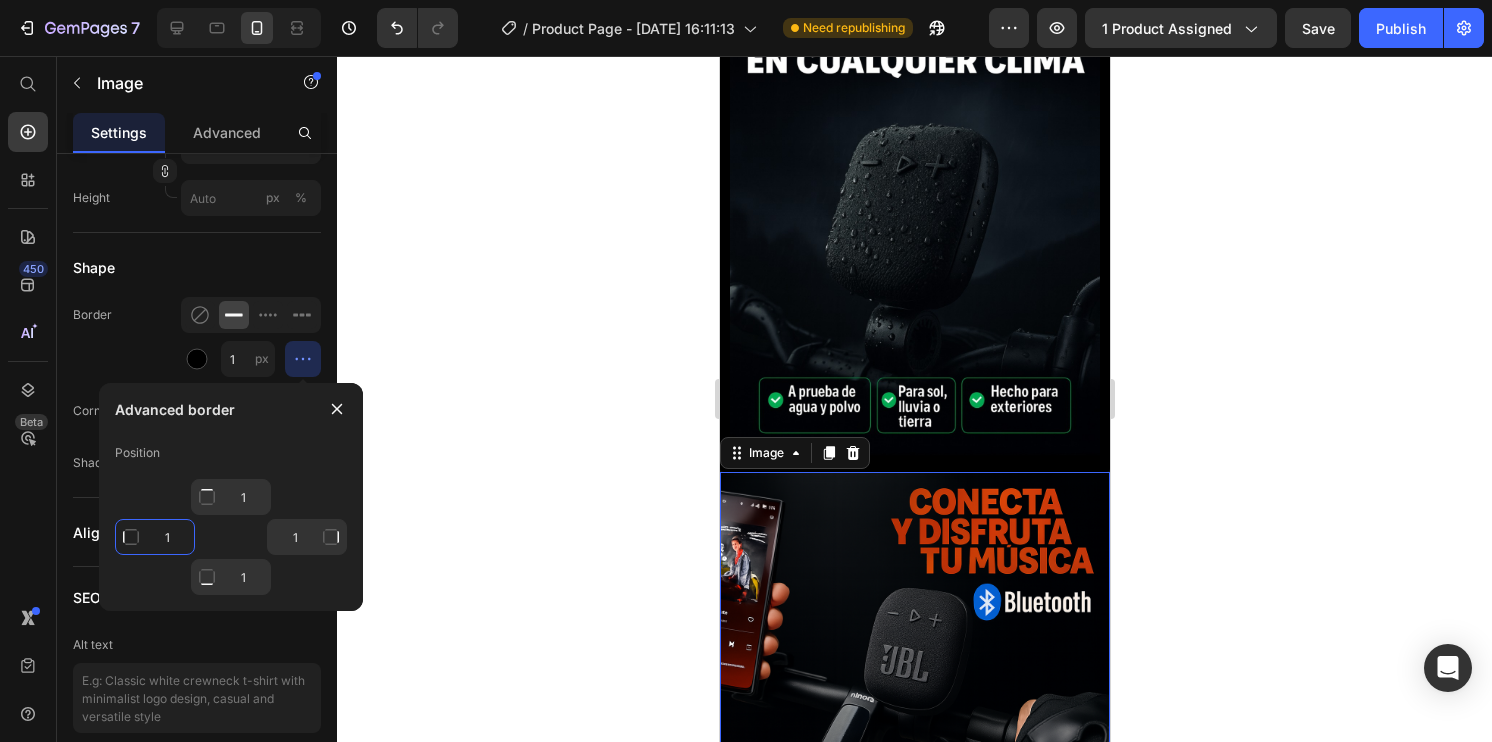 type on "0" 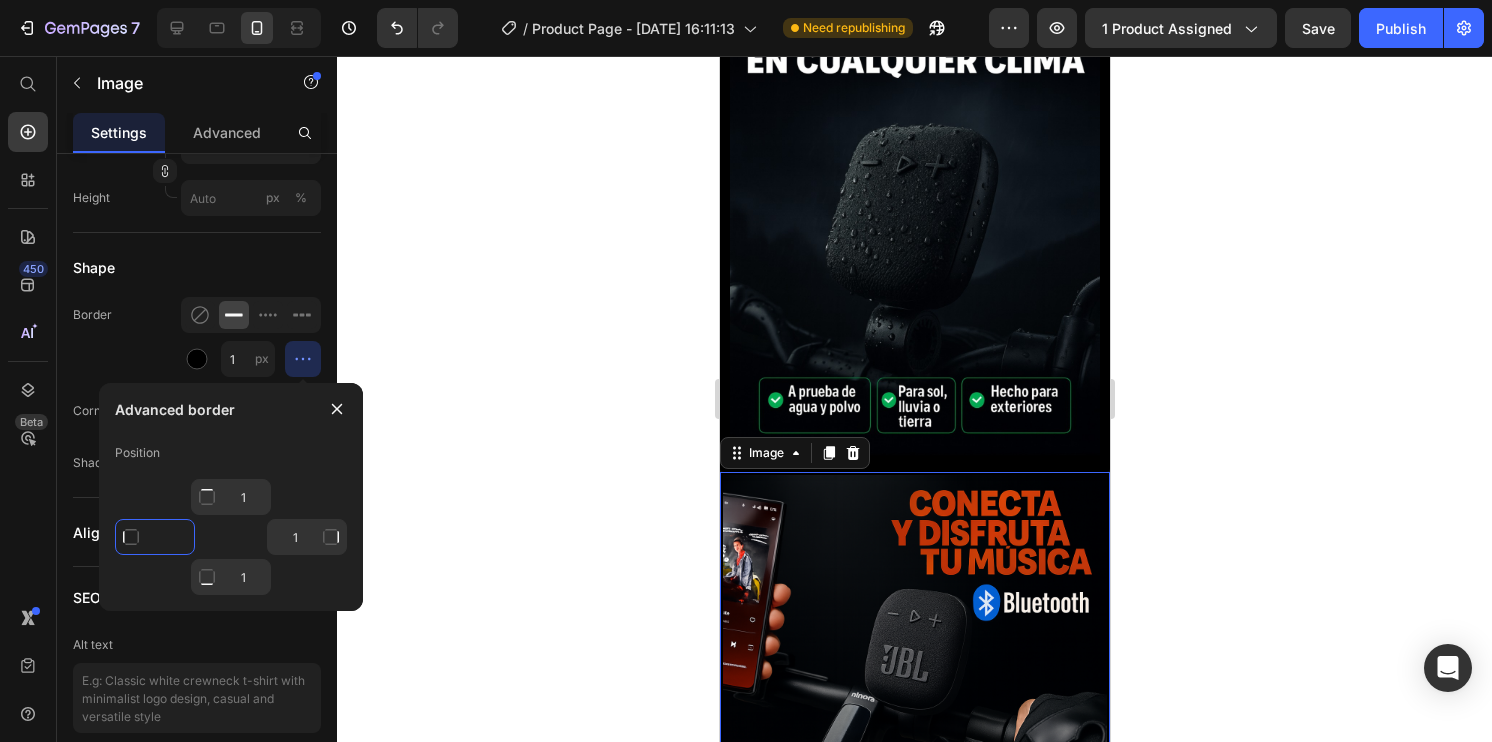 type on "0" 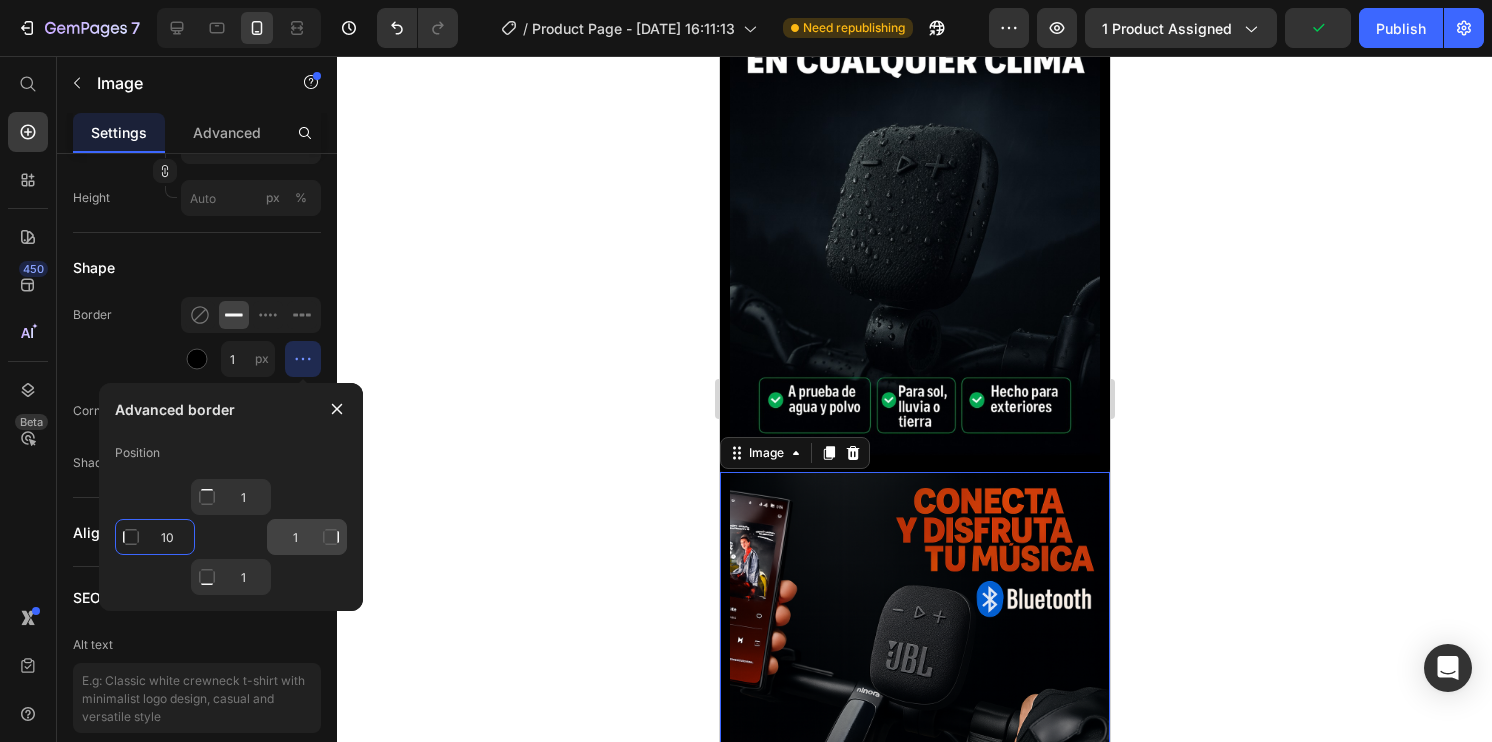 type on "10" 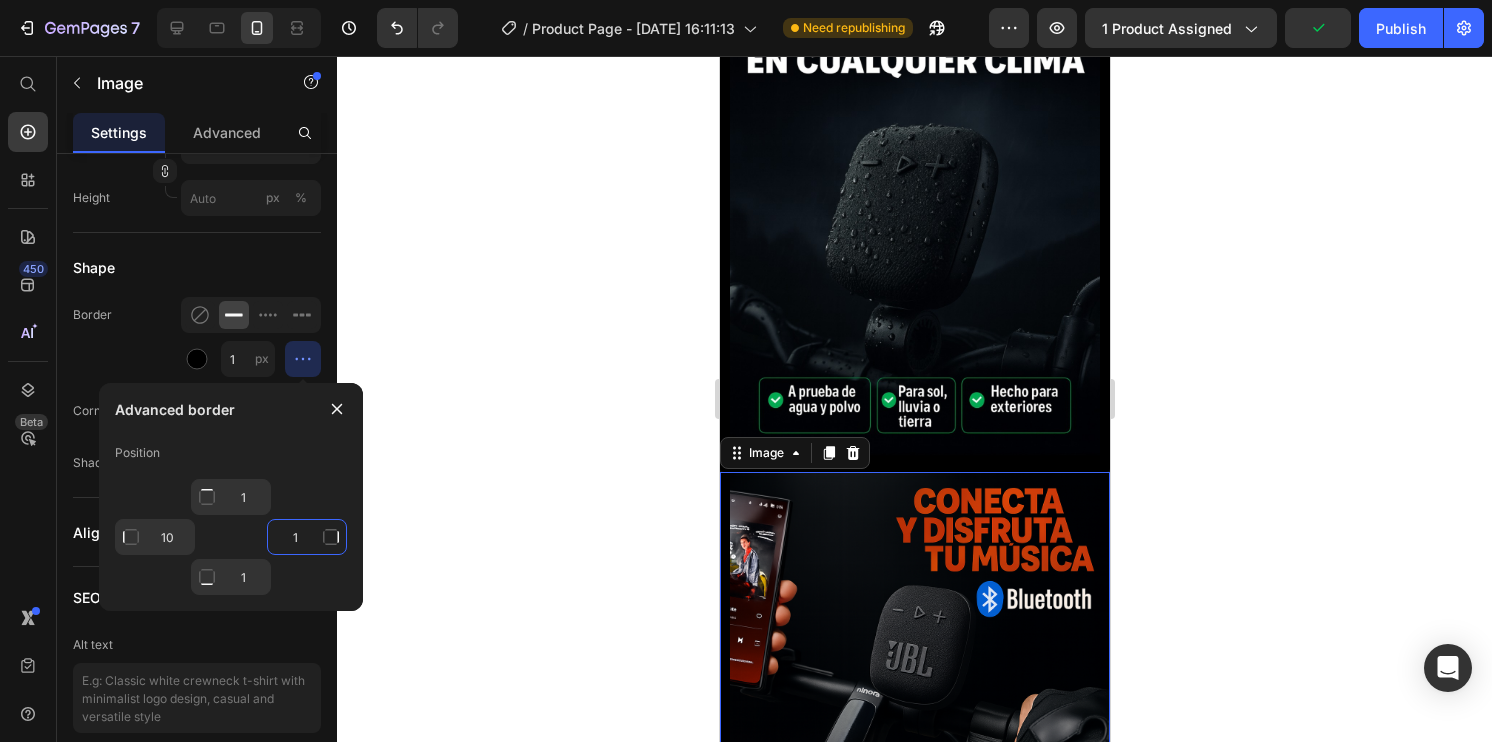 type on "Mixed" 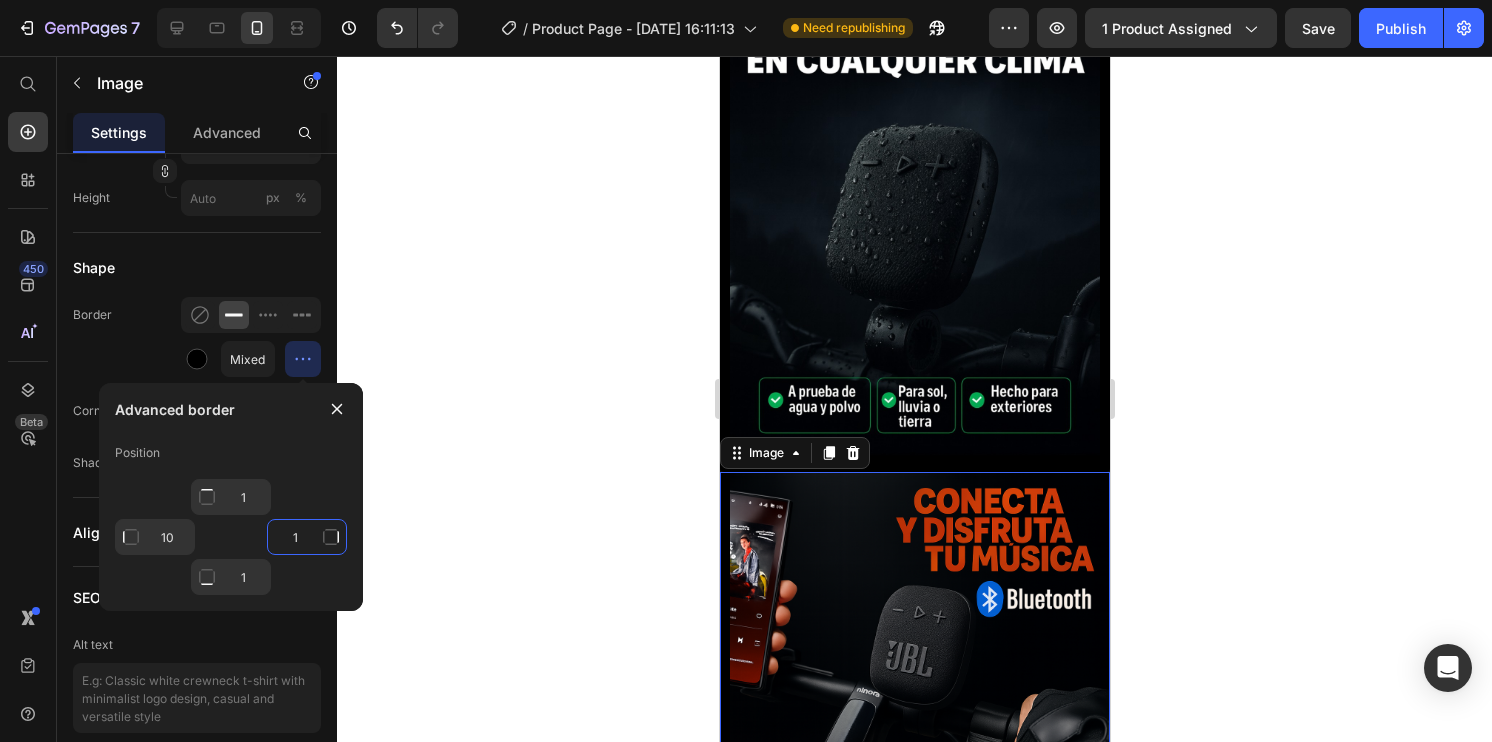 click on "1" 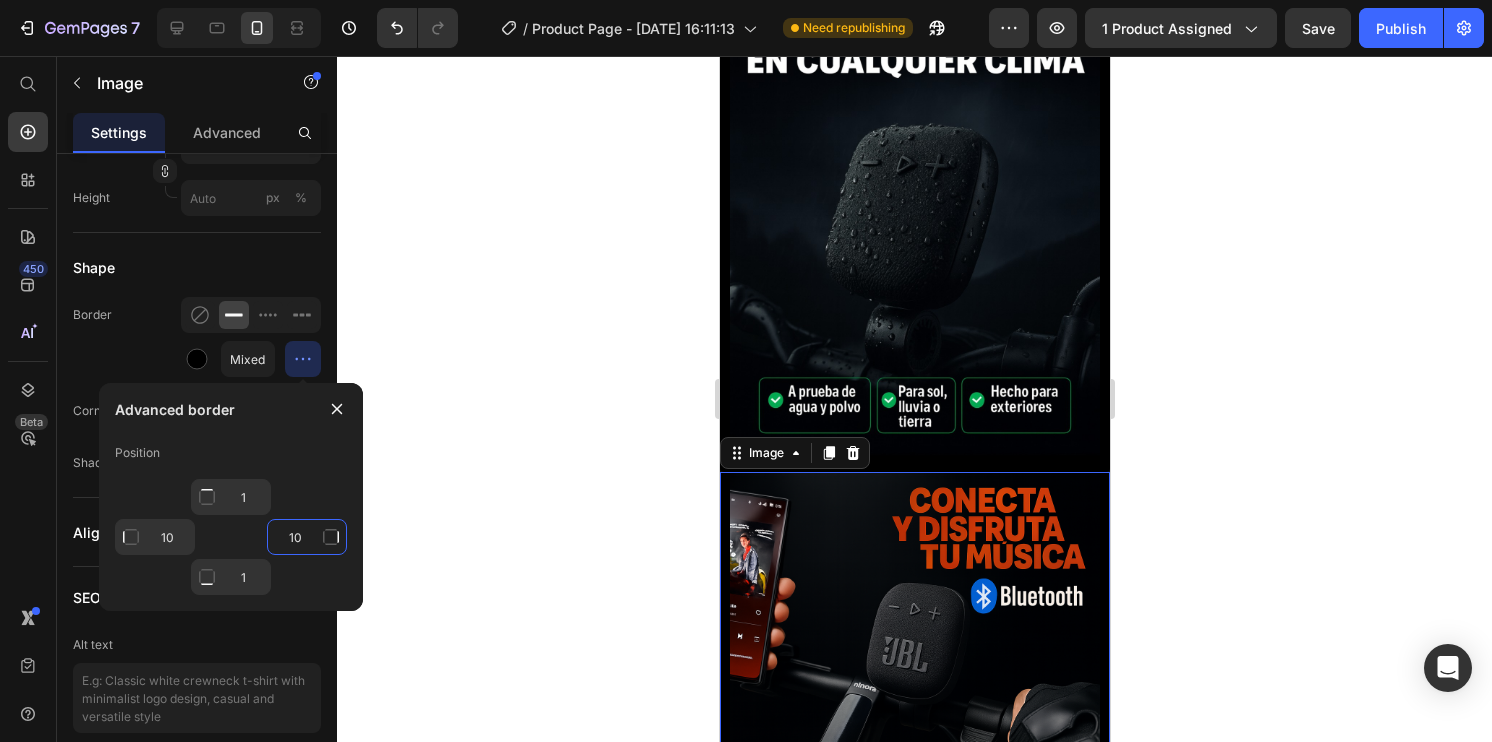 type on "10" 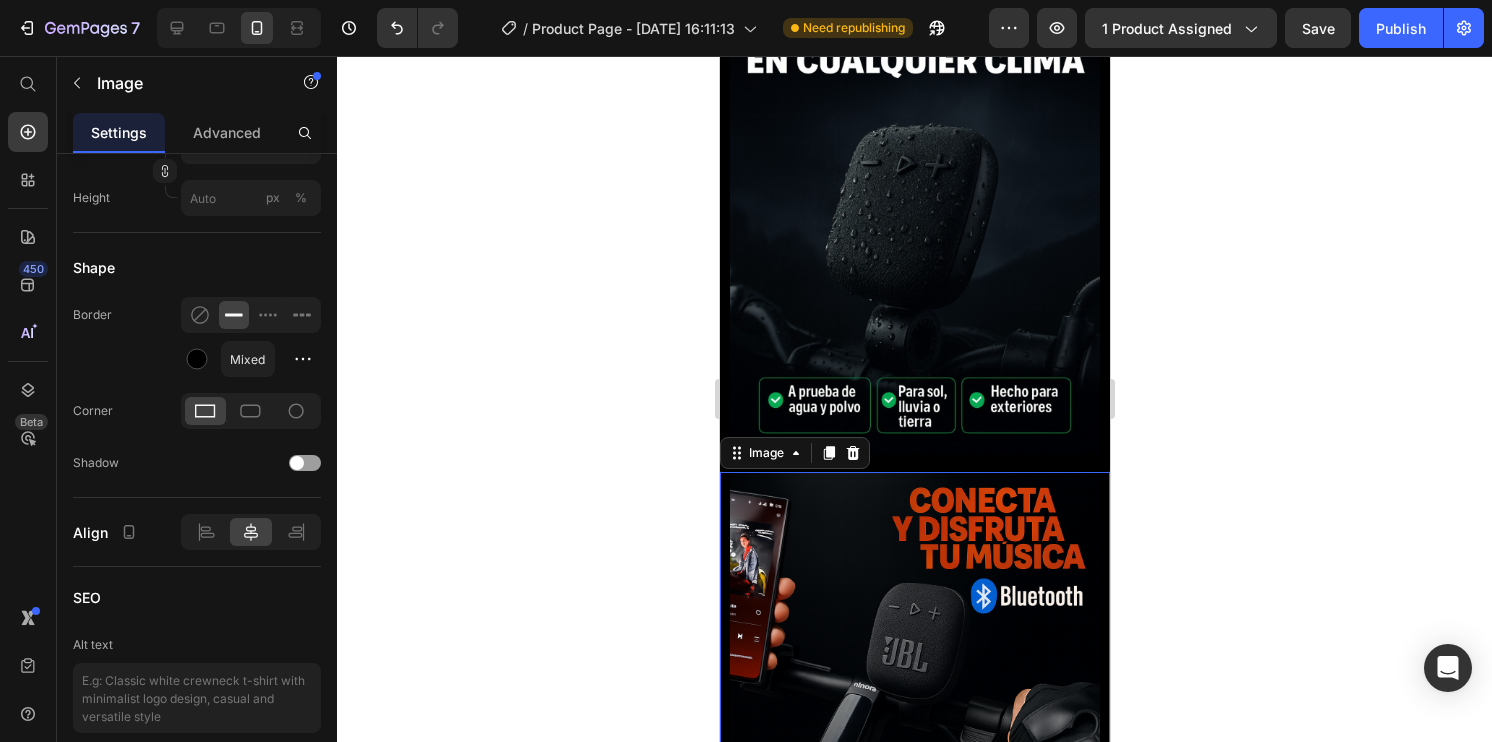 click 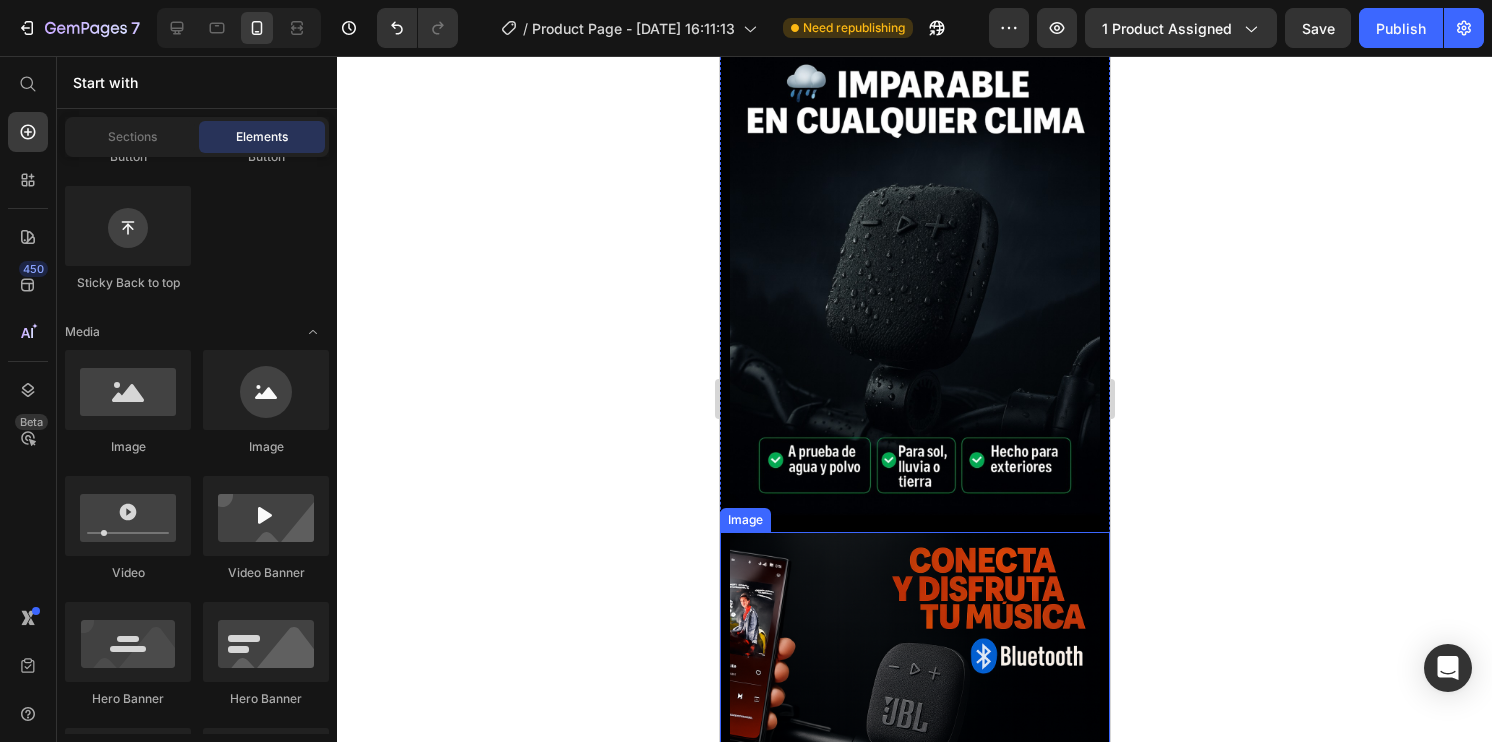 scroll, scrollTop: 1087, scrollLeft: 0, axis: vertical 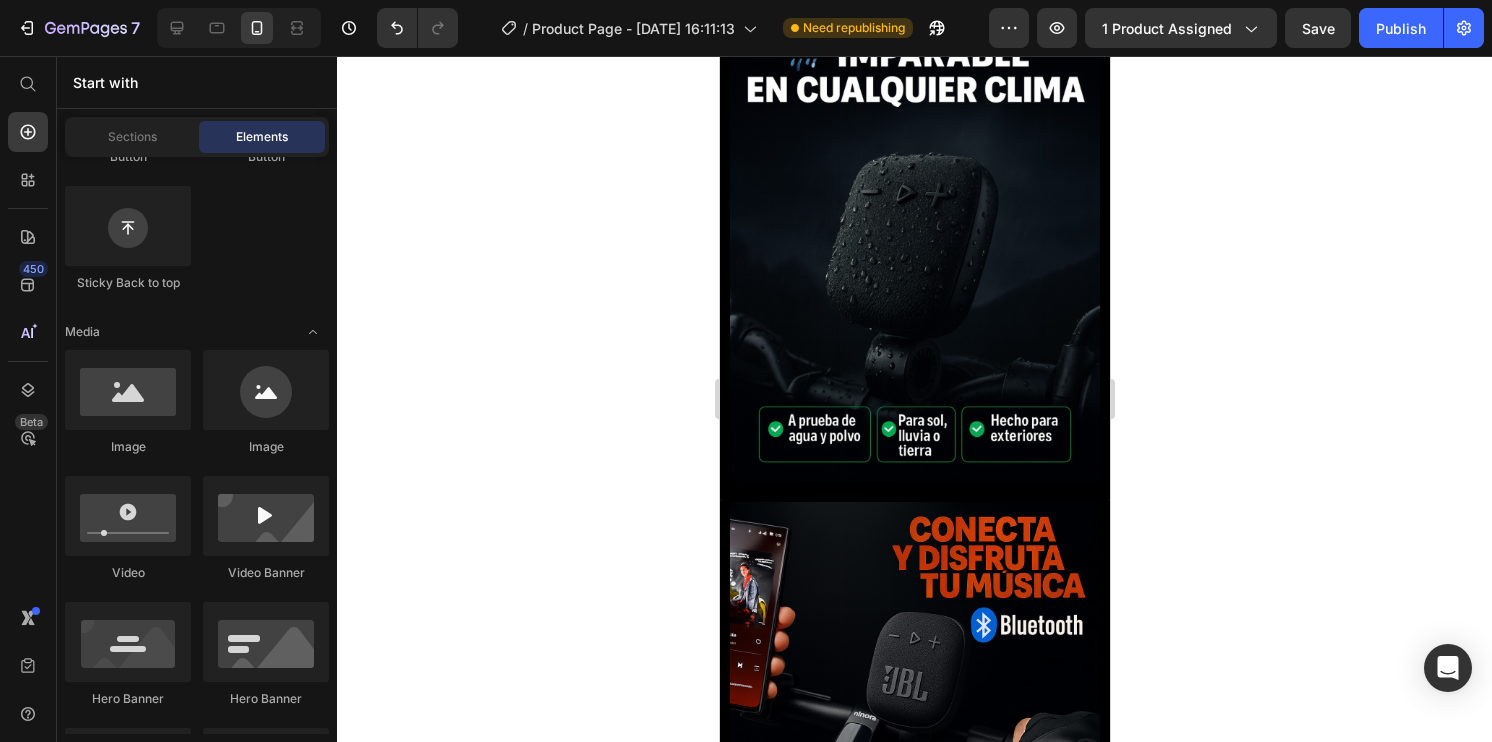 click 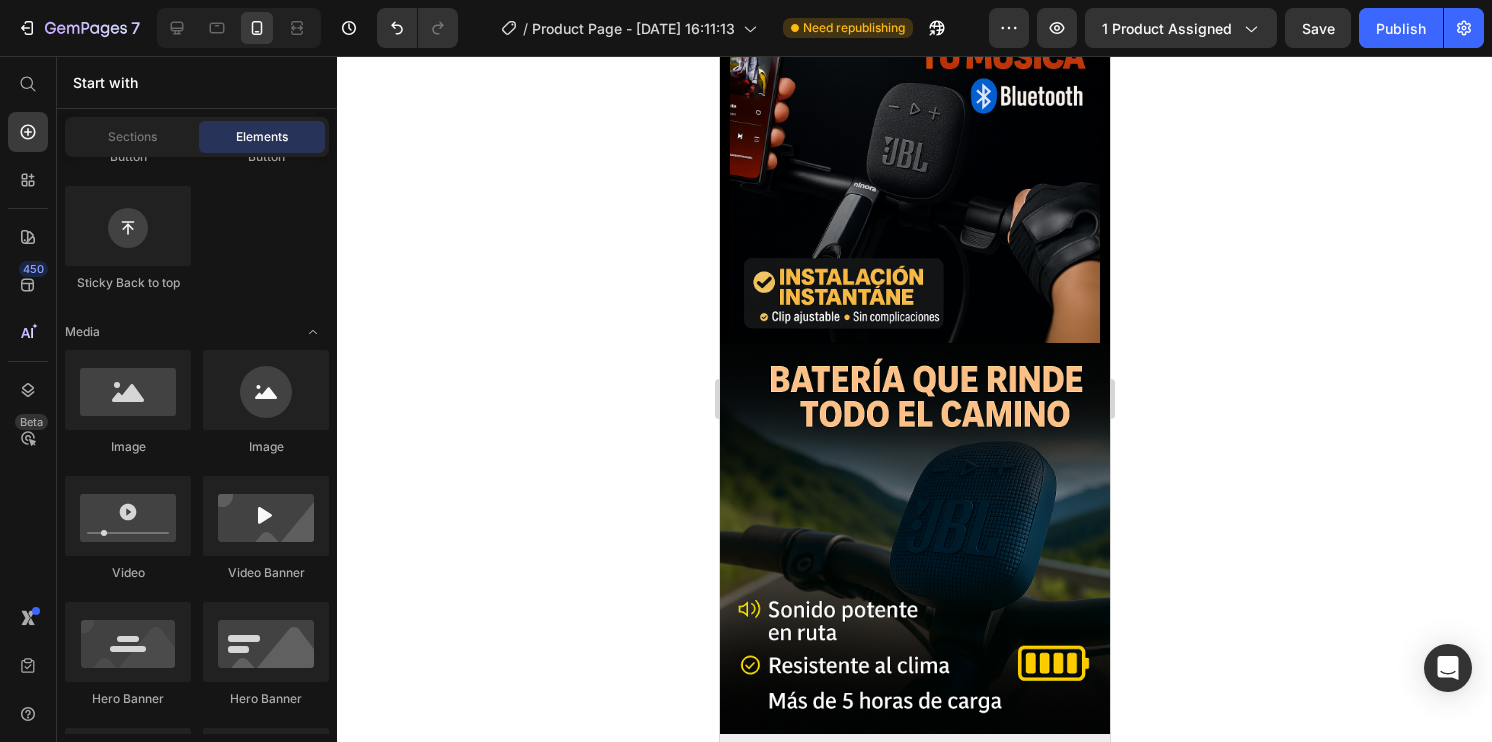 scroll, scrollTop: 1610, scrollLeft: 0, axis: vertical 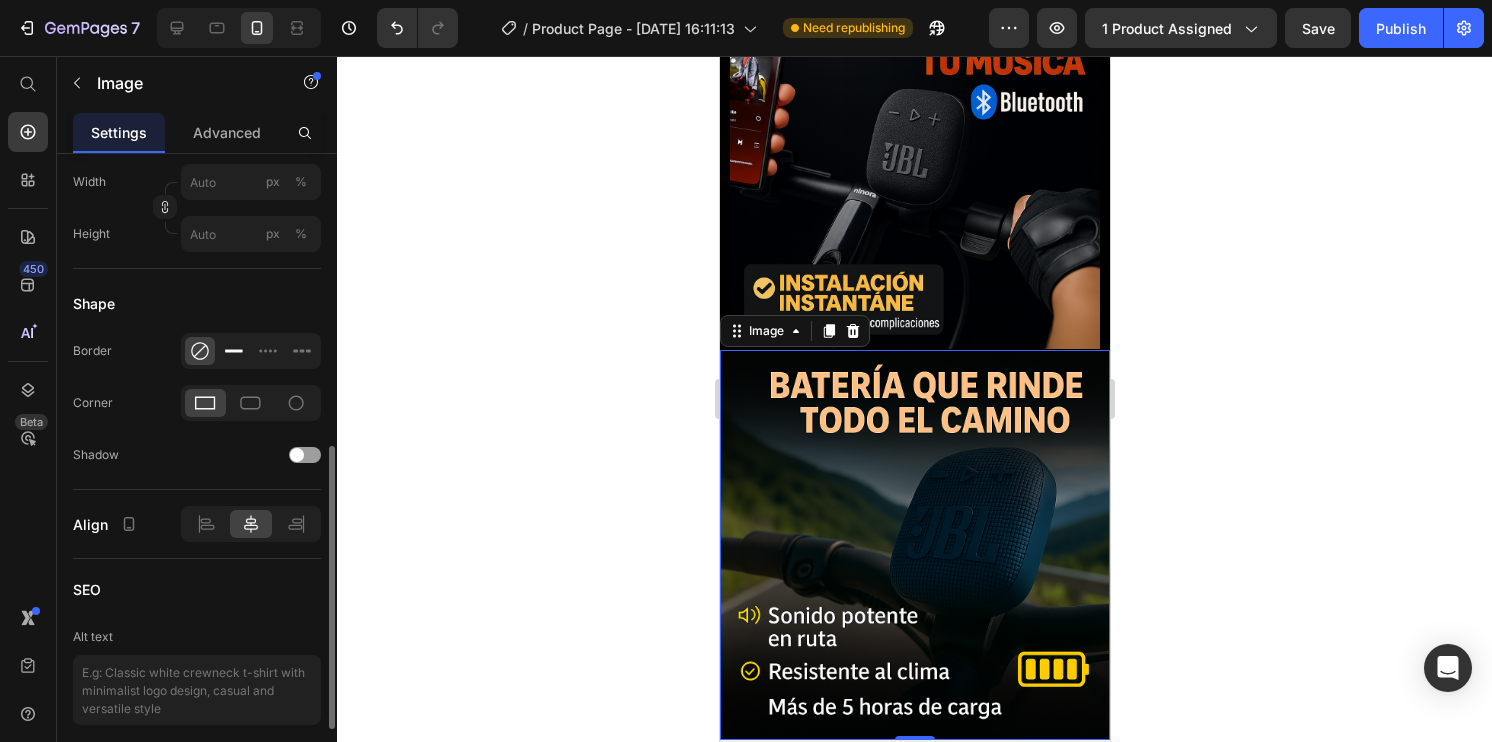 click 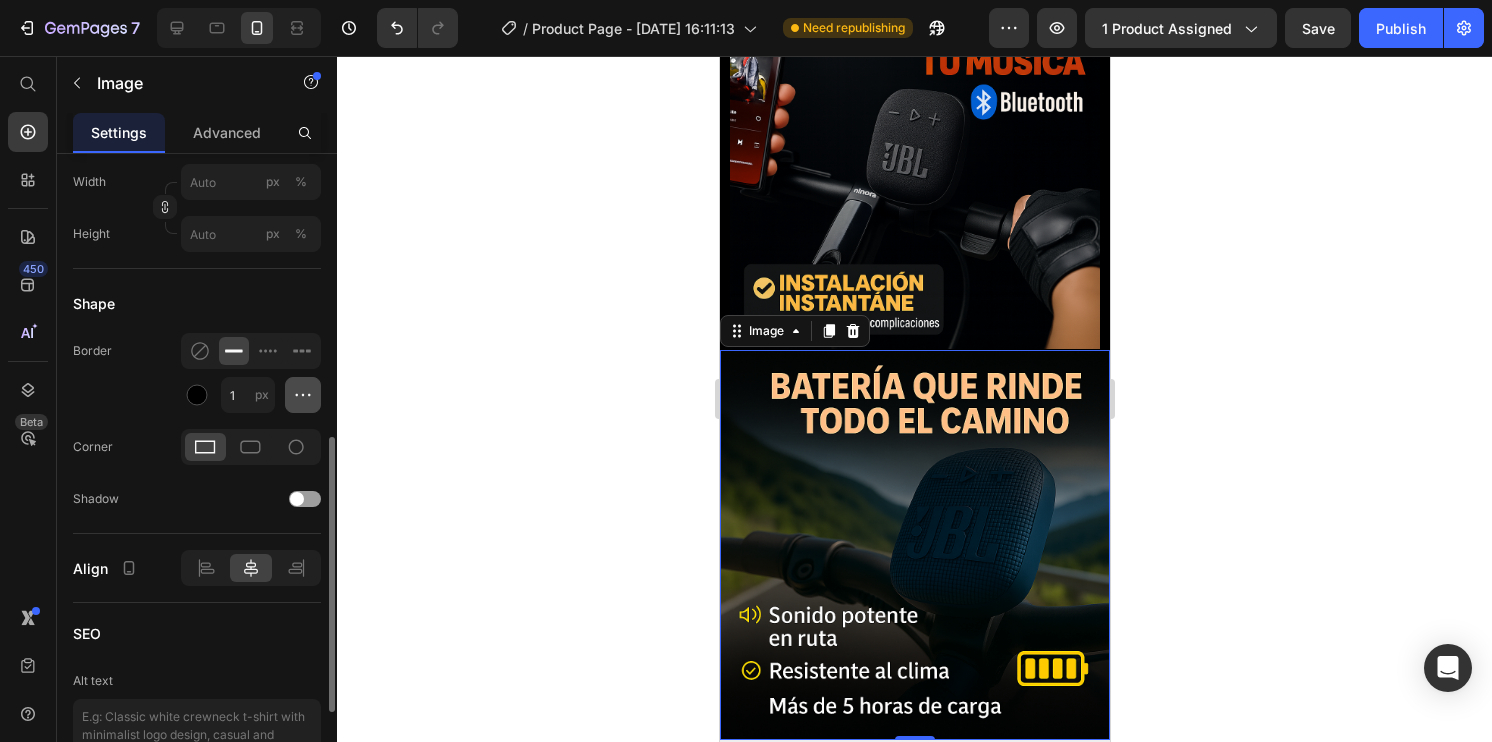 click 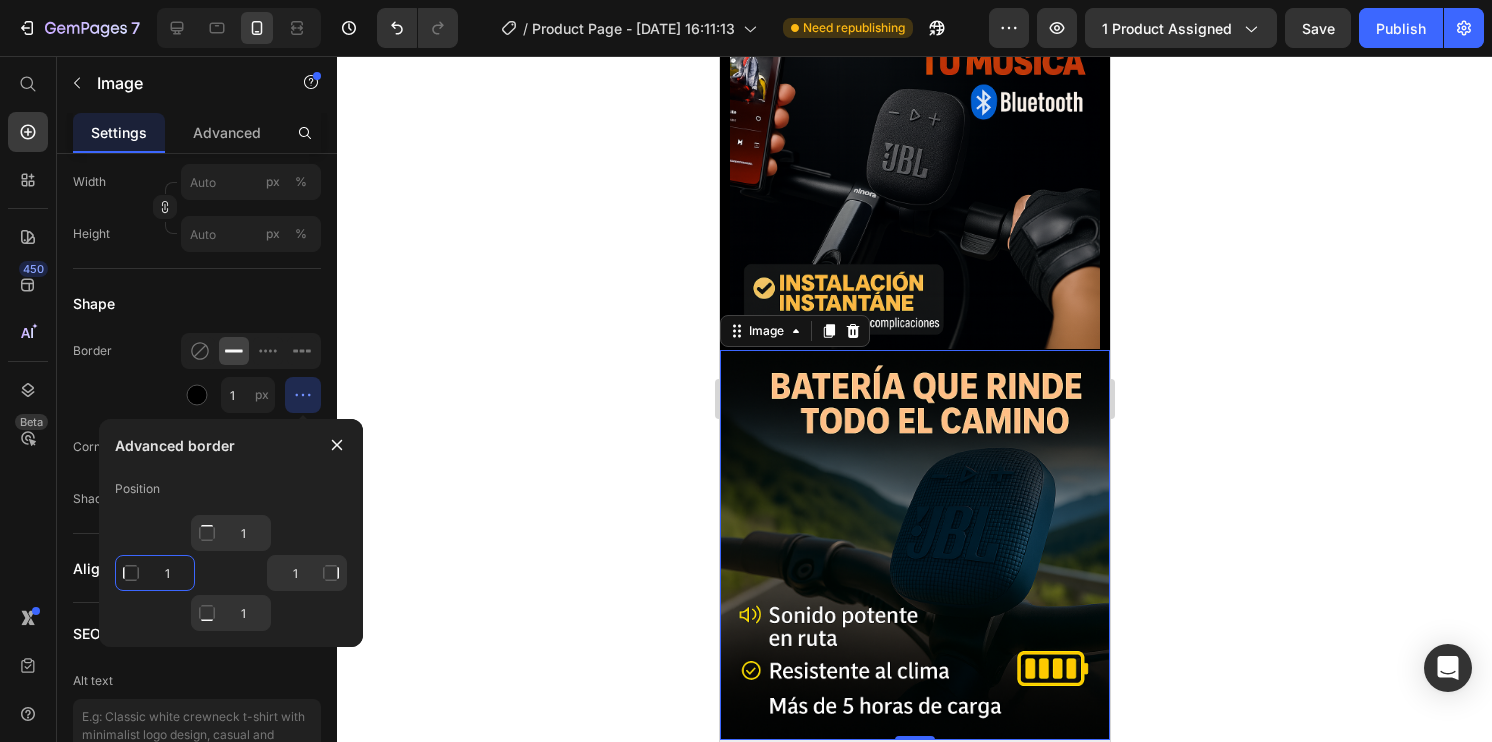 click on "1" 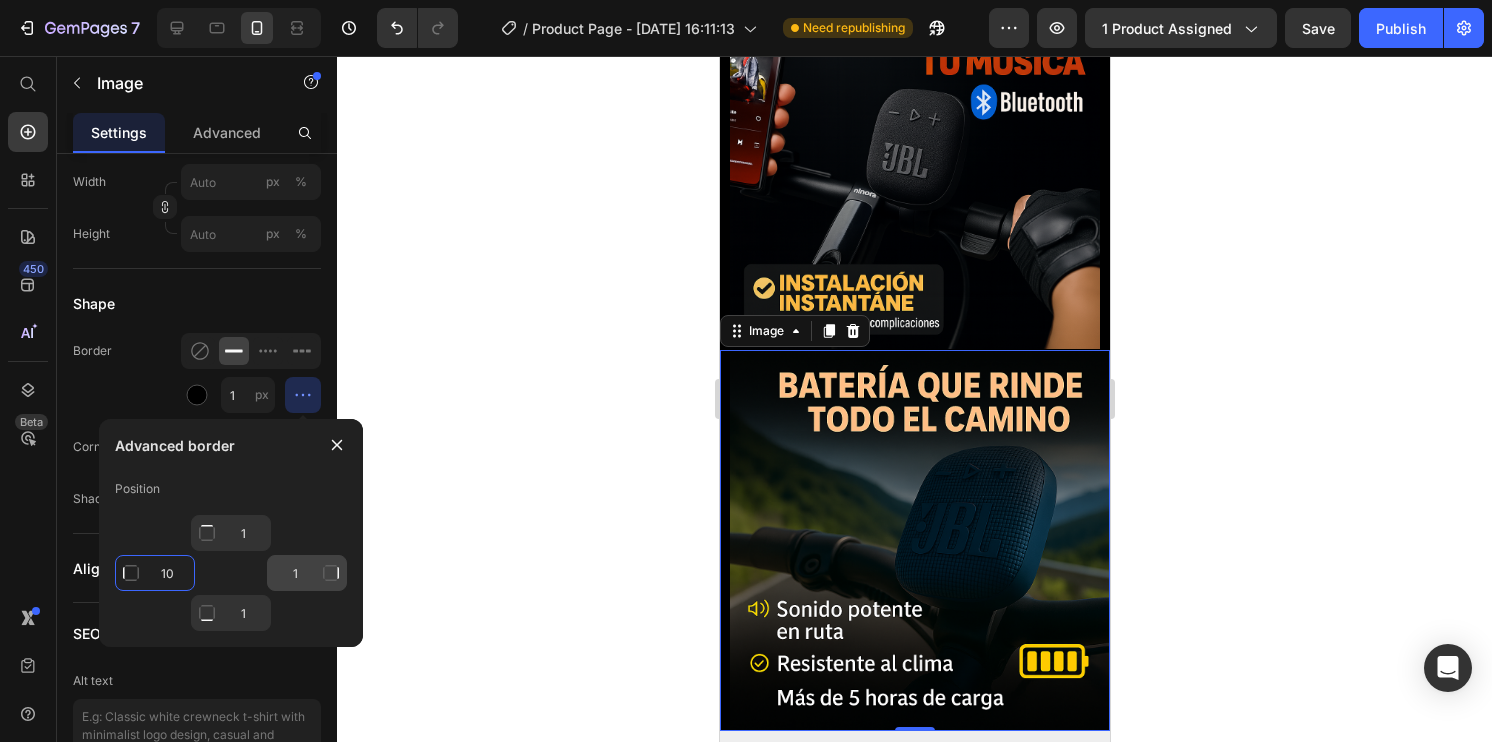 type on "10" 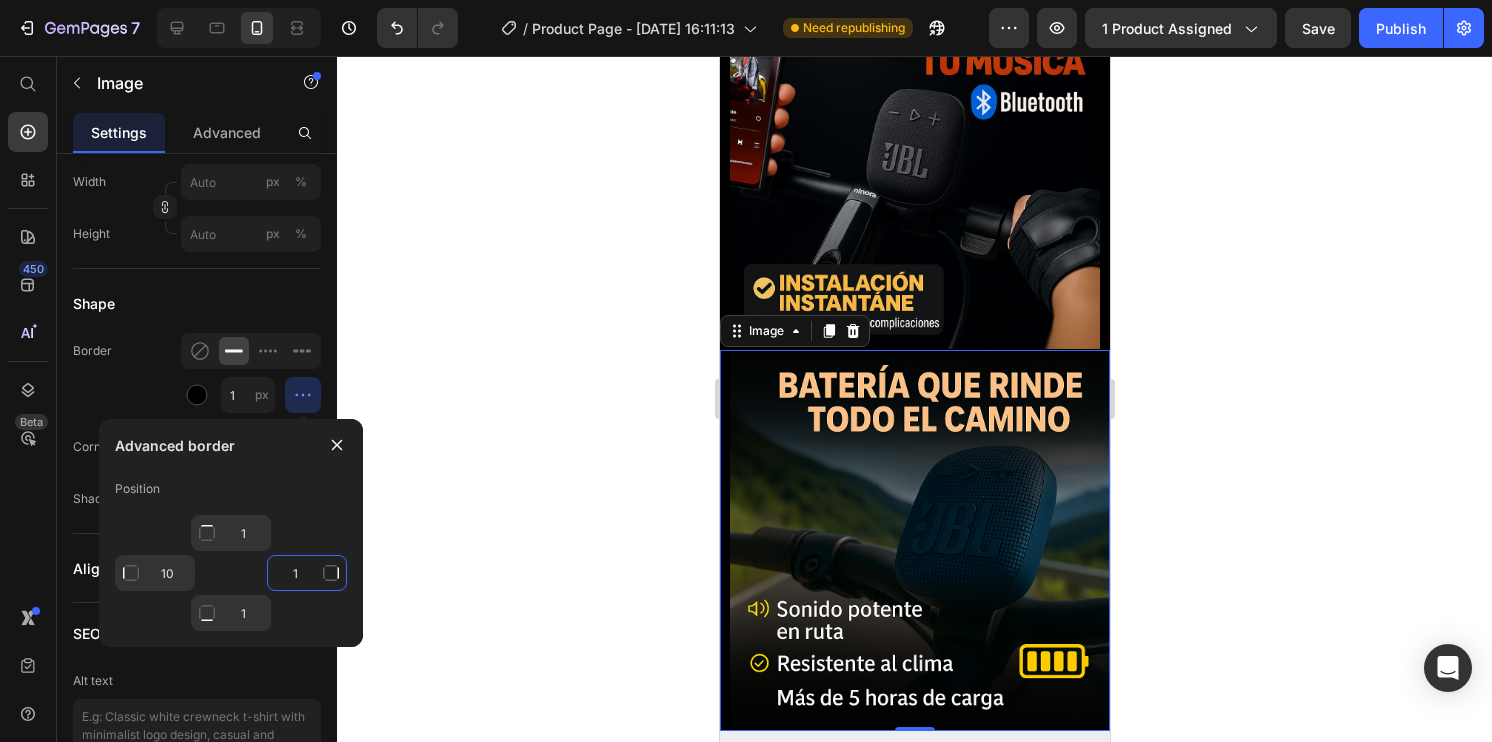 type on "Mixed" 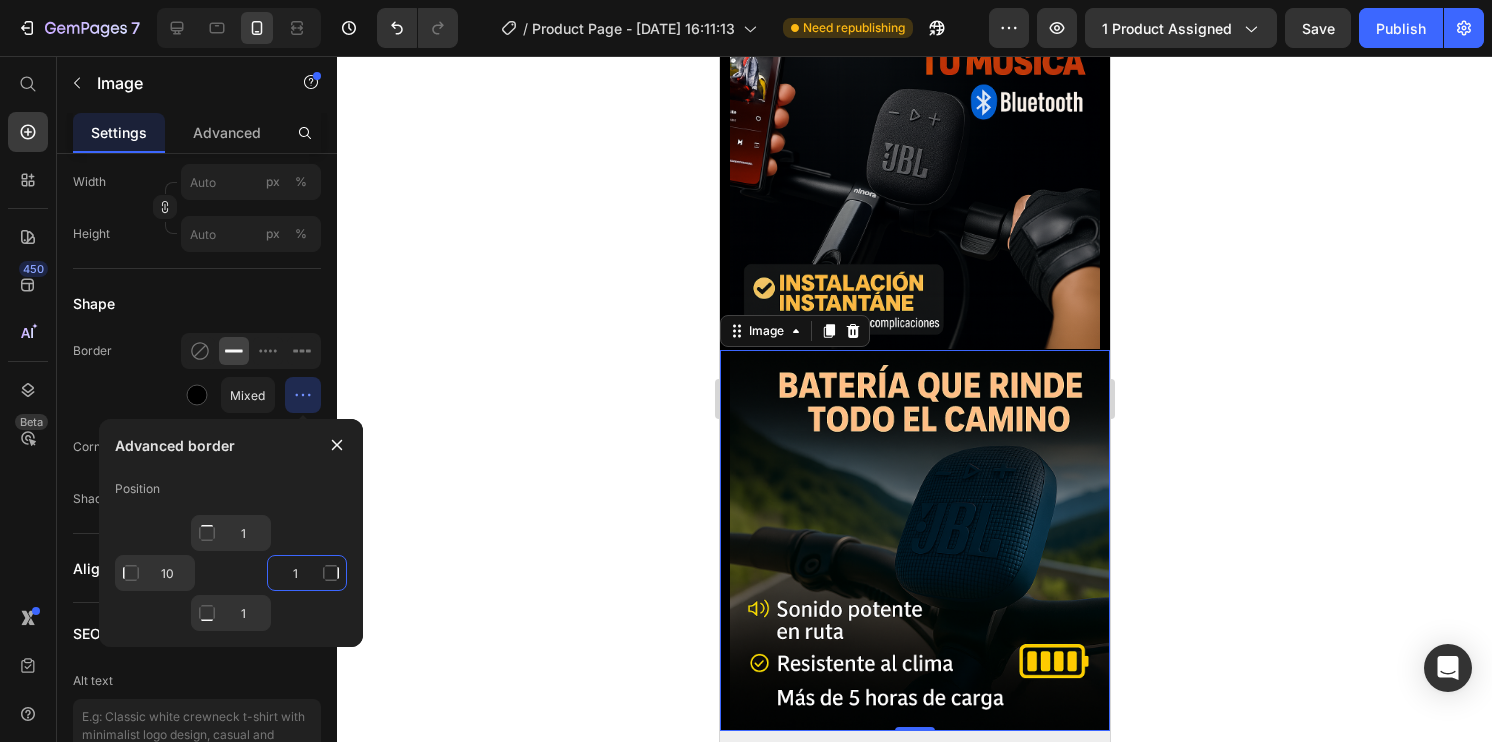 click on "1" 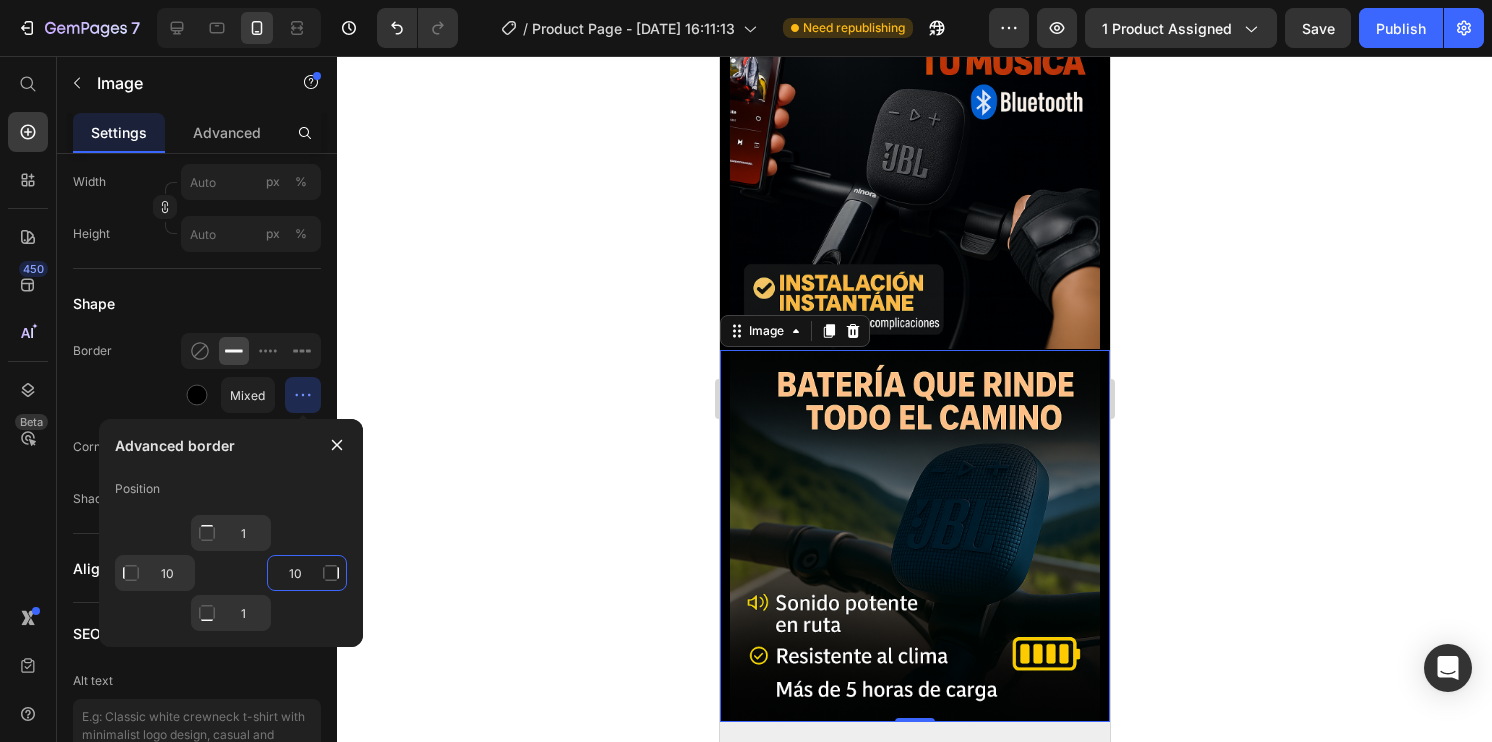 type on "10" 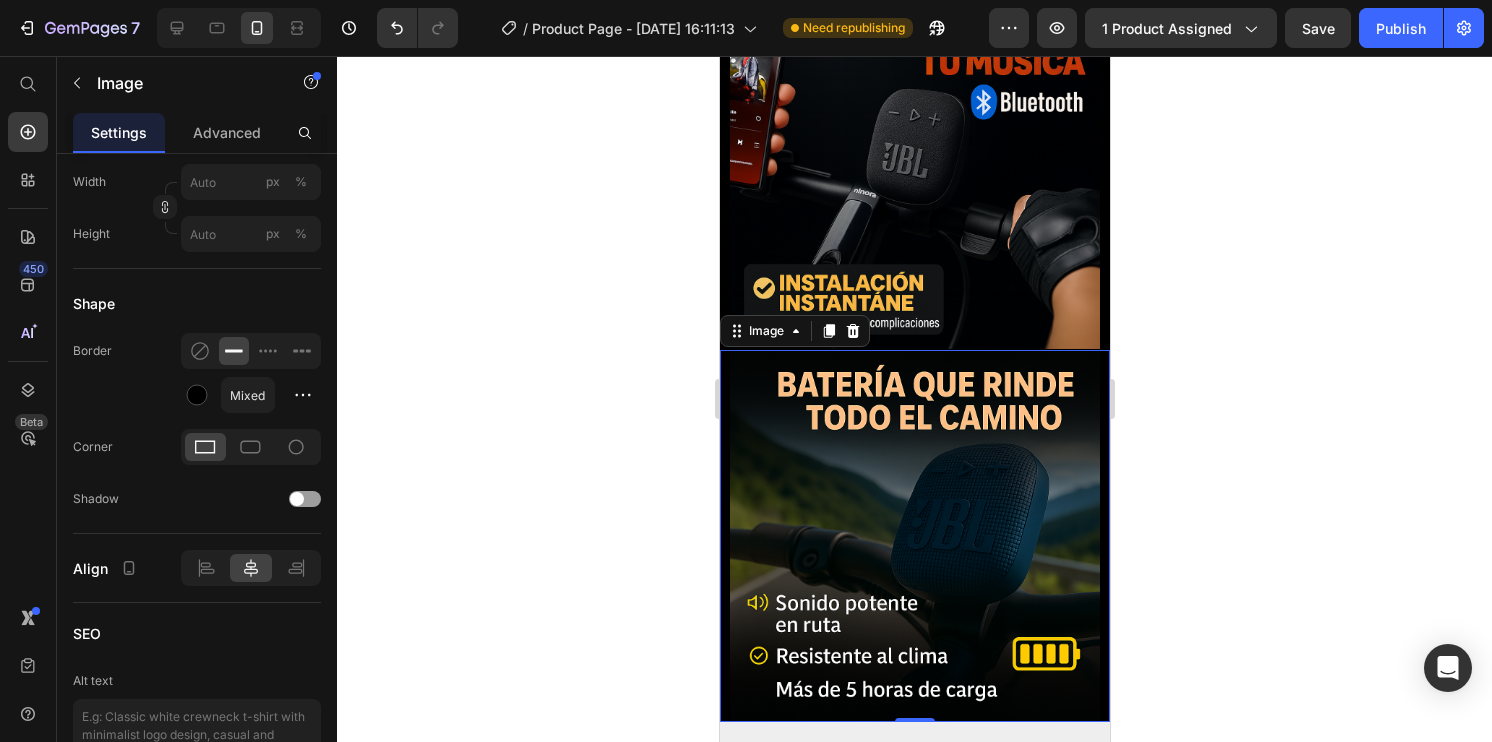 click 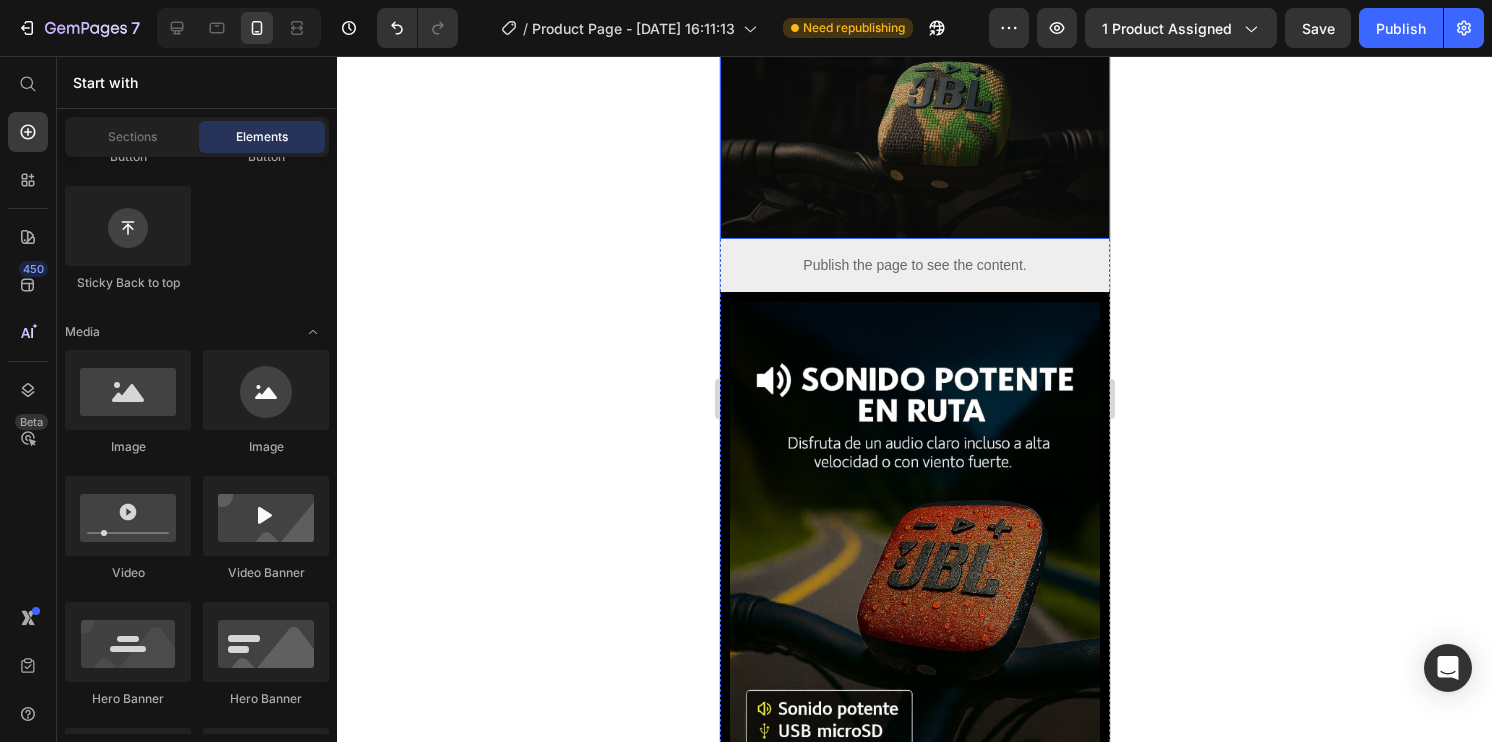 scroll, scrollTop: 282, scrollLeft: 0, axis: vertical 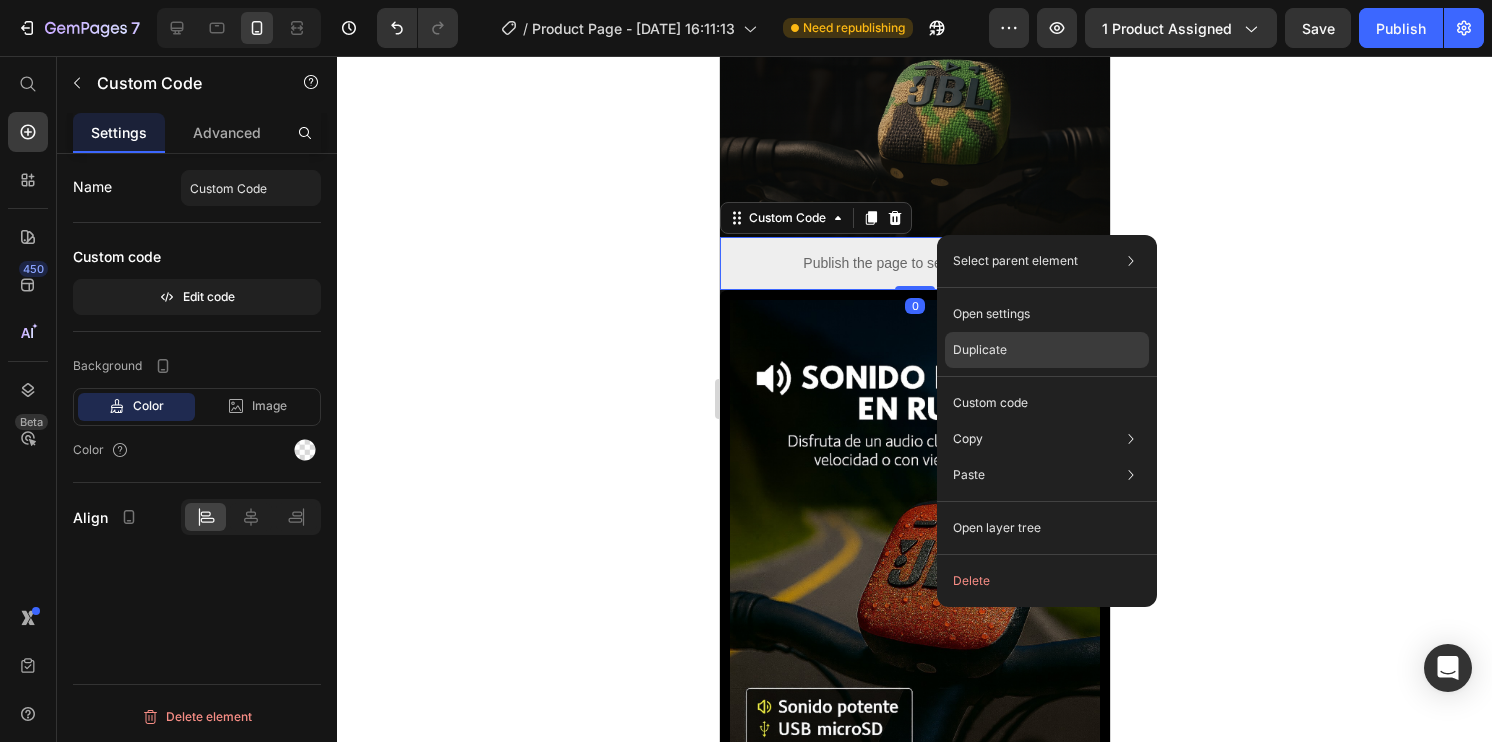 click on "Duplicate" at bounding box center (980, 350) 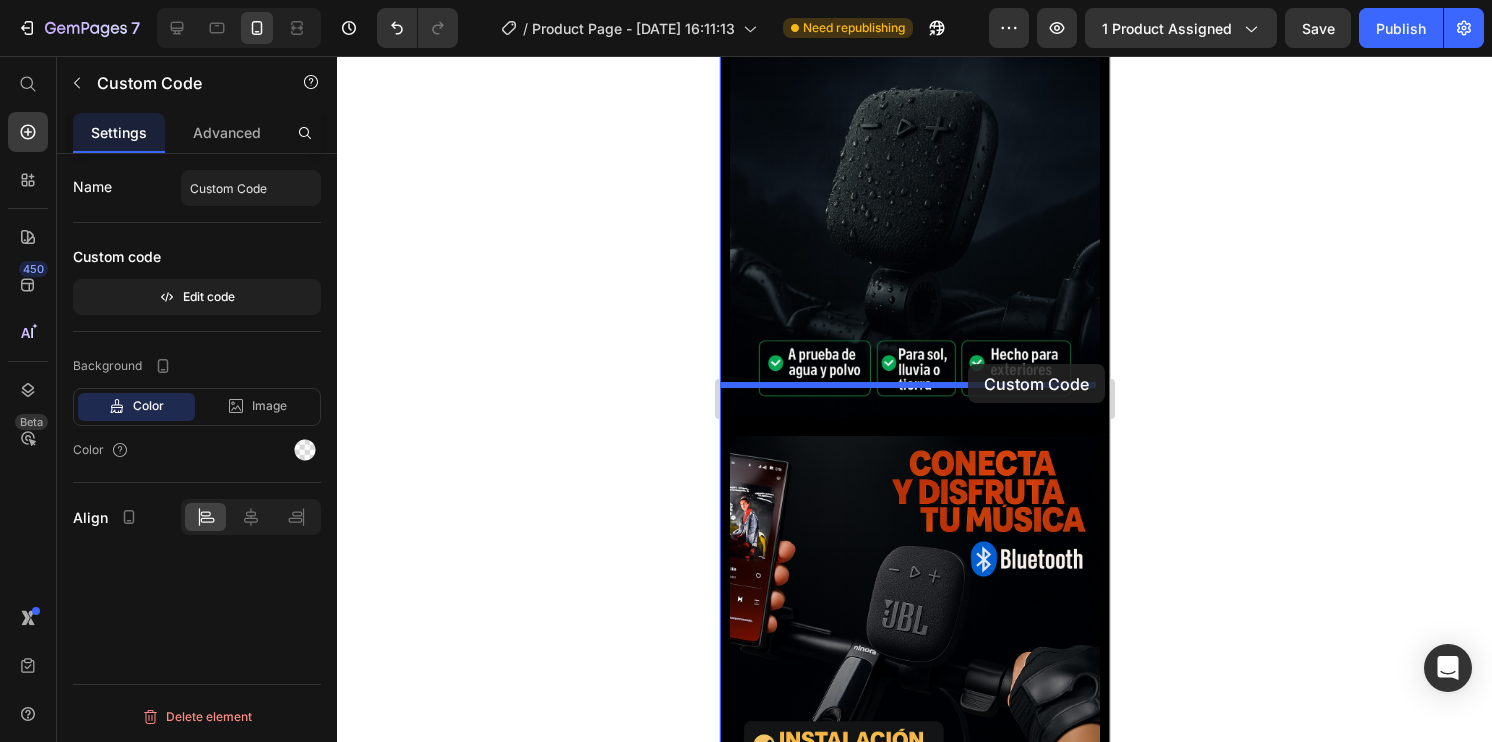 drag, startPoint x: 950, startPoint y: 294, endPoint x: 966, endPoint y: 370, distance: 77.665955 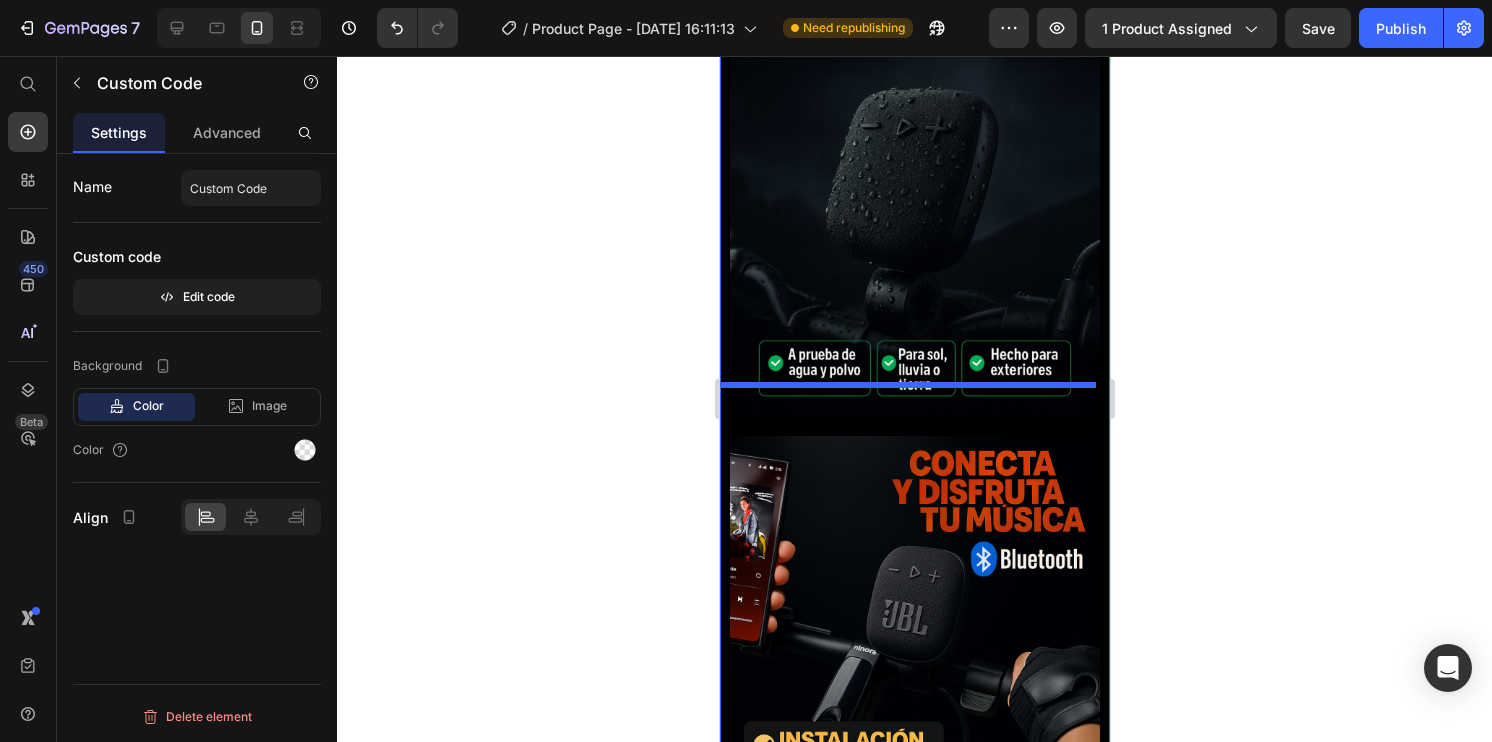 scroll, scrollTop: 1153, scrollLeft: 0, axis: vertical 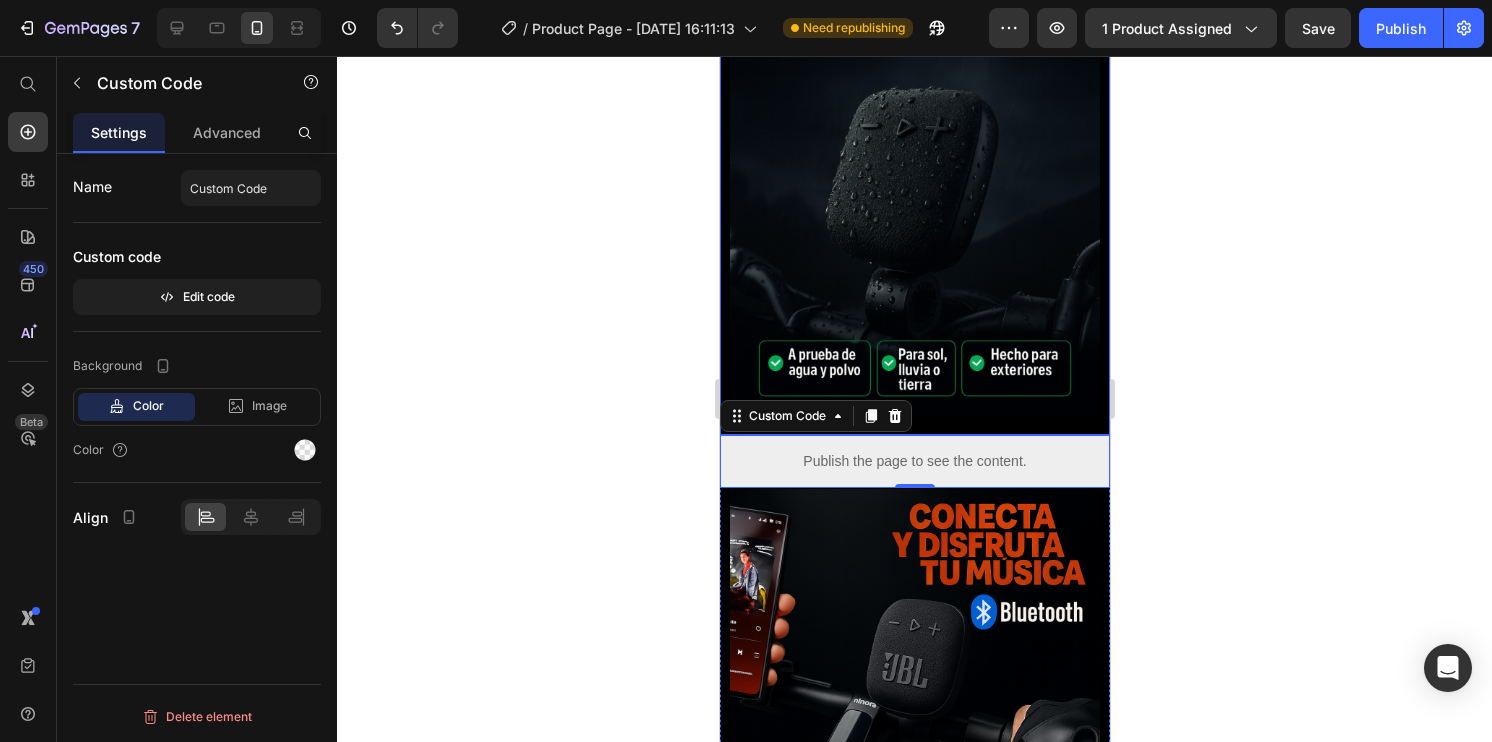 click 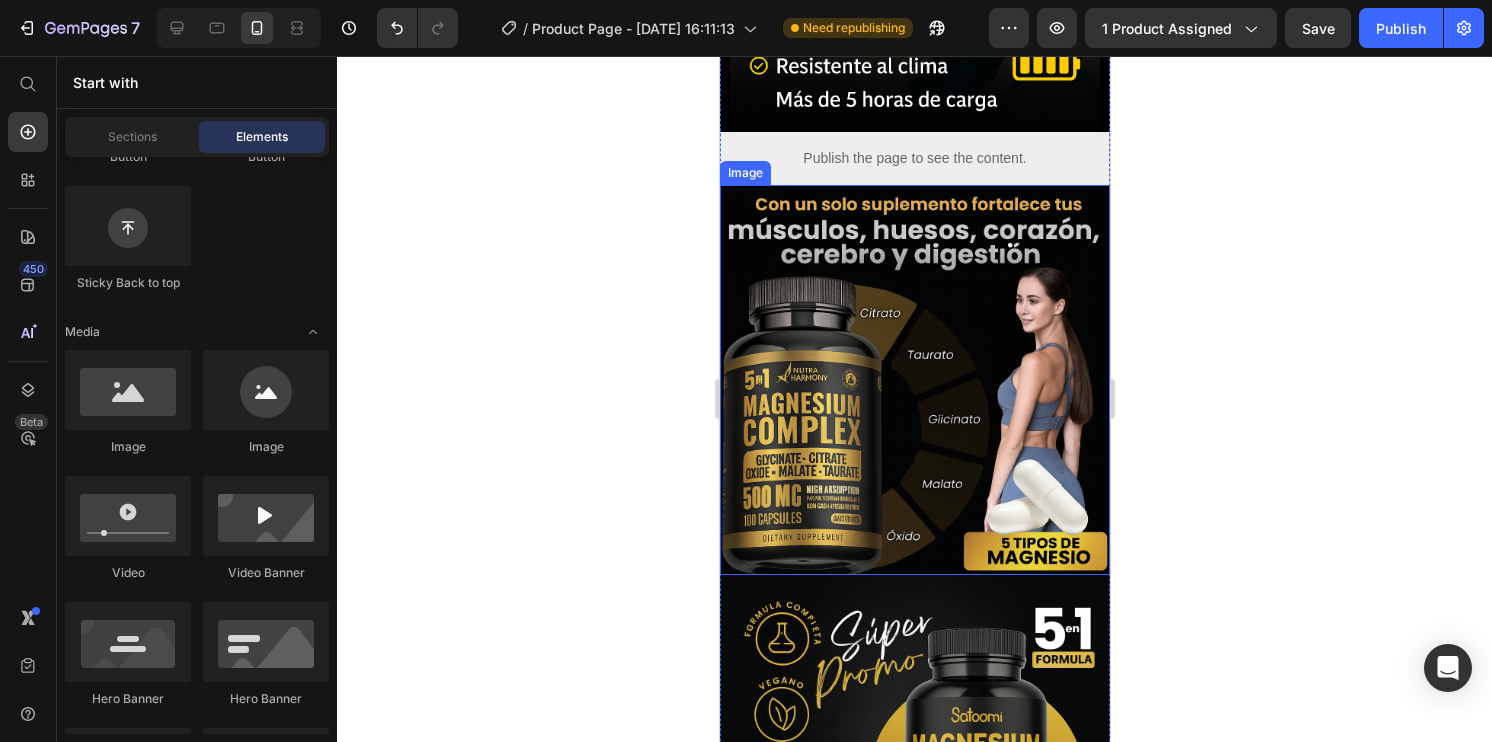 scroll, scrollTop: 2258, scrollLeft: 0, axis: vertical 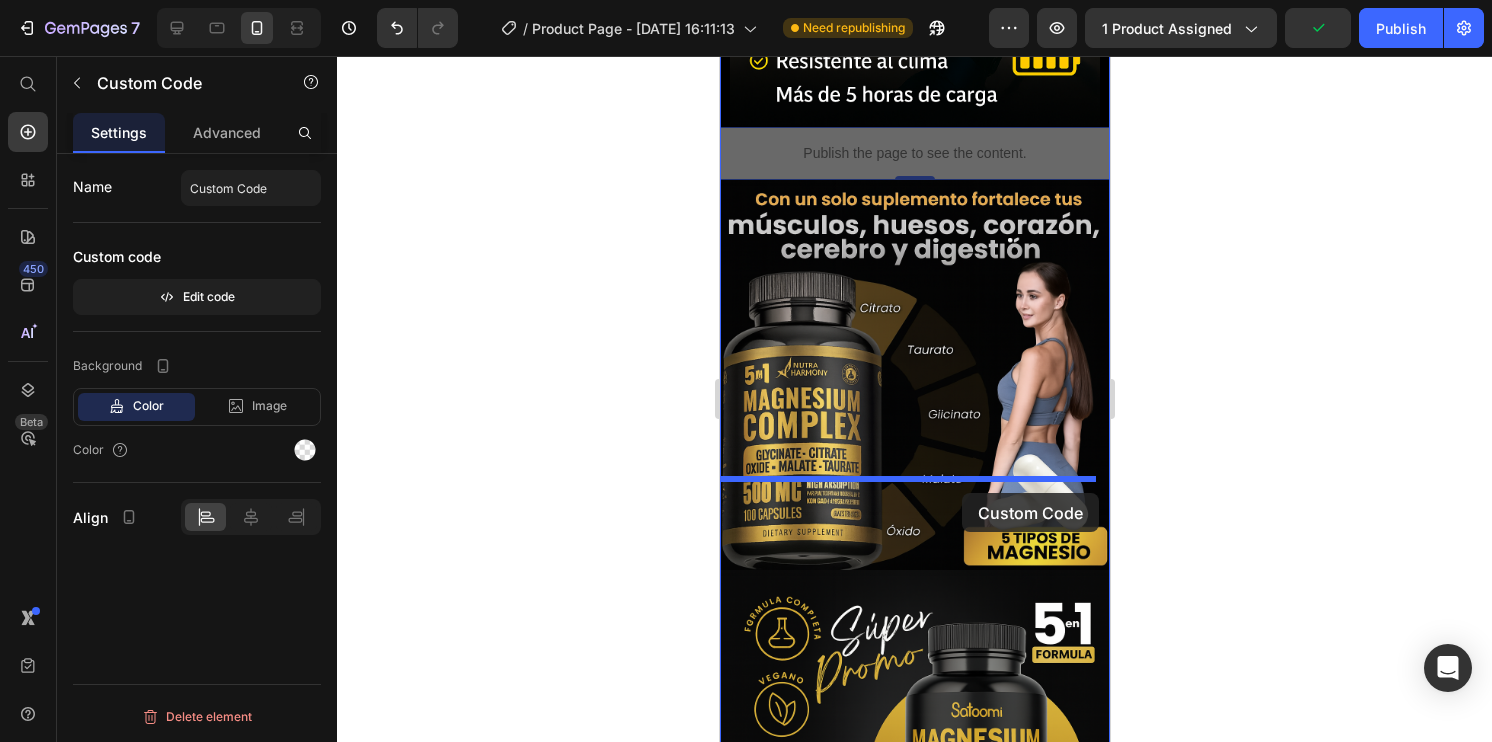 drag, startPoint x: 990, startPoint y: 74, endPoint x: 960, endPoint y: 492, distance: 419.07516 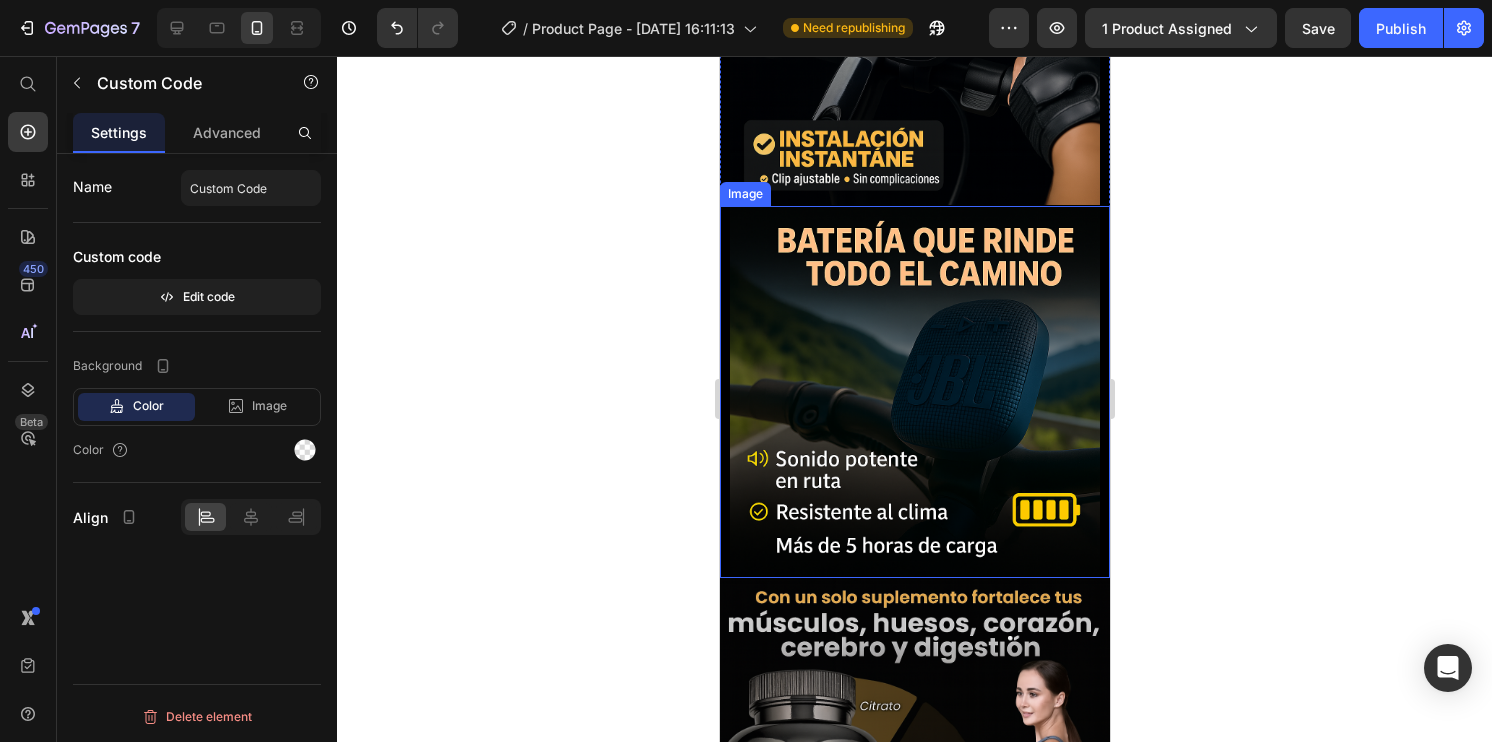 scroll, scrollTop: 2006, scrollLeft: 0, axis: vertical 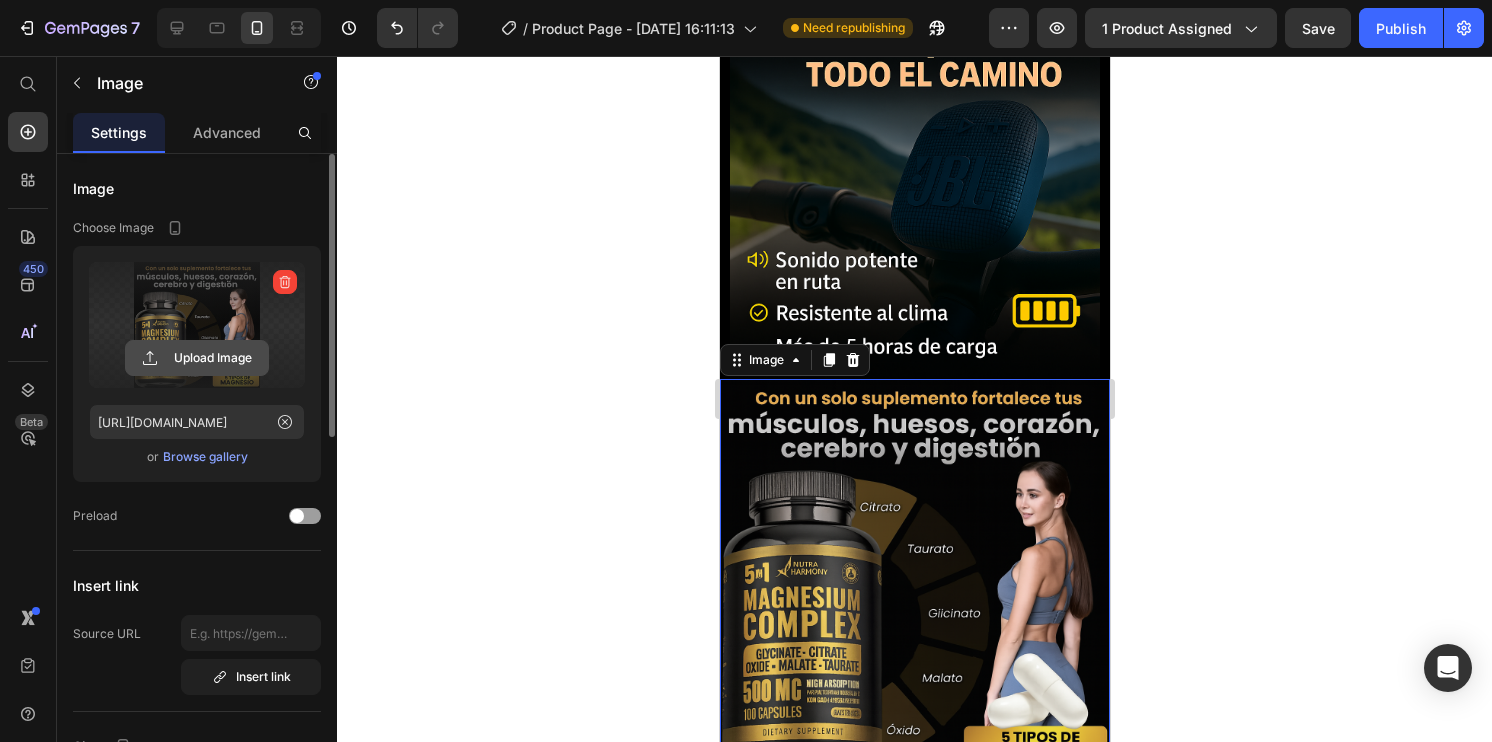 click 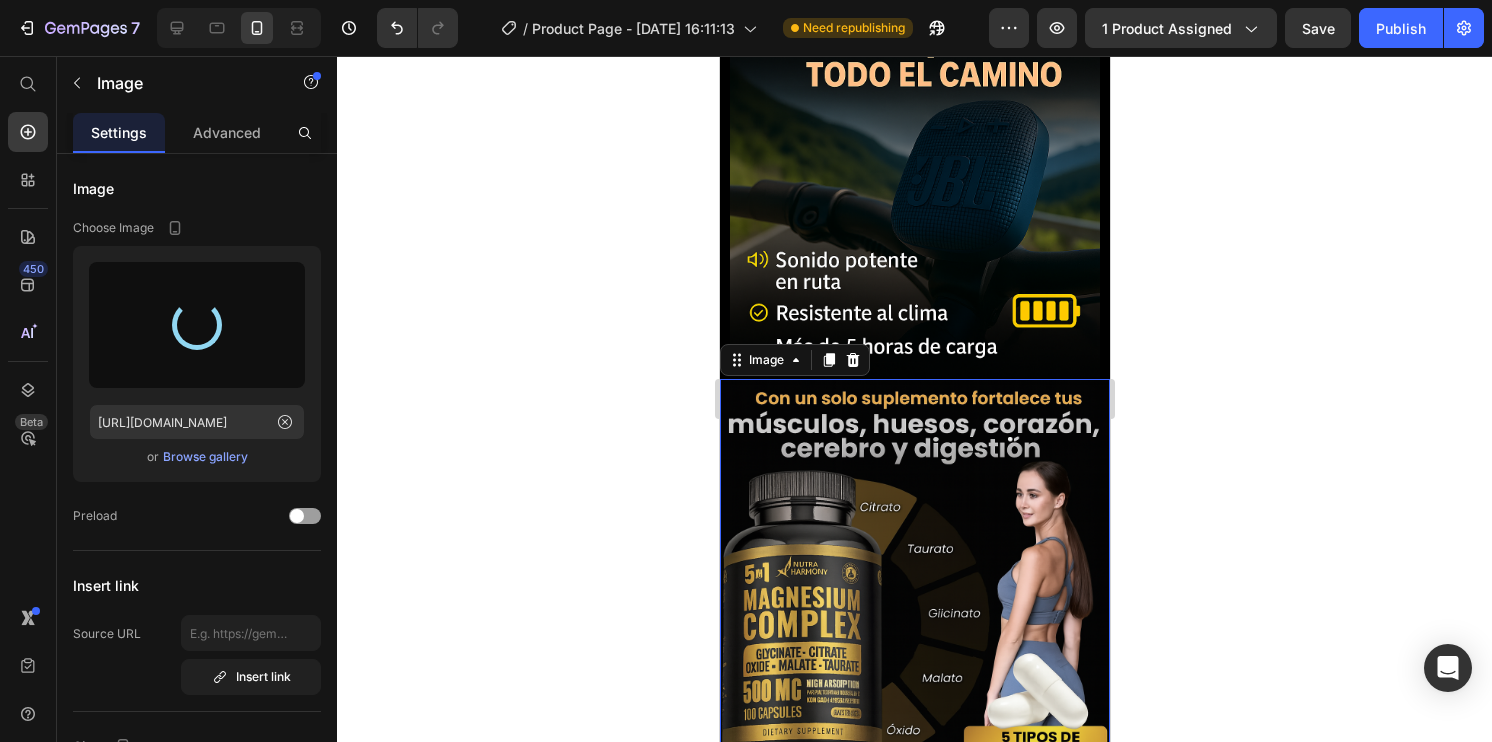 type on "[URL][DOMAIN_NAME]" 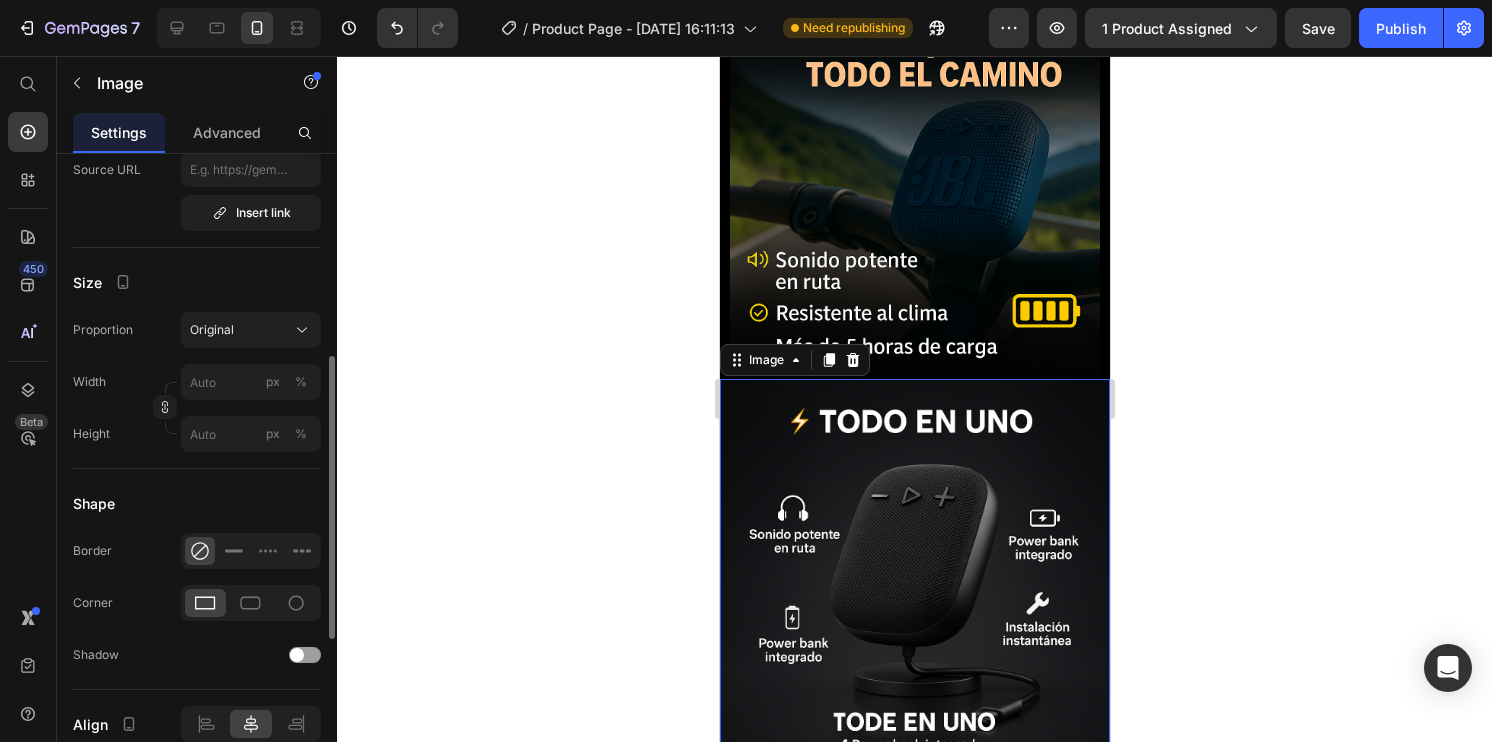 scroll, scrollTop: 462, scrollLeft: 0, axis: vertical 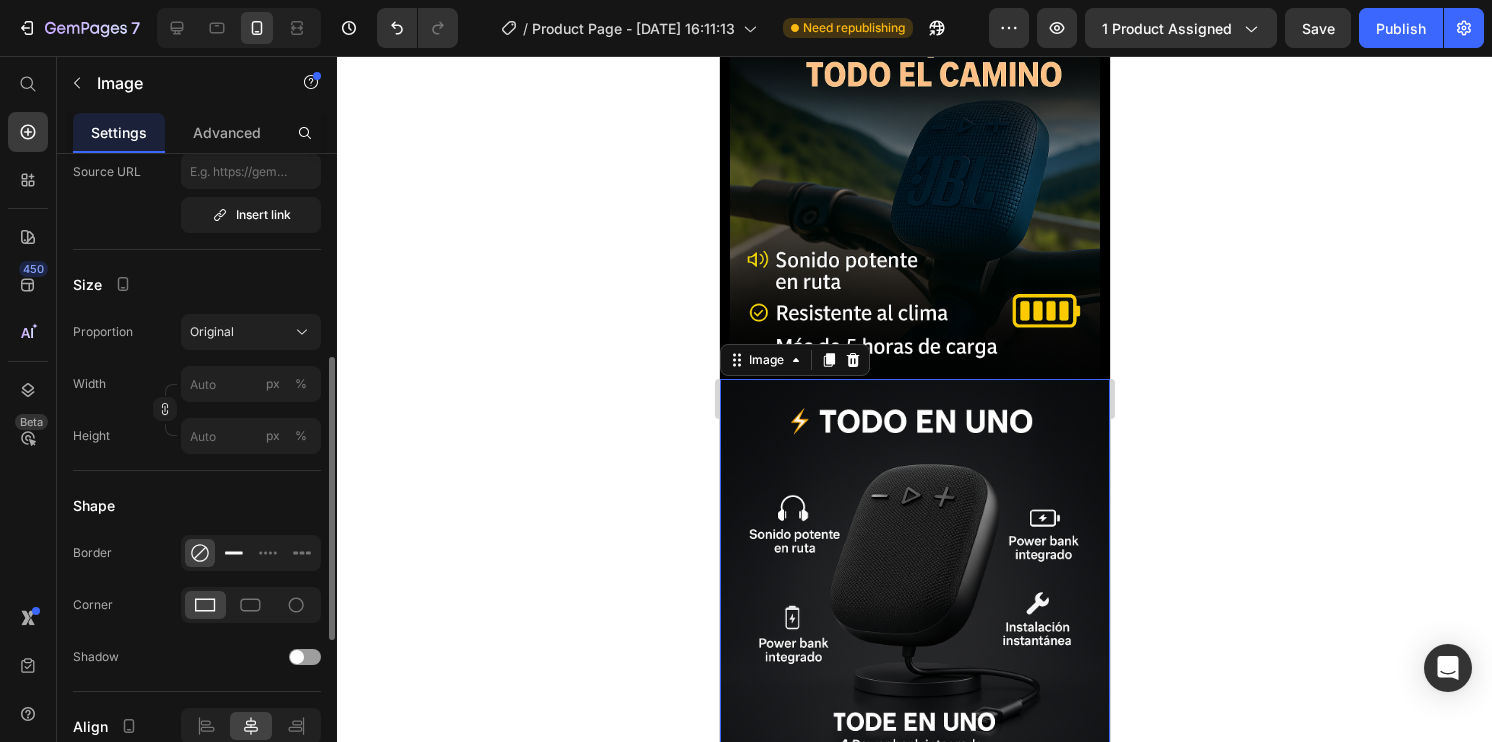 click 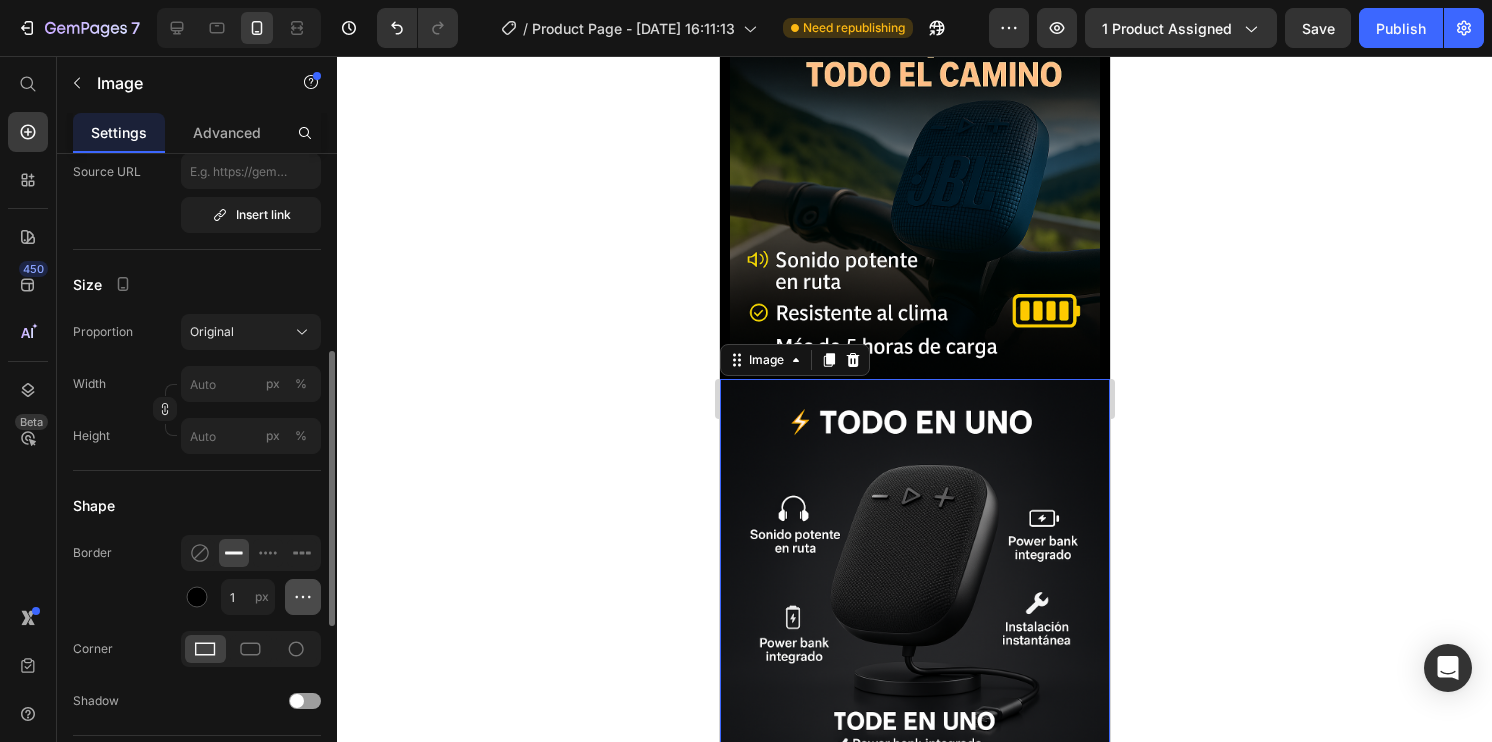 click 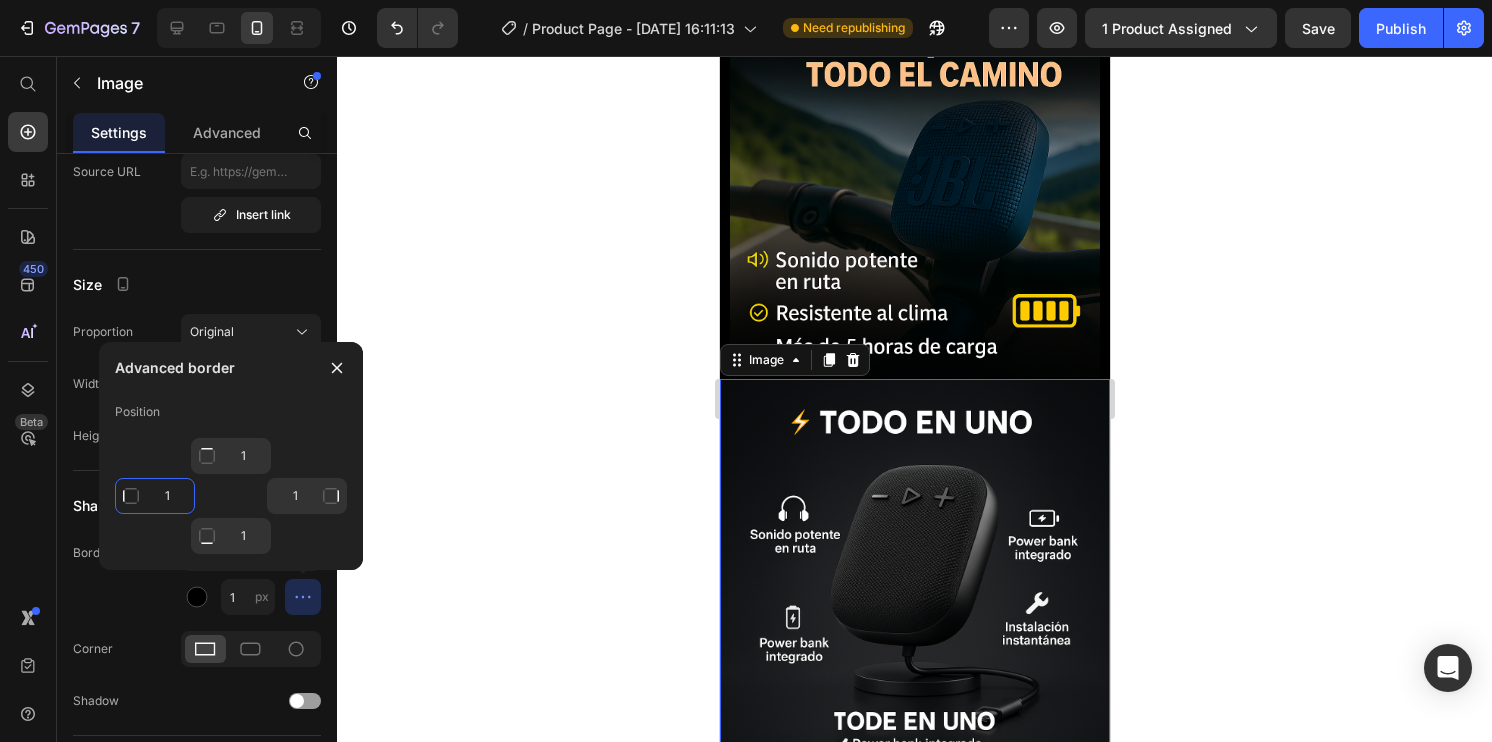 click on "1" 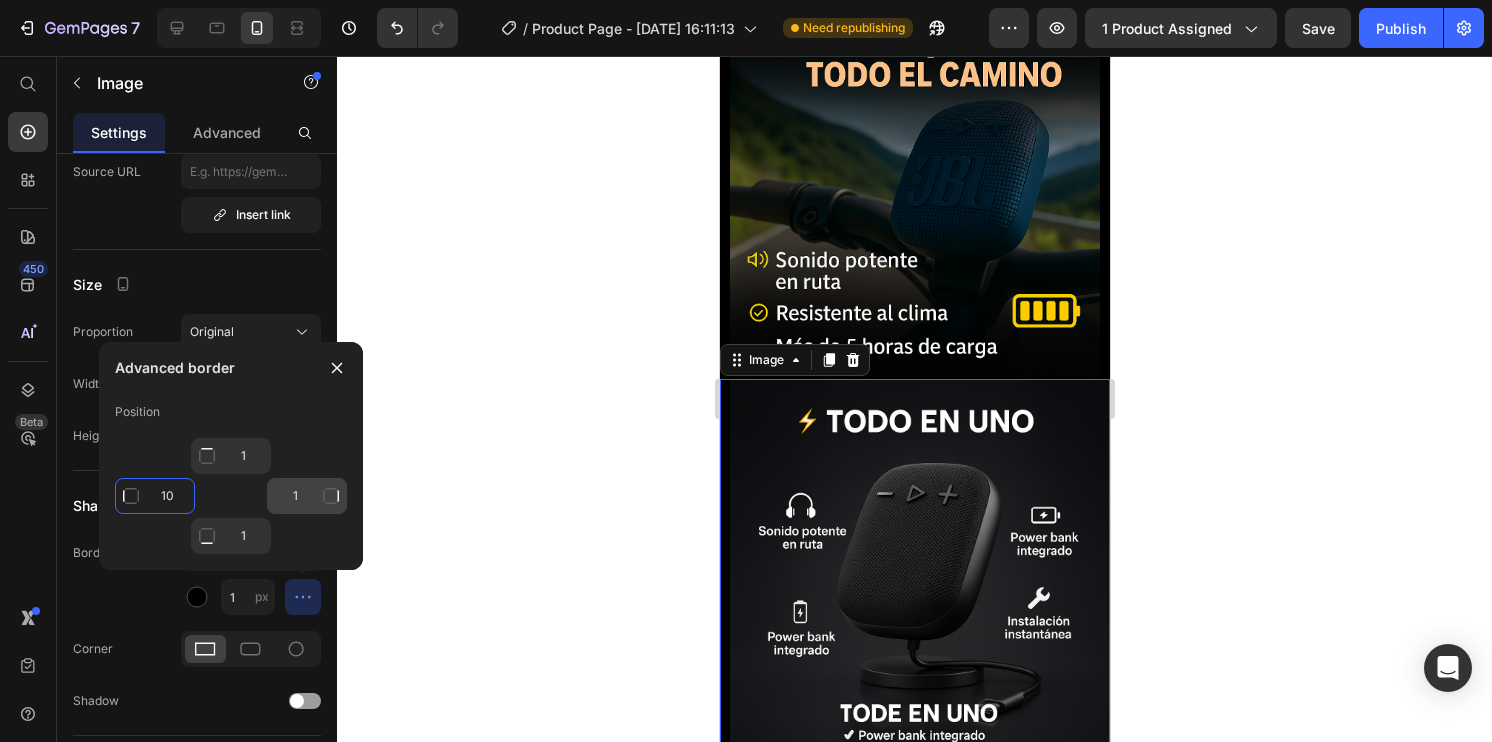 type on "10" 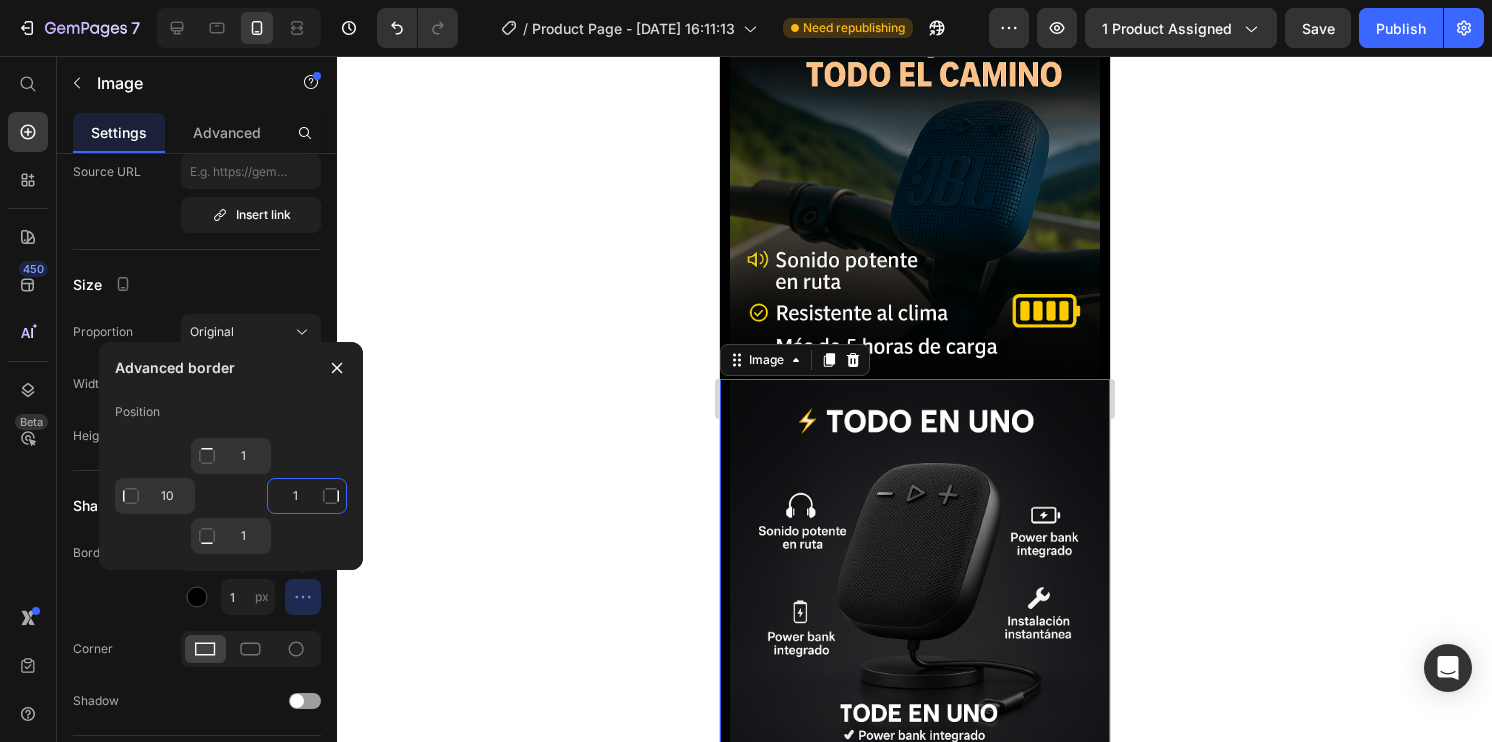 type on "Mixed" 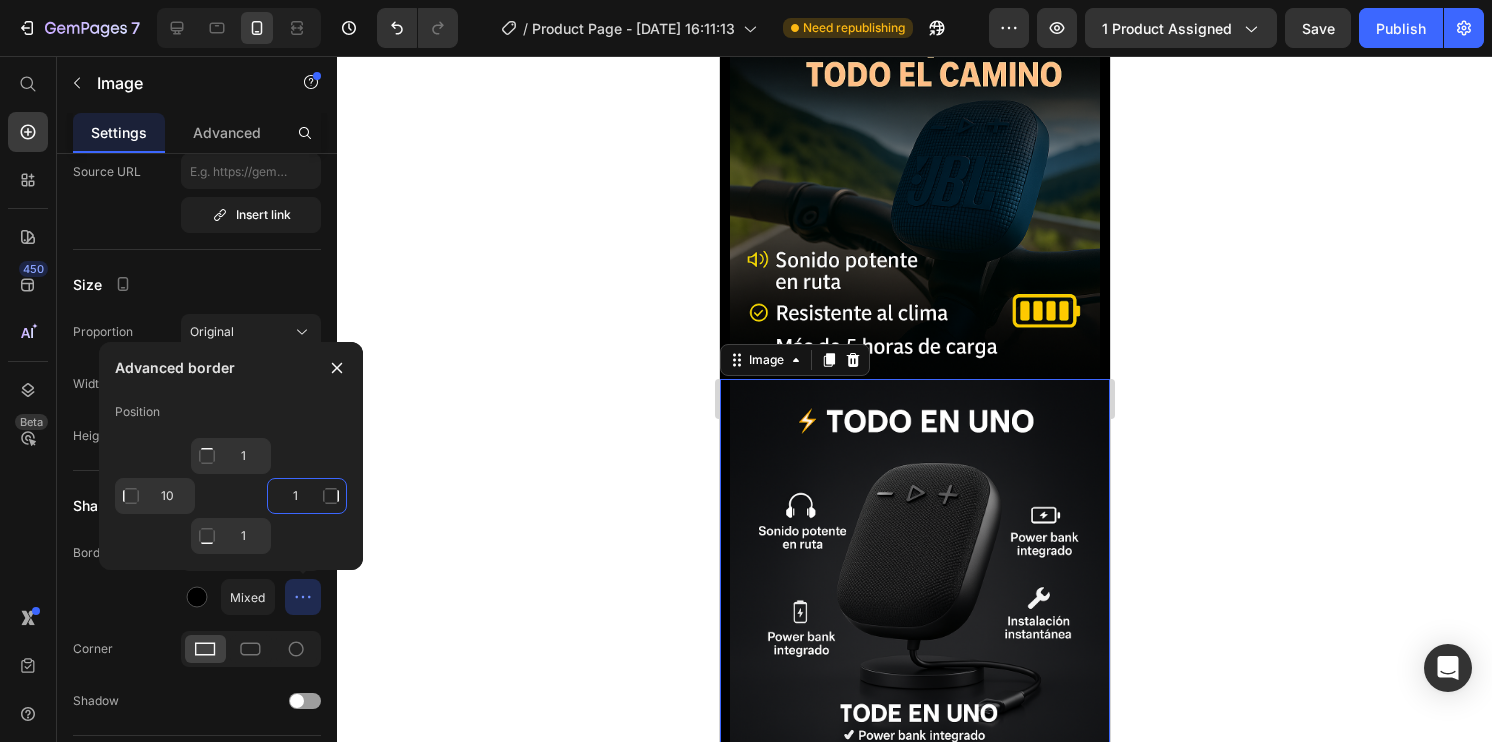 click on "1" 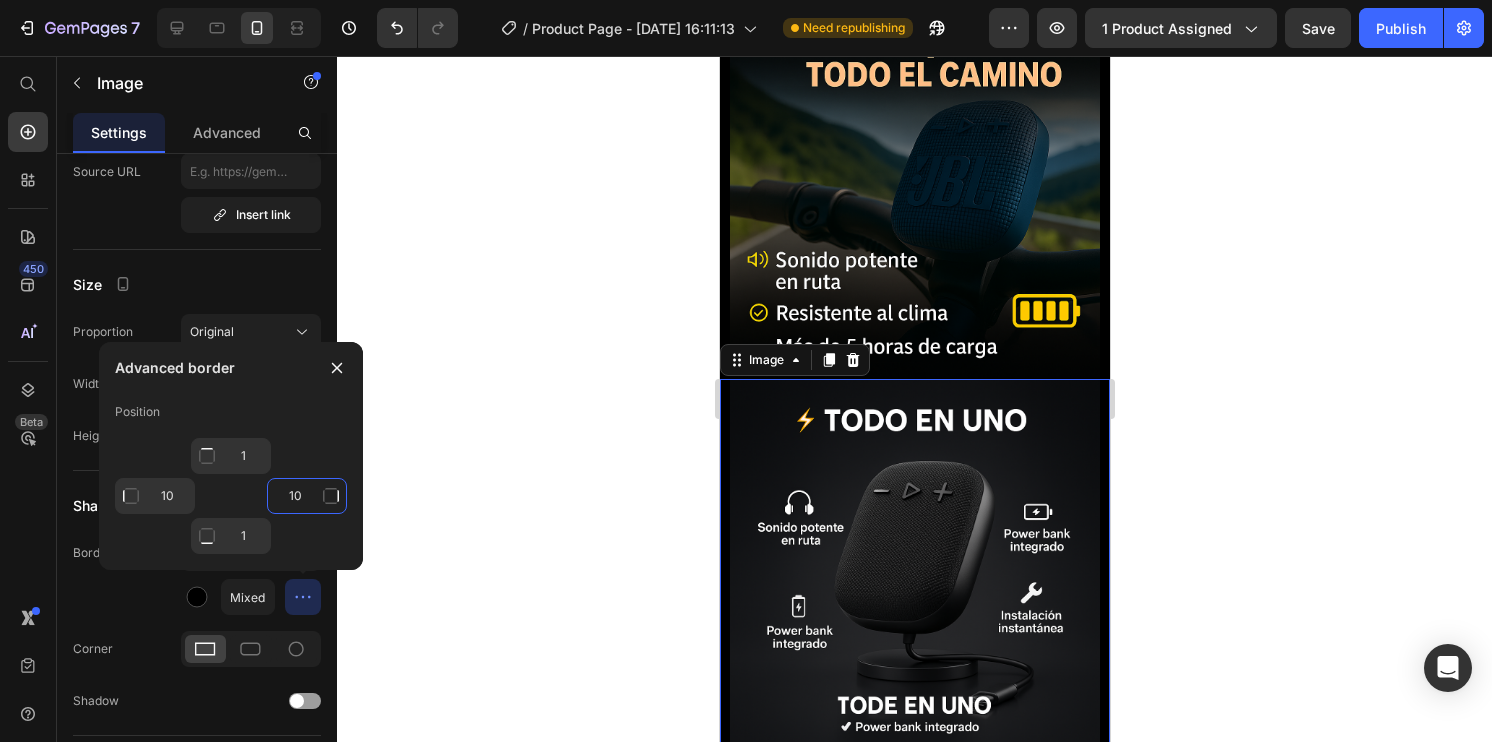 type on "10" 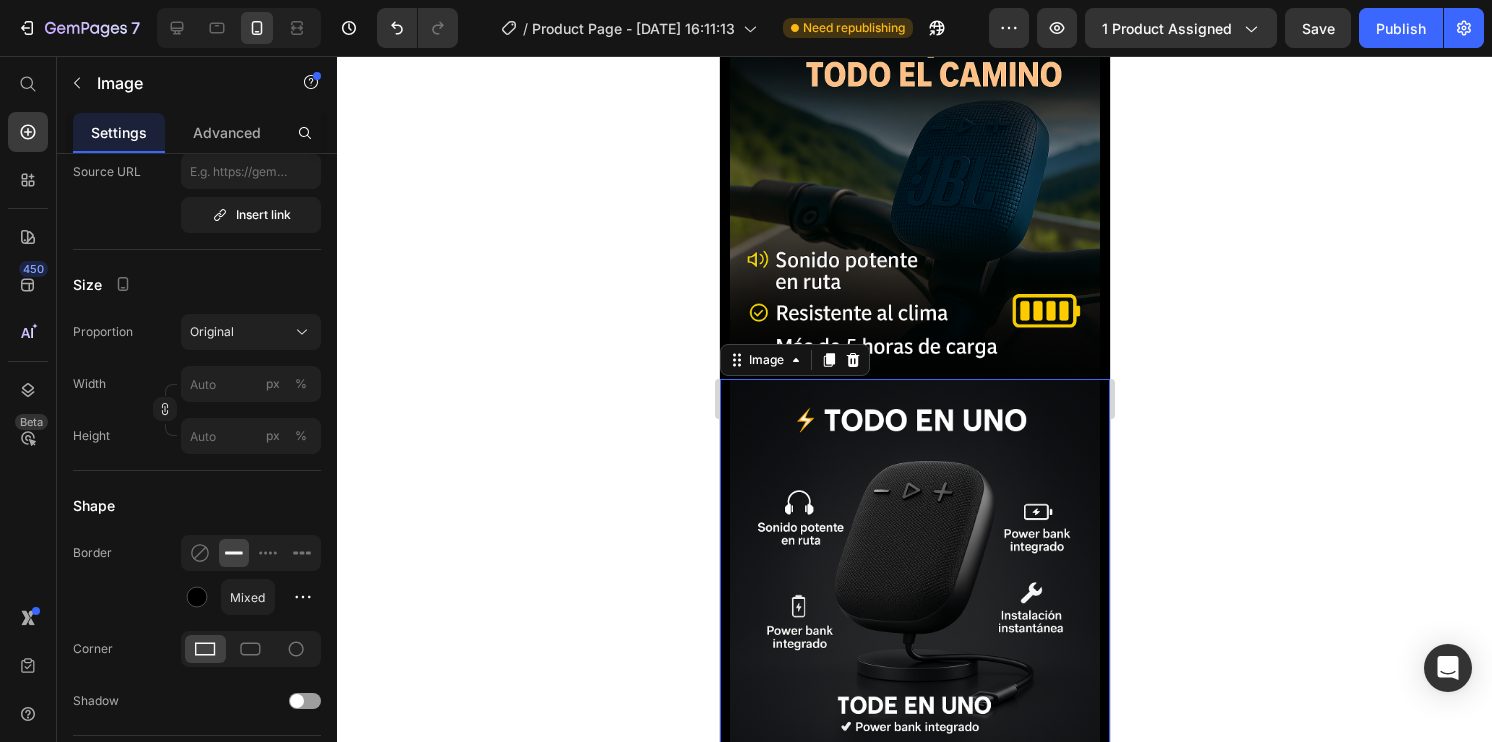 click 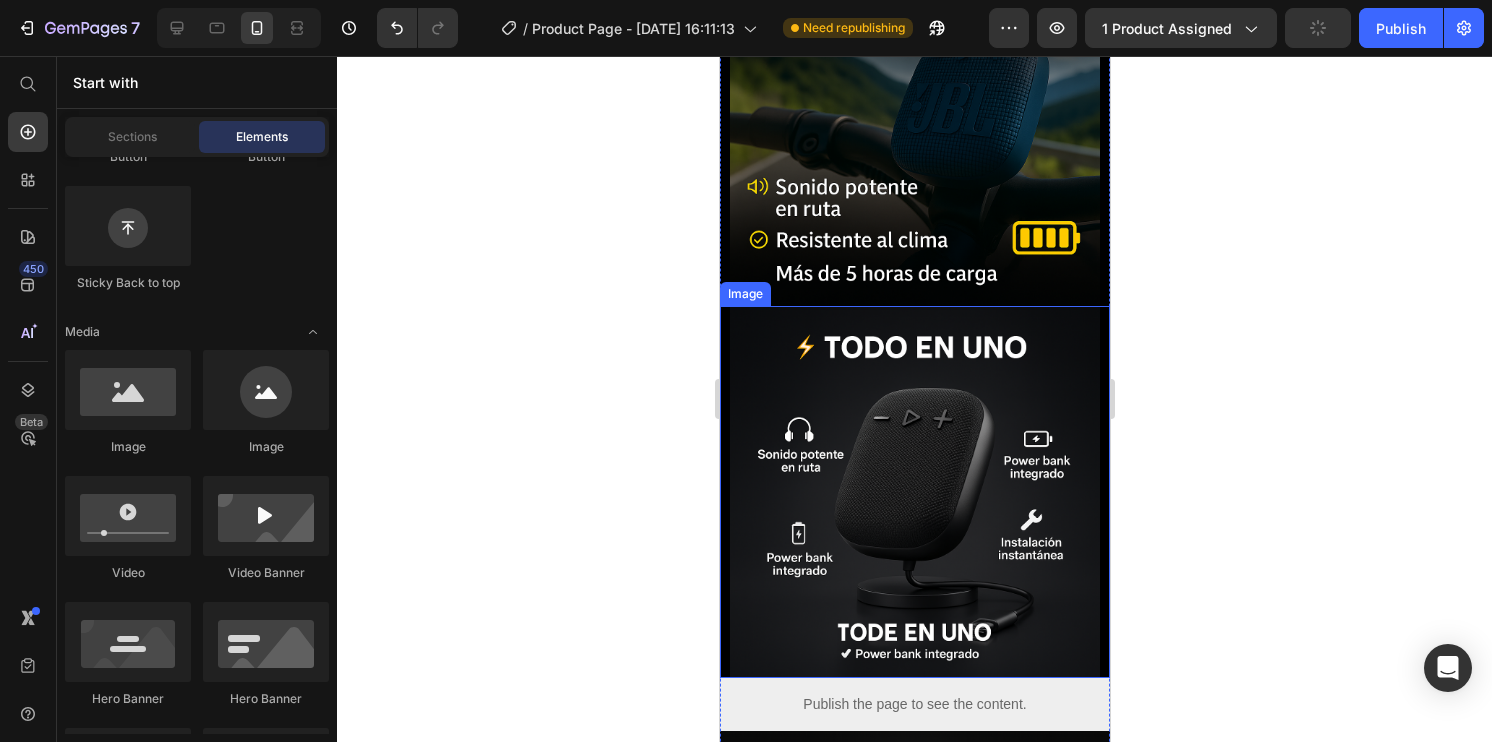 scroll, scrollTop: 2123, scrollLeft: 0, axis: vertical 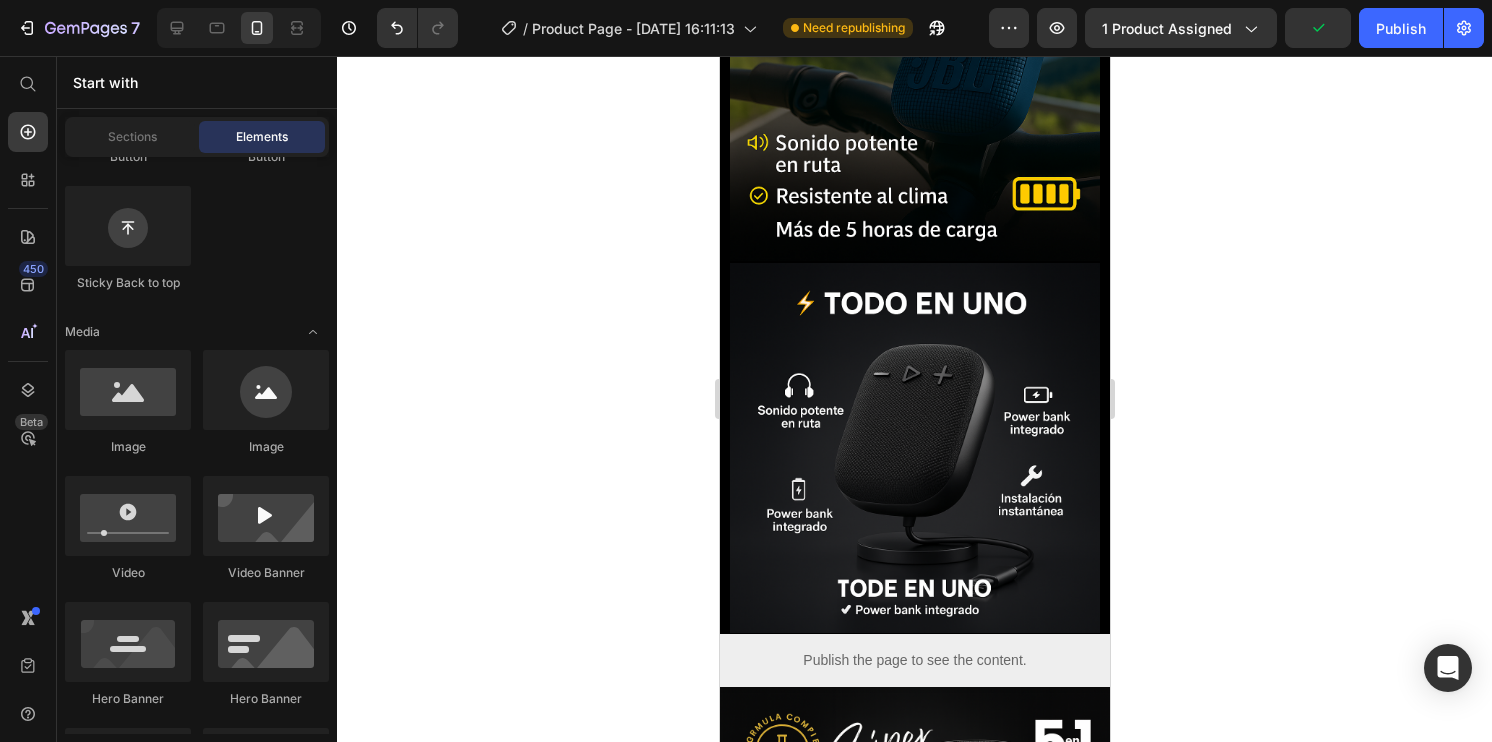 click 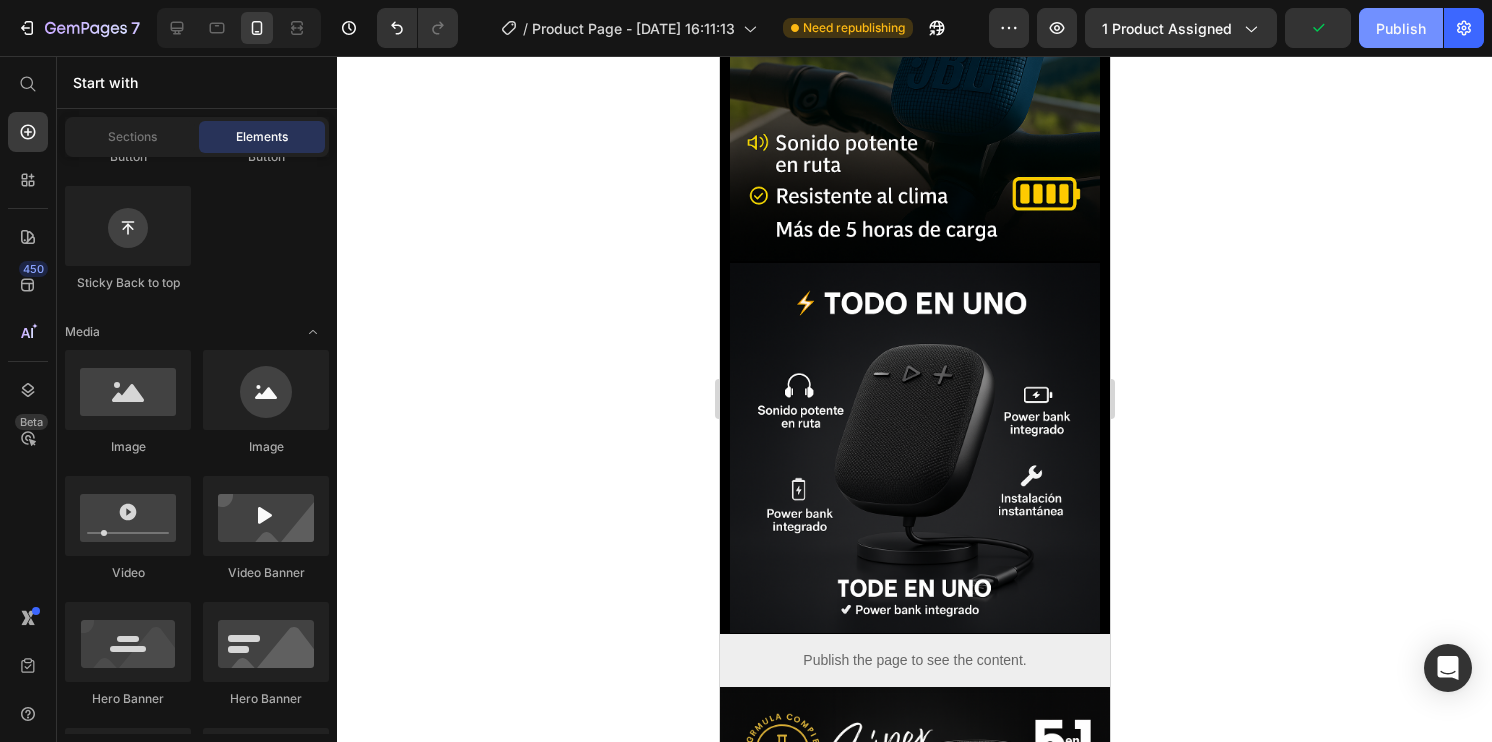 click on "Publish" at bounding box center (1401, 28) 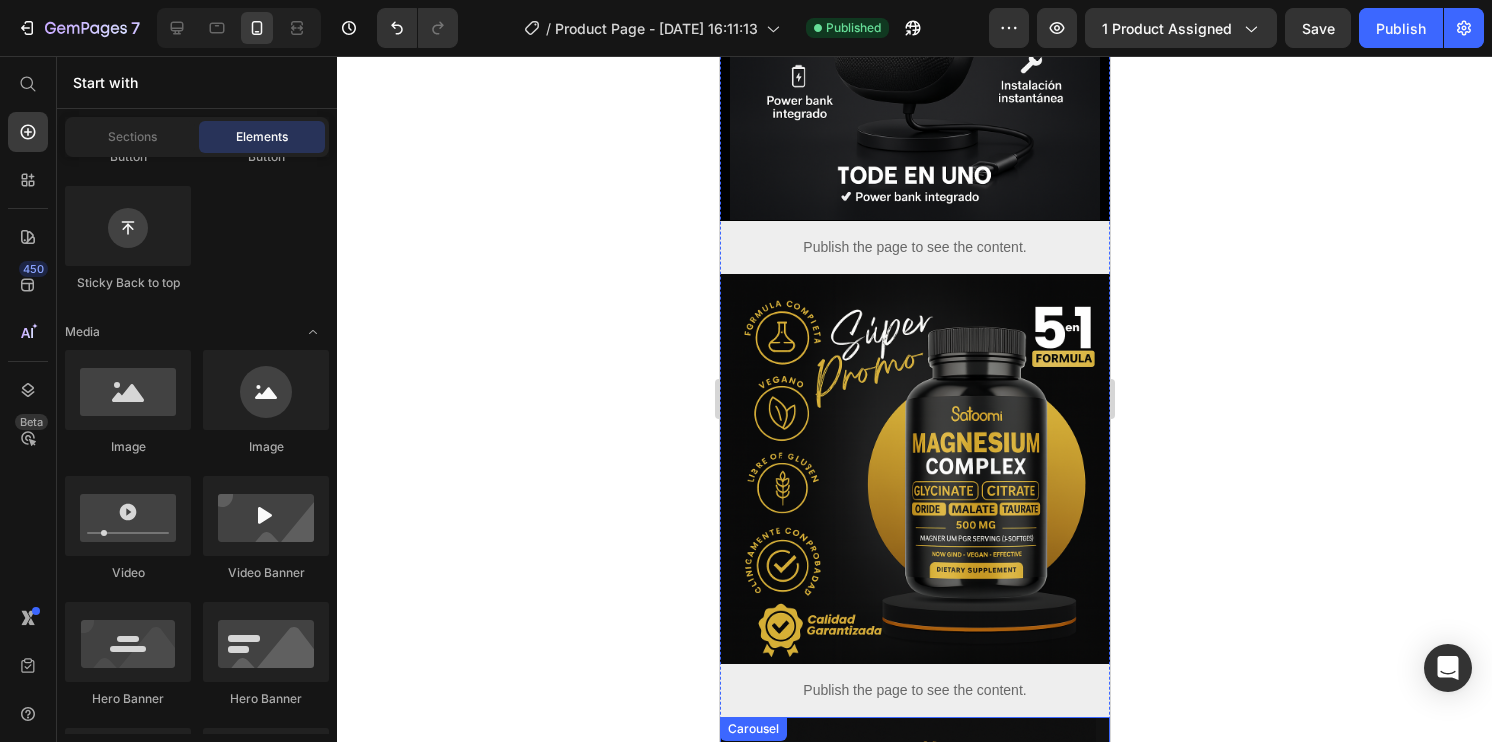 scroll, scrollTop: 2536, scrollLeft: 0, axis: vertical 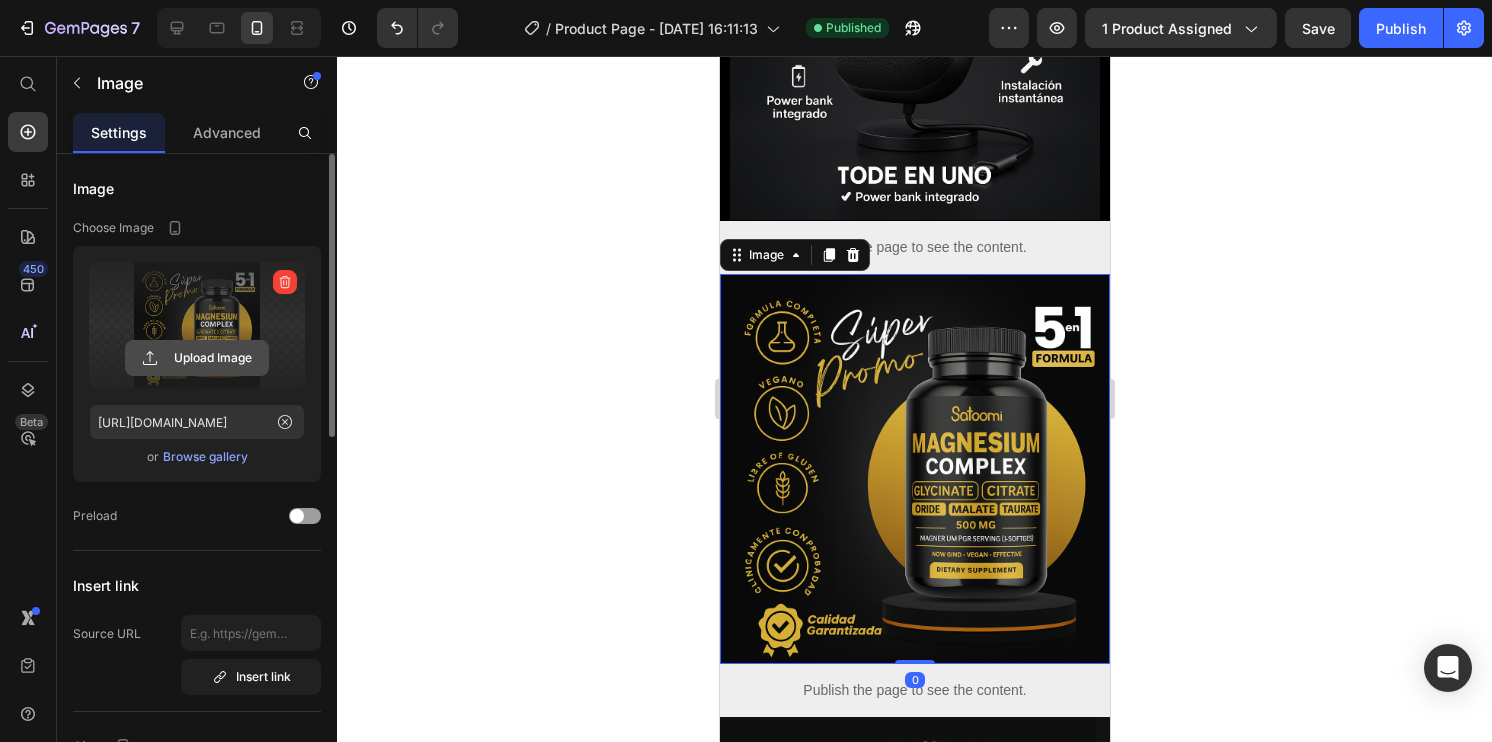 click 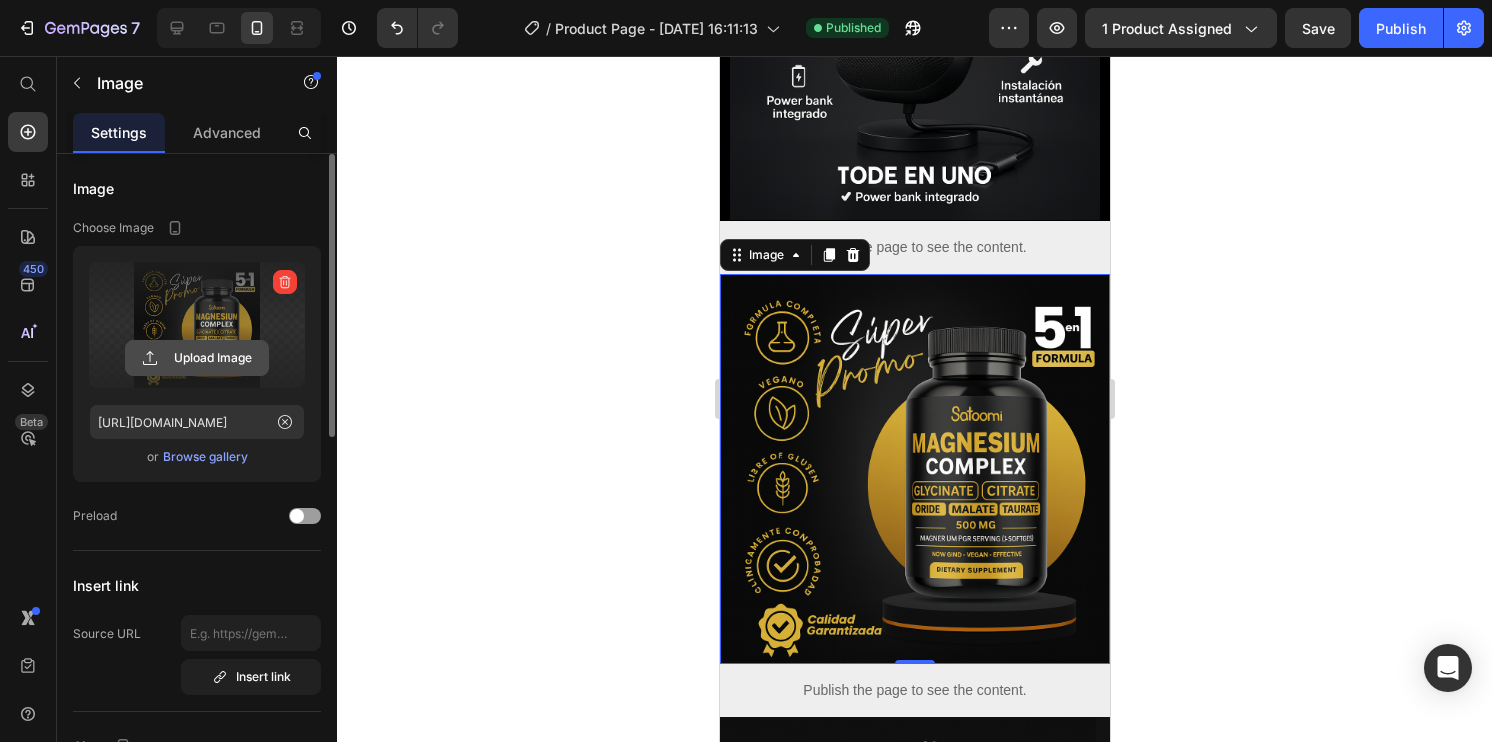 type on "C:\fakepath\giphy (9).gif" 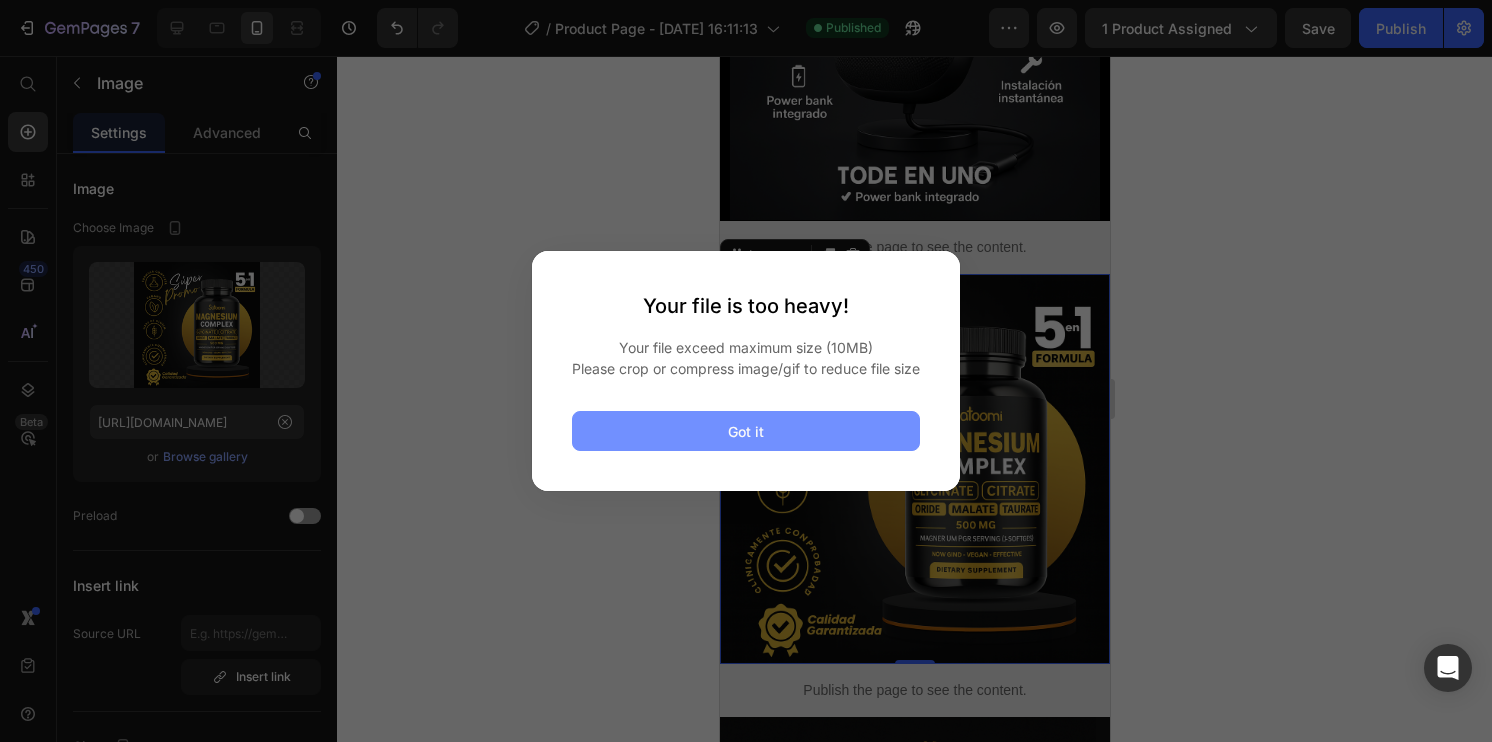 click on "Got it" at bounding box center [746, 431] 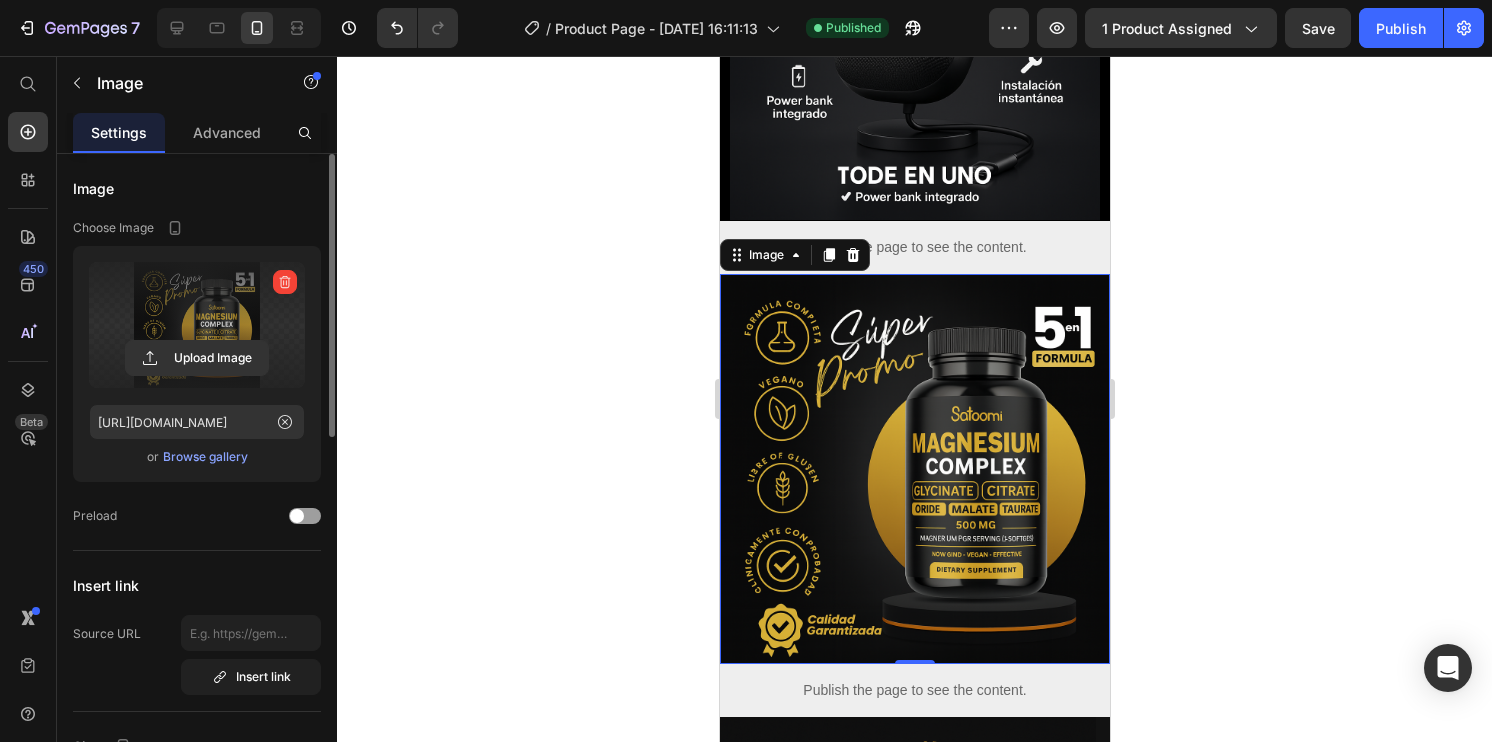 click at bounding box center (197, 325) 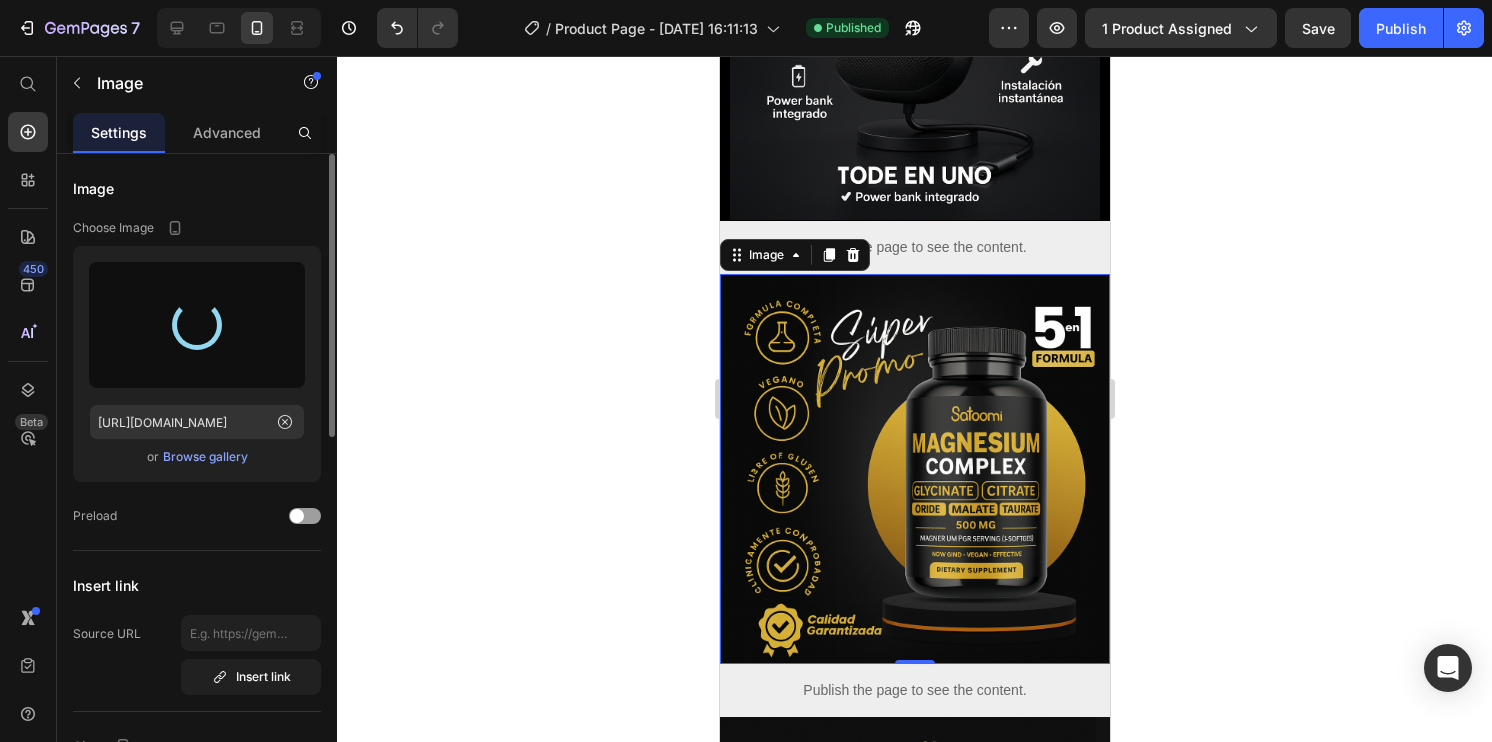 type on "[URL][DOMAIN_NAME][DATE]" 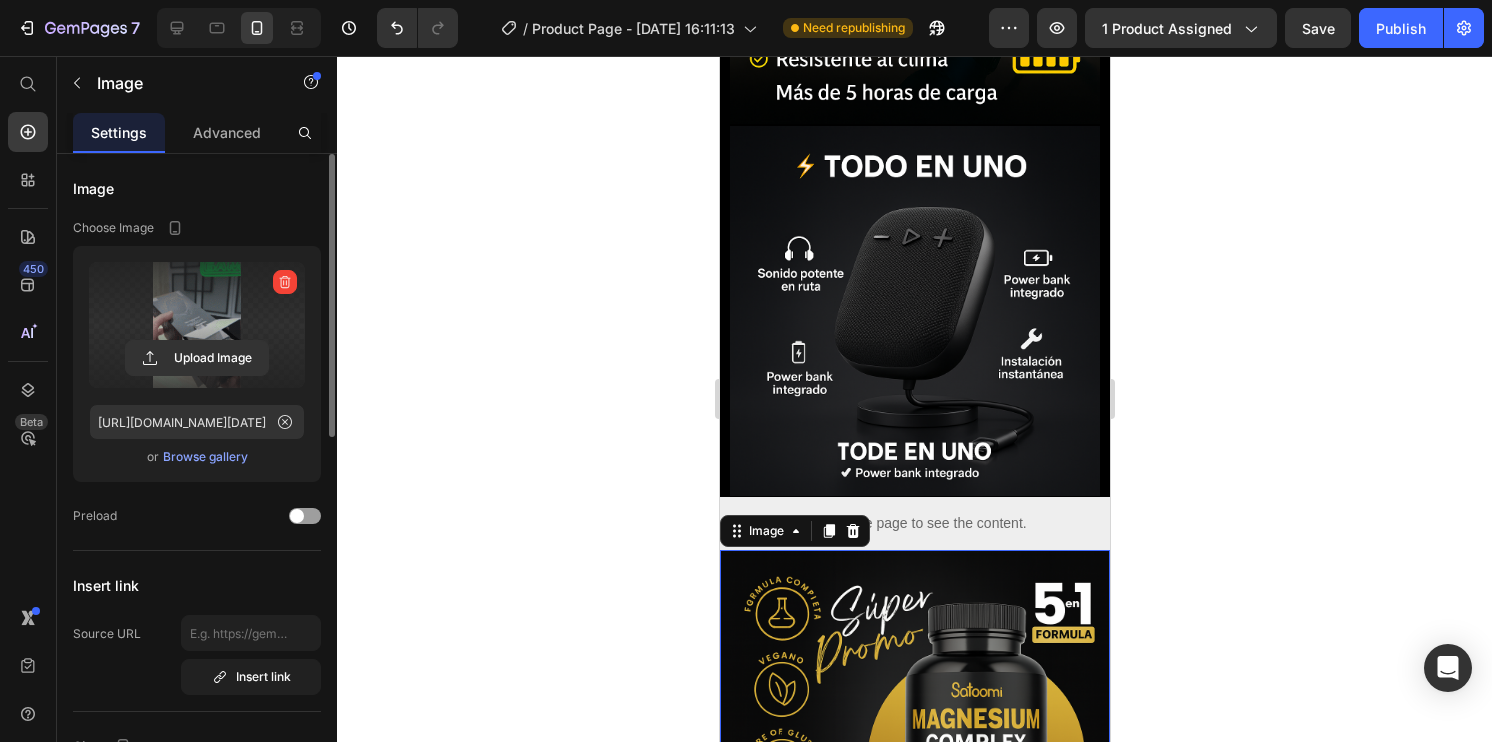 scroll, scrollTop: 2259, scrollLeft: 0, axis: vertical 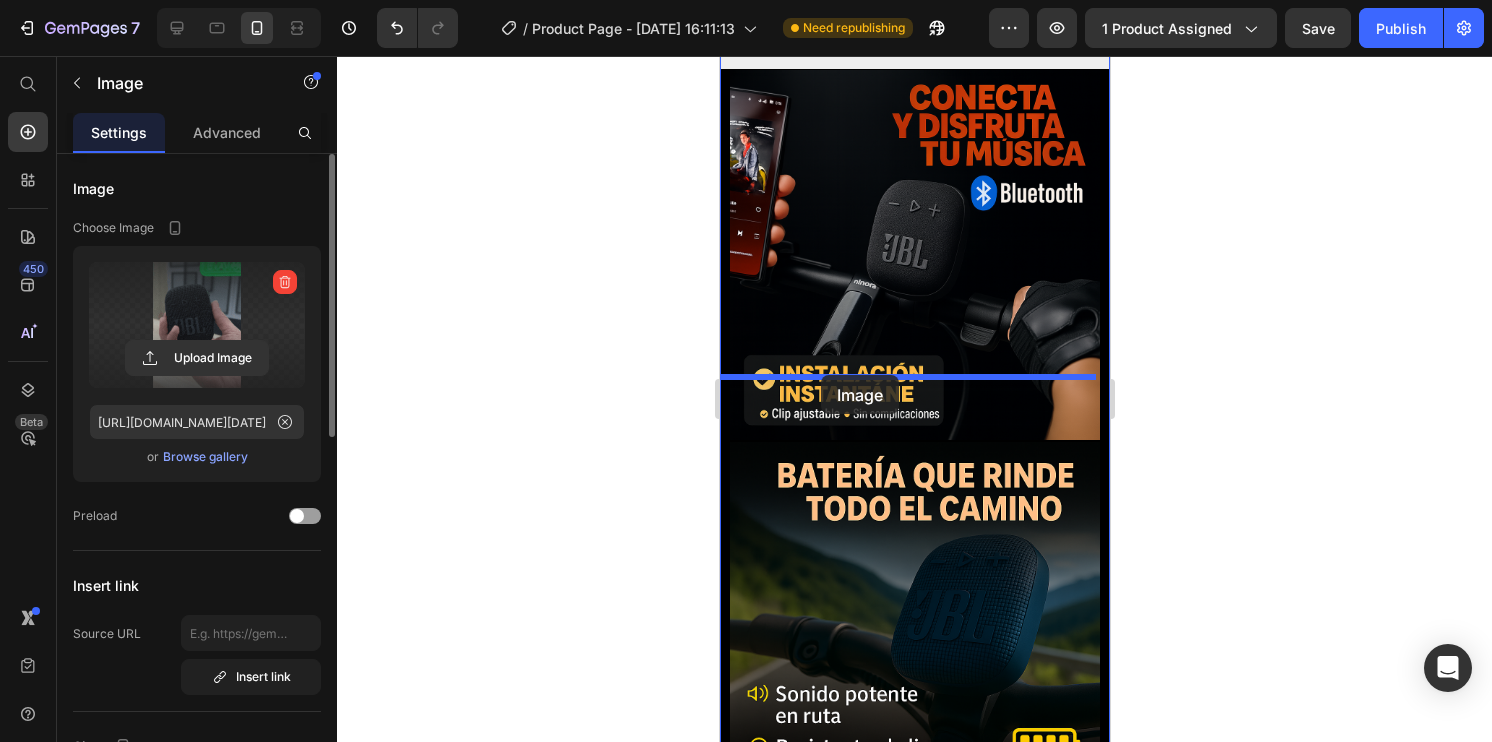 drag, startPoint x: 849, startPoint y: 549, endPoint x: 820, endPoint y: 376, distance: 175.4138 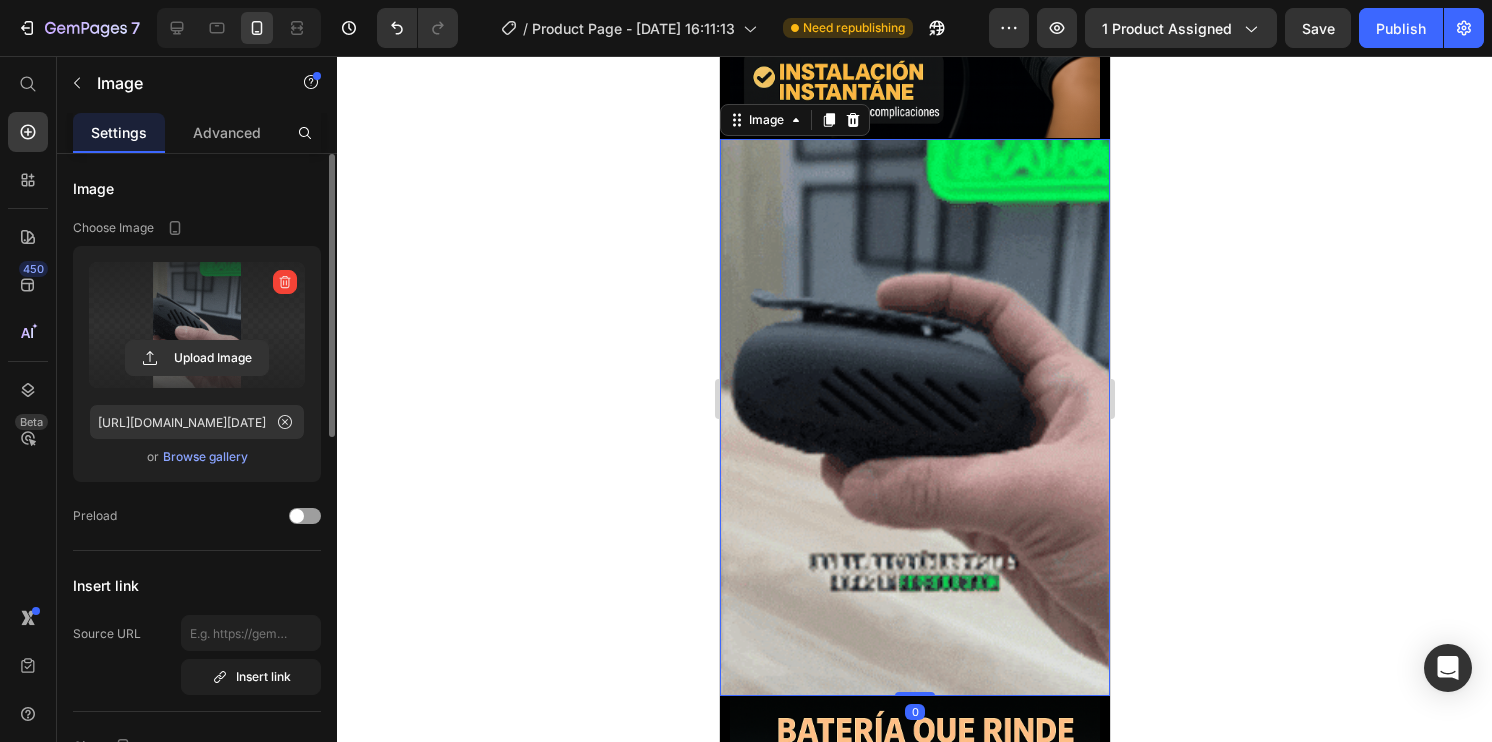 scroll, scrollTop: 1846, scrollLeft: 0, axis: vertical 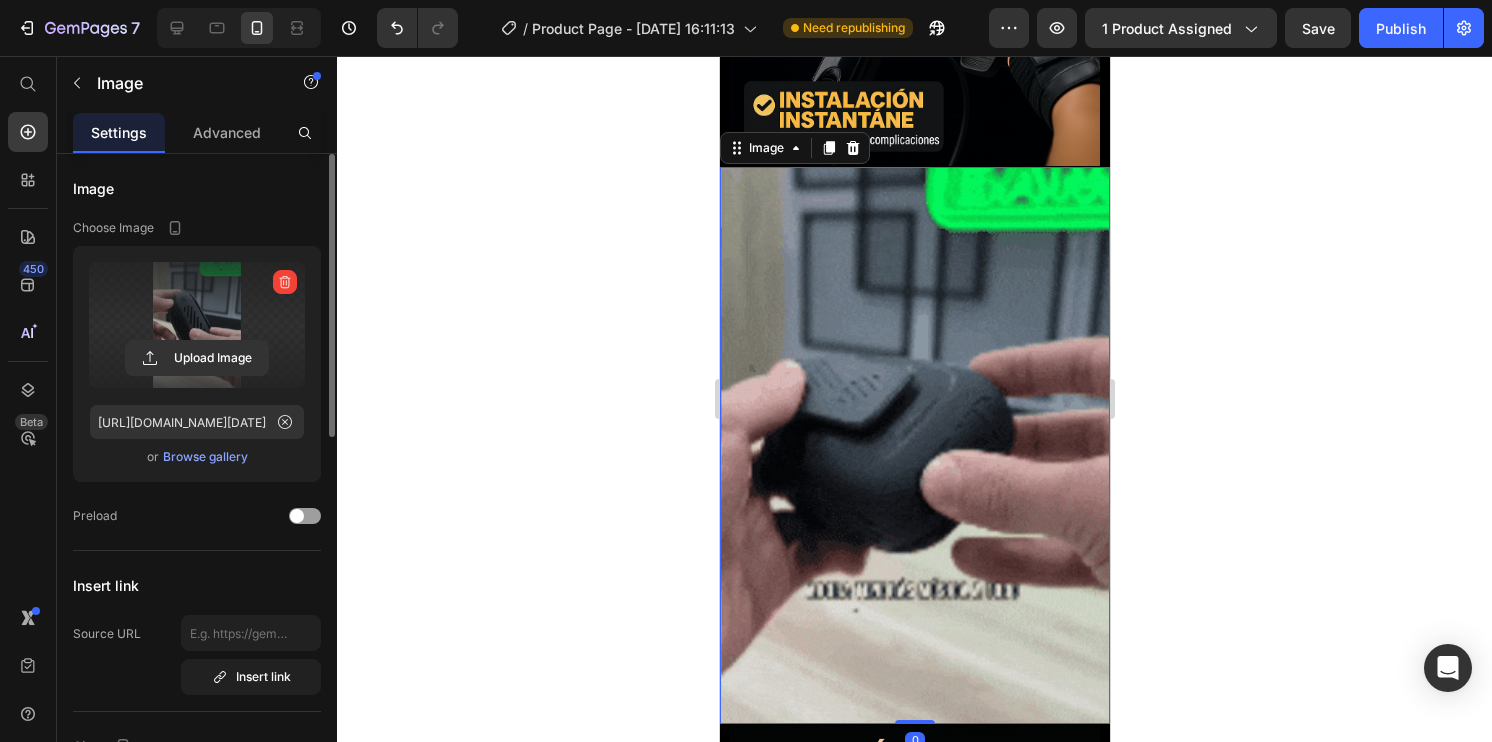 click at bounding box center [914, 445] 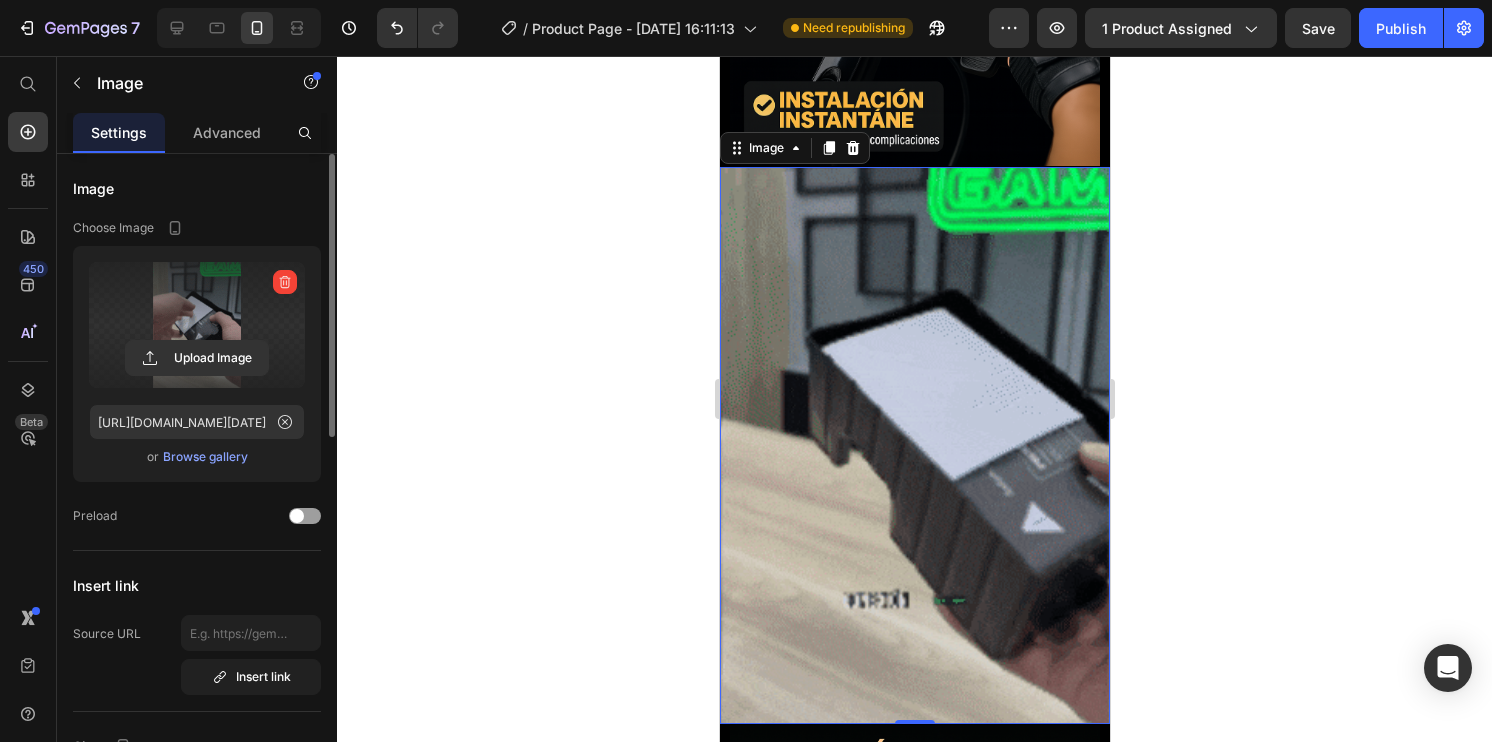click at bounding box center [914, 445] 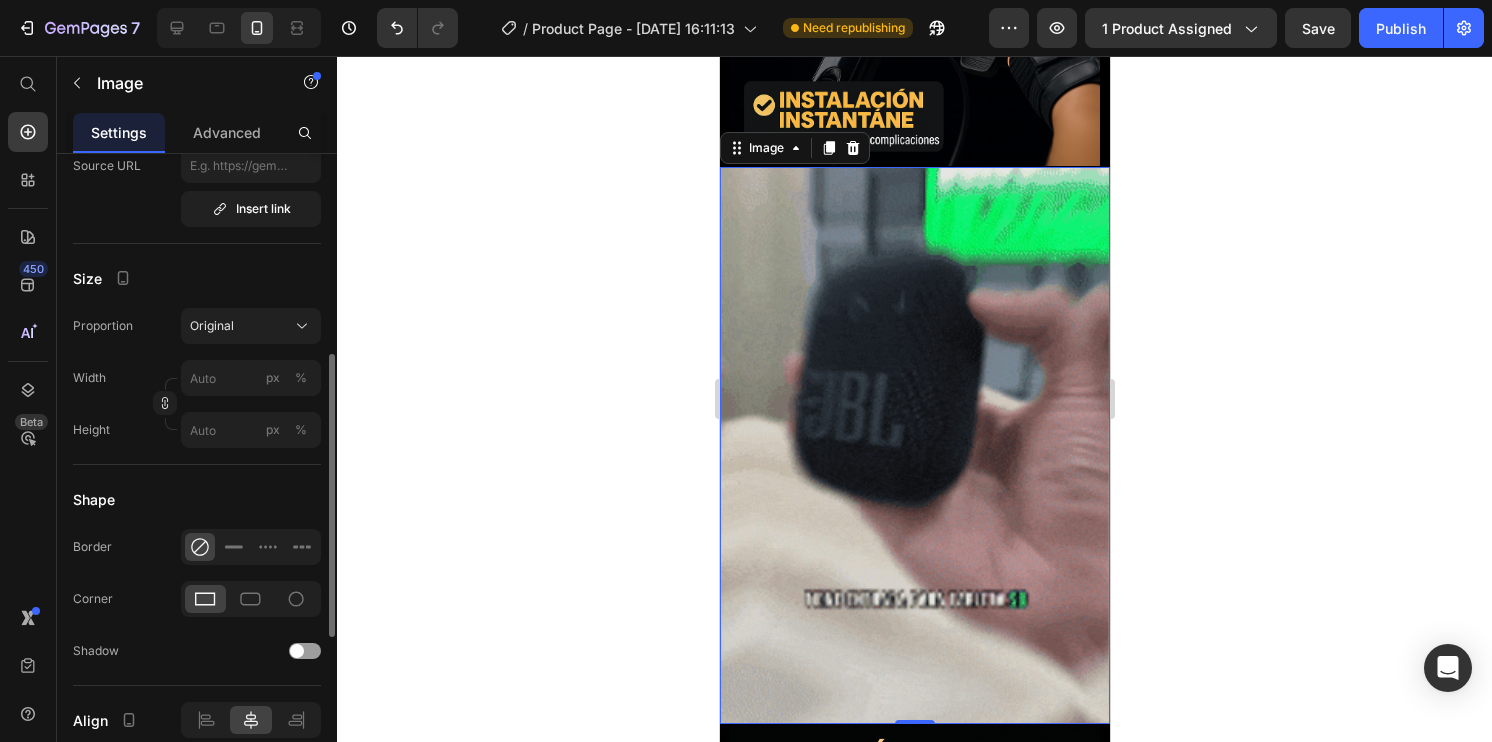 scroll, scrollTop: 470, scrollLeft: 0, axis: vertical 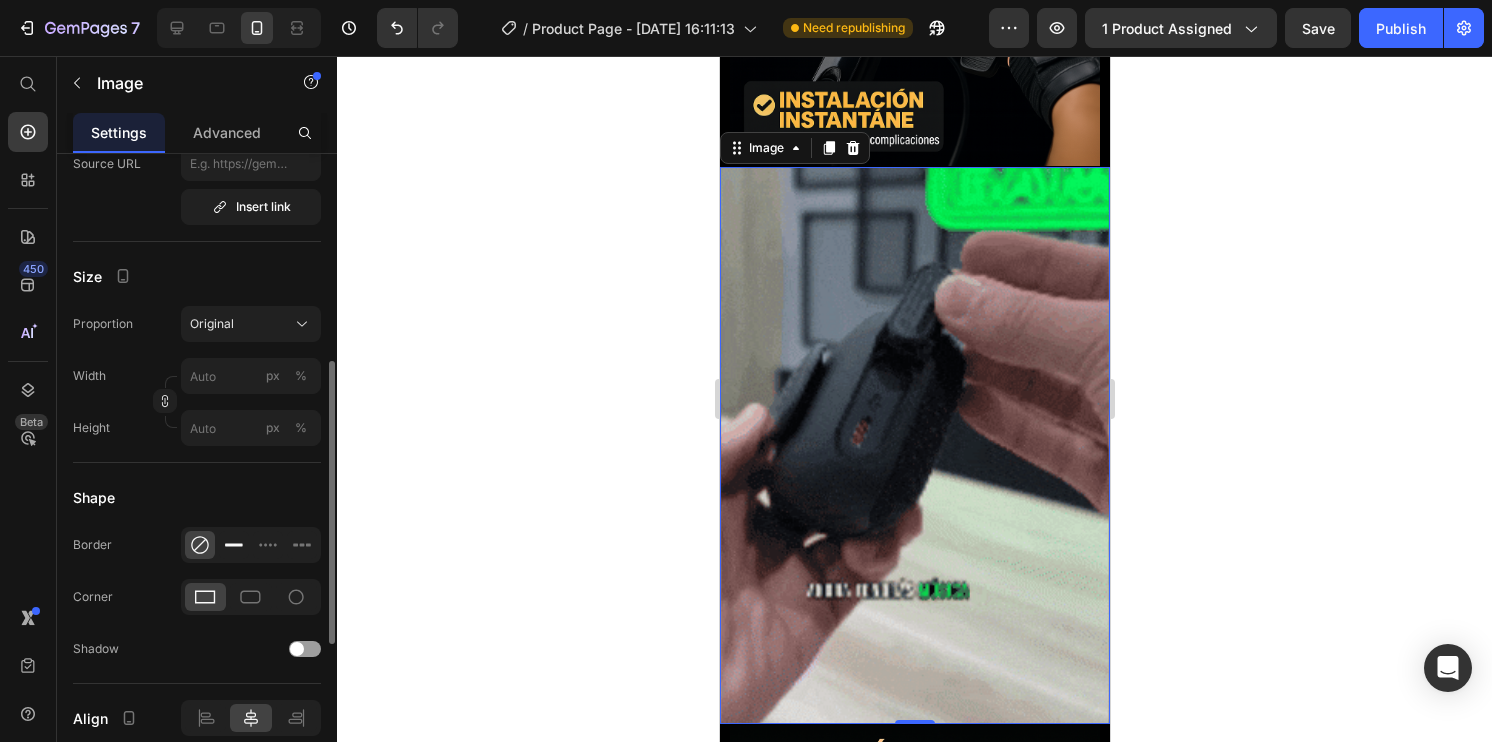 click 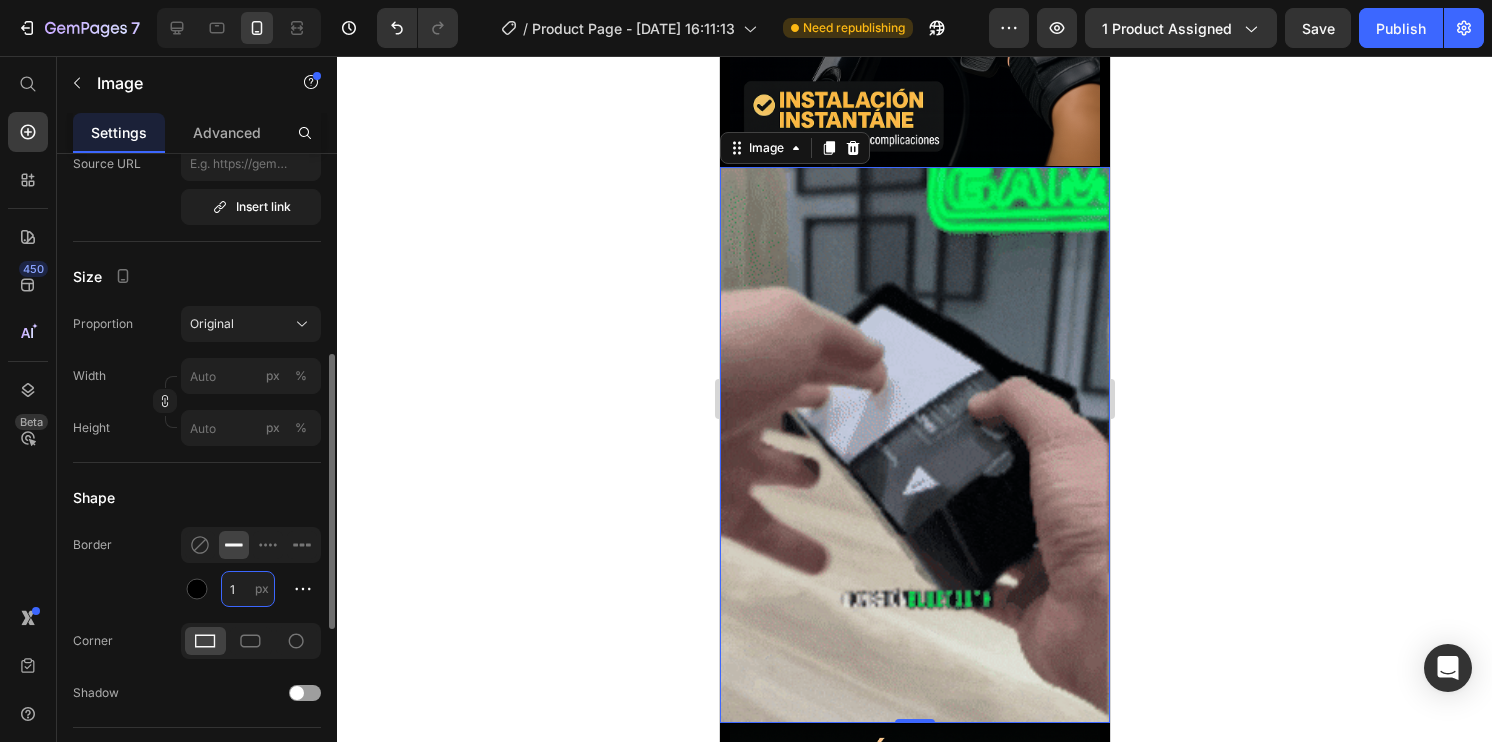 click on "1" at bounding box center [248, 589] 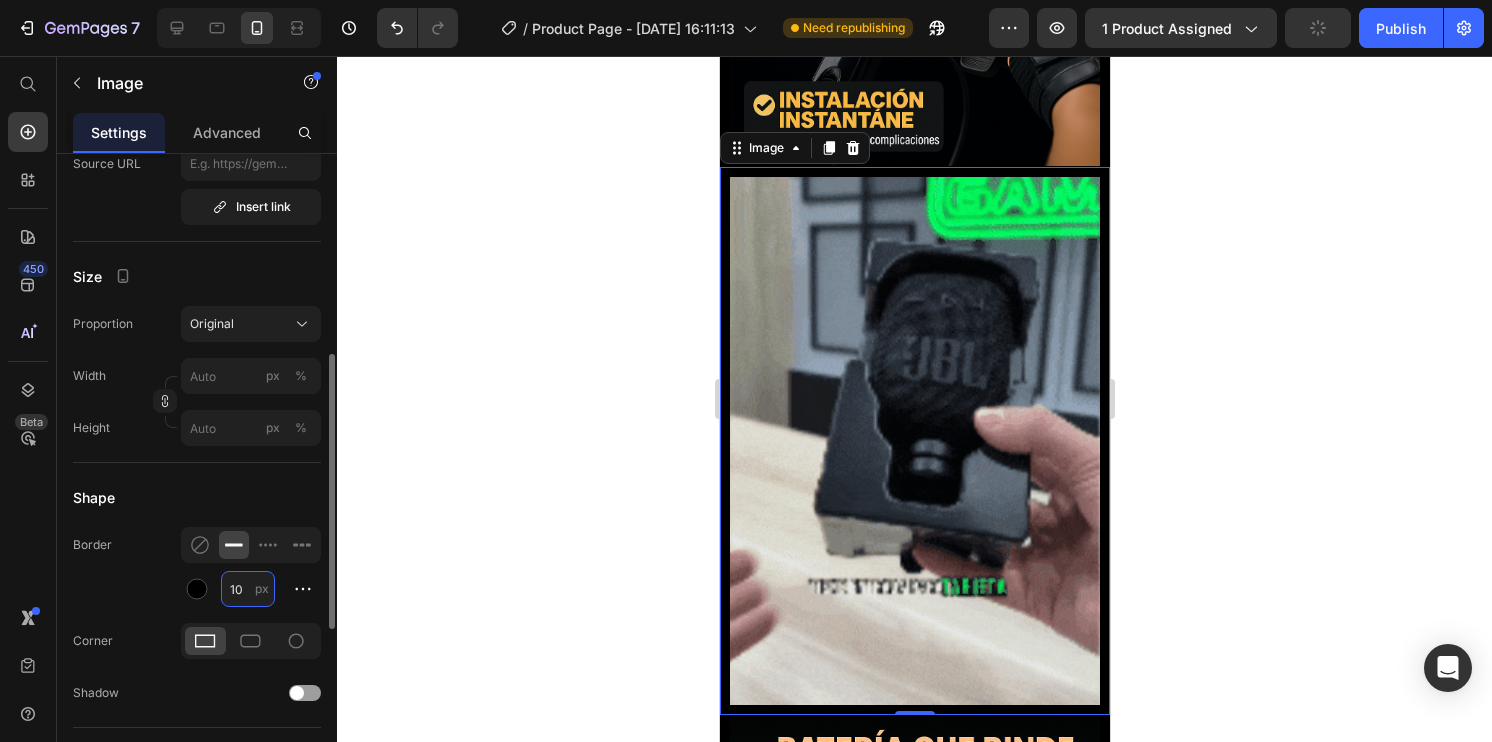 type on "1" 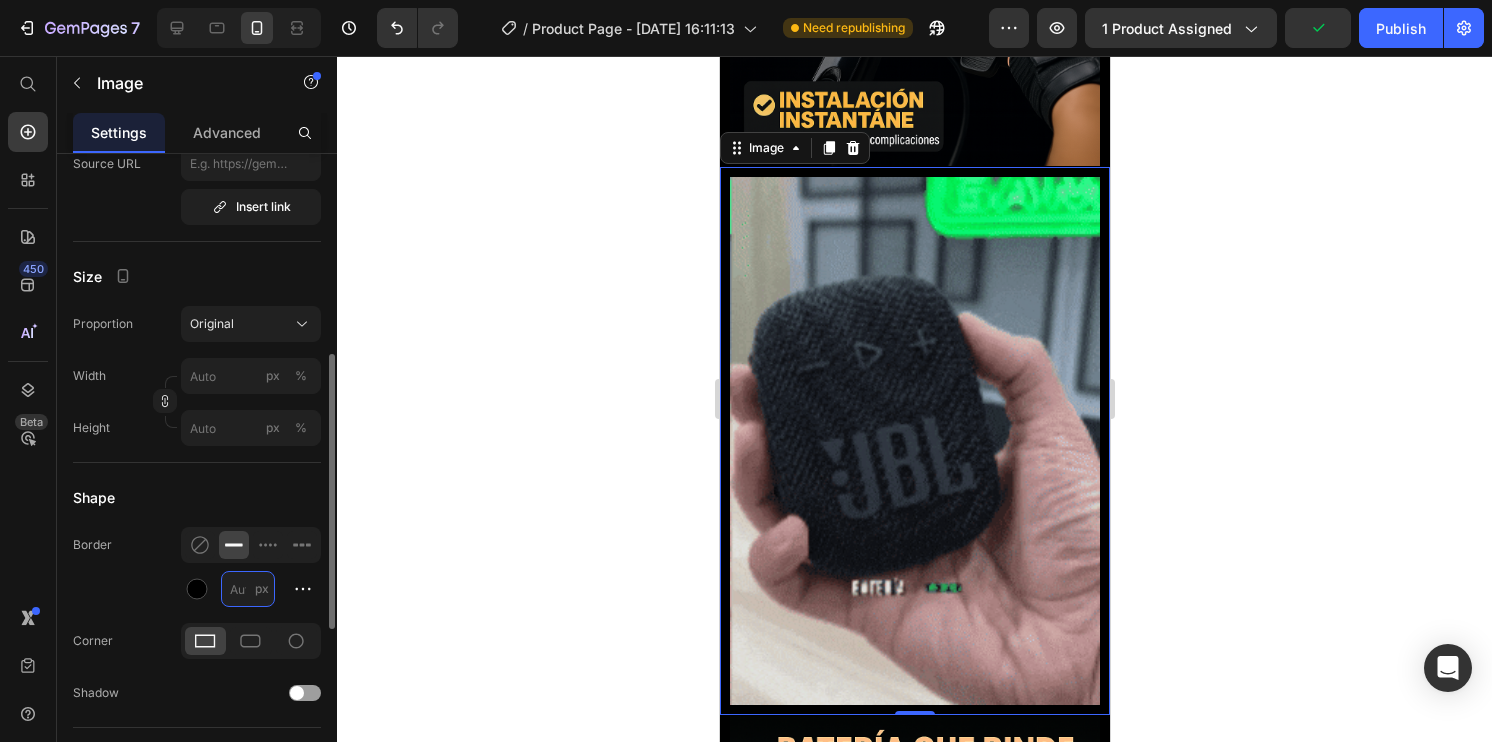 type on "5" 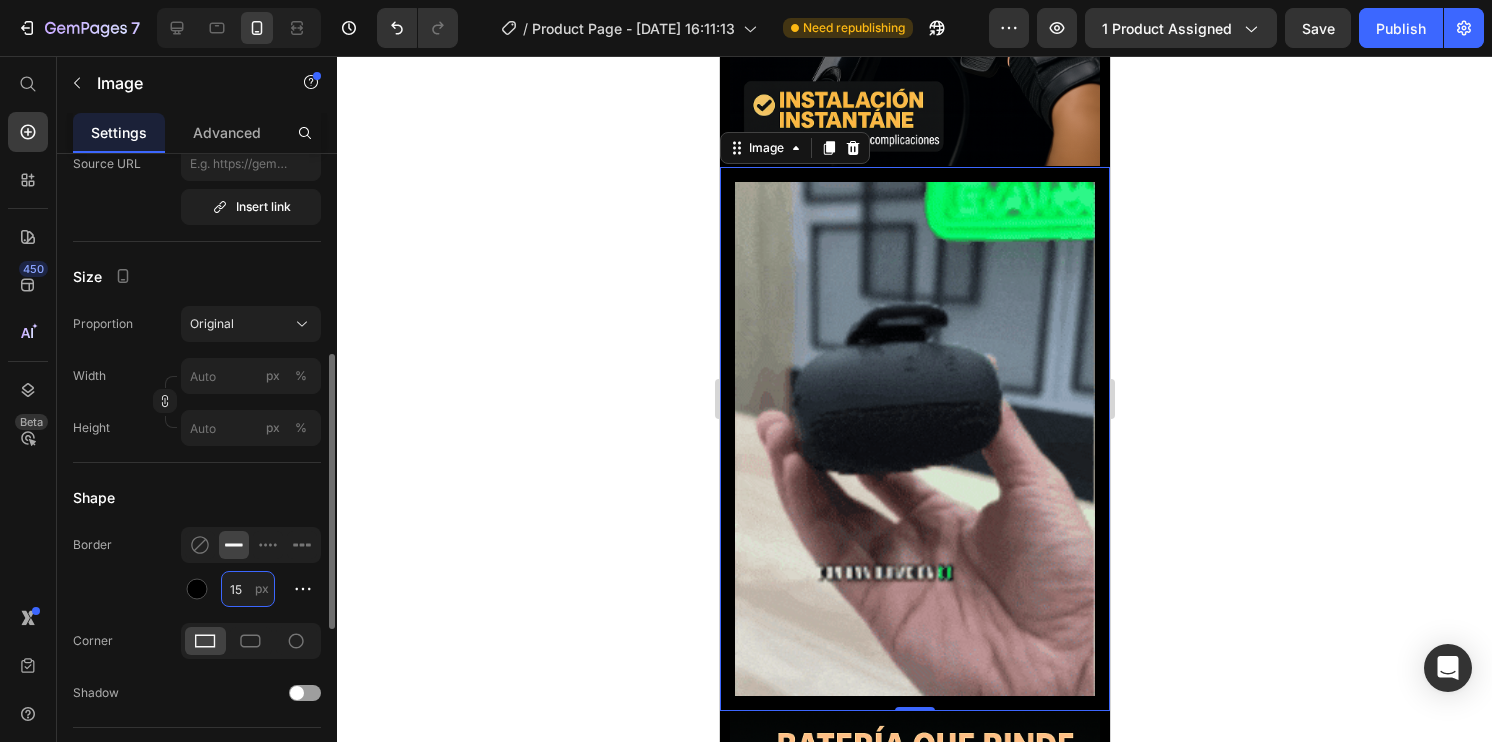 type on "1" 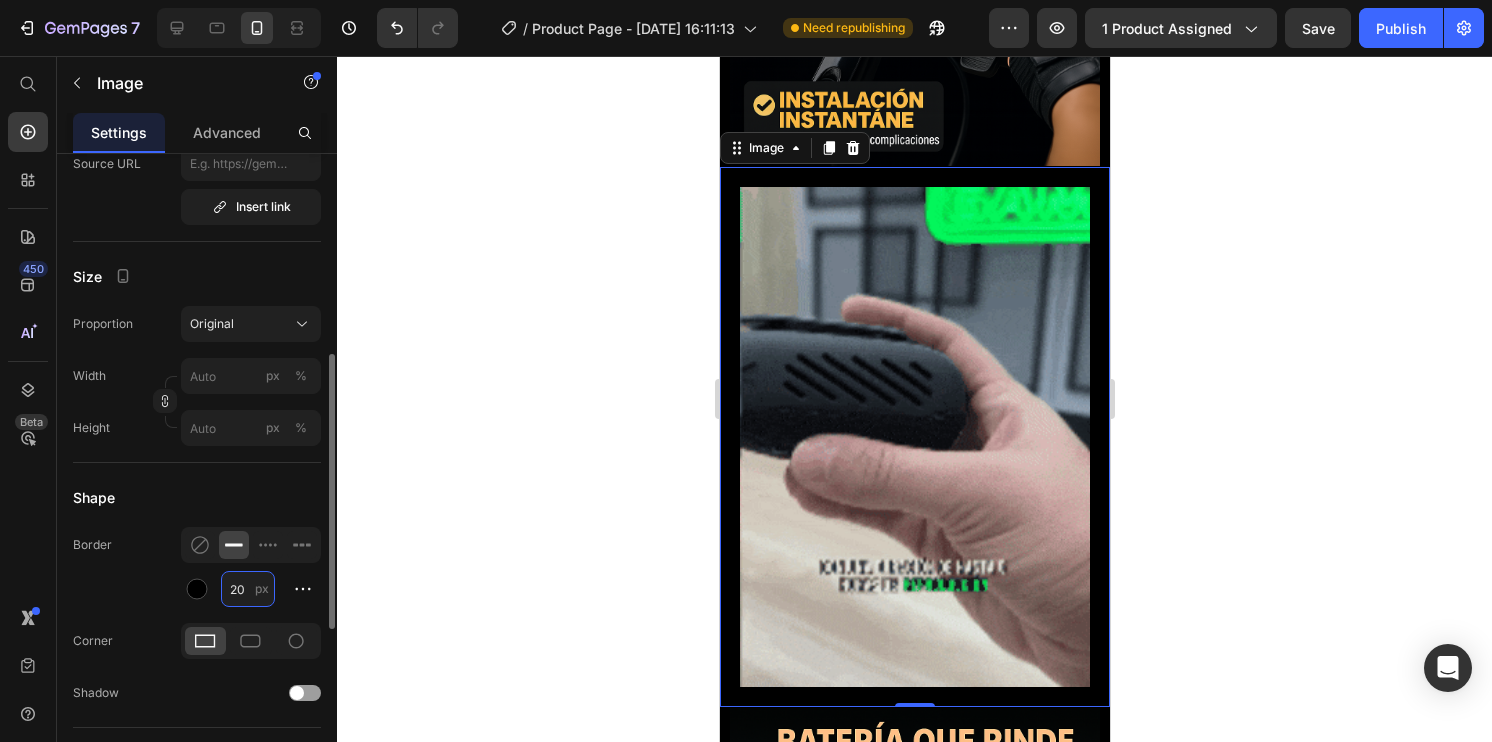 type on "2" 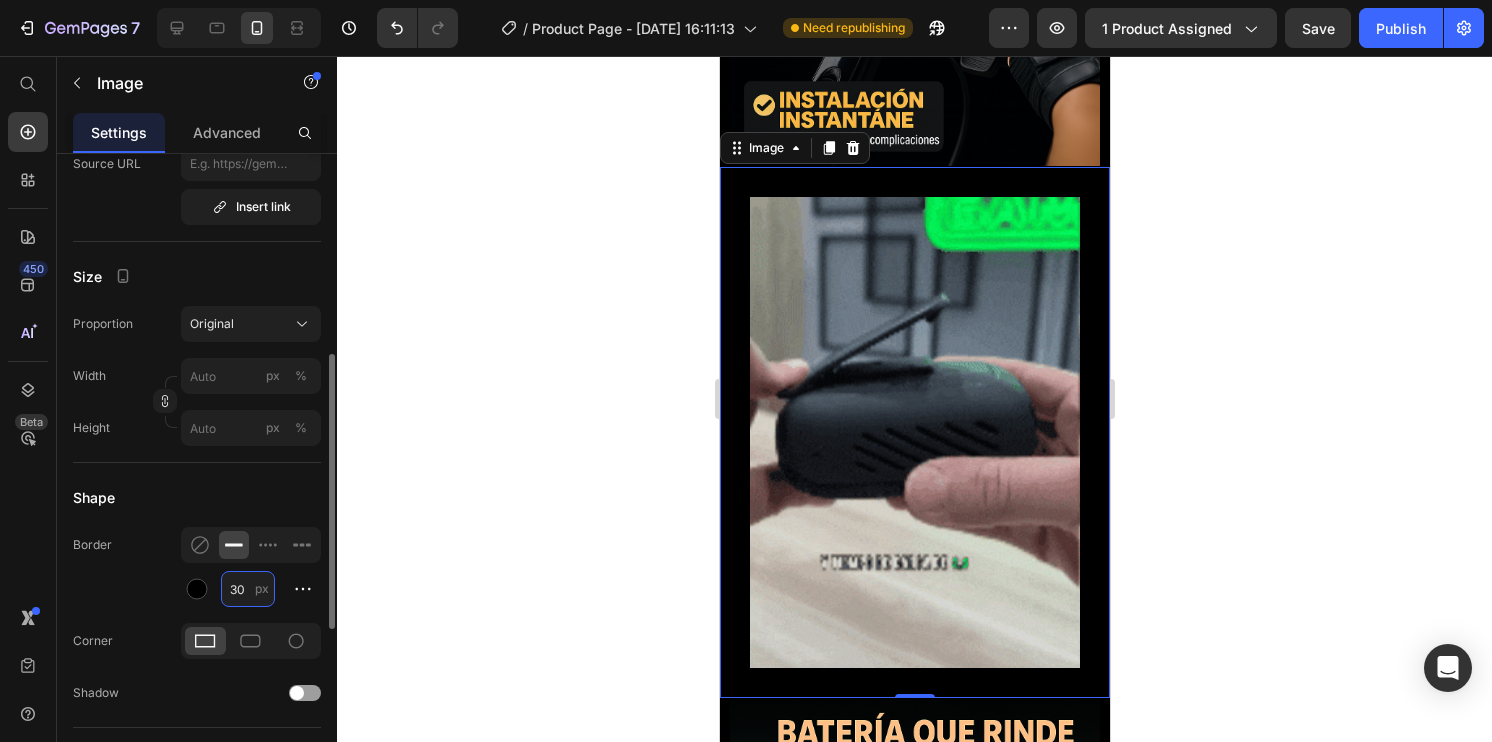 type on "3" 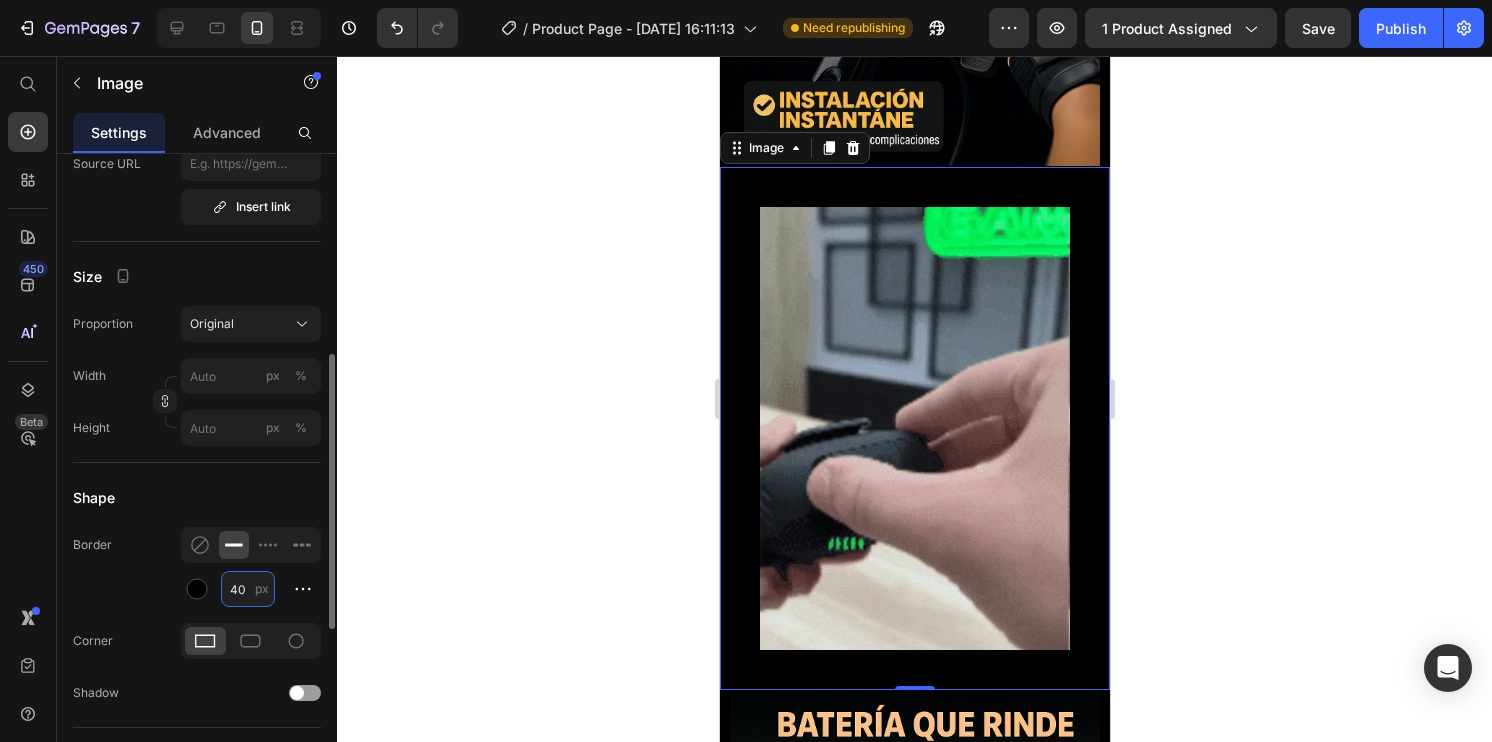 type on "4" 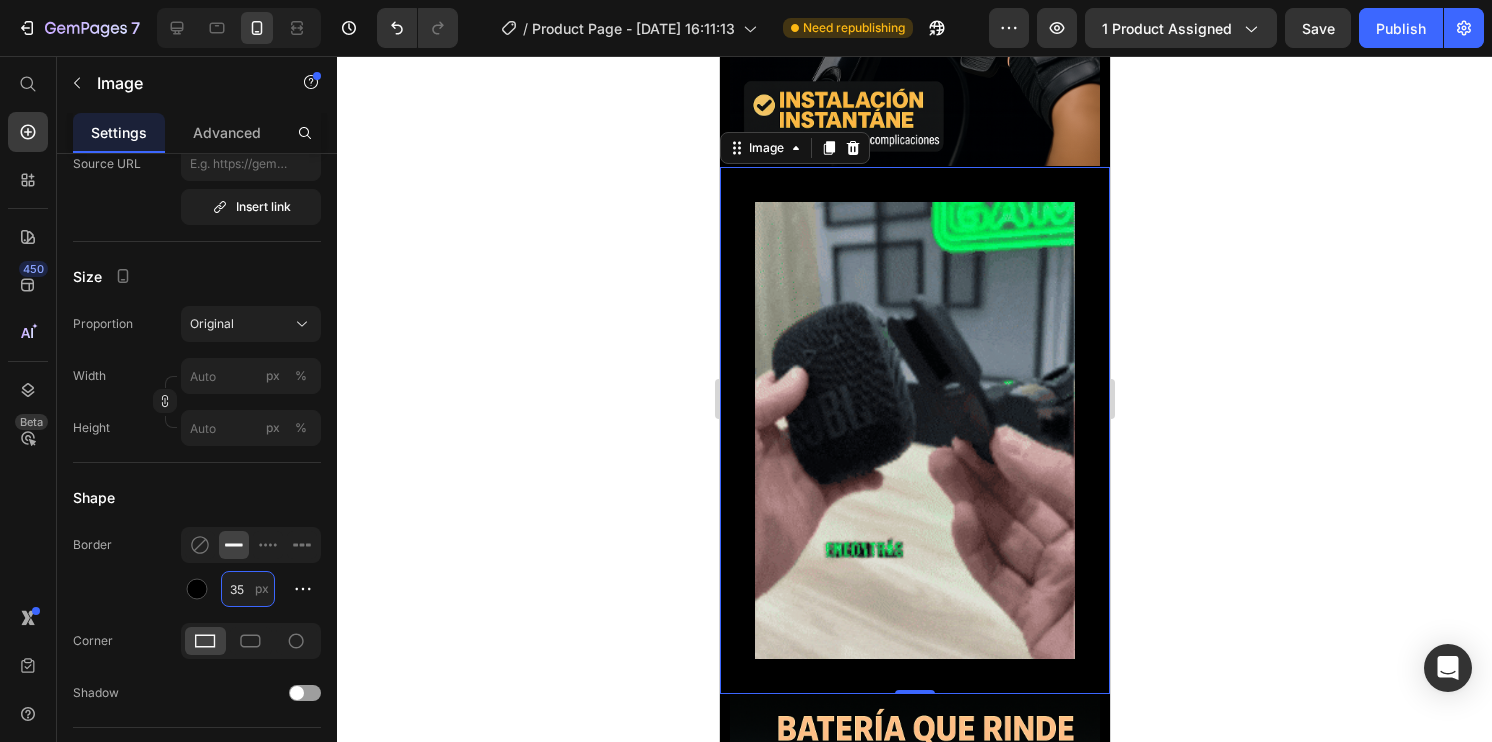 type on "35" 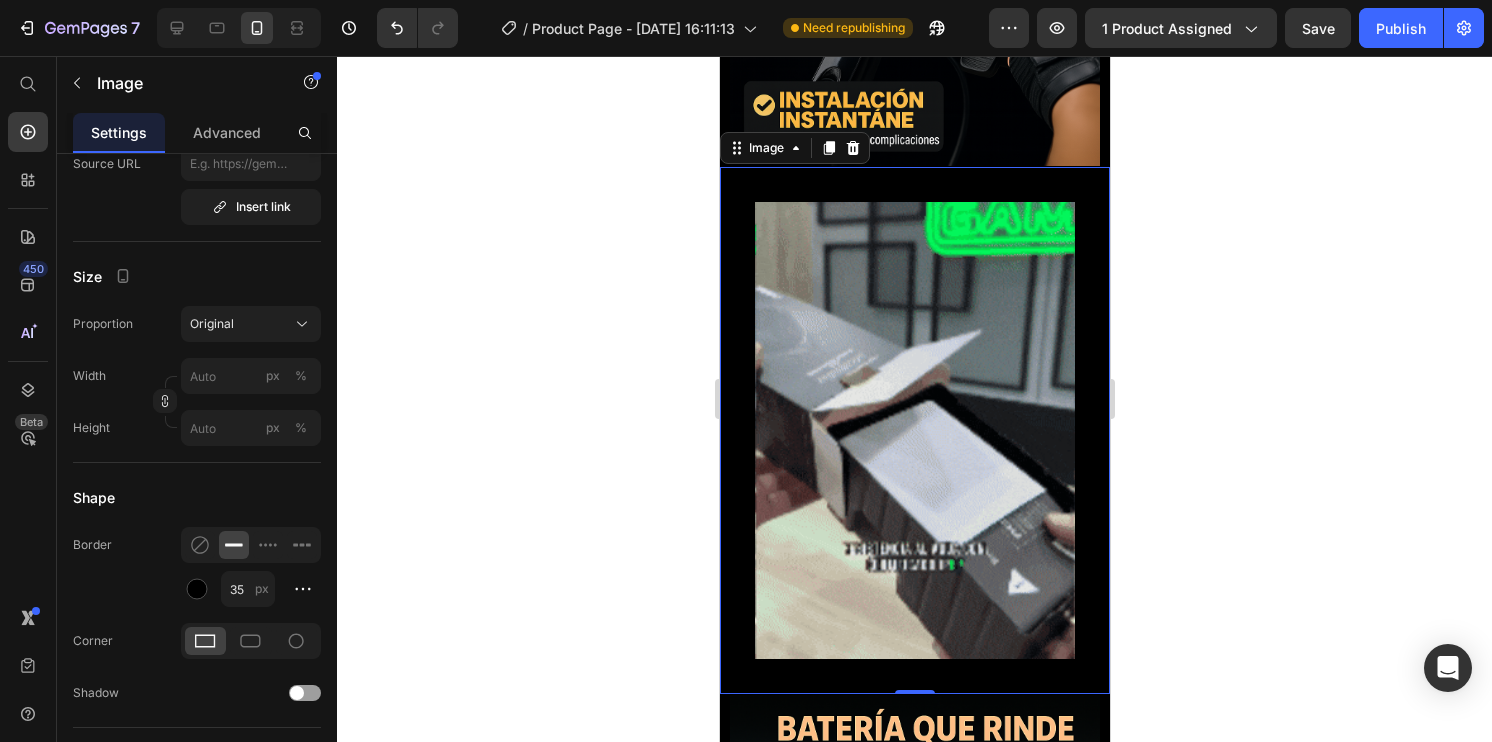 click 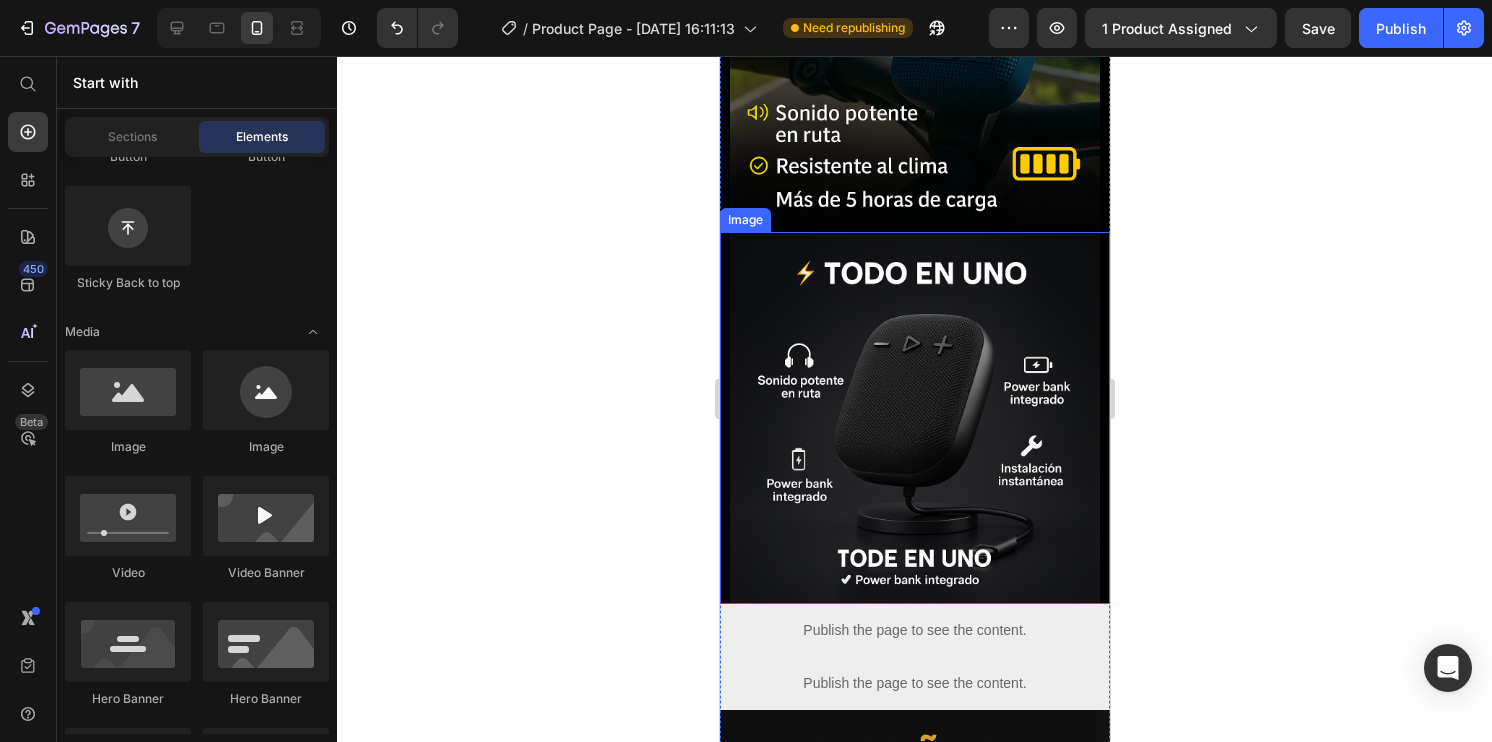 scroll, scrollTop: 2683, scrollLeft: 0, axis: vertical 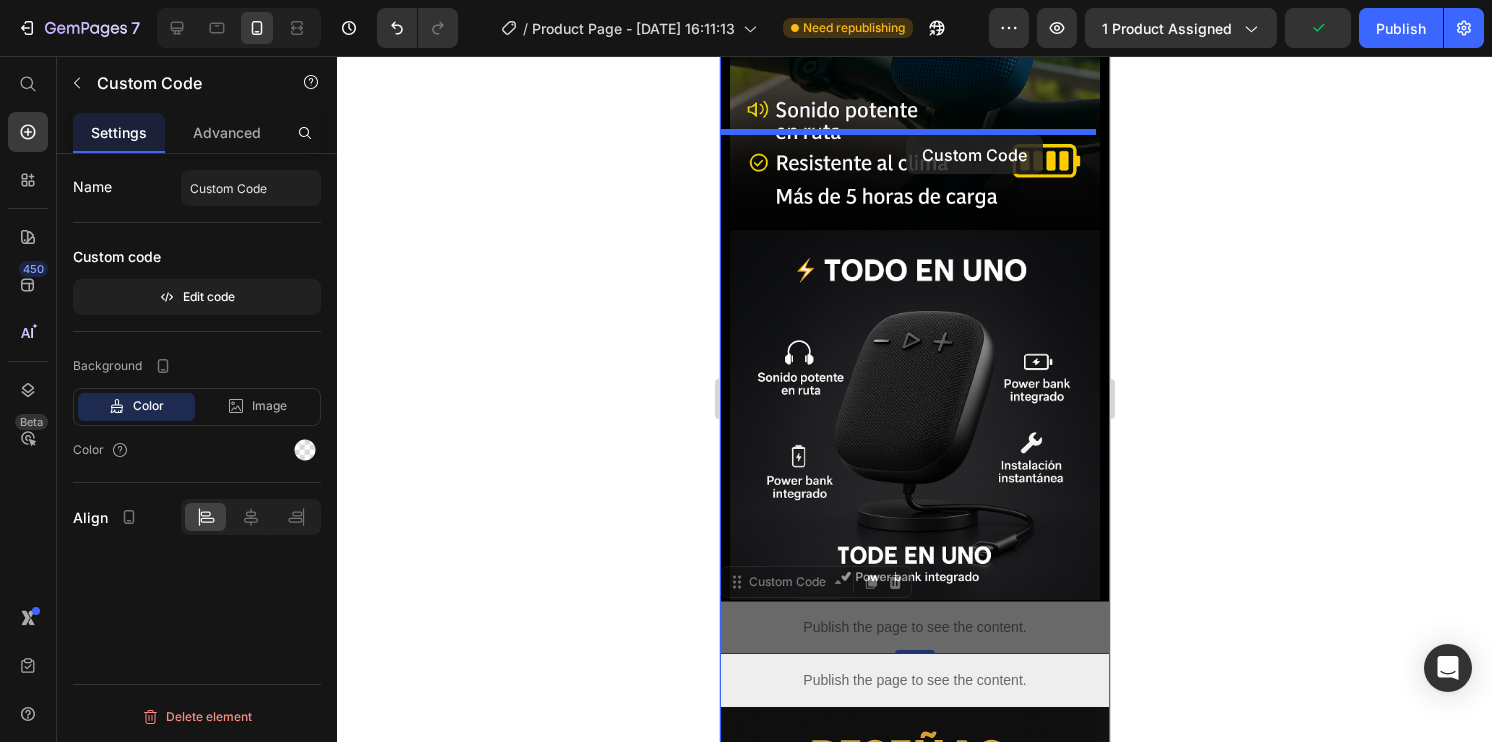 drag, startPoint x: 875, startPoint y: 523, endPoint x: 904, endPoint y: 135, distance: 389.08224 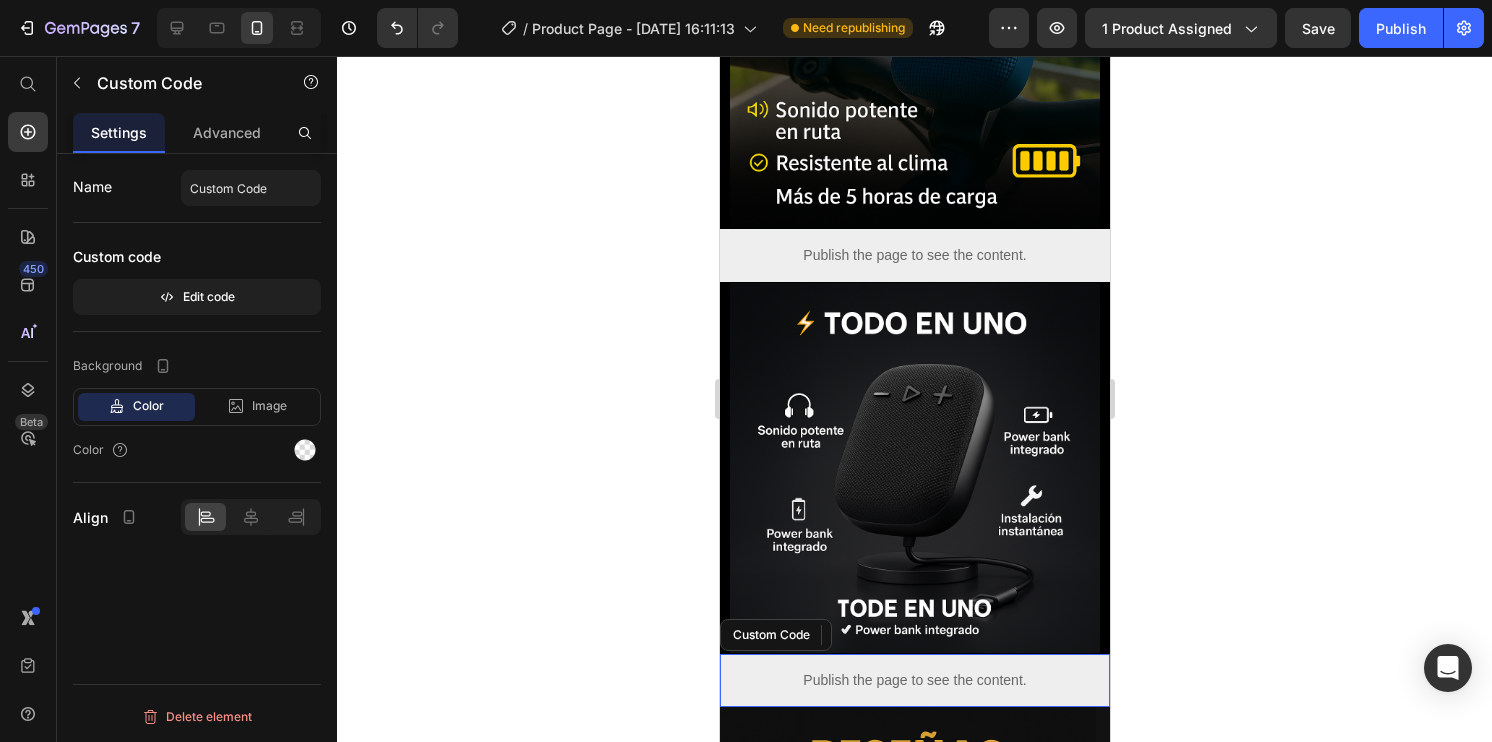 click on "Publish the page to see the content." at bounding box center [914, 680] 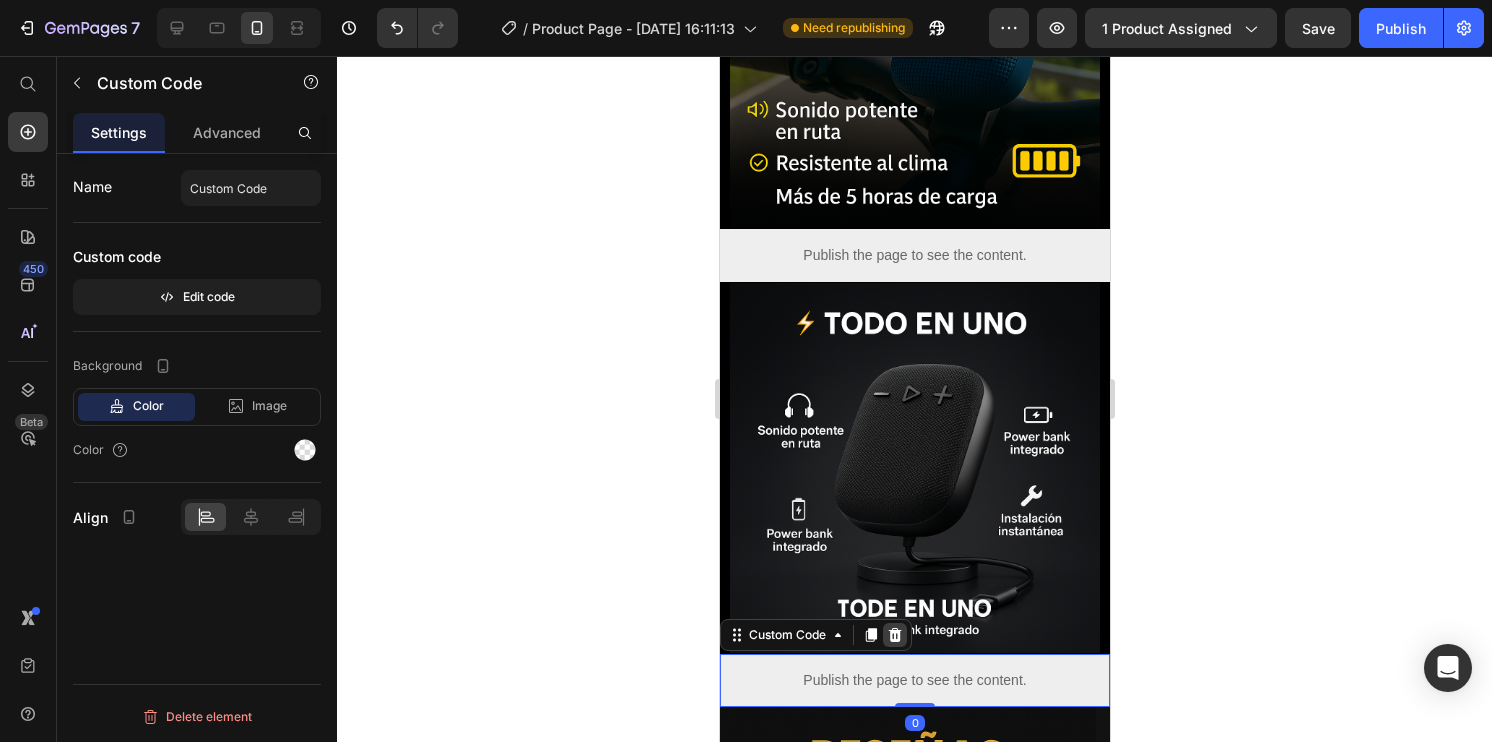 click 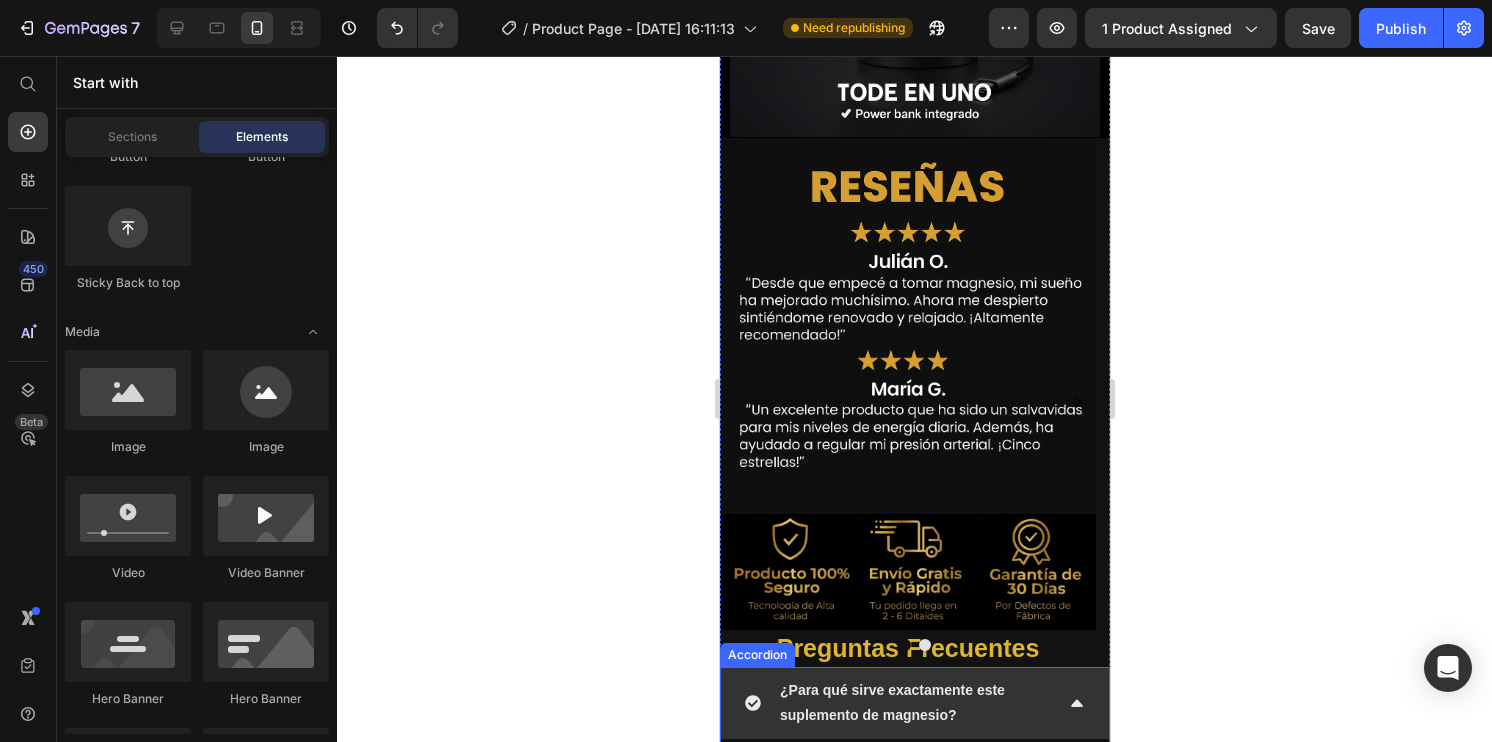 scroll, scrollTop: 3052, scrollLeft: 0, axis: vertical 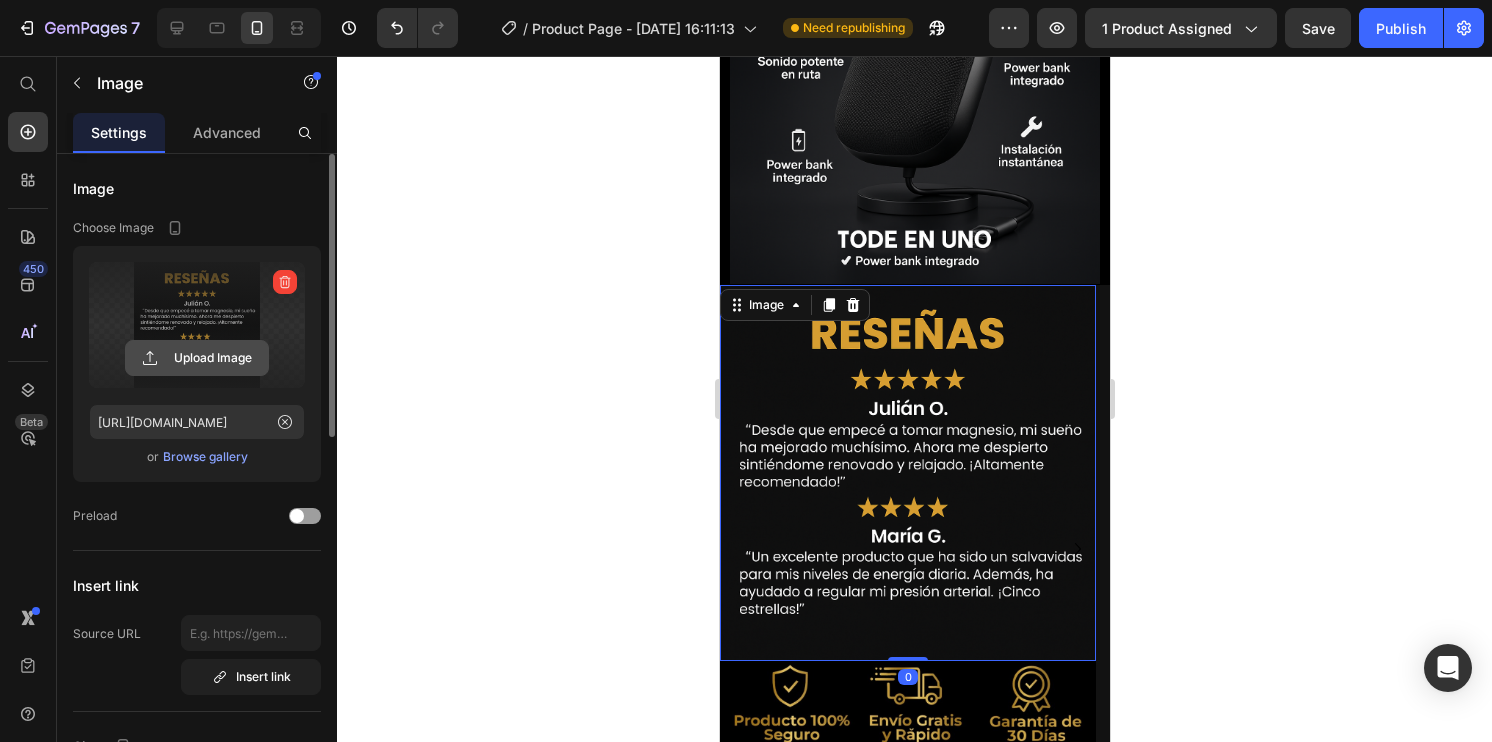 click 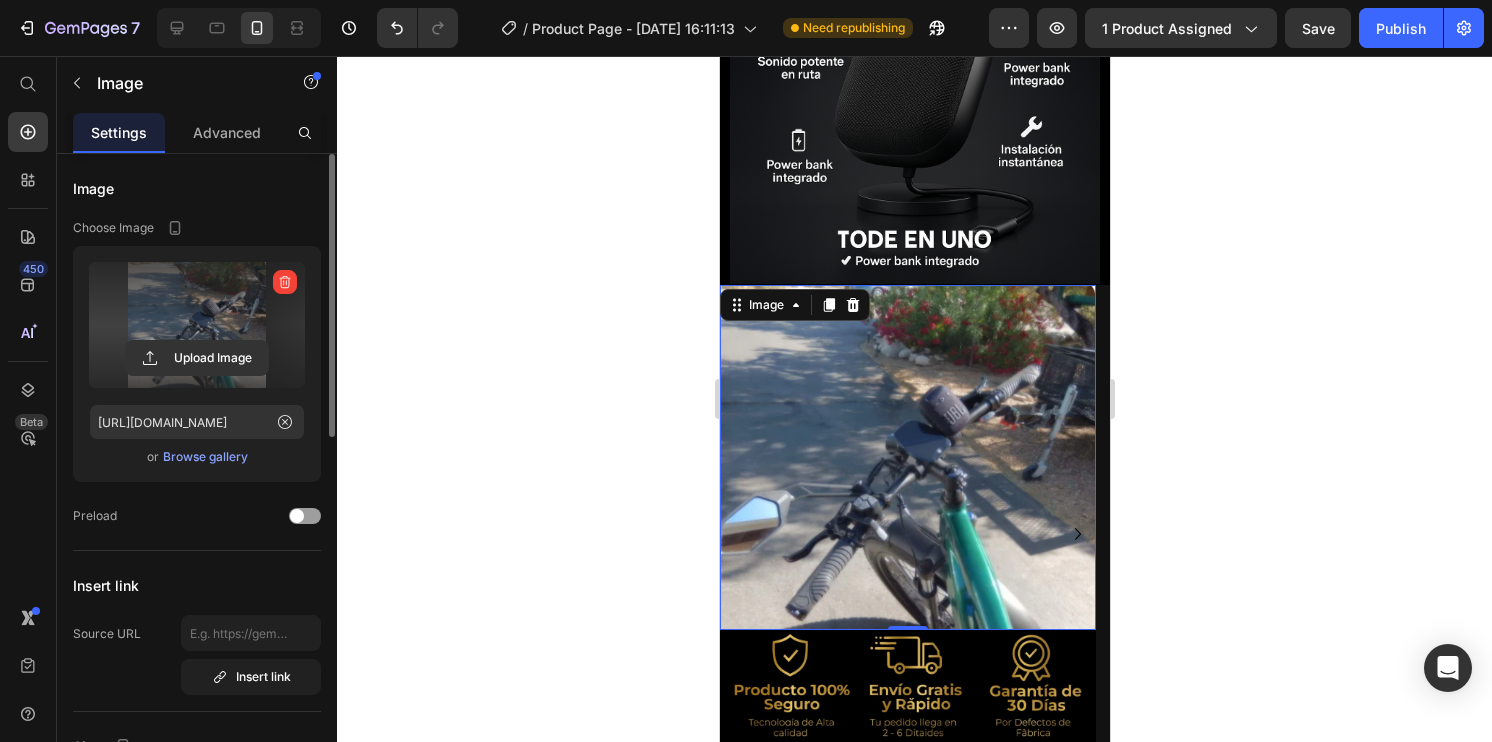 type on "[URL][DOMAIN_NAME]" 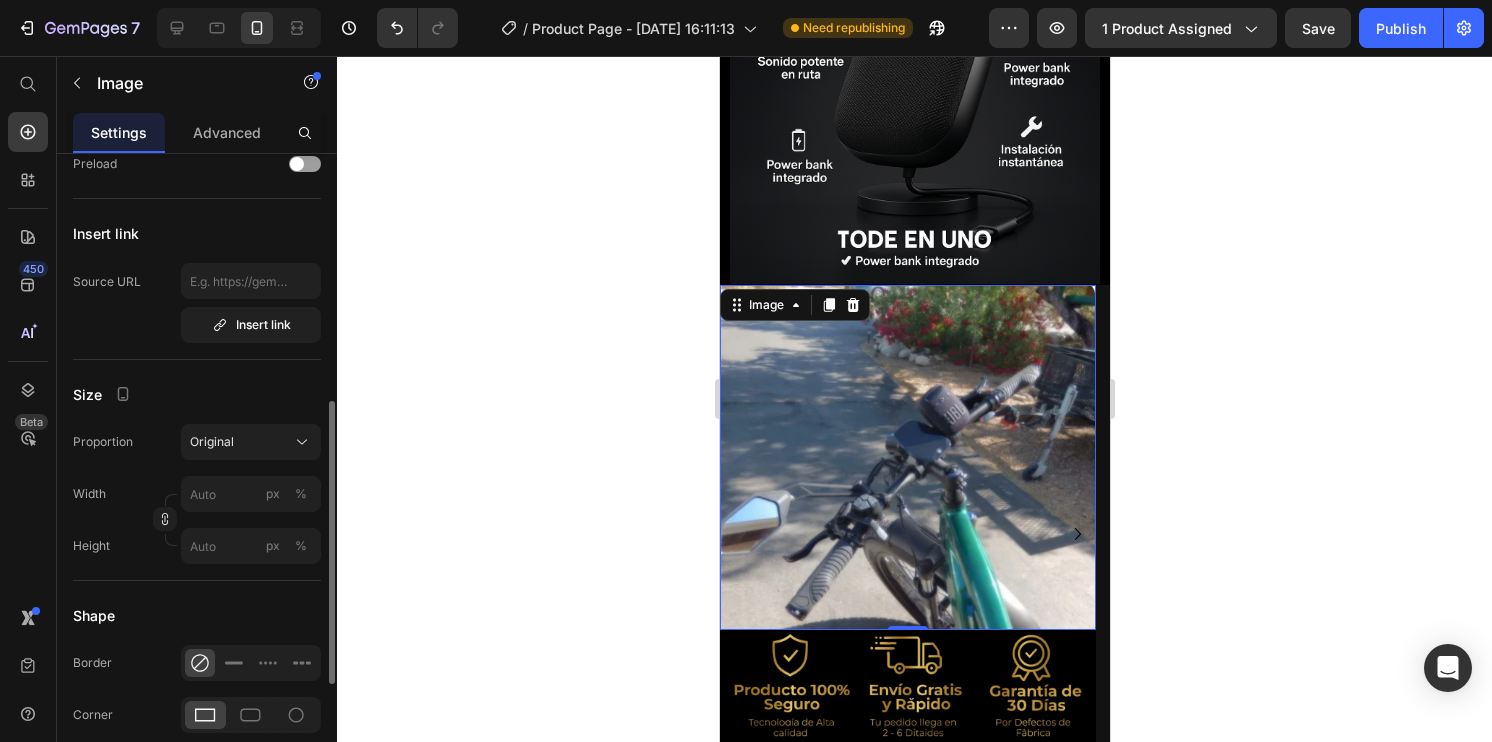scroll, scrollTop: 451, scrollLeft: 0, axis: vertical 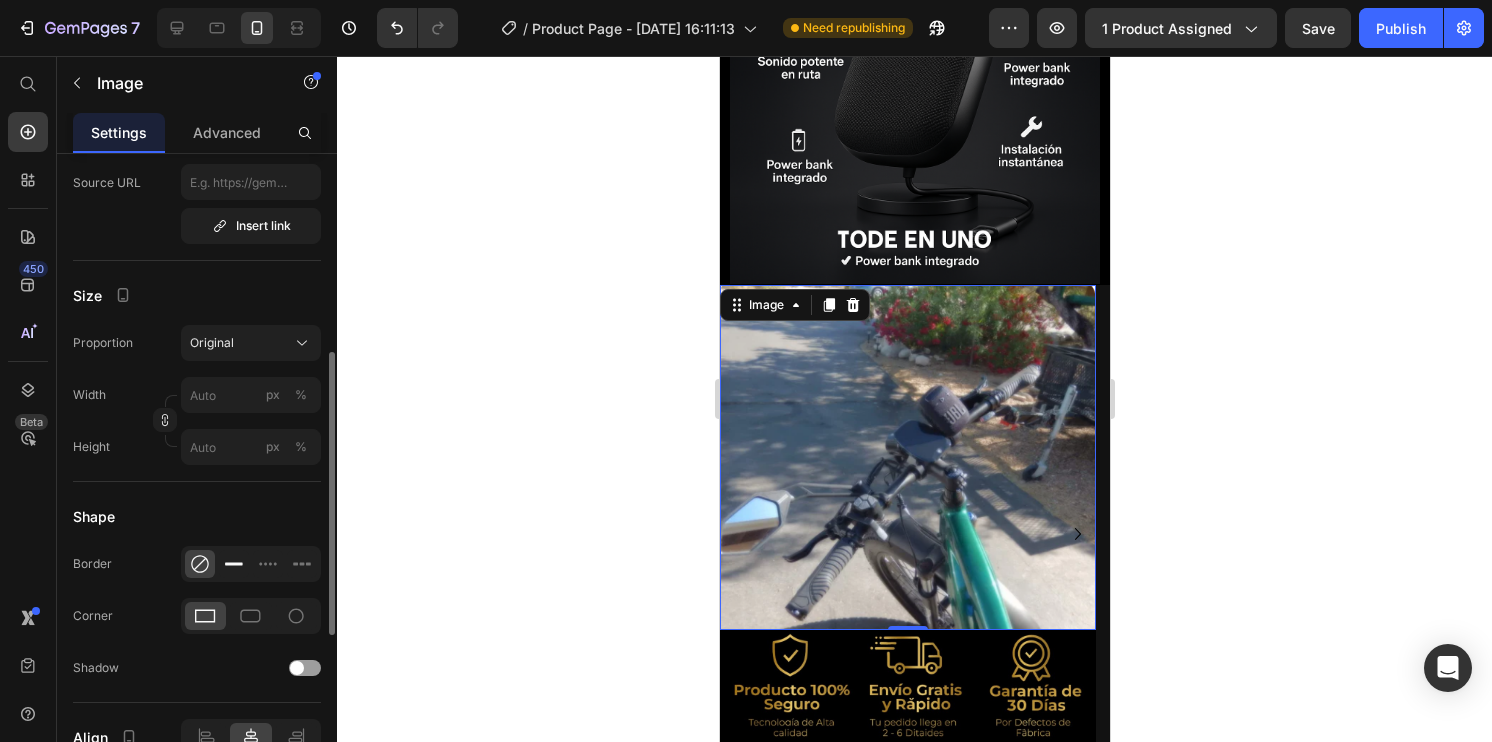 click 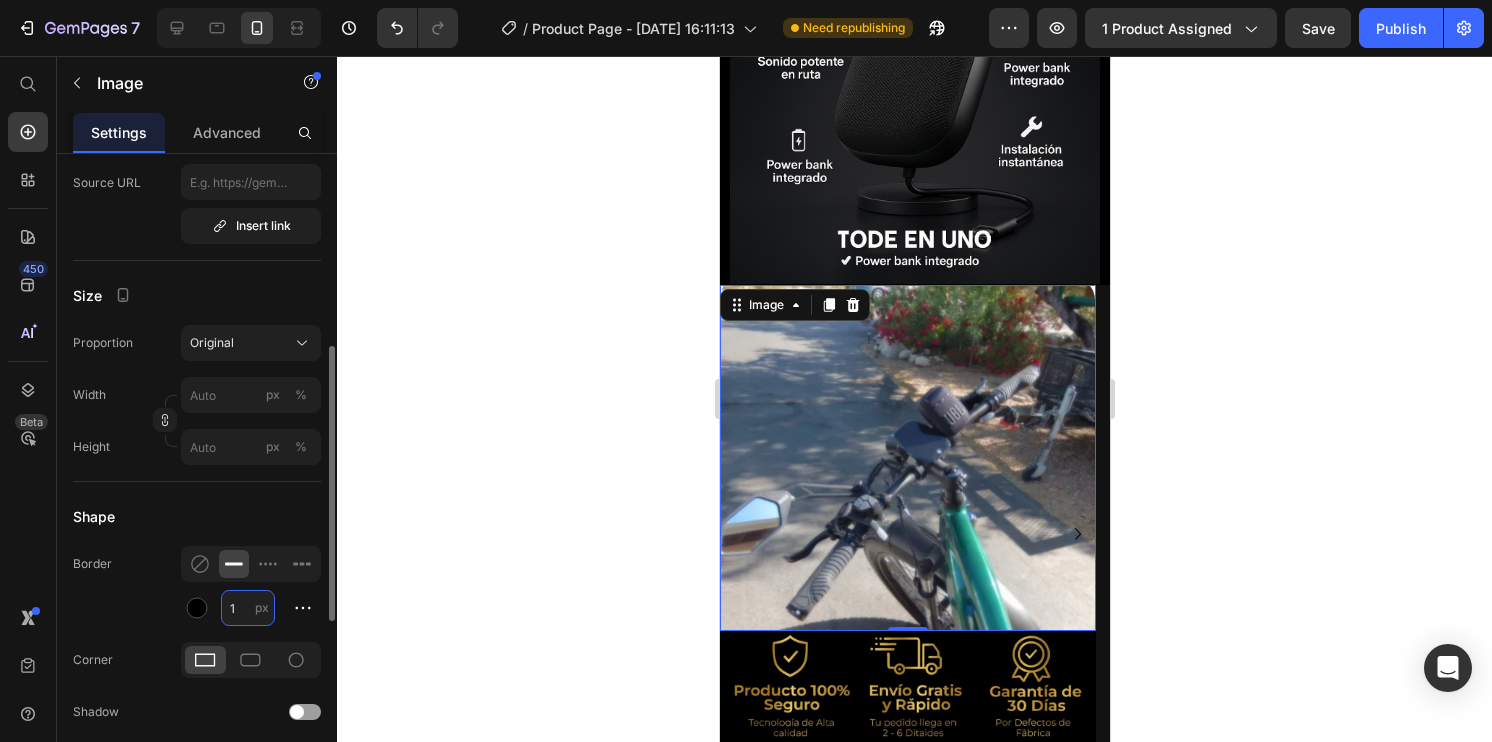 click on "1" at bounding box center [248, 608] 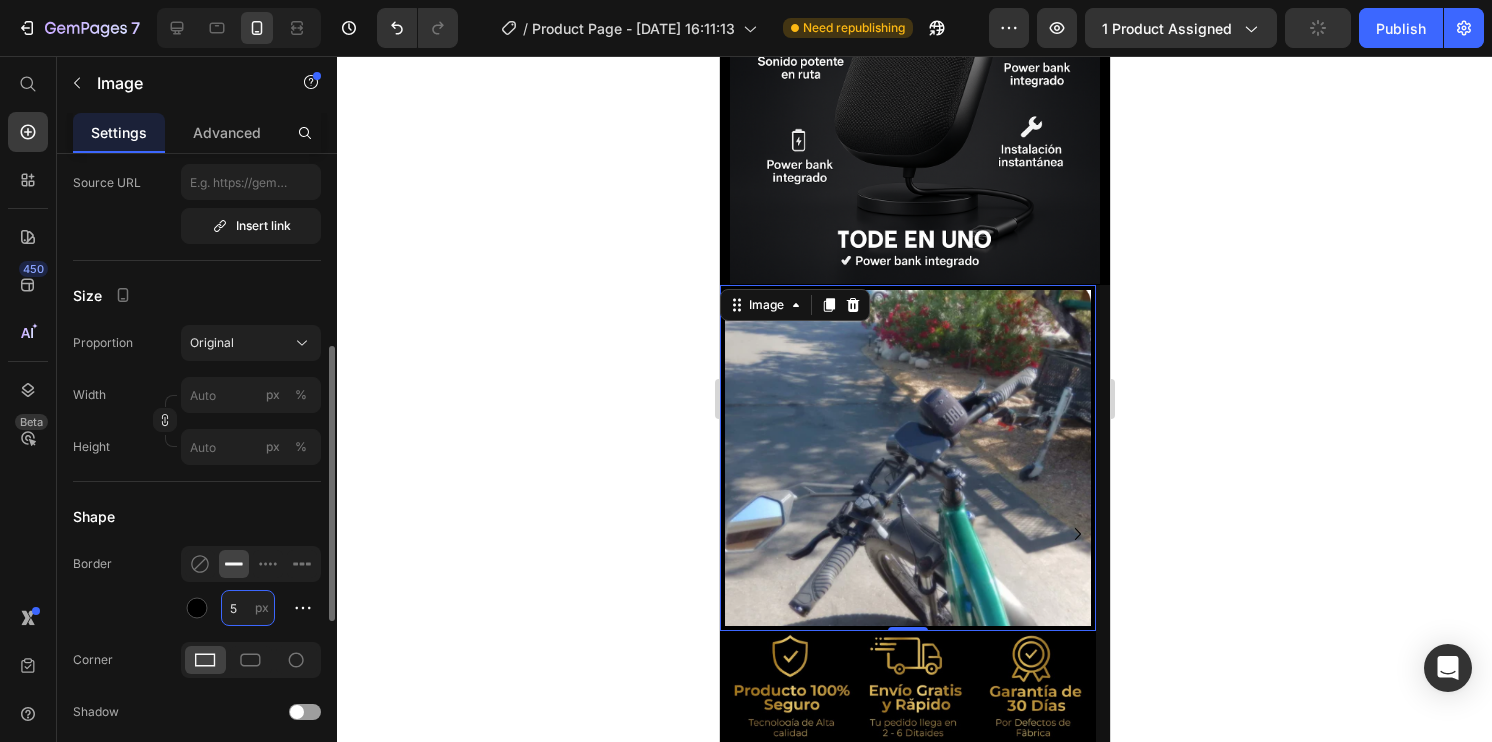 type on "1" 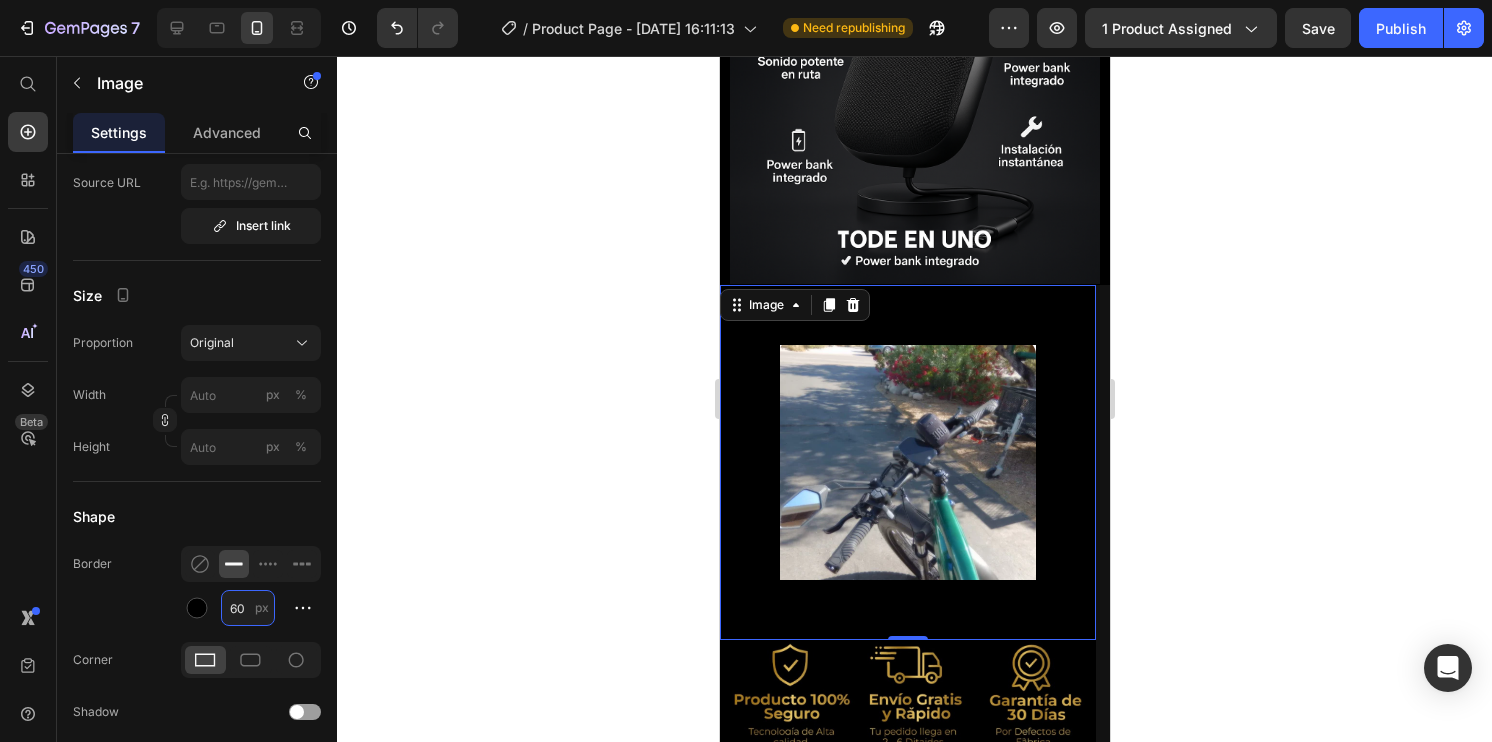 type on "6" 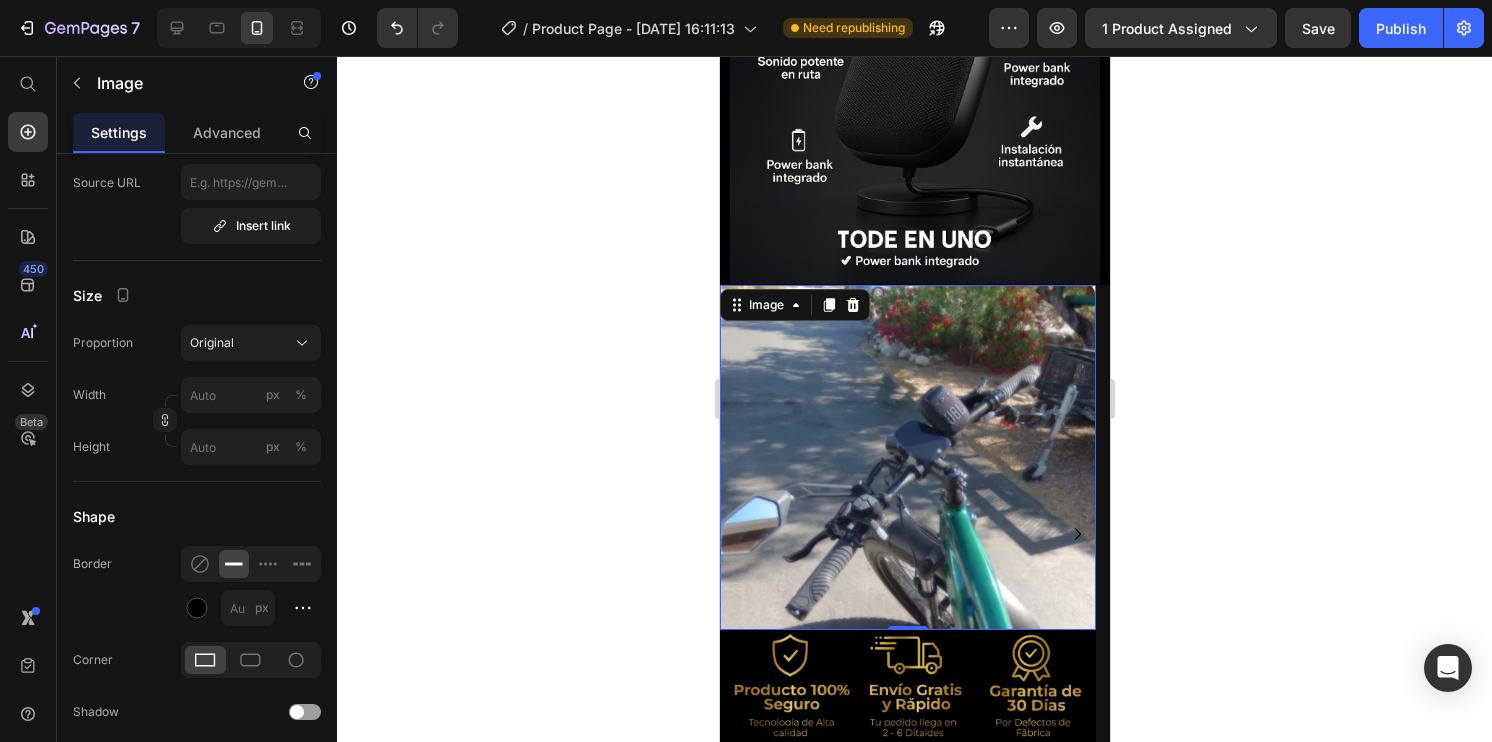 type on "1" 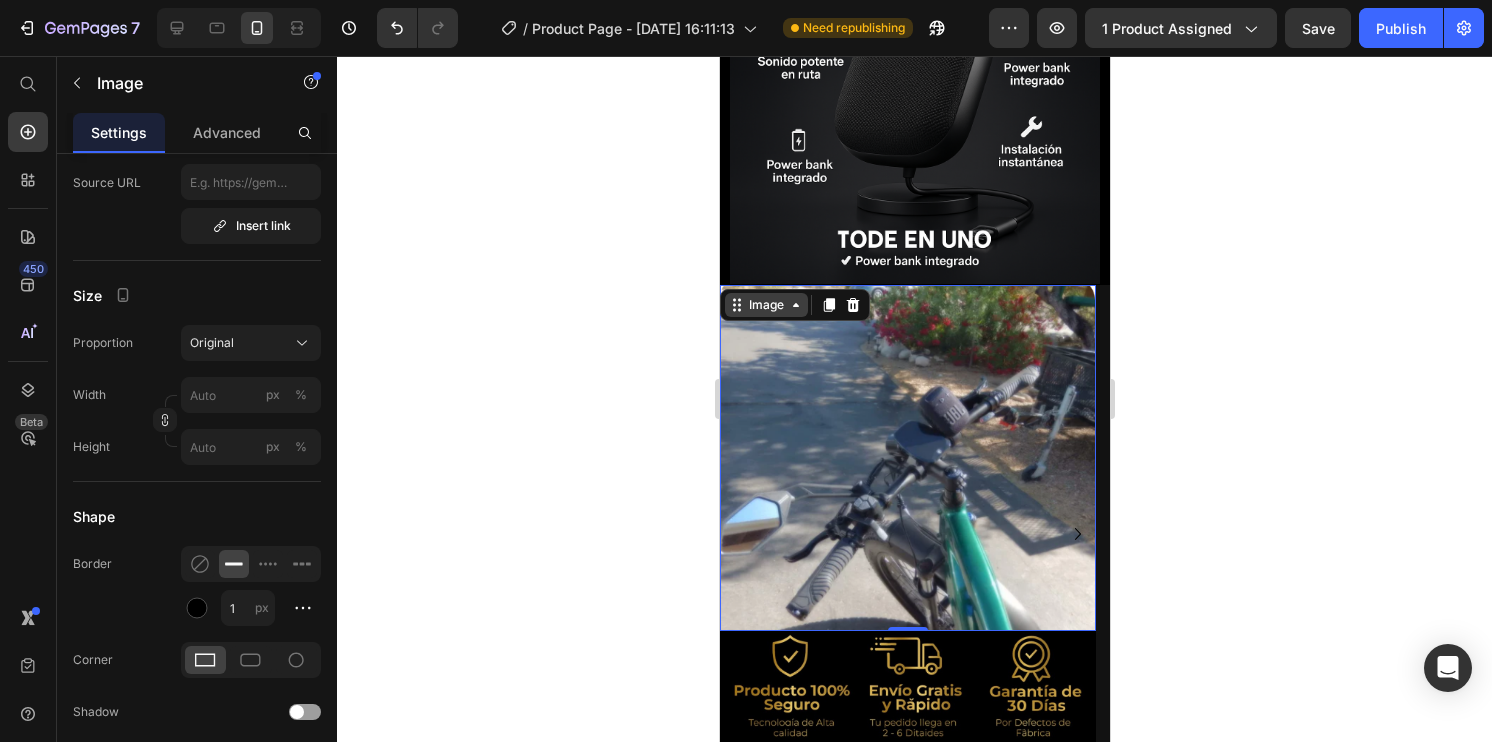 click on "Image" at bounding box center (765, 305) 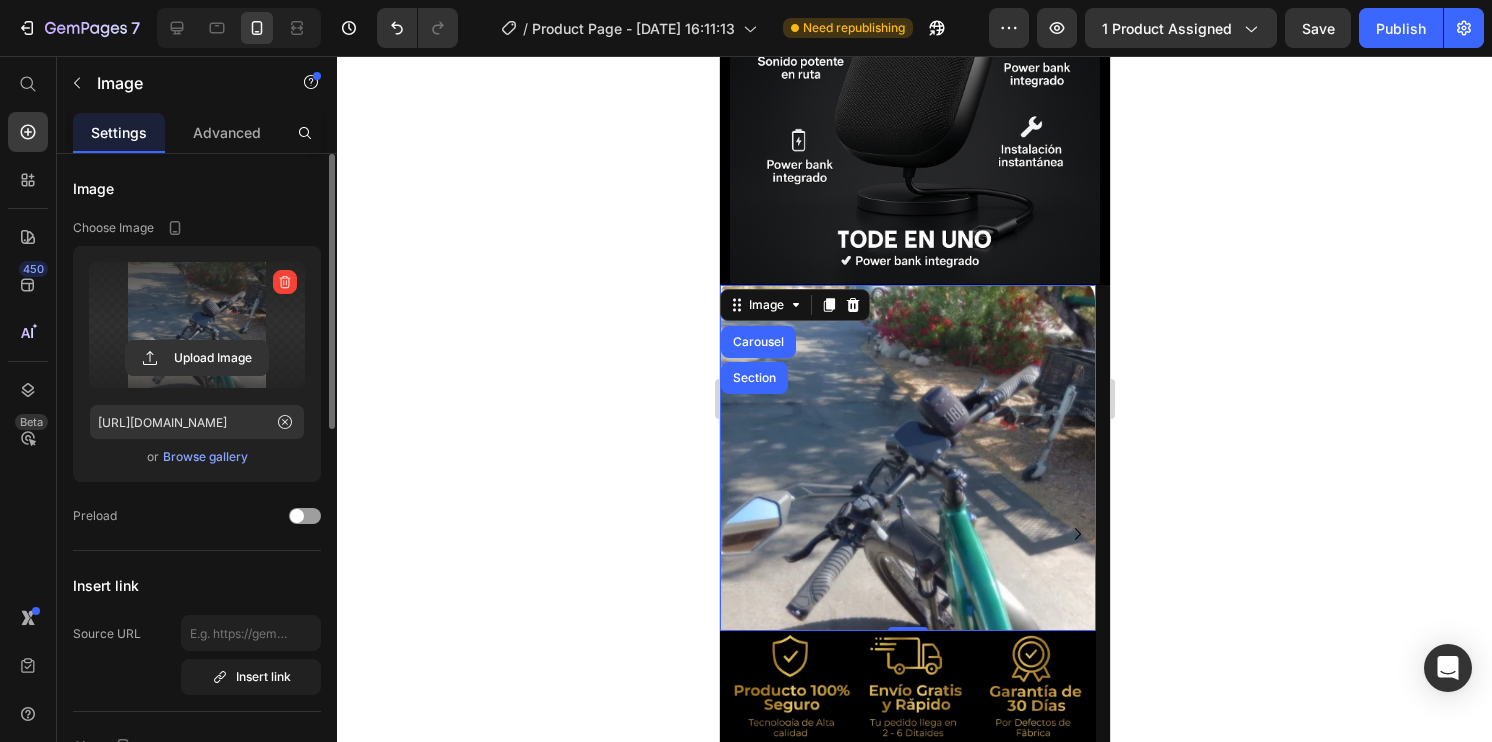 scroll, scrollTop: 0, scrollLeft: 0, axis: both 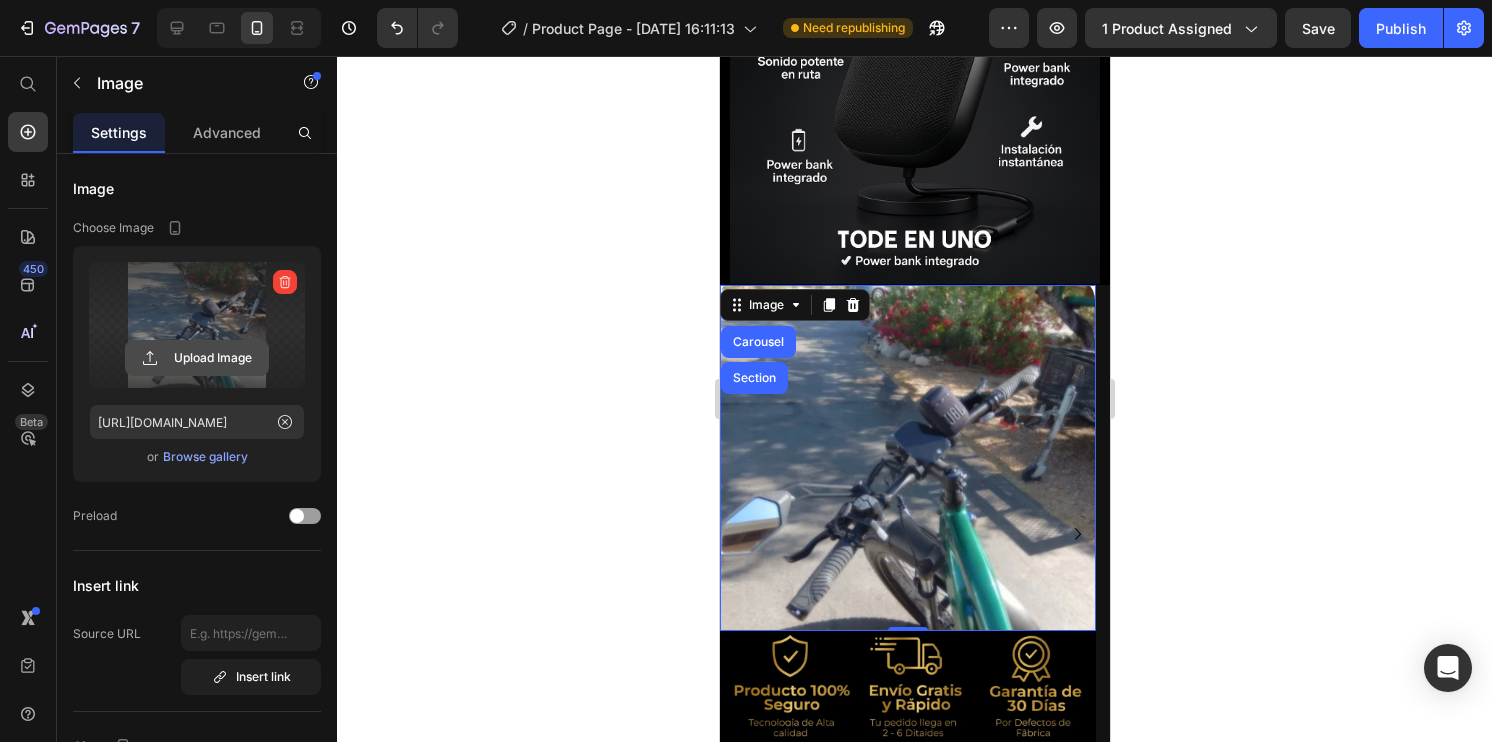 click 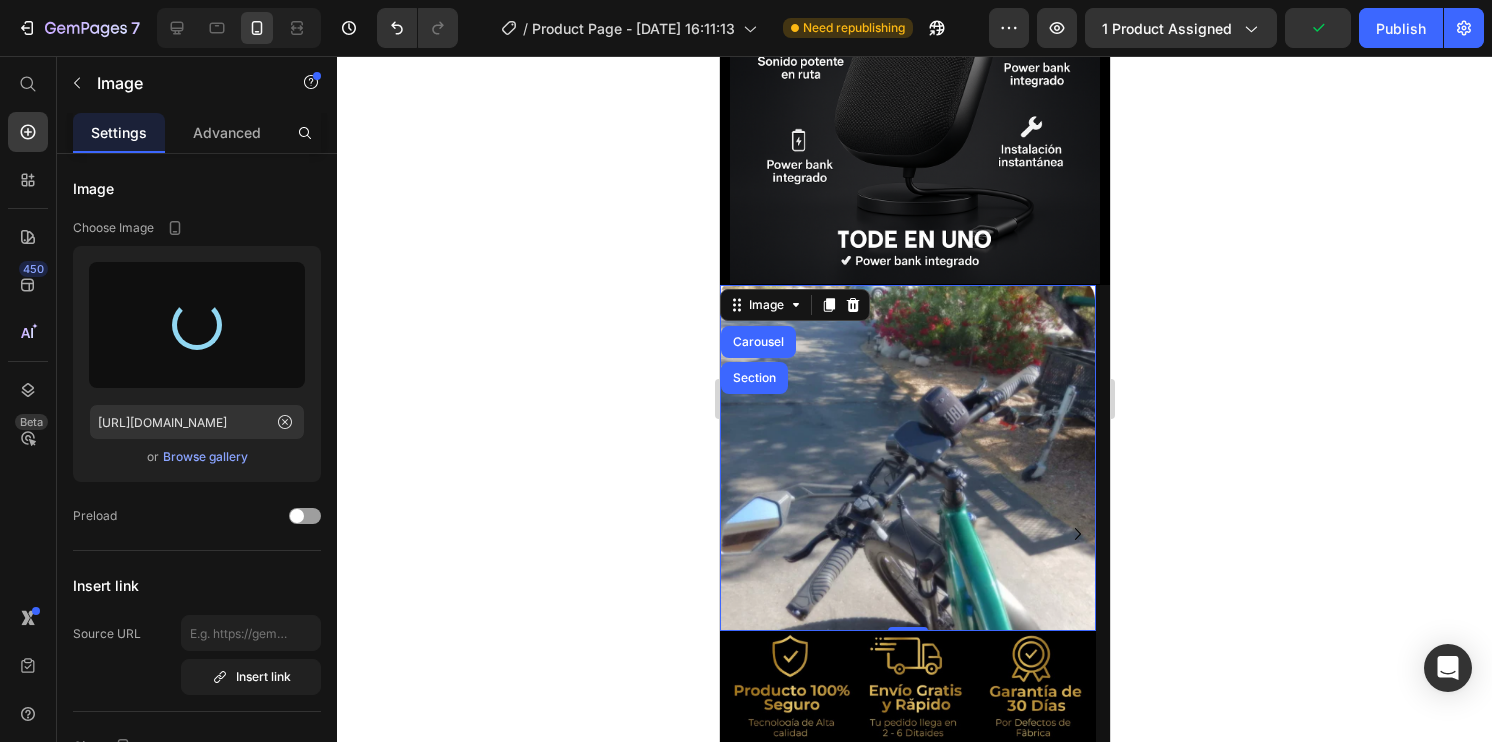 type on "[URL][DOMAIN_NAME]" 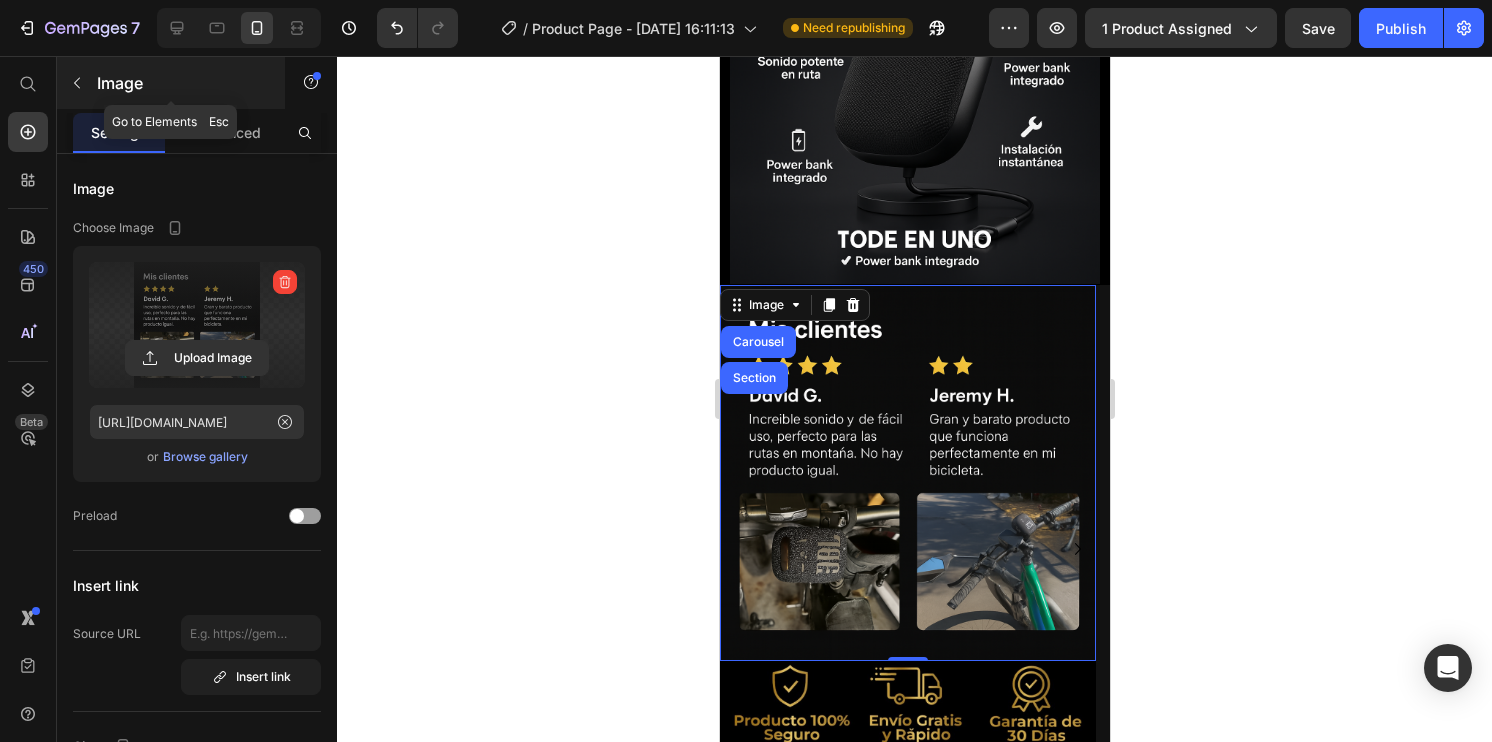 click 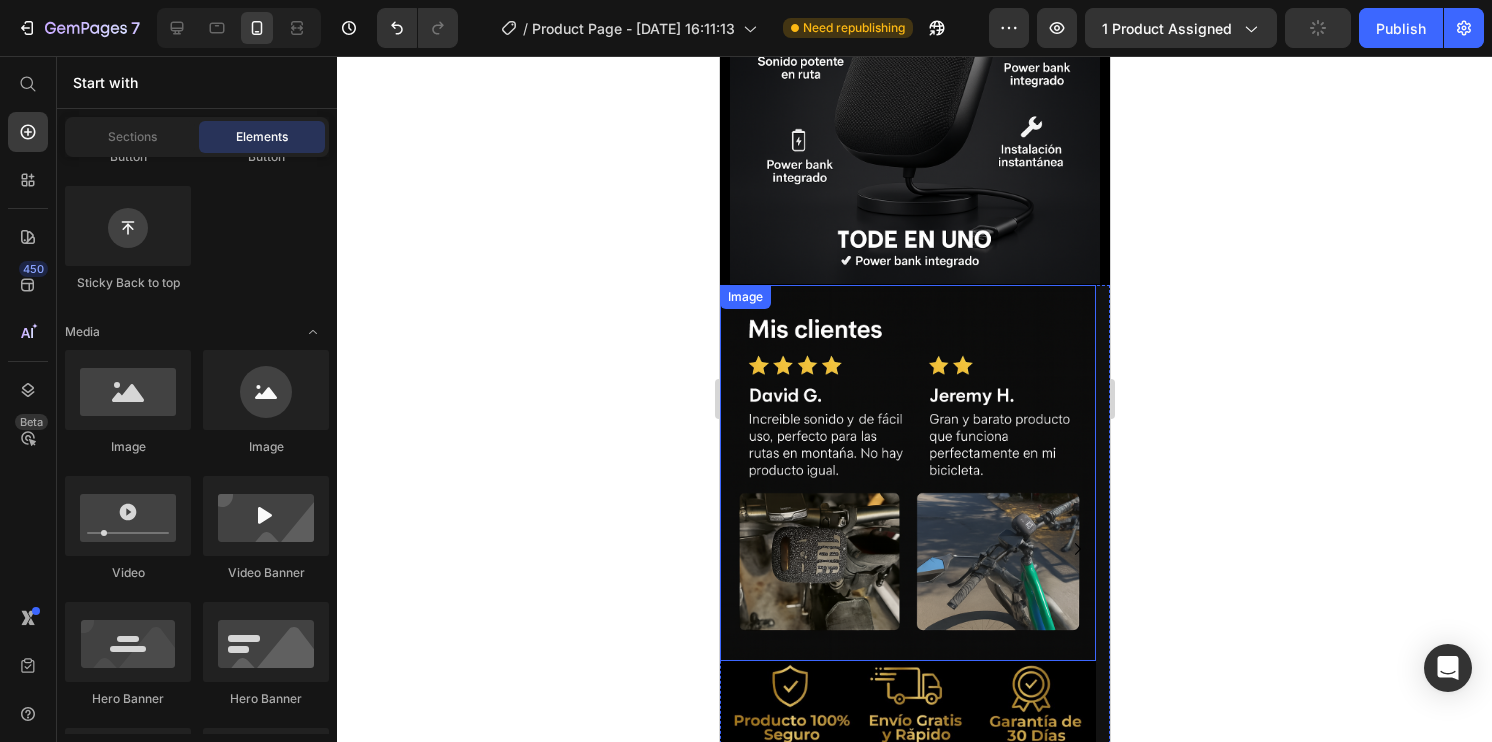 click at bounding box center (907, 473) 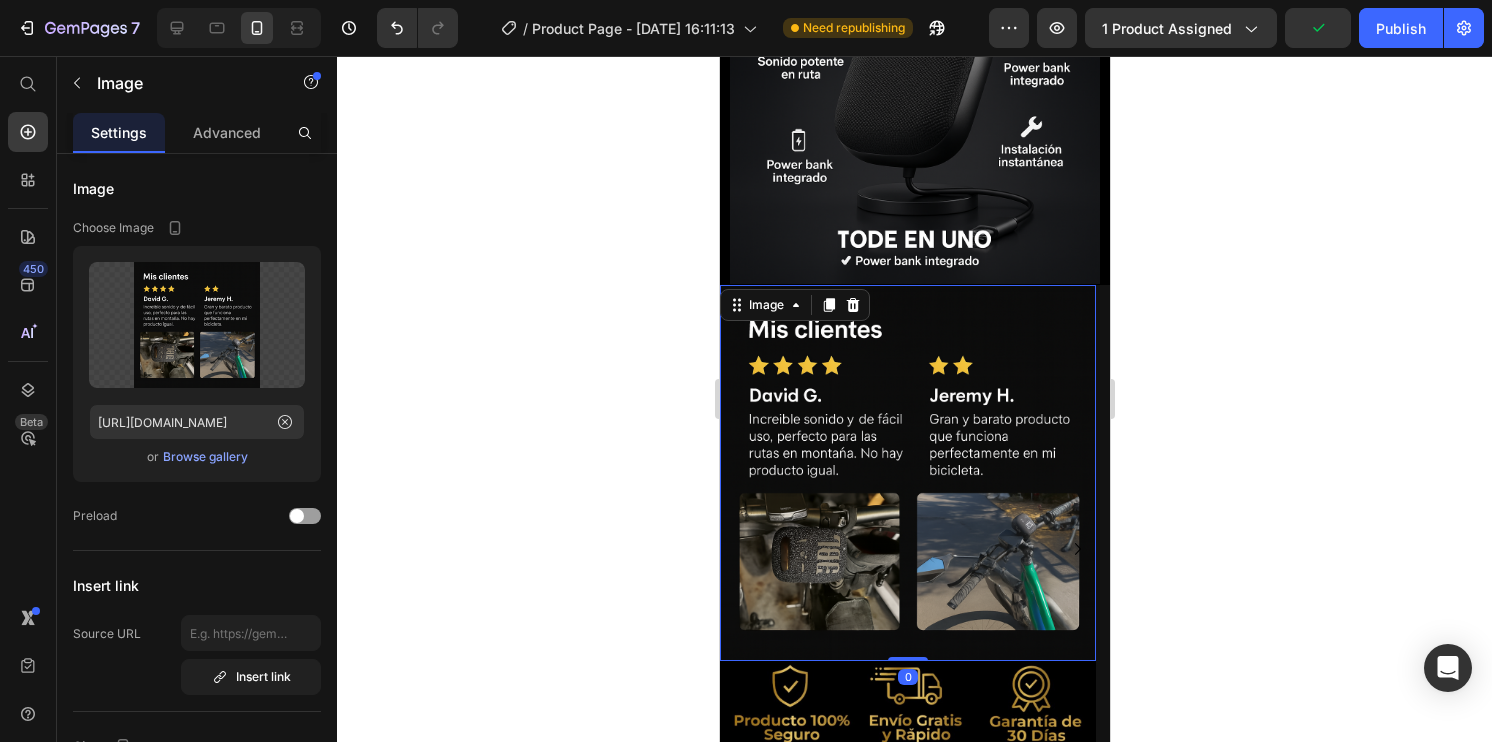 click at bounding box center [907, 473] 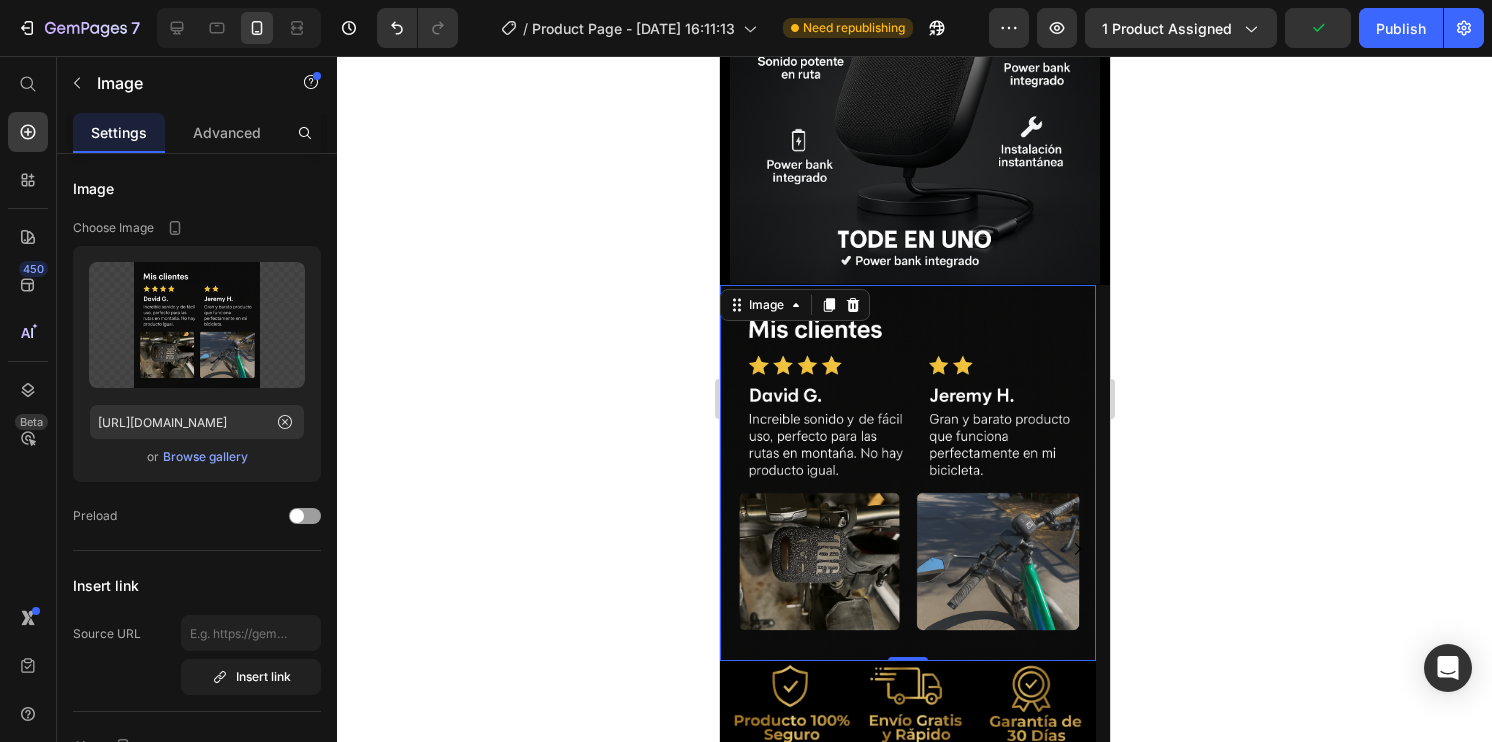 scroll, scrollTop: 3154, scrollLeft: 0, axis: vertical 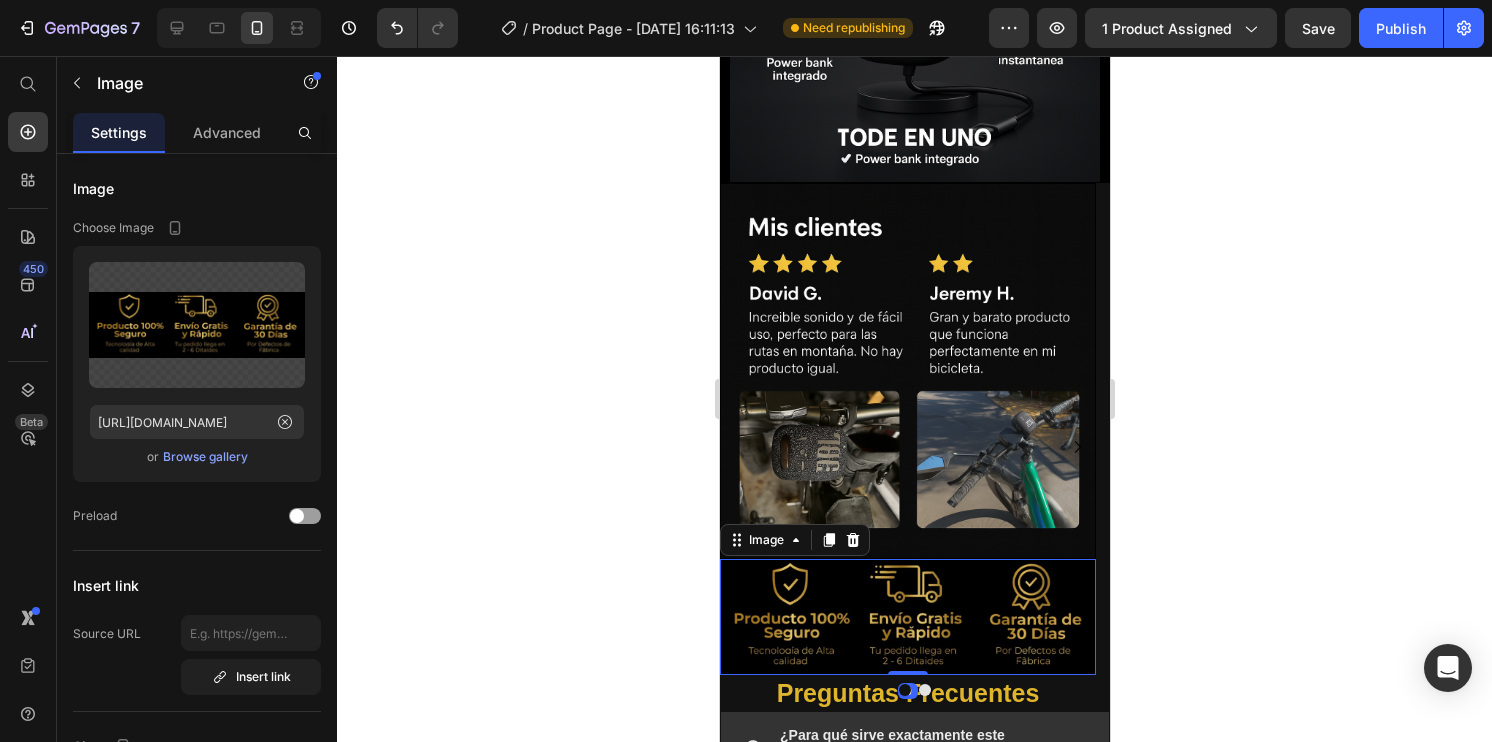 click 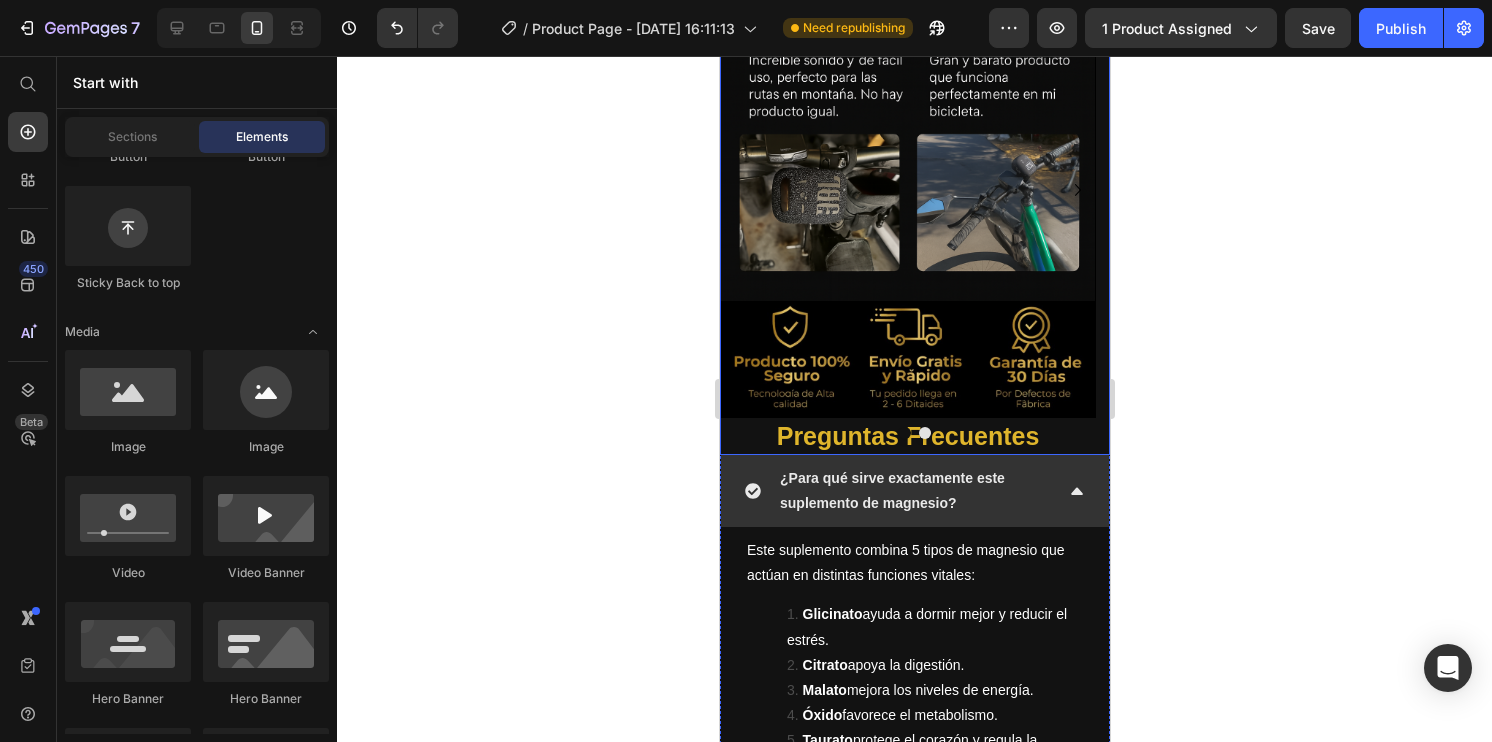 scroll, scrollTop: 3412, scrollLeft: 0, axis: vertical 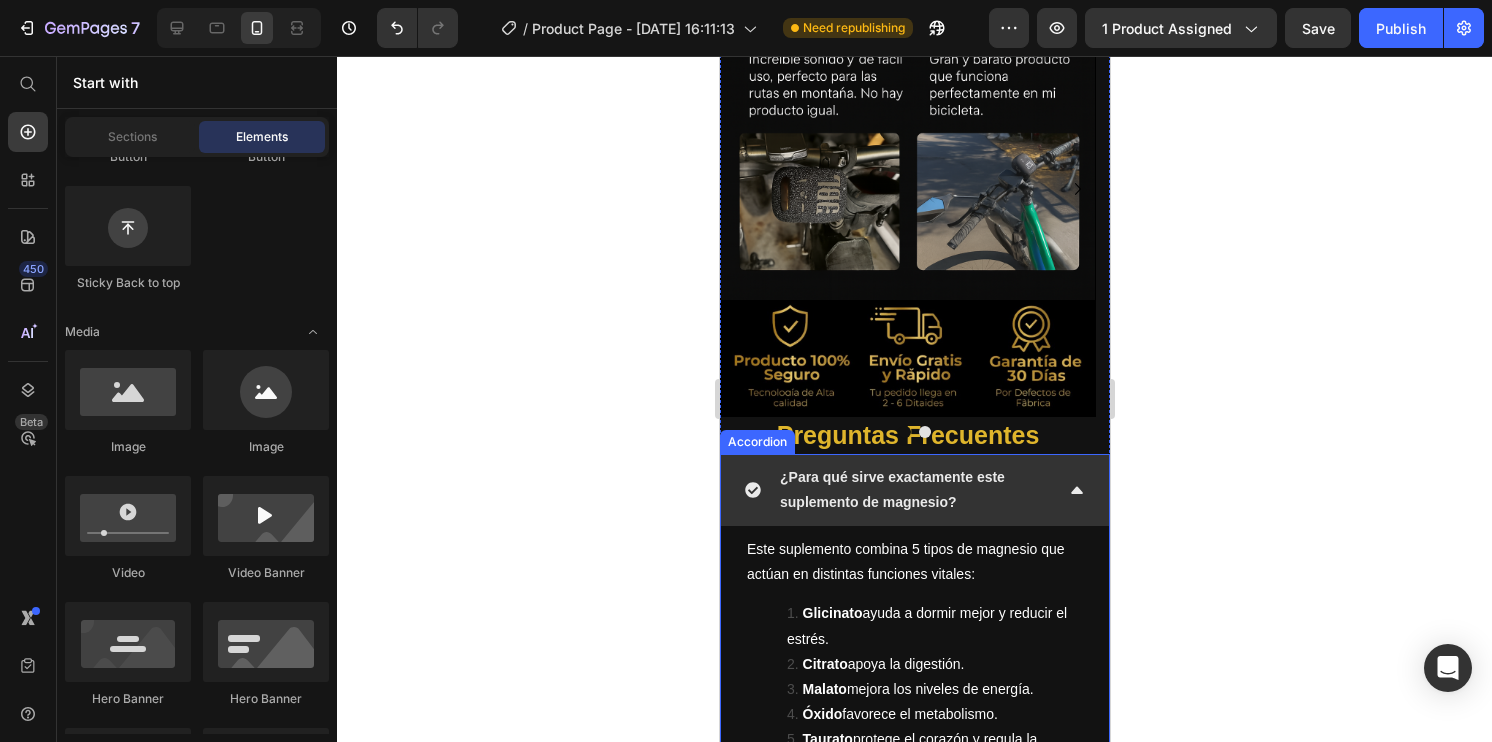 click on "¿Para qué sirve exactamente este suplemento de magnesio?" at bounding box center (891, 489) 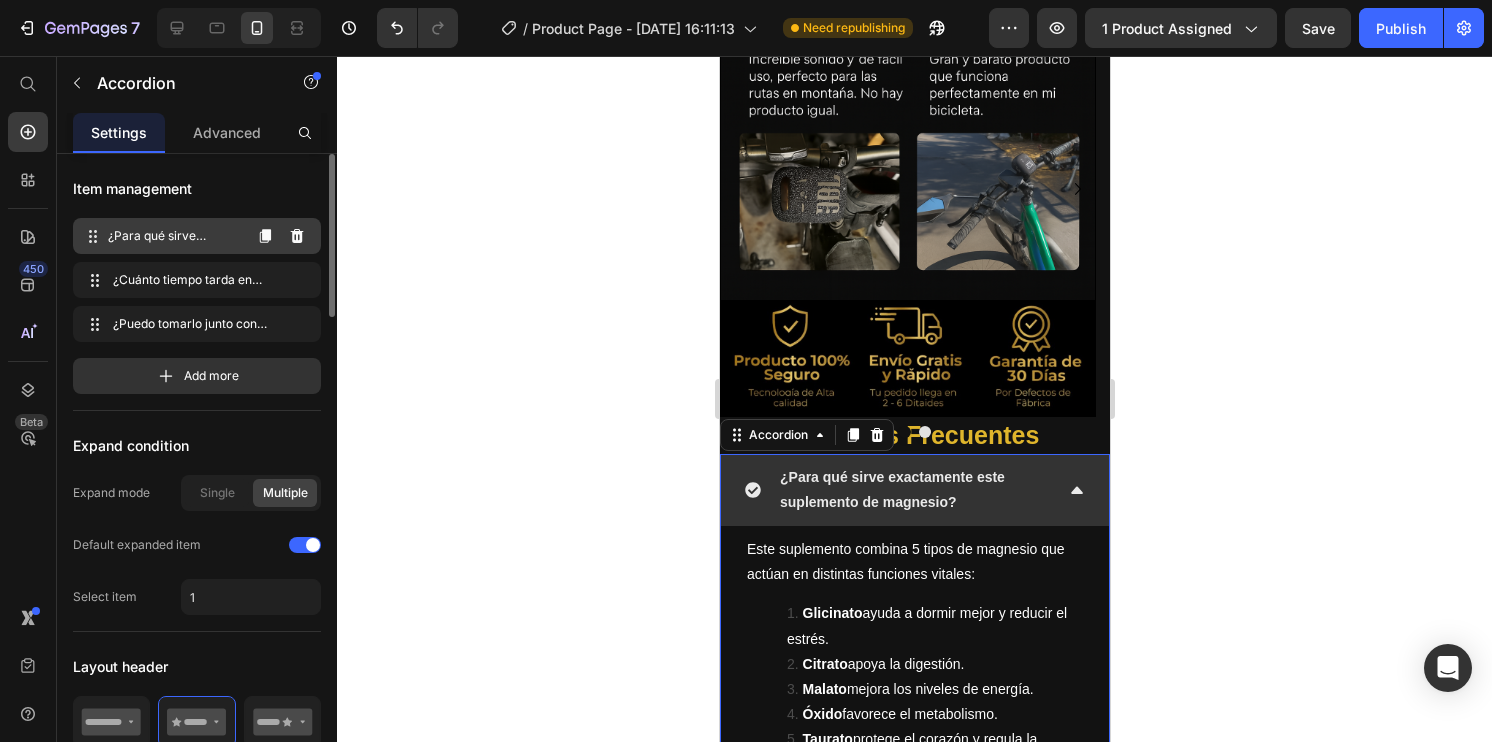 click on "¿Para qué sirve exactamente este suplemento de magnesio? ¿Para qué sirve exactamente este suplemento de magnesio?" at bounding box center [161, 236] 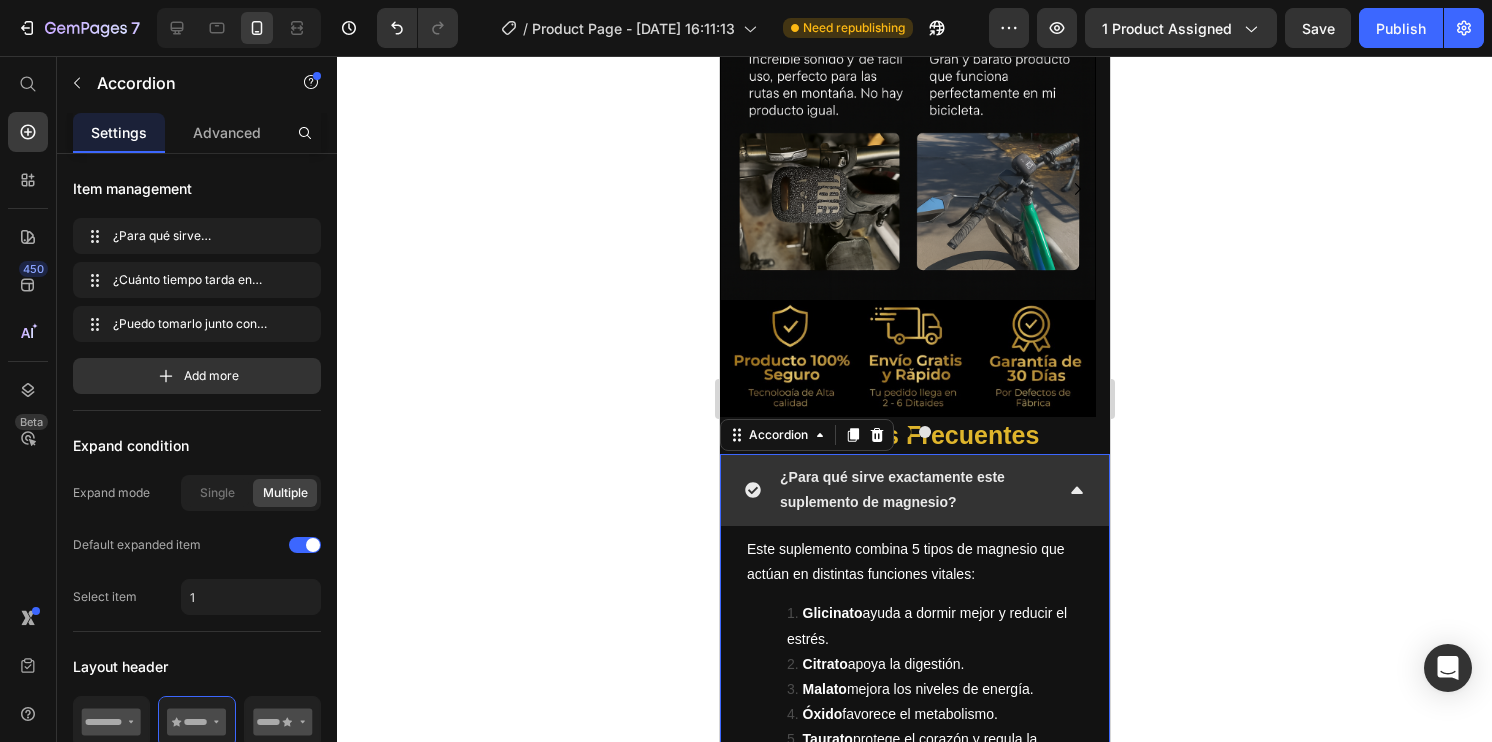 click on "¿Para qué sirve exactamente este suplemento de magnesio?" at bounding box center (914, 490) 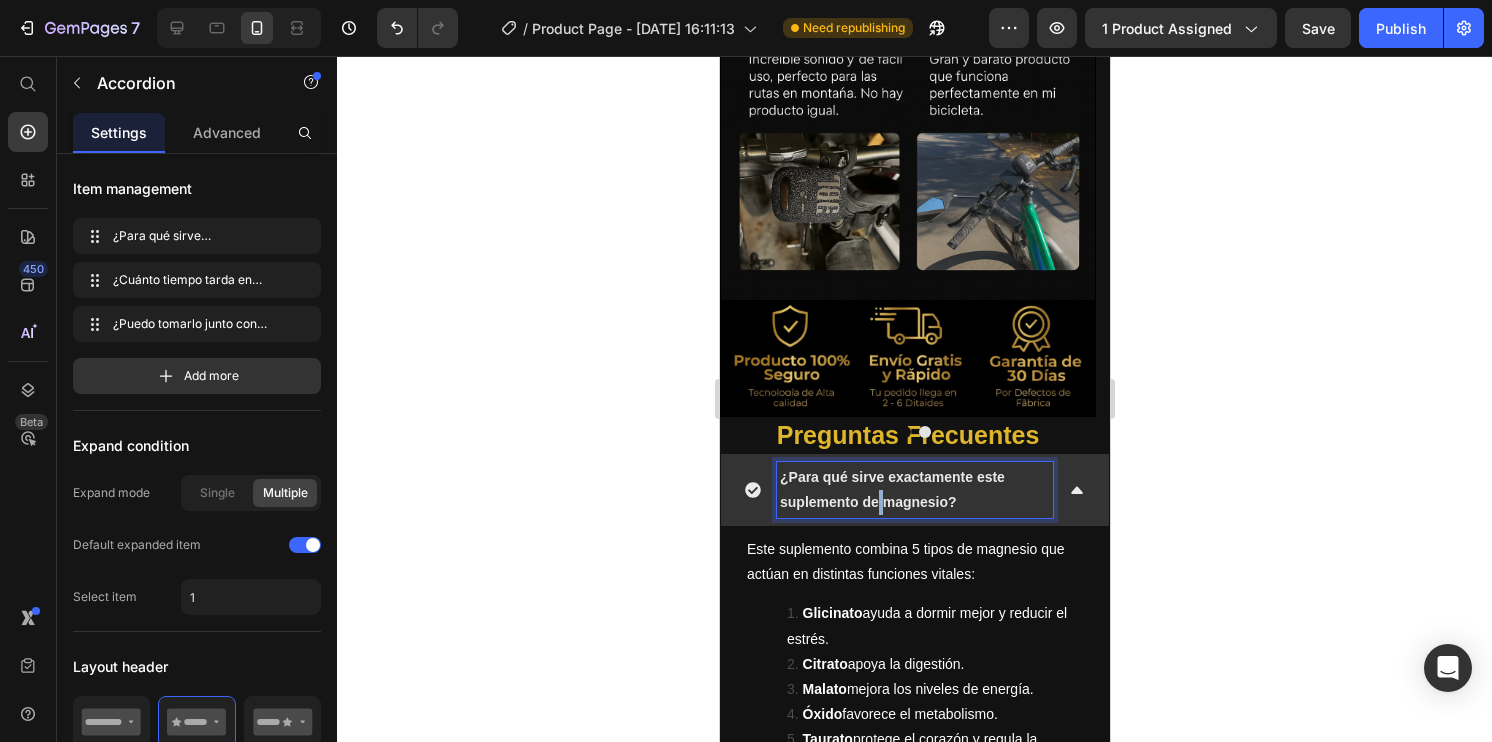 click on "¿Para qué sirve exactamente este suplemento de magnesio?" at bounding box center (914, 490) 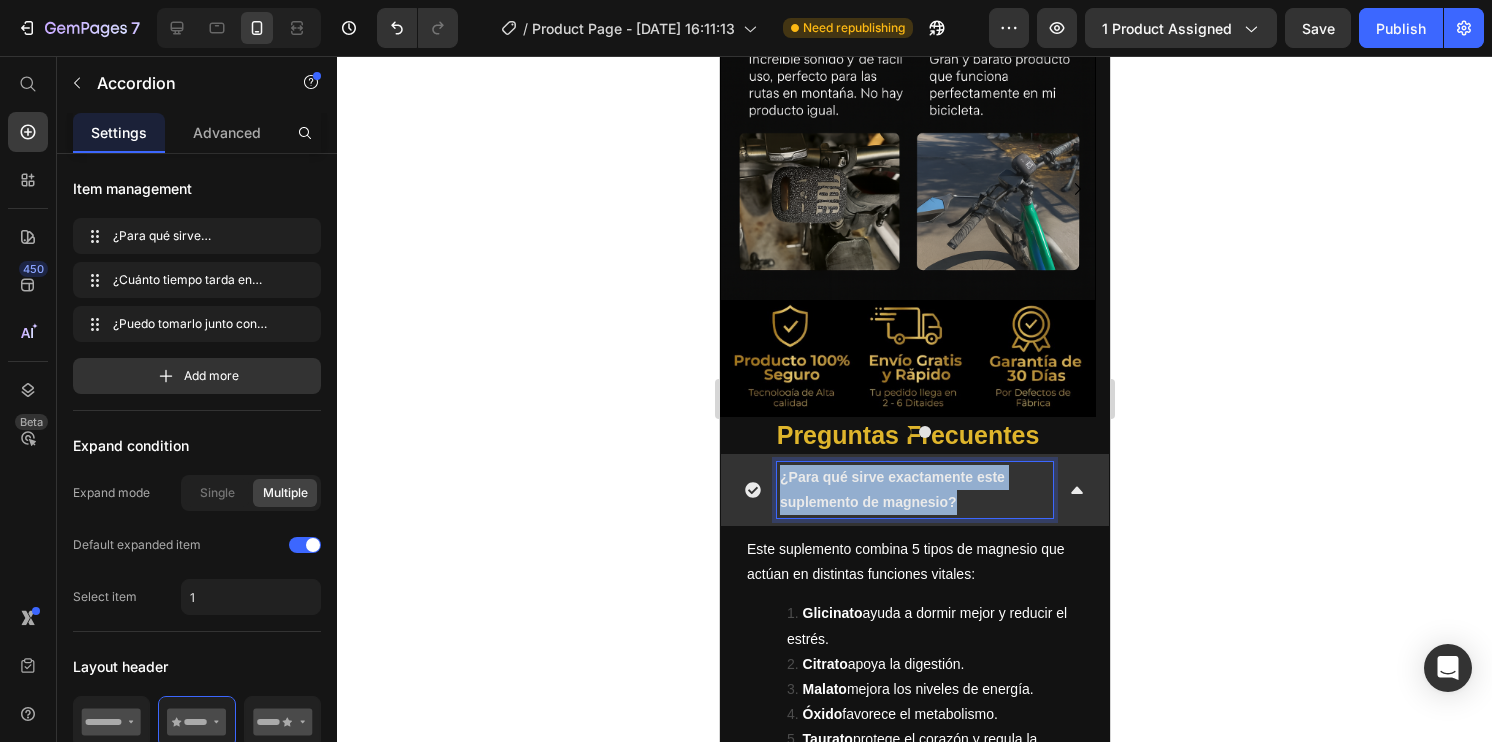 click on "¿Para qué sirve exactamente este suplemento de magnesio?" at bounding box center (914, 490) 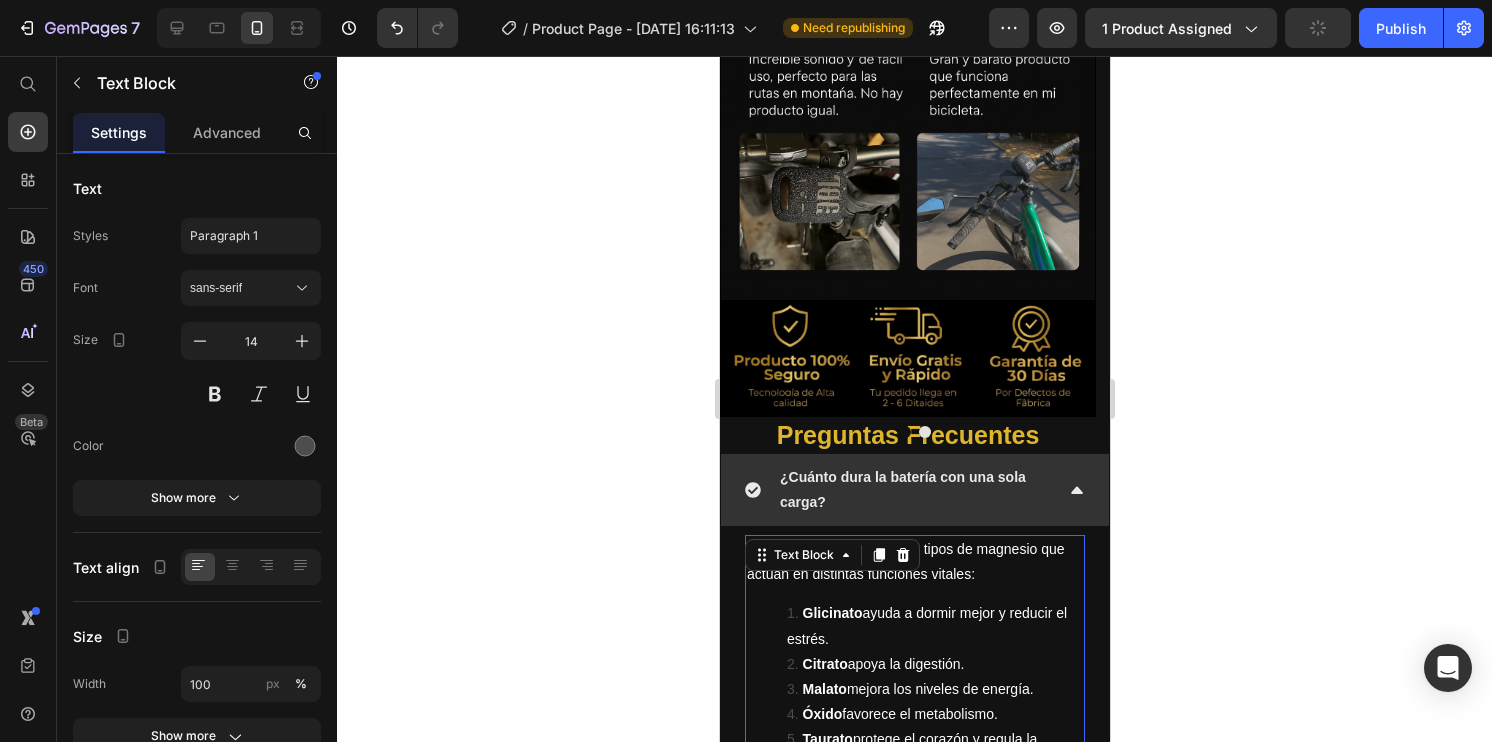 click on "Glicinato  ayuda a dormir mejor y reducir el estrés." at bounding box center [926, 625] 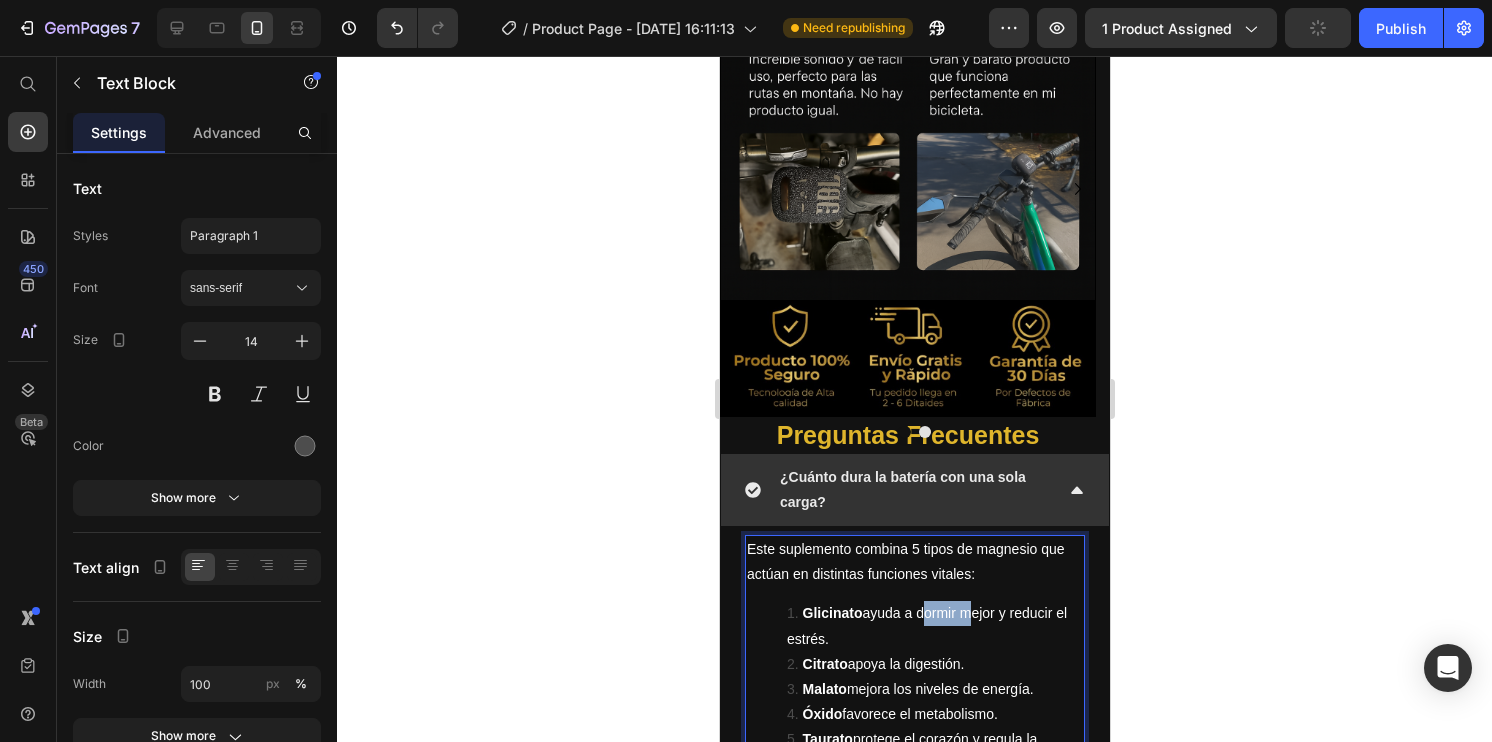 click on "Glicinato  ayuda a dormir mejor y reducir el estrés." at bounding box center [926, 625] 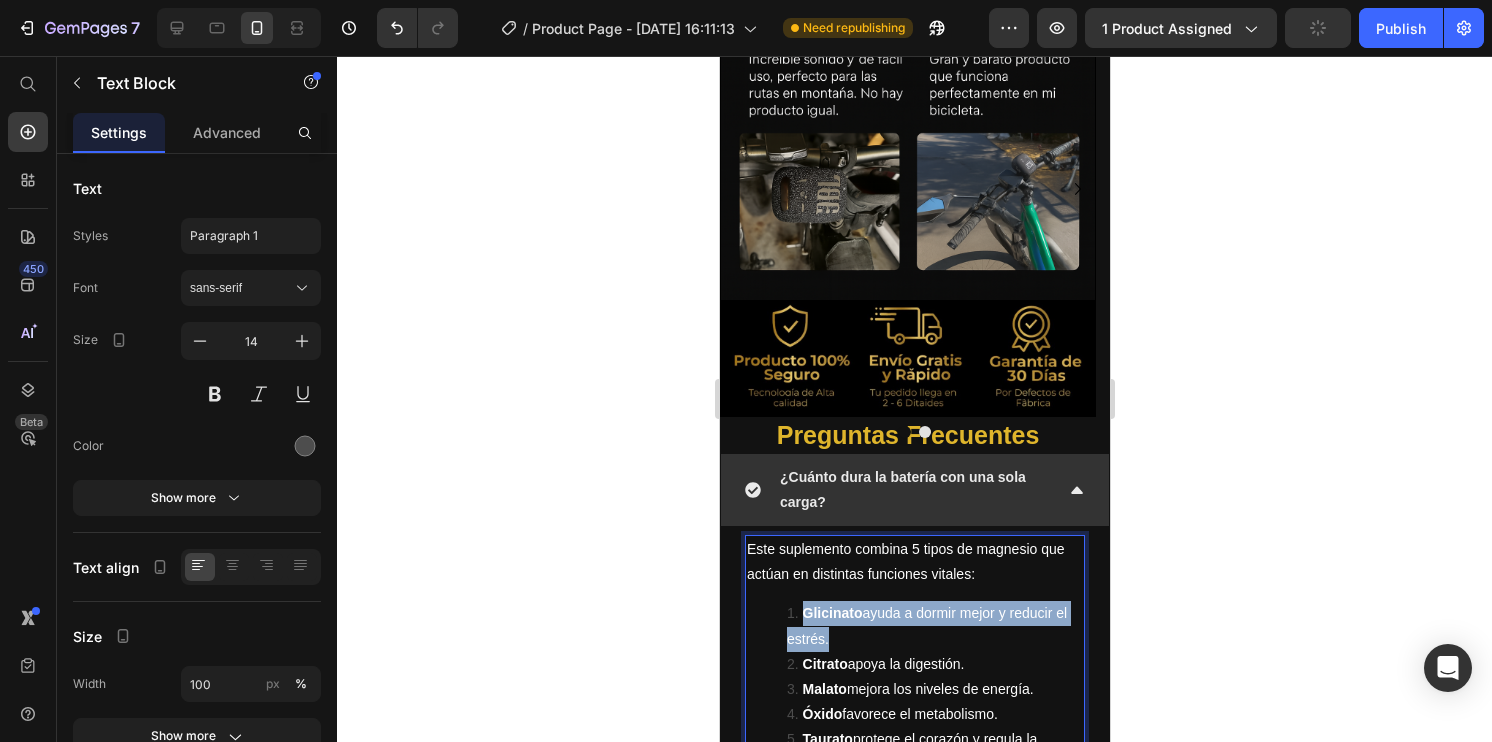 click on "Glicinato  ayuda a dormir mejor y reducir el estrés." at bounding box center [926, 625] 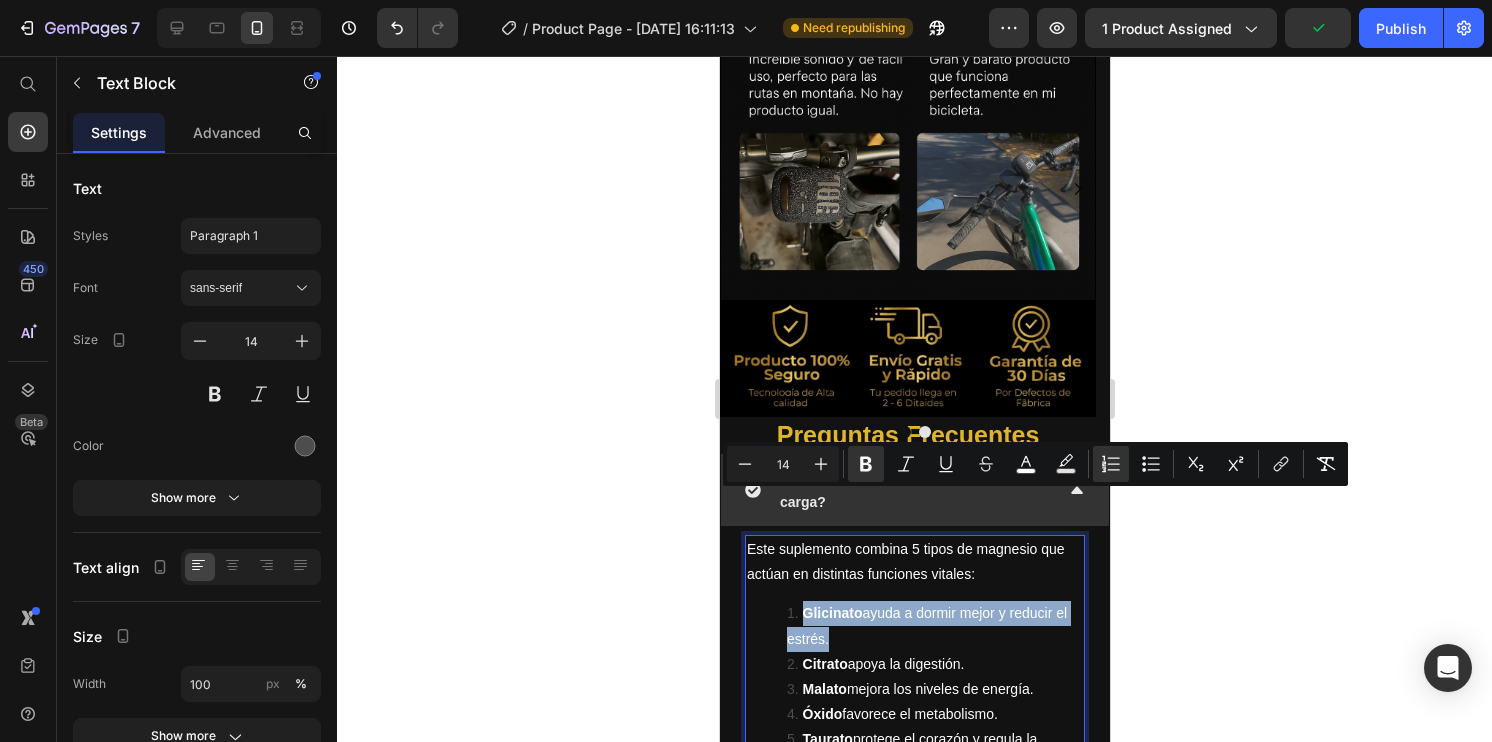 click on "Glicinato  ayuda a dormir mejor y reducir el estrés." at bounding box center [926, 625] 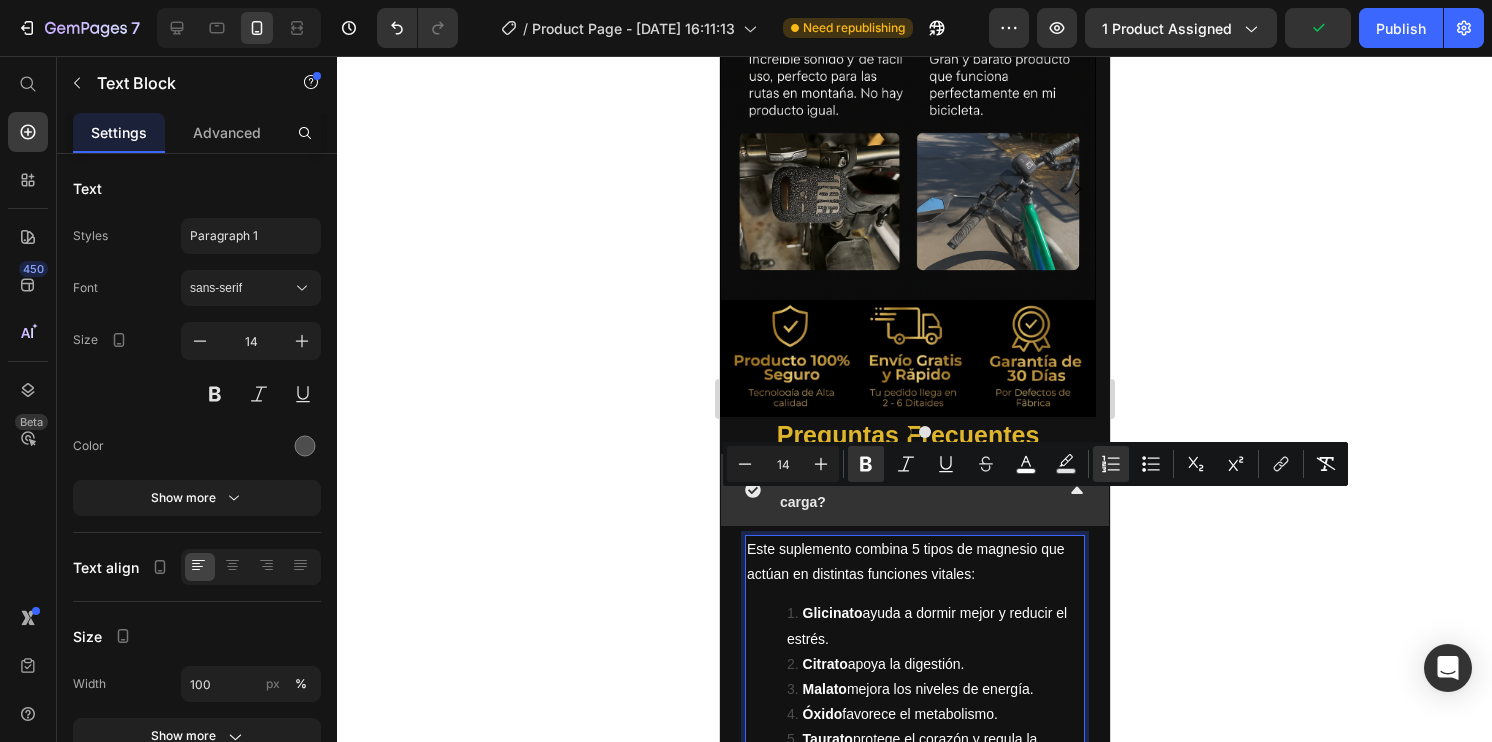 click on "Todo en una sola cápsula diaria." at bounding box center [886, 790] 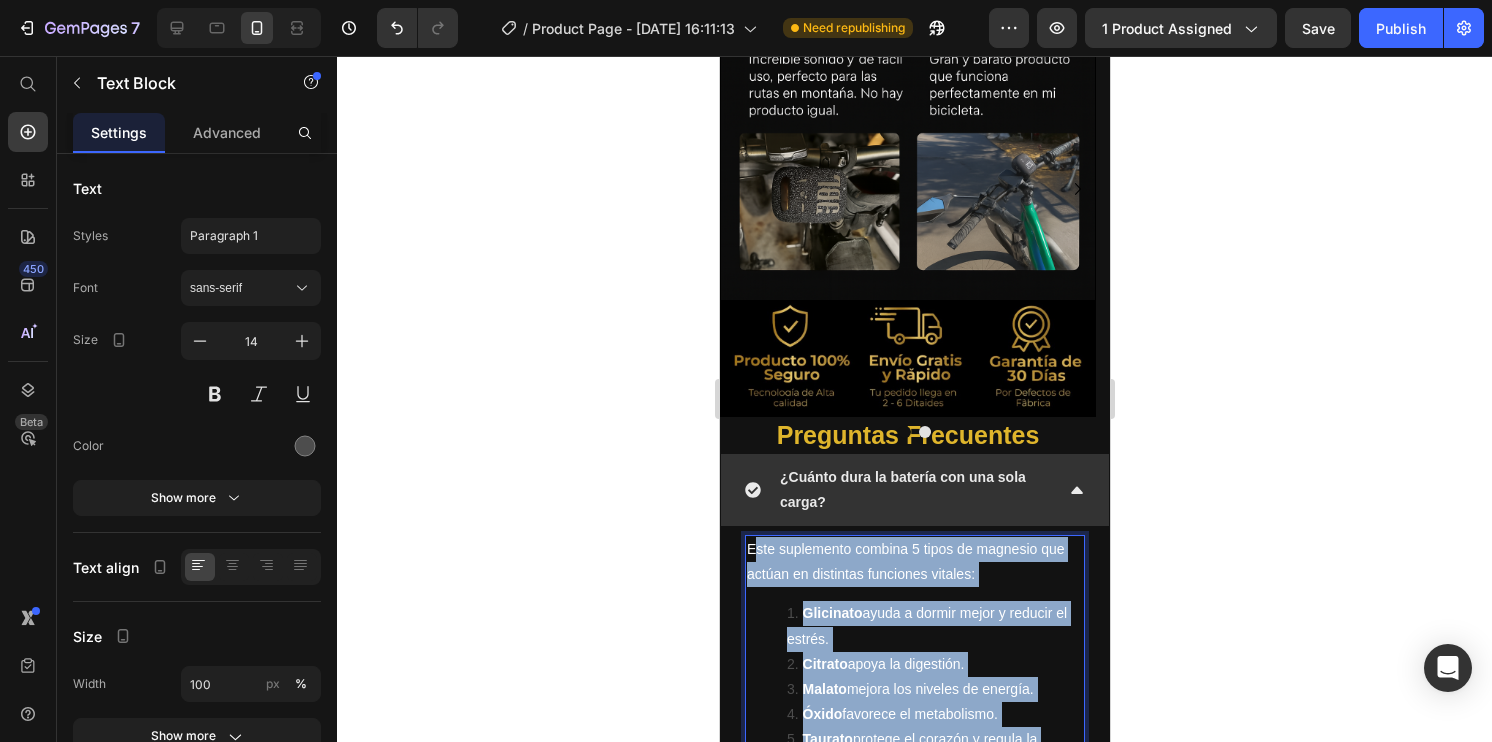 drag, startPoint x: 997, startPoint y: 682, endPoint x: 751, endPoint y: 424, distance: 356.48282 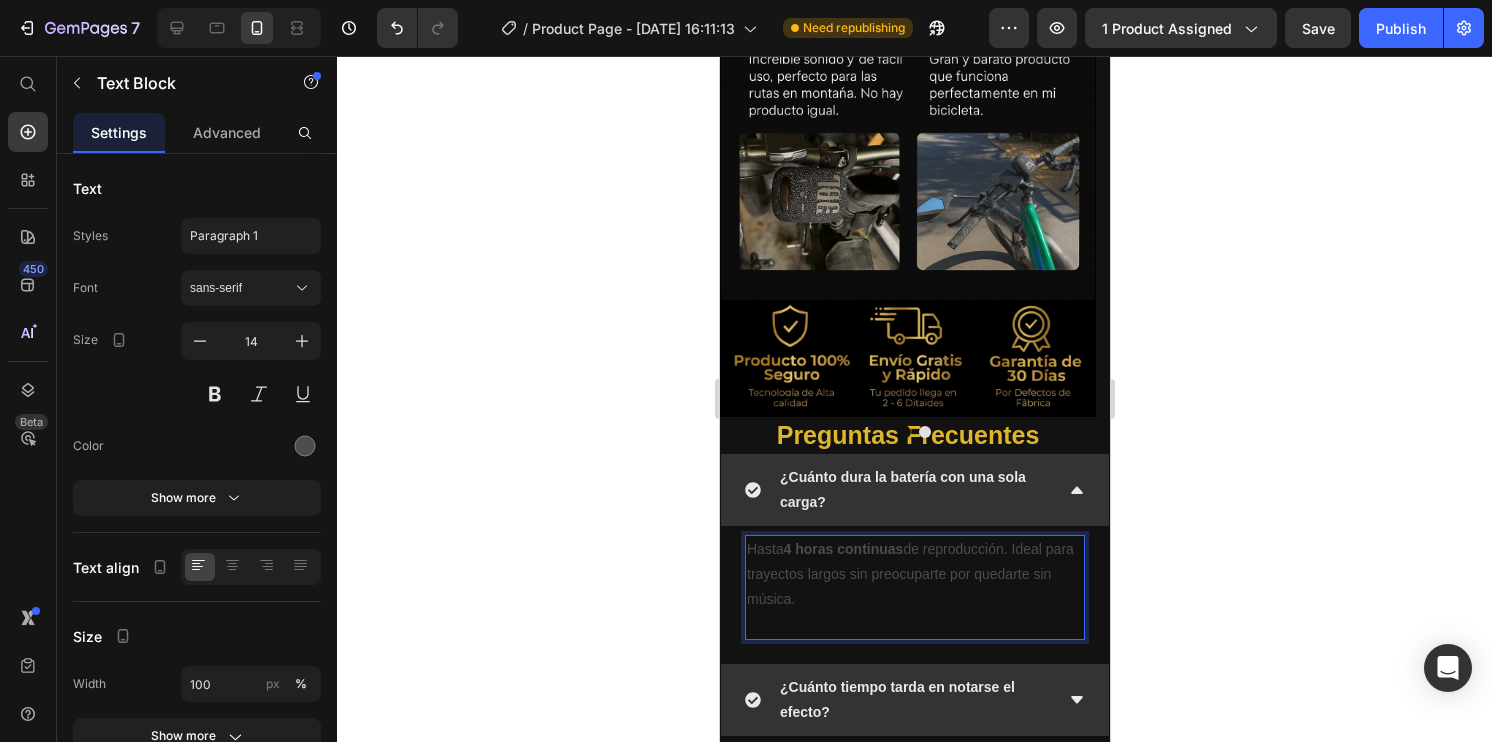 click on "4 horas continuas" at bounding box center (843, 549) 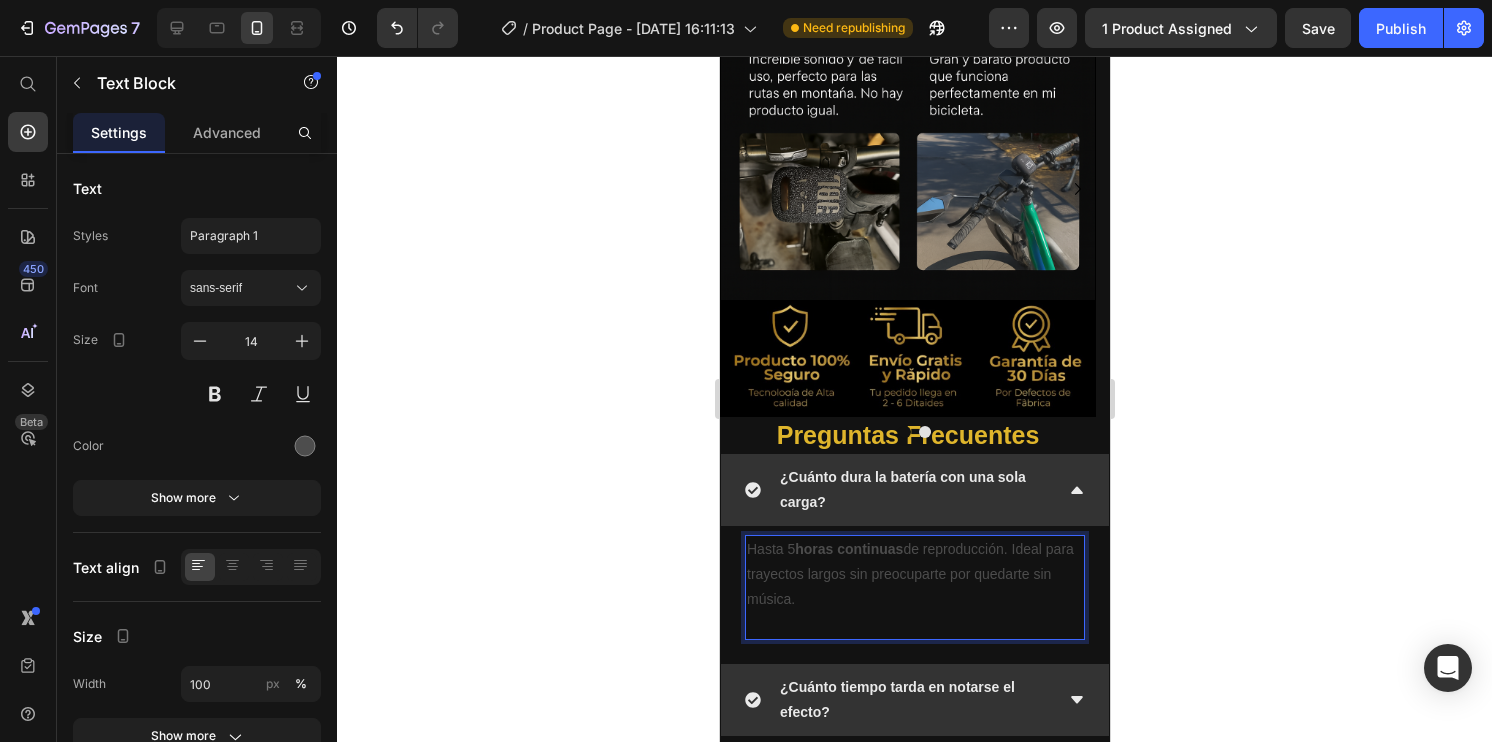 drag, startPoint x: 831, startPoint y: 490, endPoint x: 746, endPoint y: 418, distance: 111.39569 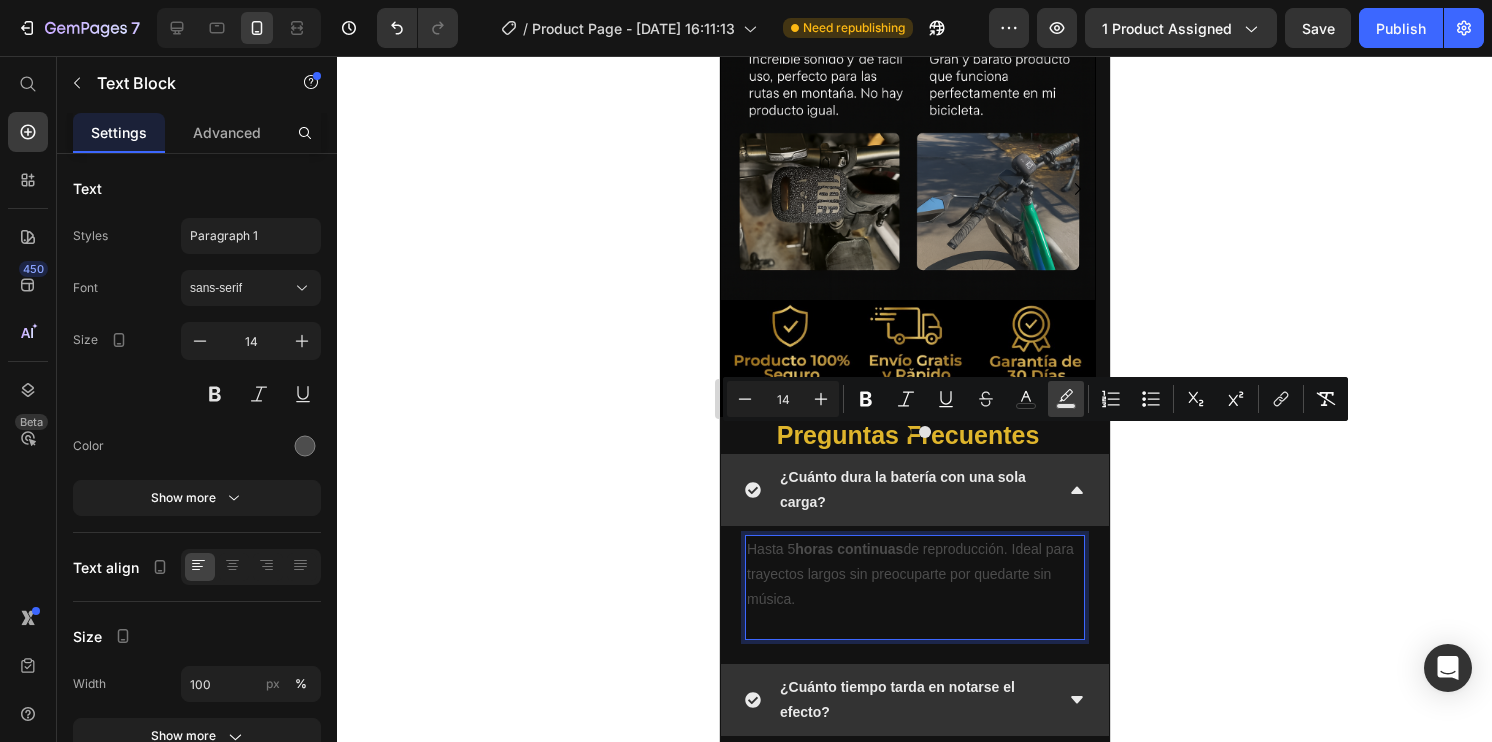click 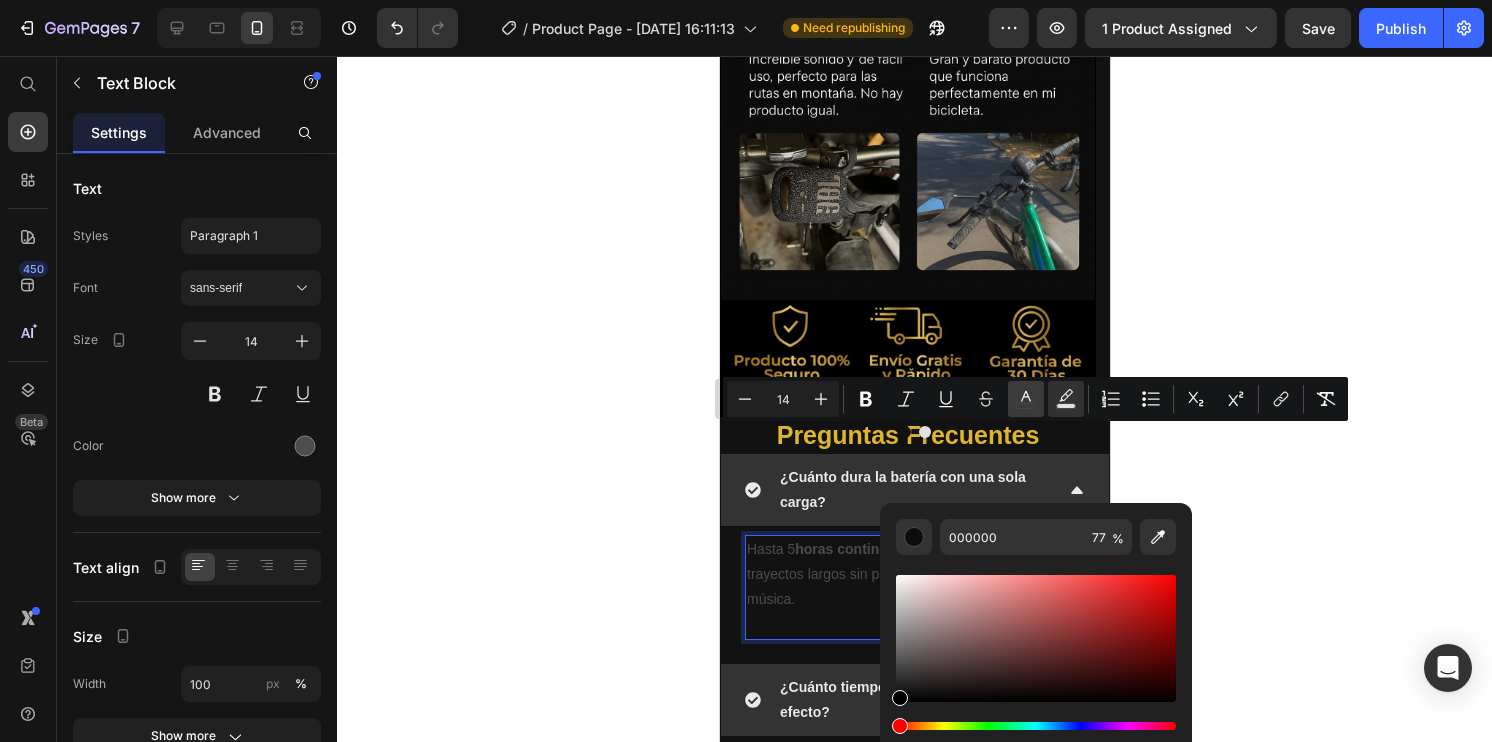 click 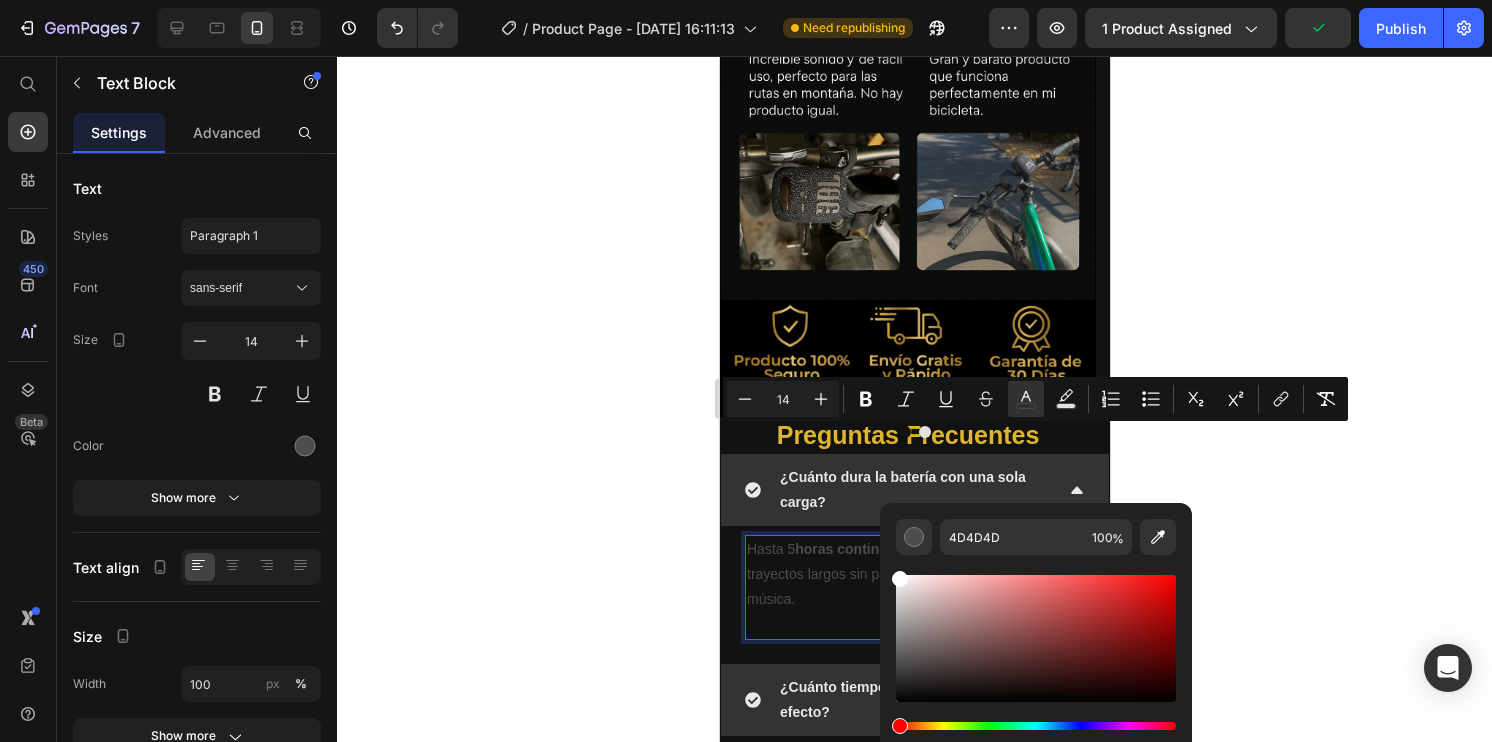 drag, startPoint x: 898, startPoint y: 666, endPoint x: 890, endPoint y: 547, distance: 119.26861 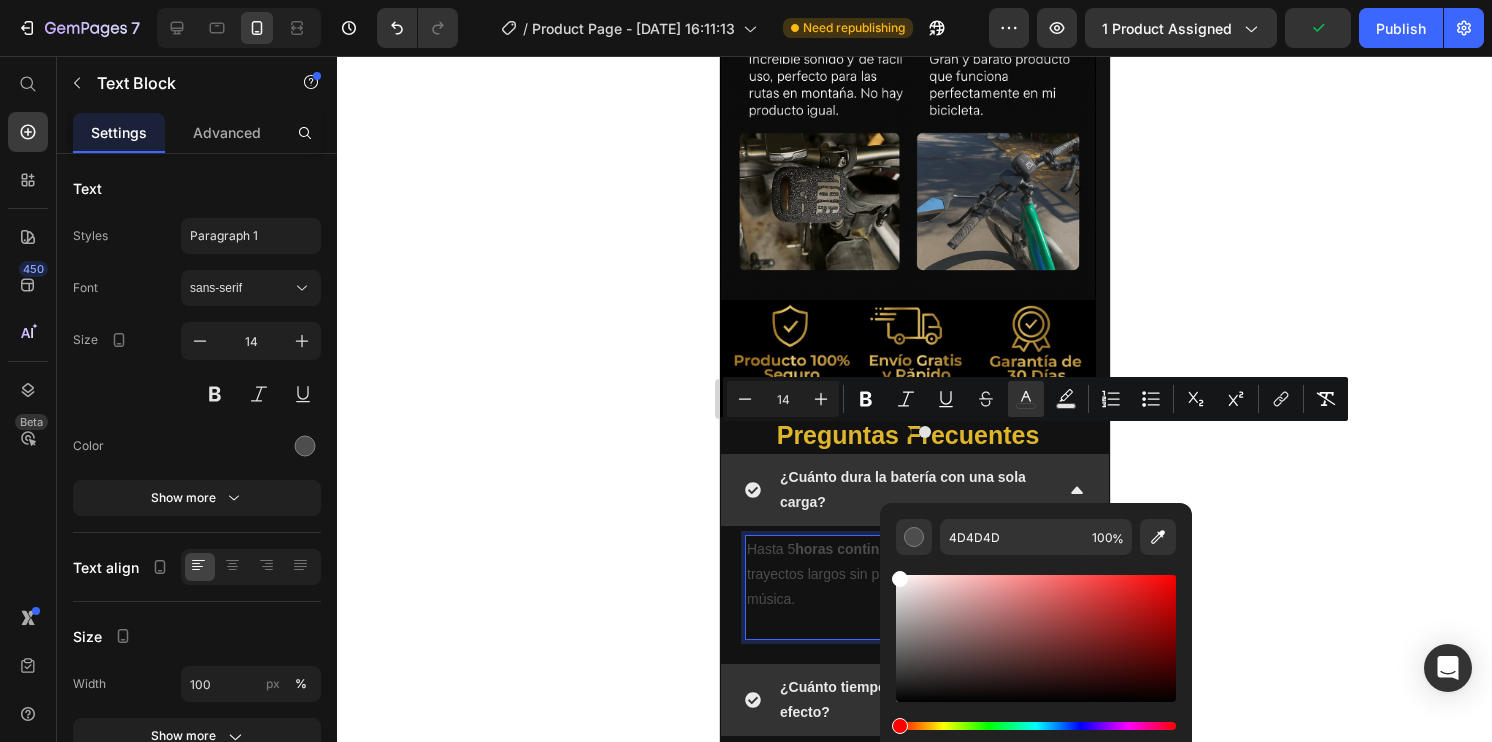 type on "FFFFFF" 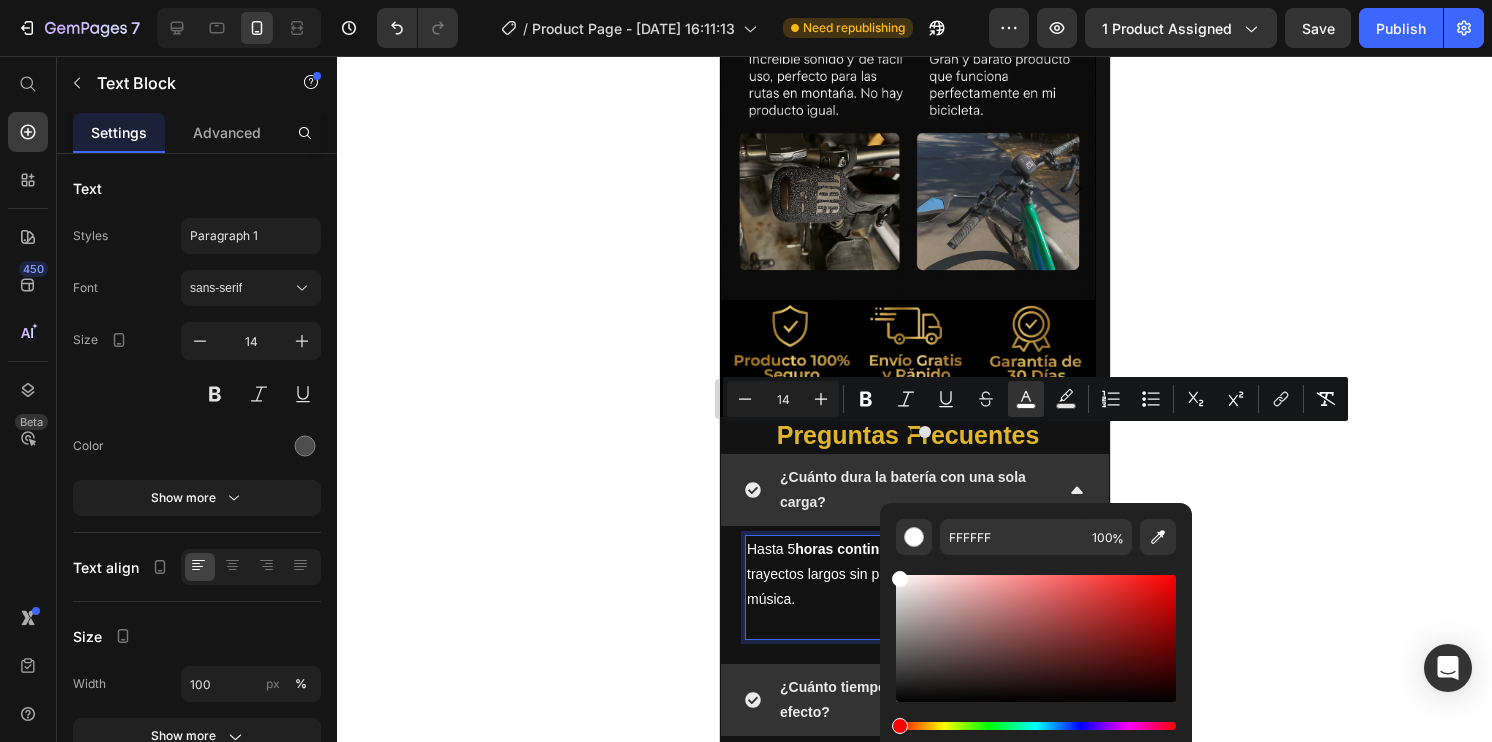 click 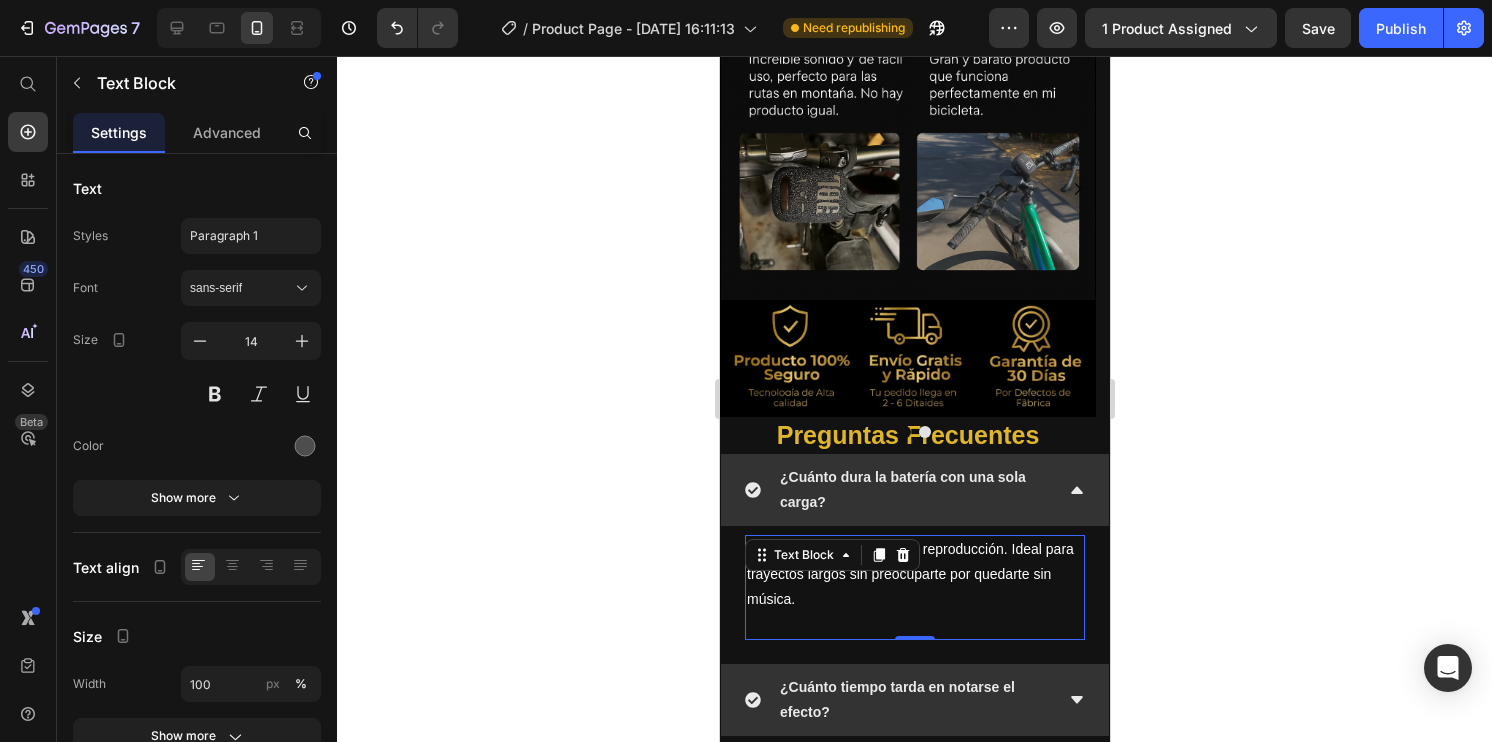 click on "Hasta 5  horas continuas  de reproducción. Ideal para trayectos largos sin preocuparte por quedarte sin música." at bounding box center [914, 587] 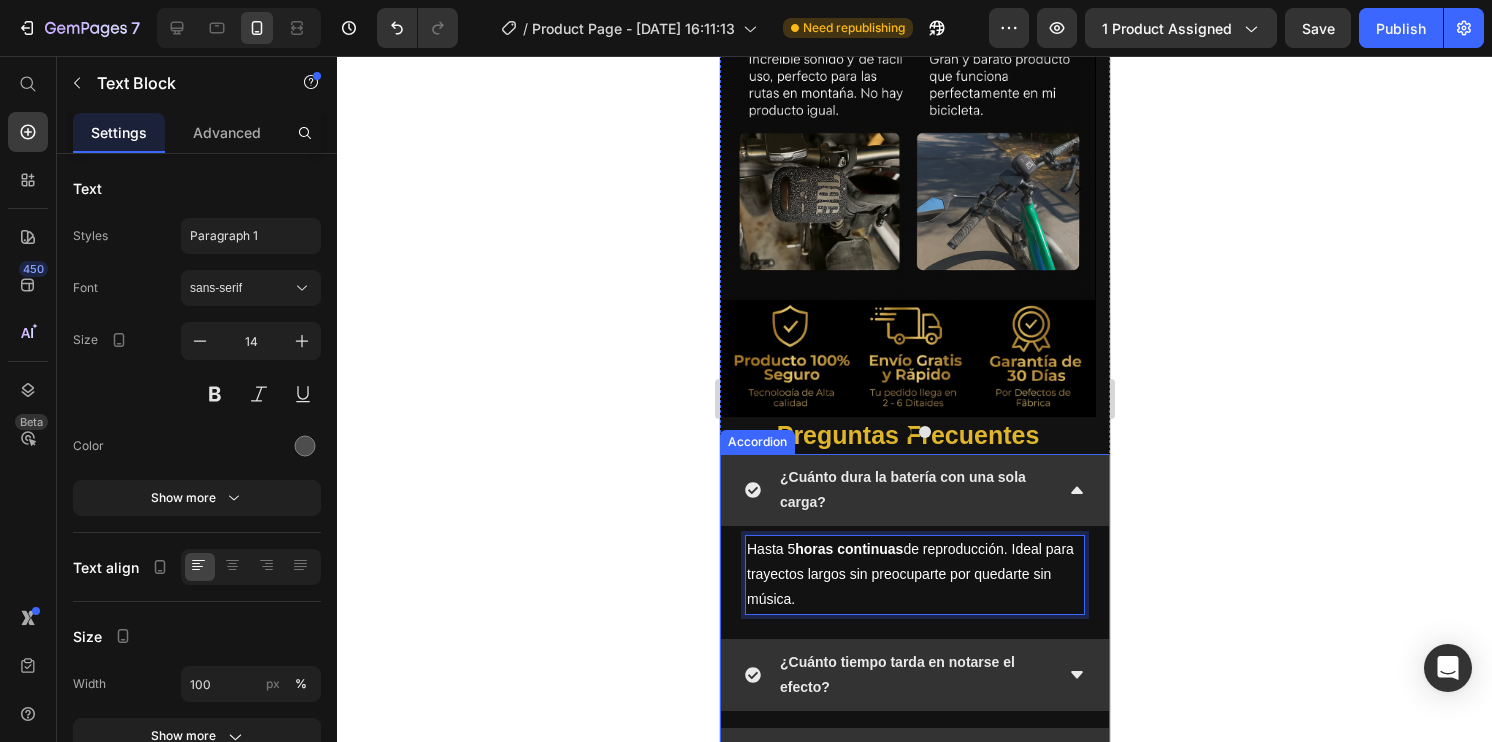 click on "¿Cuánto tiempo tarda en notarse el efecto?" at bounding box center [914, 675] 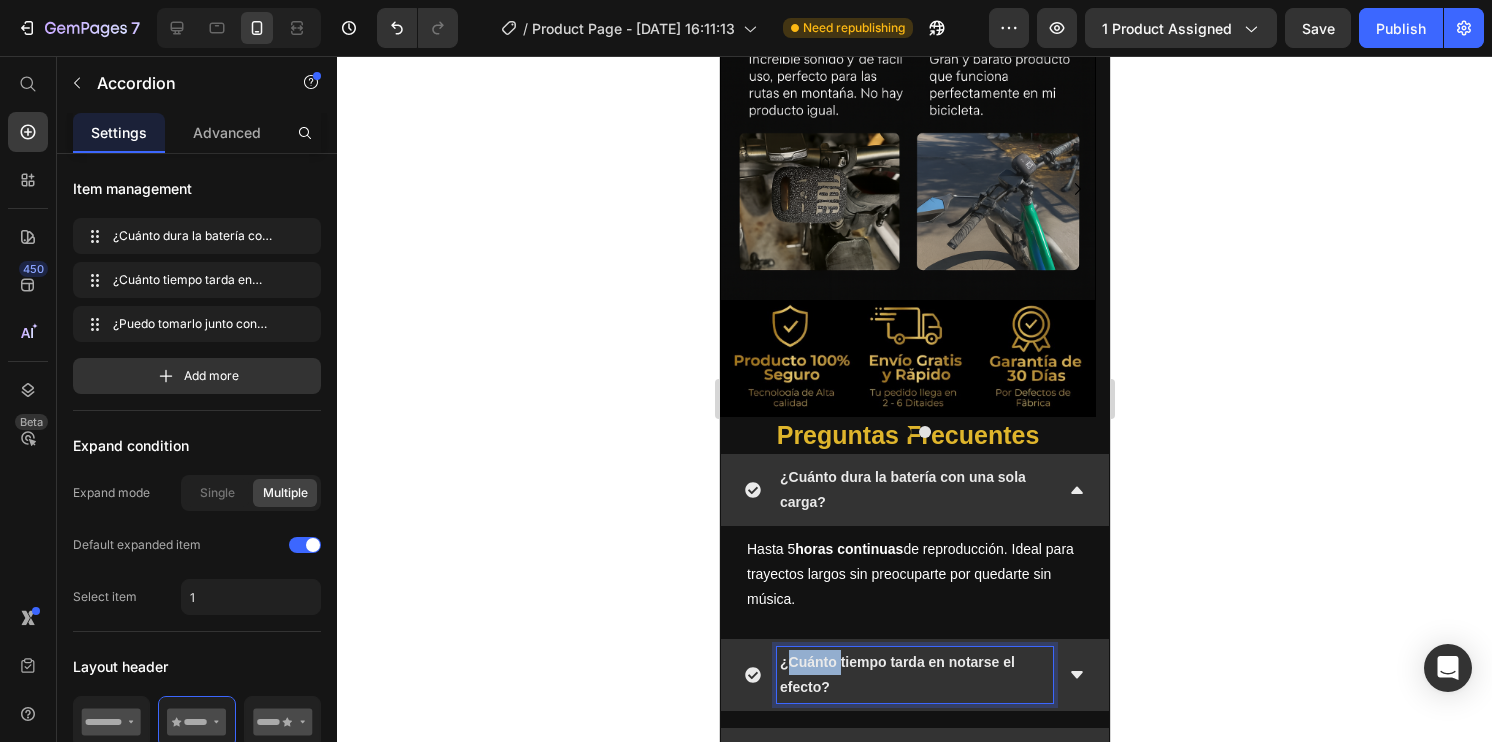click on "¿Cuánto tiempo tarda en notarse el efecto?" at bounding box center (896, 674) 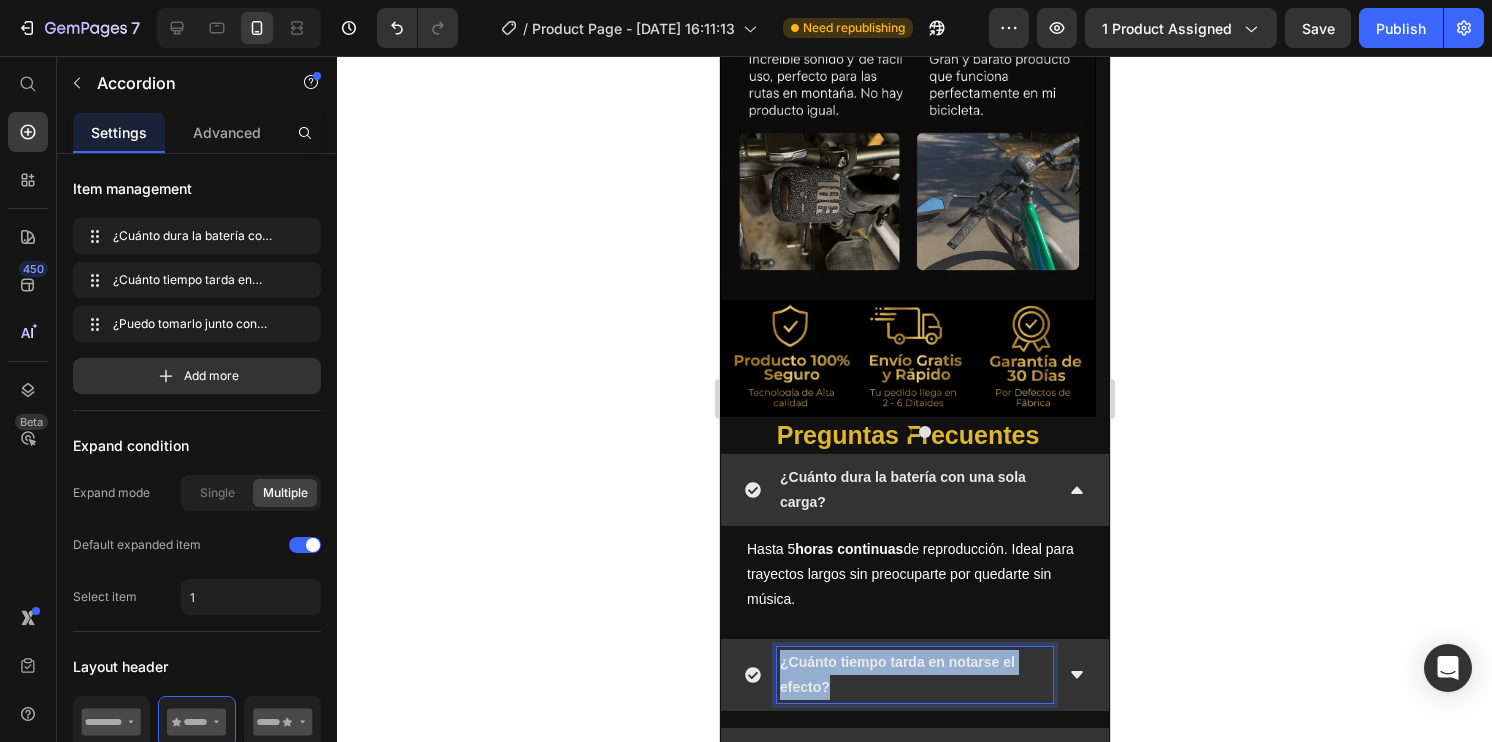 click on "¿Cuánto tiempo tarda en notarse el efecto?" at bounding box center [896, 674] 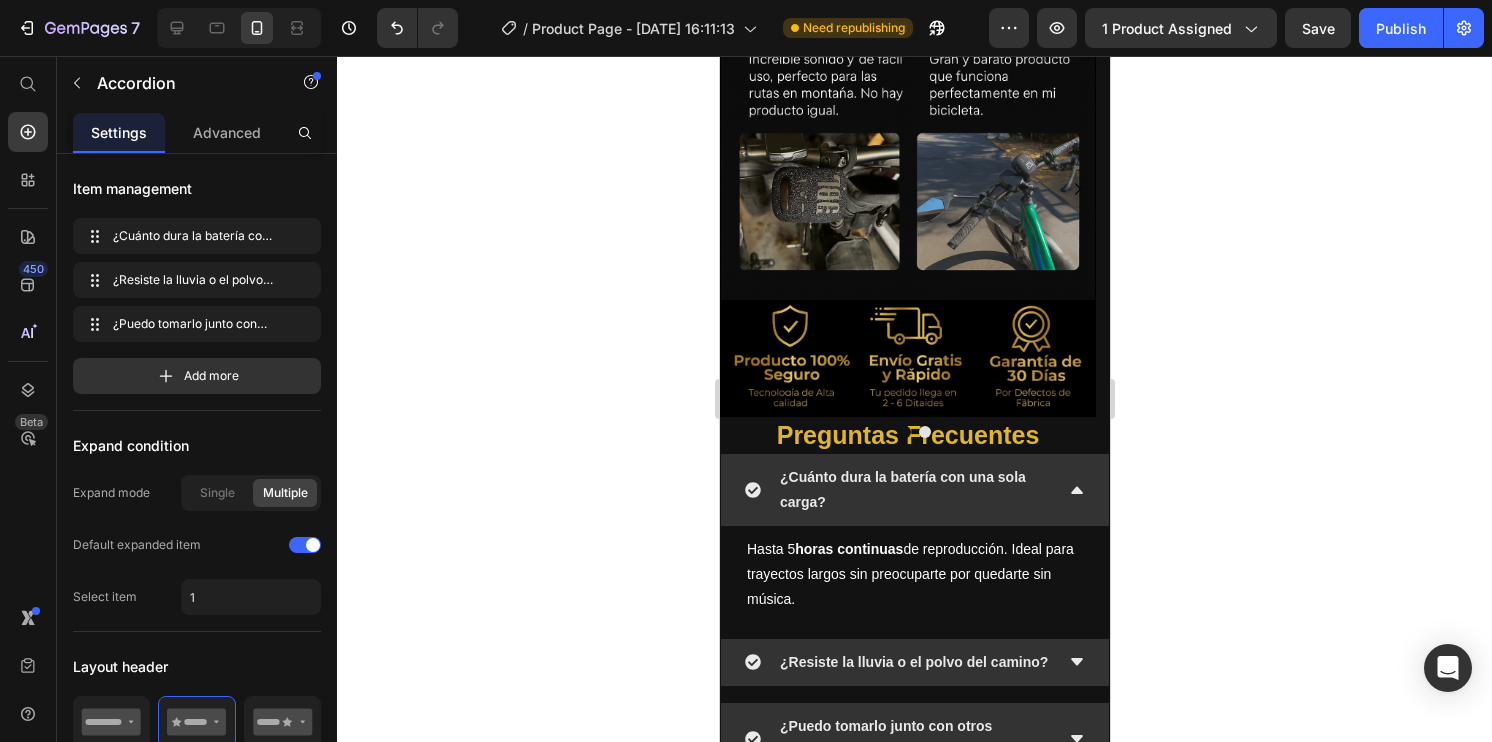 click 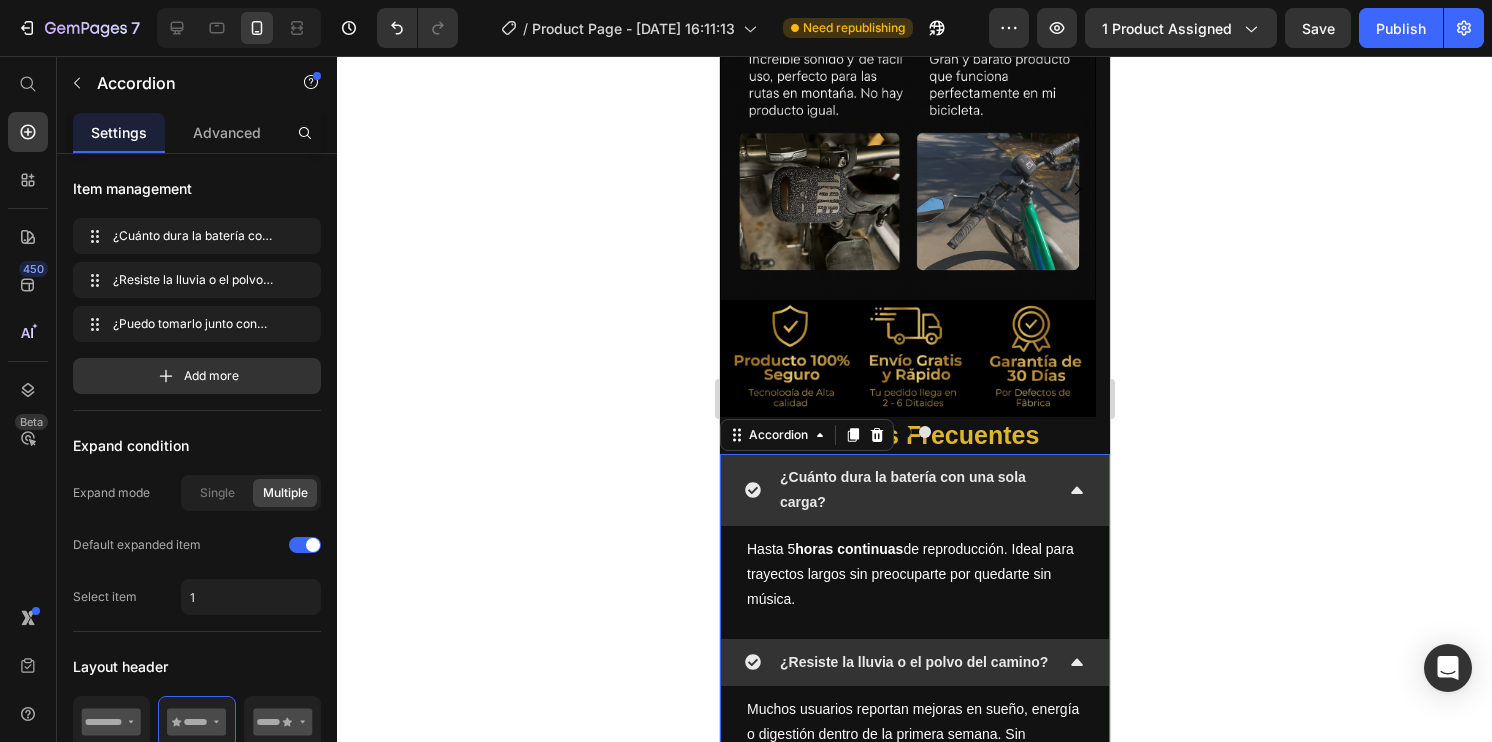 click on "¿Cuánto dura la batería con una sola carga?" at bounding box center [914, 490] 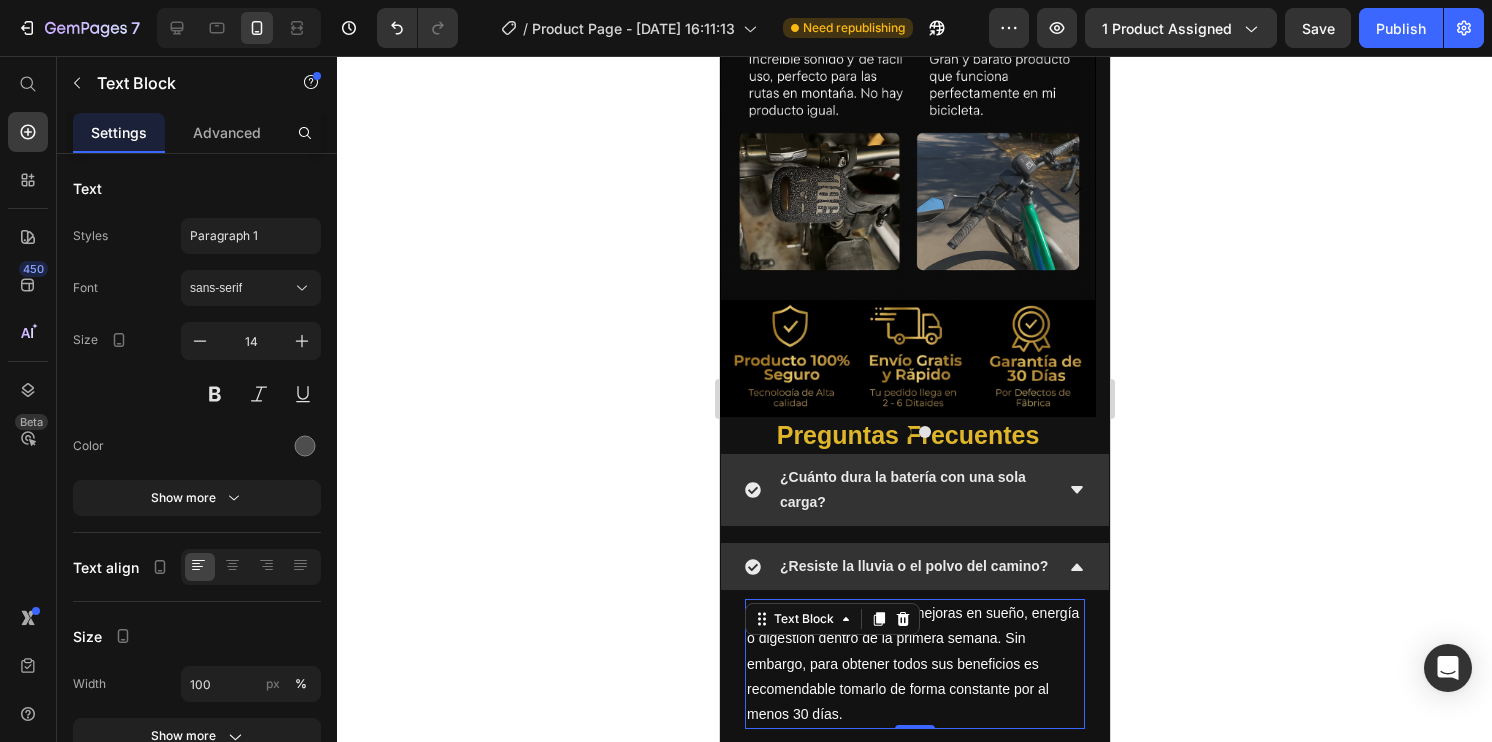 click on "Muchos usuarios reportan mejoras en sueño, energía o digestión dentro de la primera semana. Sin embargo, para obtener todos sus beneficios es recomendable tomarlo de forma constante por al menos 30 días." at bounding box center [914, 664] 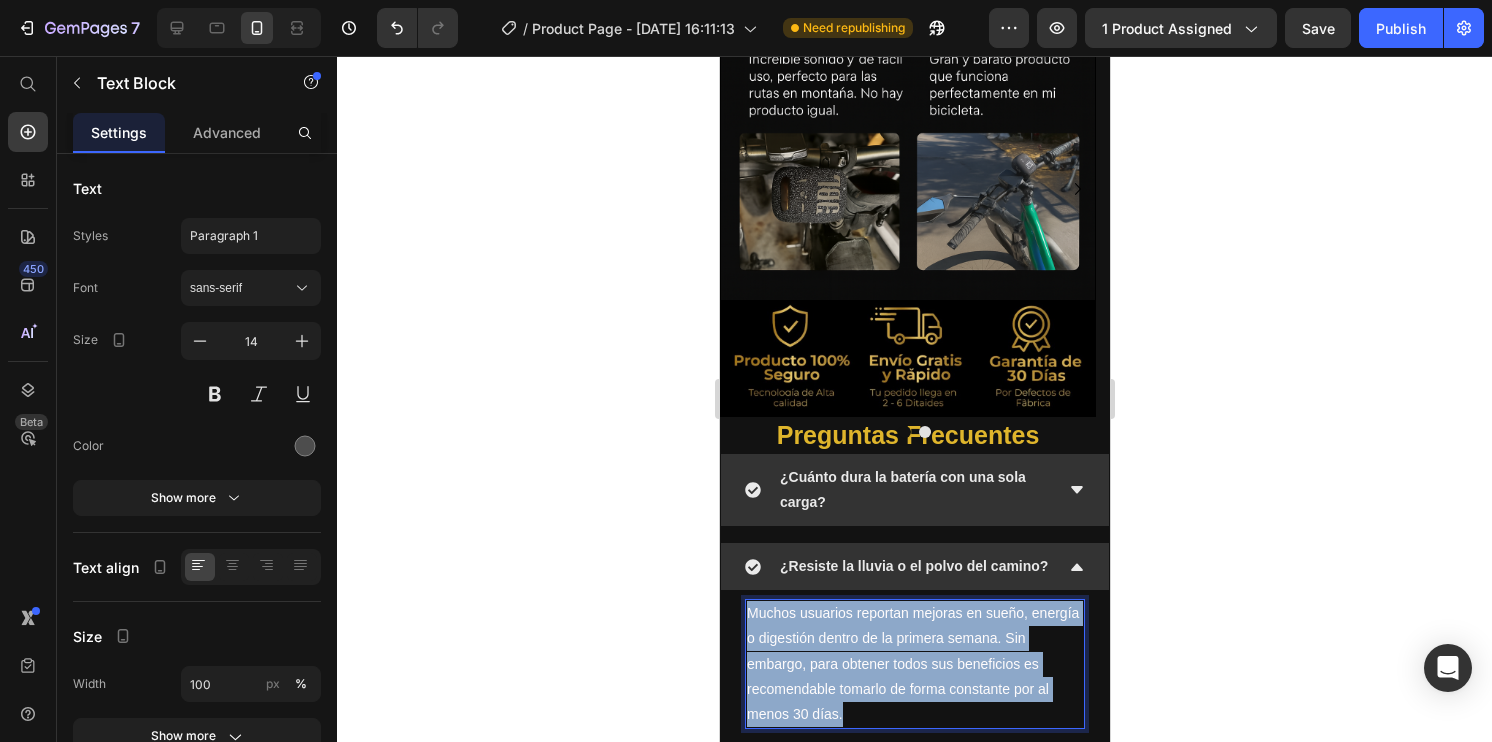 click on "Muchos usuarios reportan mejoras en sueño, energía o digestión dentro de la primera semana. Sin embargo, para obtener todos sus beneficios es recomendable tomarlo de forma constante por al menos 30 días." at bounding box center (914, 664) 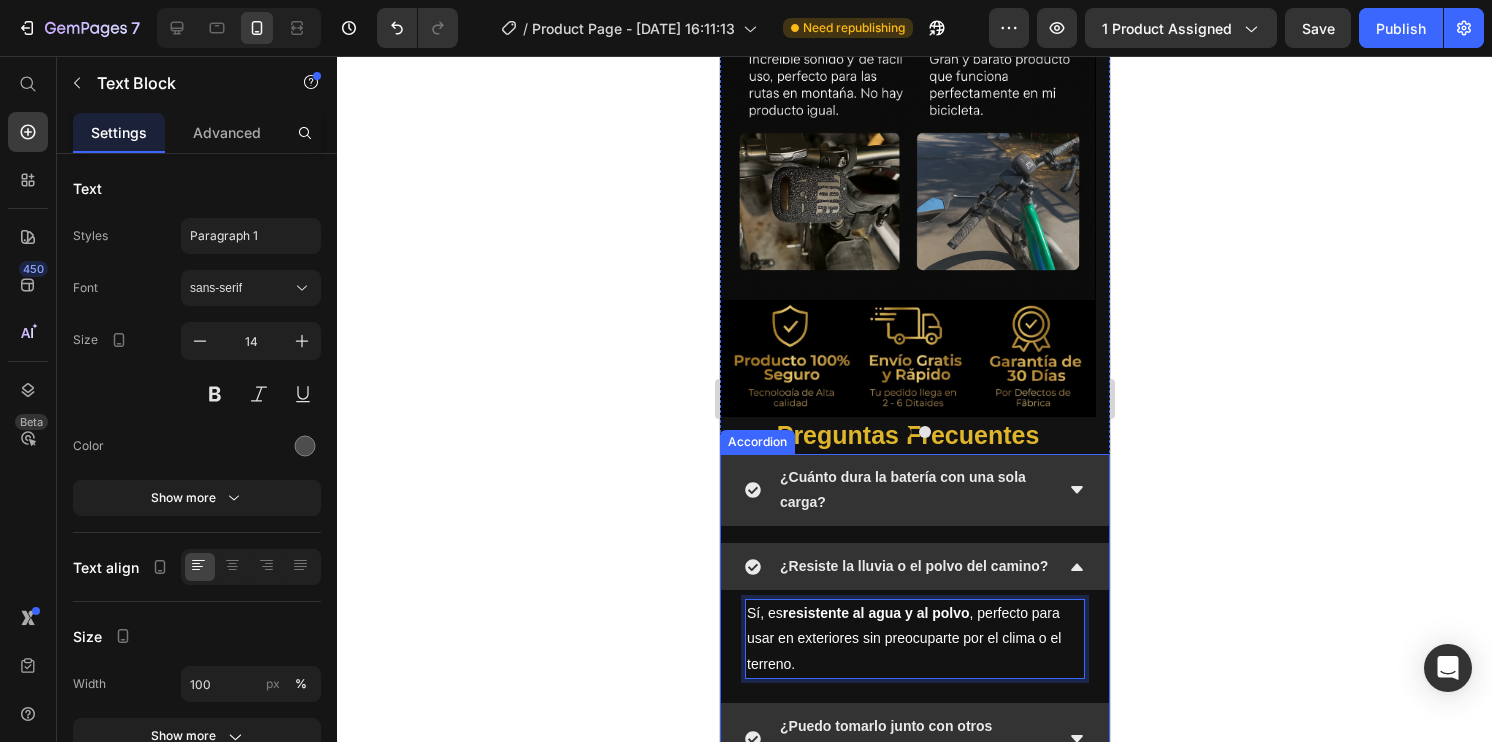 click on "¿Puedo tomarlo junto con otros suplementos o vitaminas?" at bounding box center (885, 738) 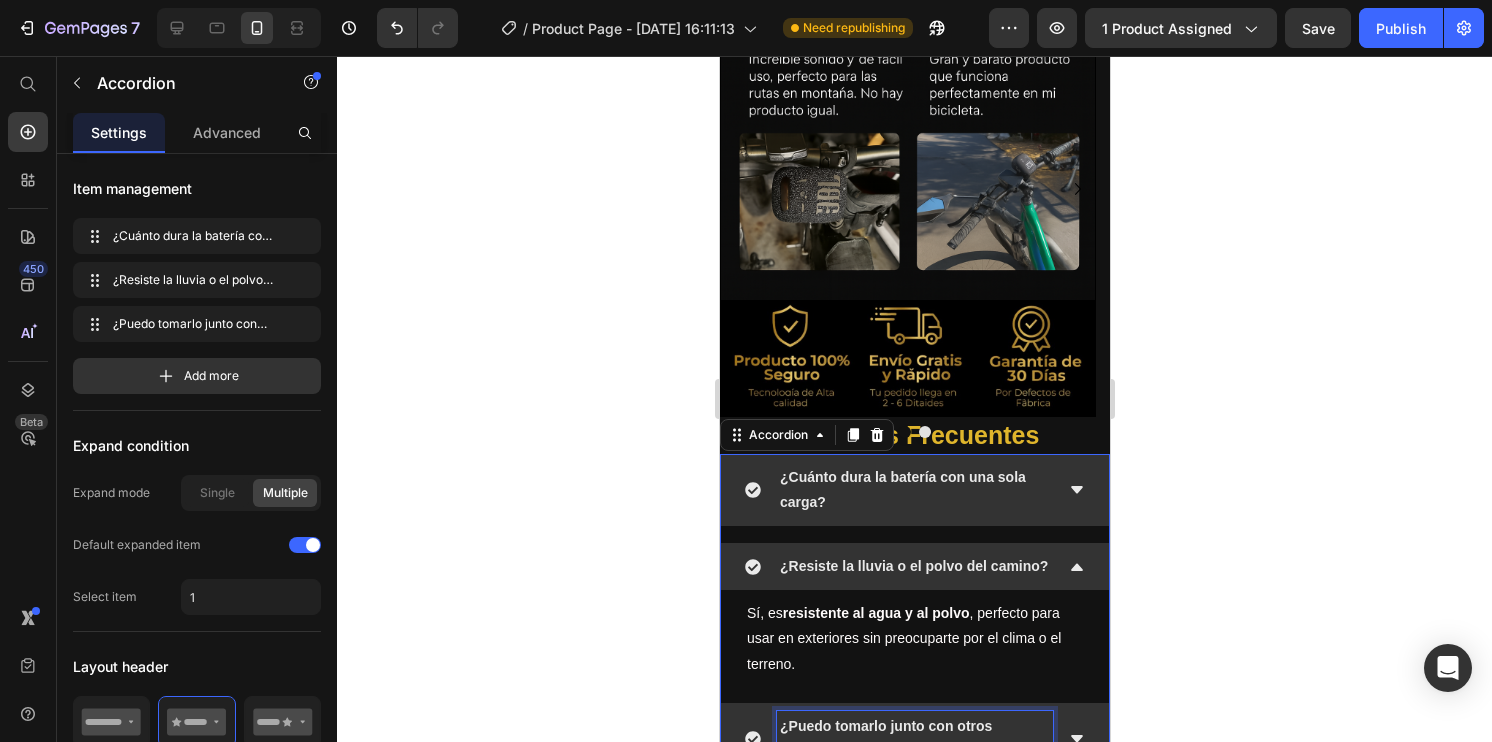 click on "¿Puedo tomarlo junto con otros suplementos o vitaminas?" at bounding box center (885, 738) 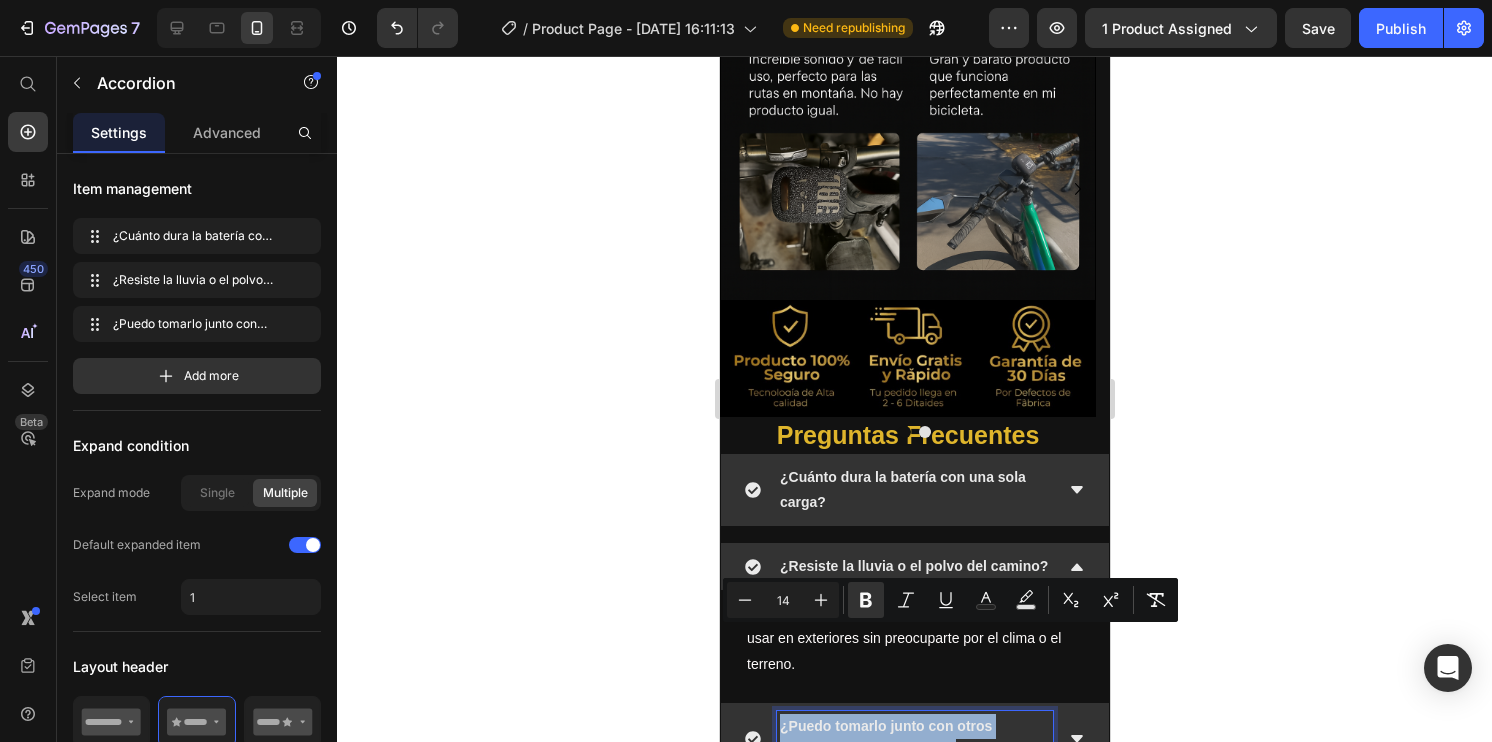click on "¿Puedo tomarlo junto con otros suplementos o vitaminas?" at bounding box center (885, 738) 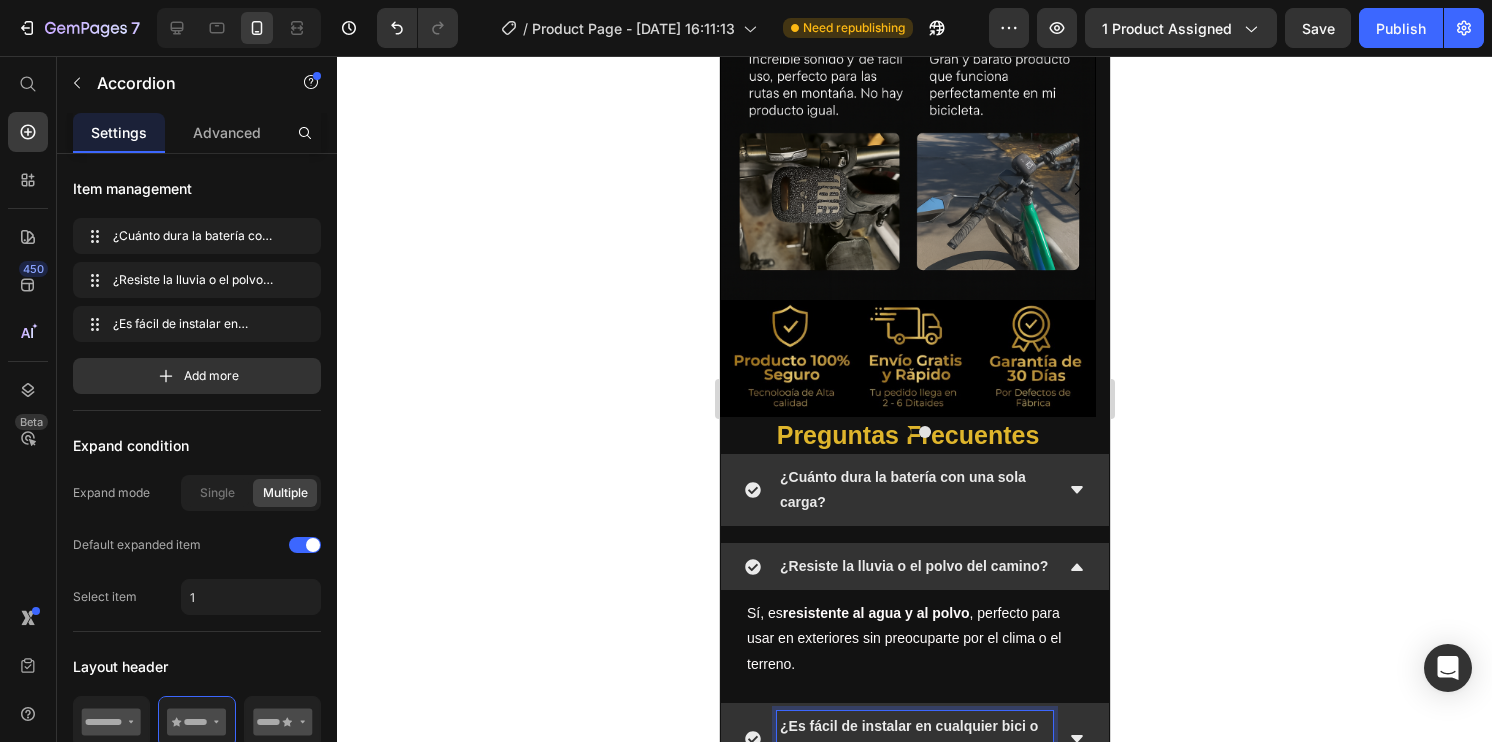 scroll, scrollTop: 3750, scrollLeft: 0, axis: vertical 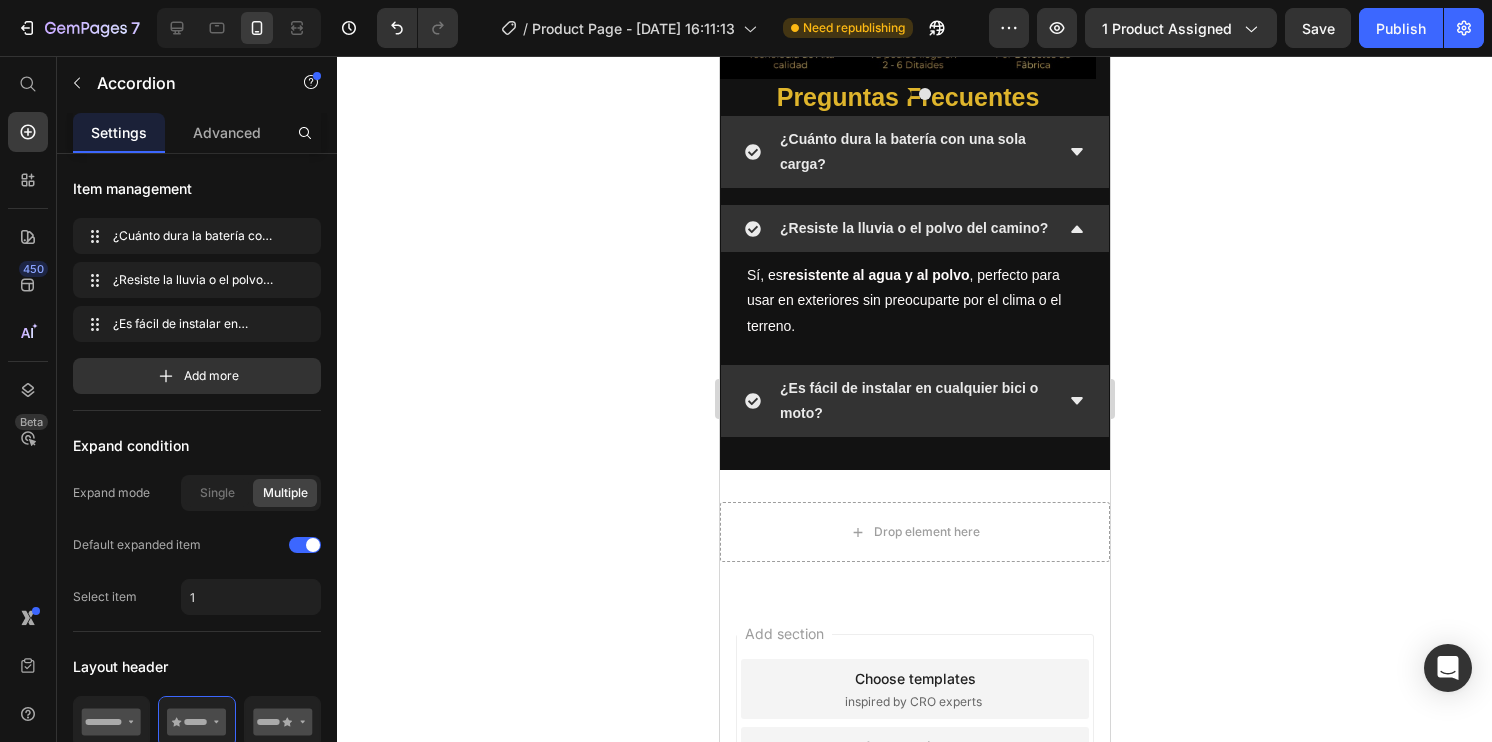 click 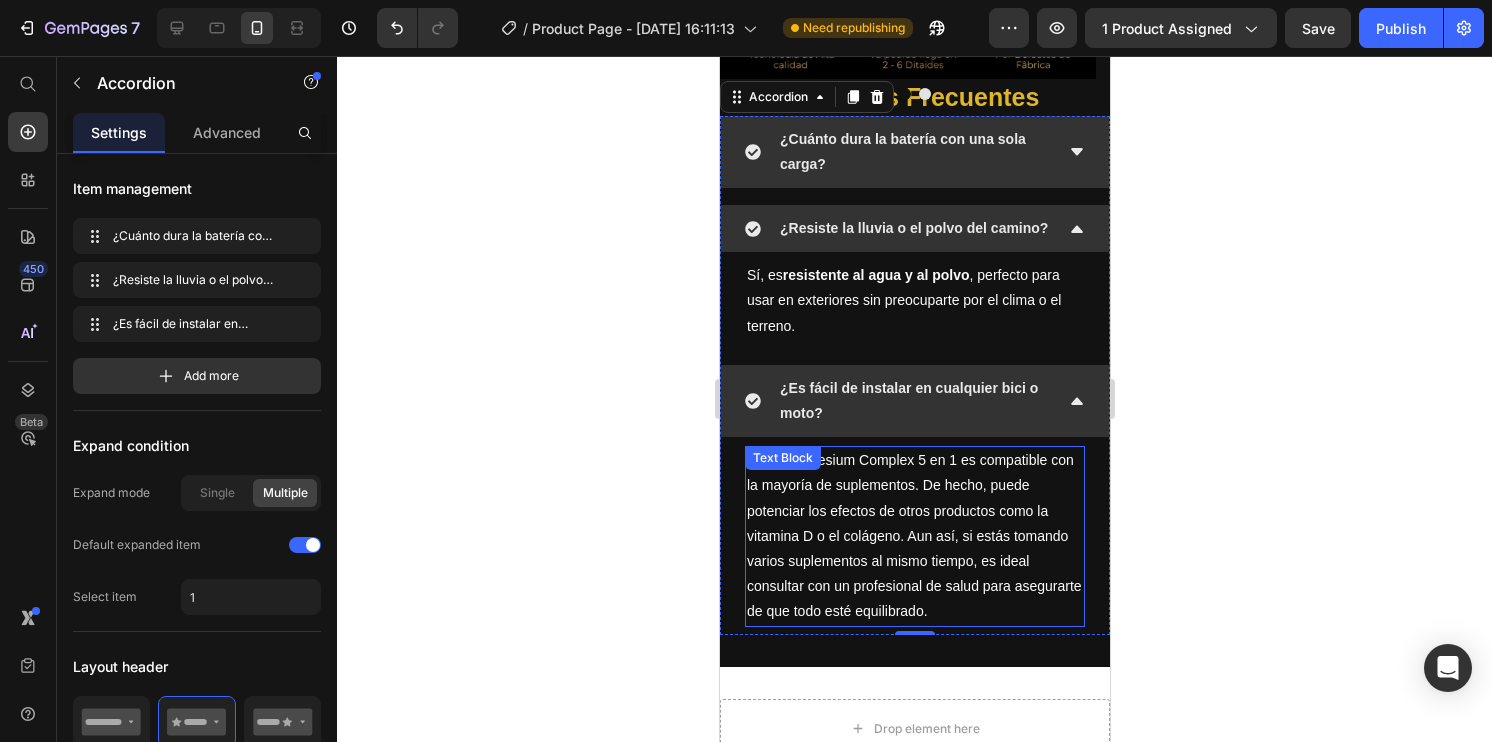 click on "Sí, el Magnesium Complex 5 en 1 es compatible con la mayoría de suplementos. De hecho, puede potenciar los efectos de otros productos como la vitamina D o el colágeno. Aun así, si estás tomando varios suplementos al mismo tiempo, es ideal consultar con un profesional de salud para asegurarte de que todo esté equilibrado." at bounding box center [914, 536] 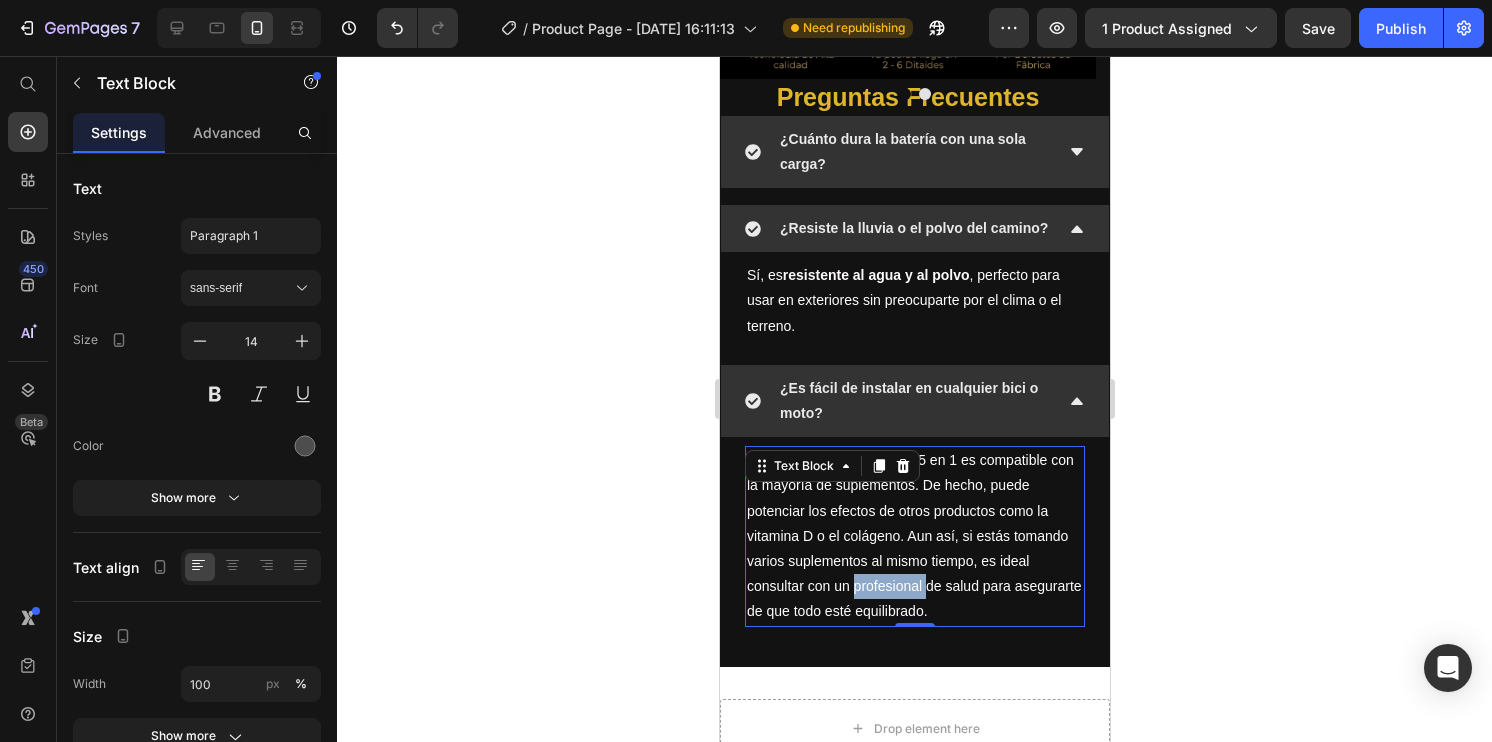click on "Sí, el Magnesium Complex 5 en 1 es compatible con la mayoría de suplementos. De hecho, puede potenciar los efectos de otros productos como la vitamina D o el colágeno. Aun así, si estás tomando varios suplementos al mismo tiempo, es ideal consultar con un profesional de salud para asegurarte de que todo esté equilibrado." at bounding box center [914, 536] 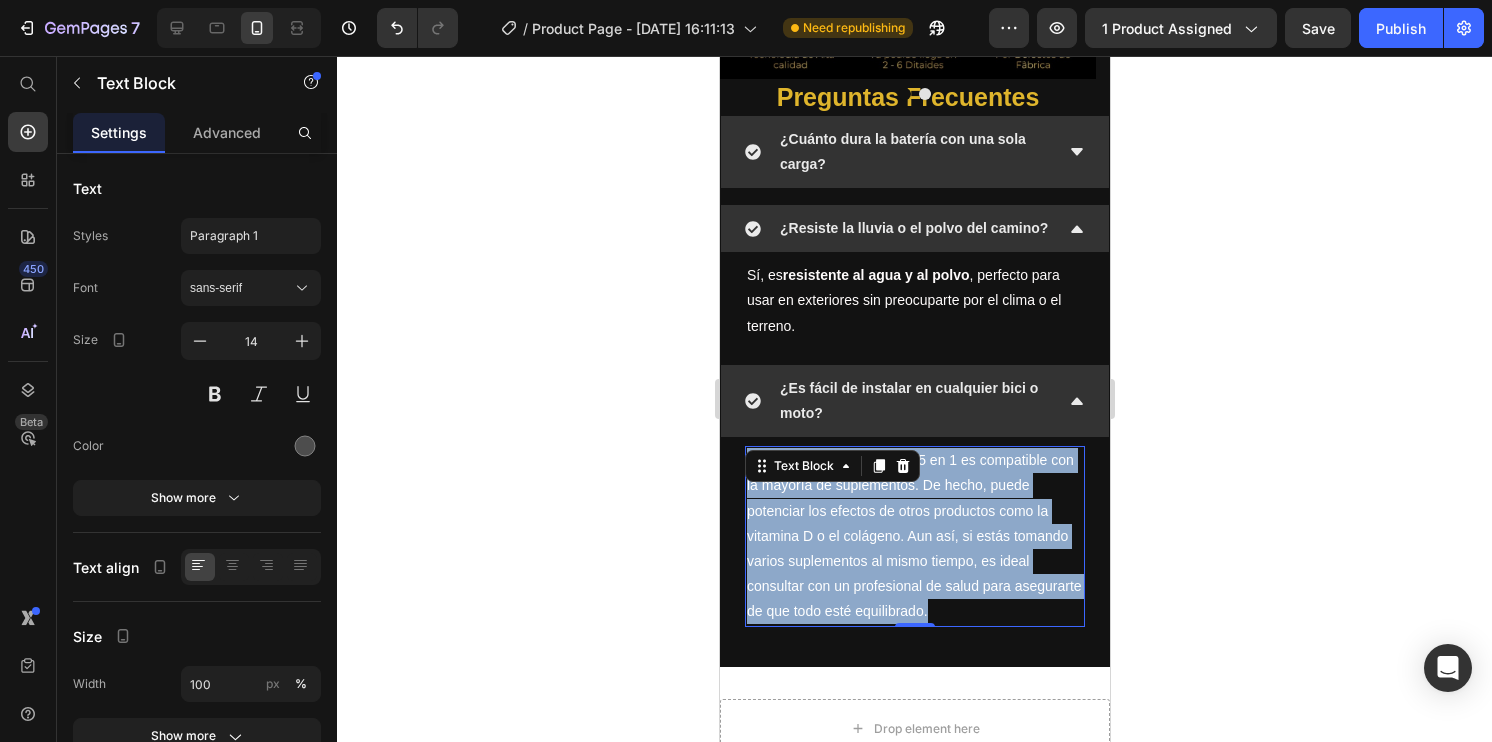 click on "Sí, el Magnesium Complex 5 en 1 es compatible con la mayoría de suplementos. De hecho, puede potenciar los efectos de otros productos como la vitamina D o el colágeno. Aun así, si estás tomando varios suplementos al mismo tiempo, es ideal consultar con un profesional de salud para asegurarte de que todo esté equilibrado." at bounding box center [914, 536] 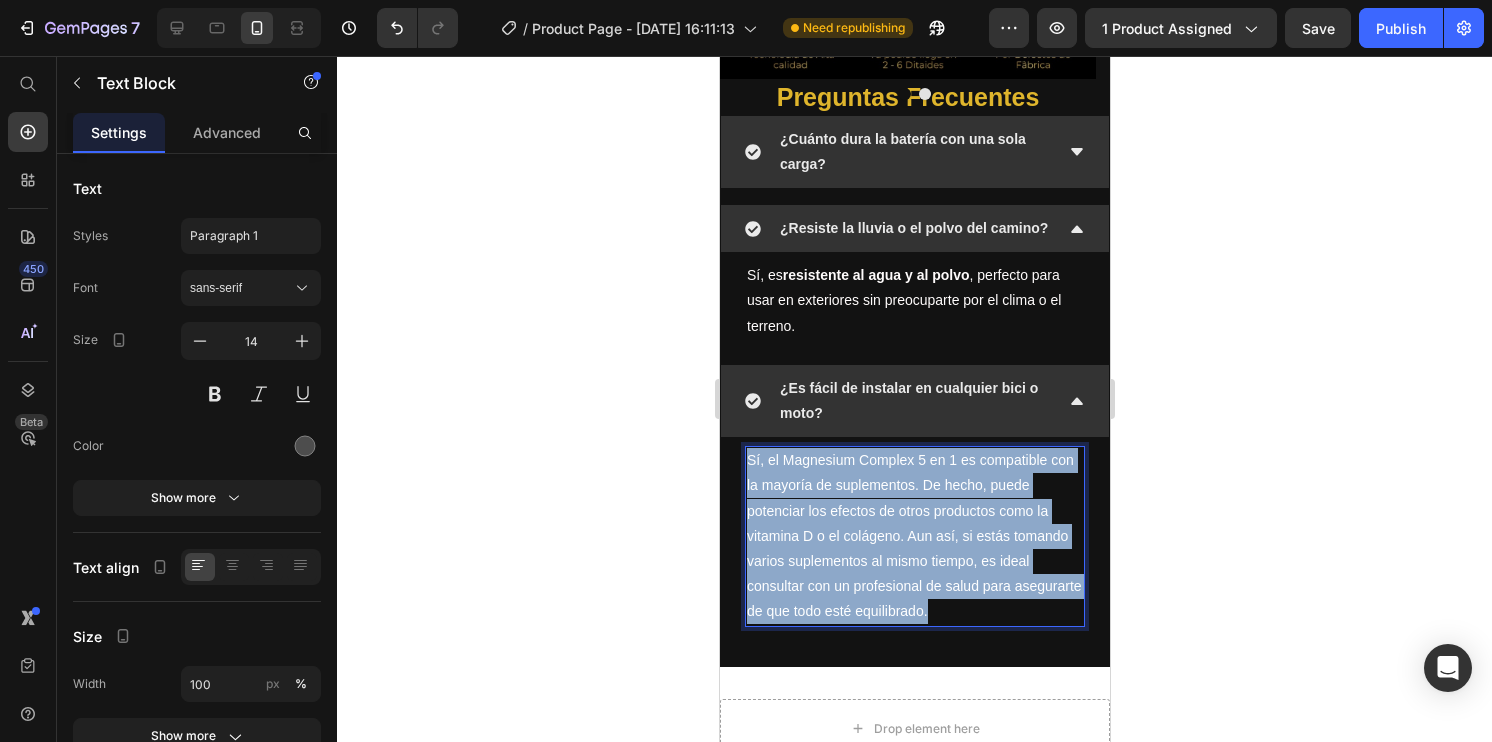 click on "Sí, el Magnesium Complex 5 en 1 es compatible con la mayoría de suplementos. De hecho, puede potenciar los efectos de otros productos como la vitamina D o el colágeno. Aun así, si estás tomando varios suplementos al mismo tiempo, es ideal consultar con un profesional de salud para asegurarte de que todo esté equilibrado." at bounding box center (914, 536) 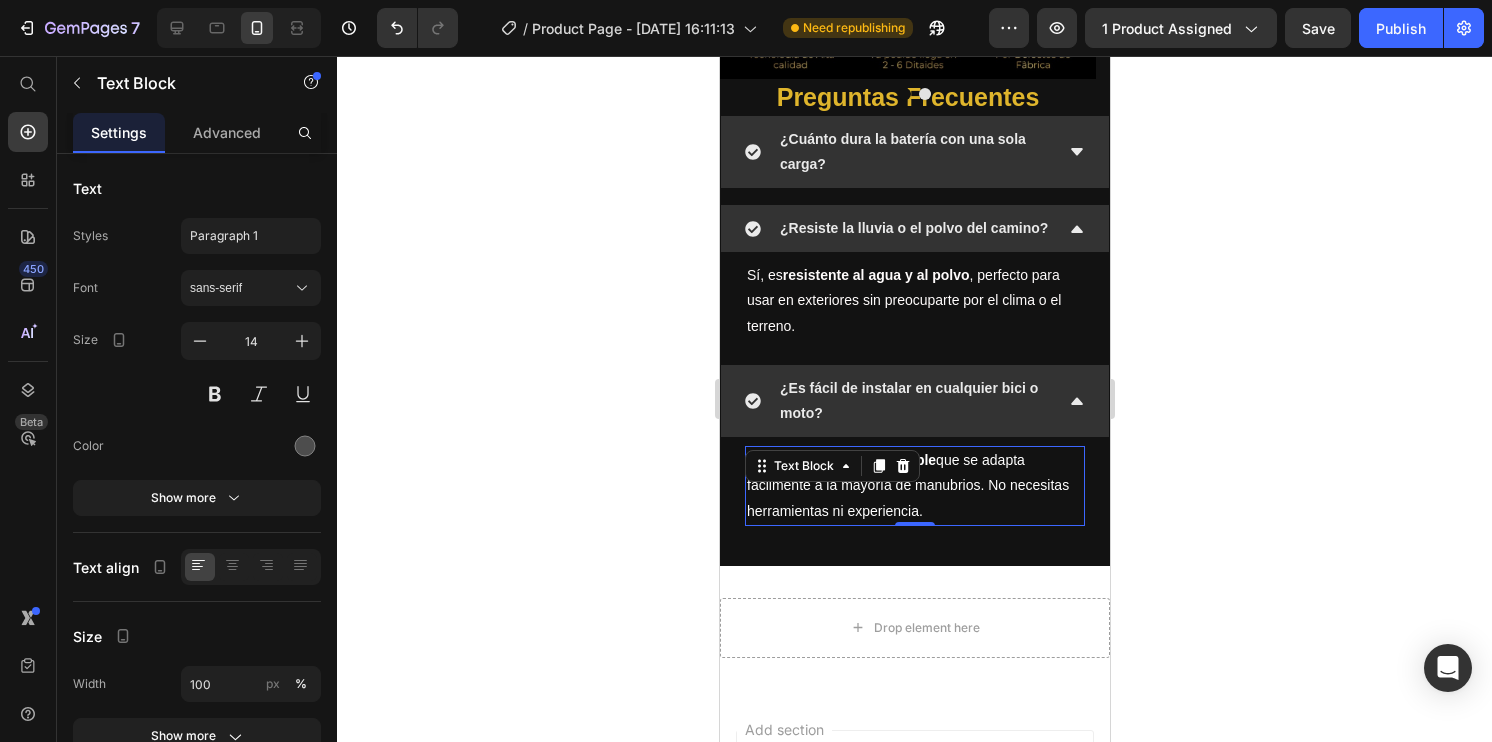 click 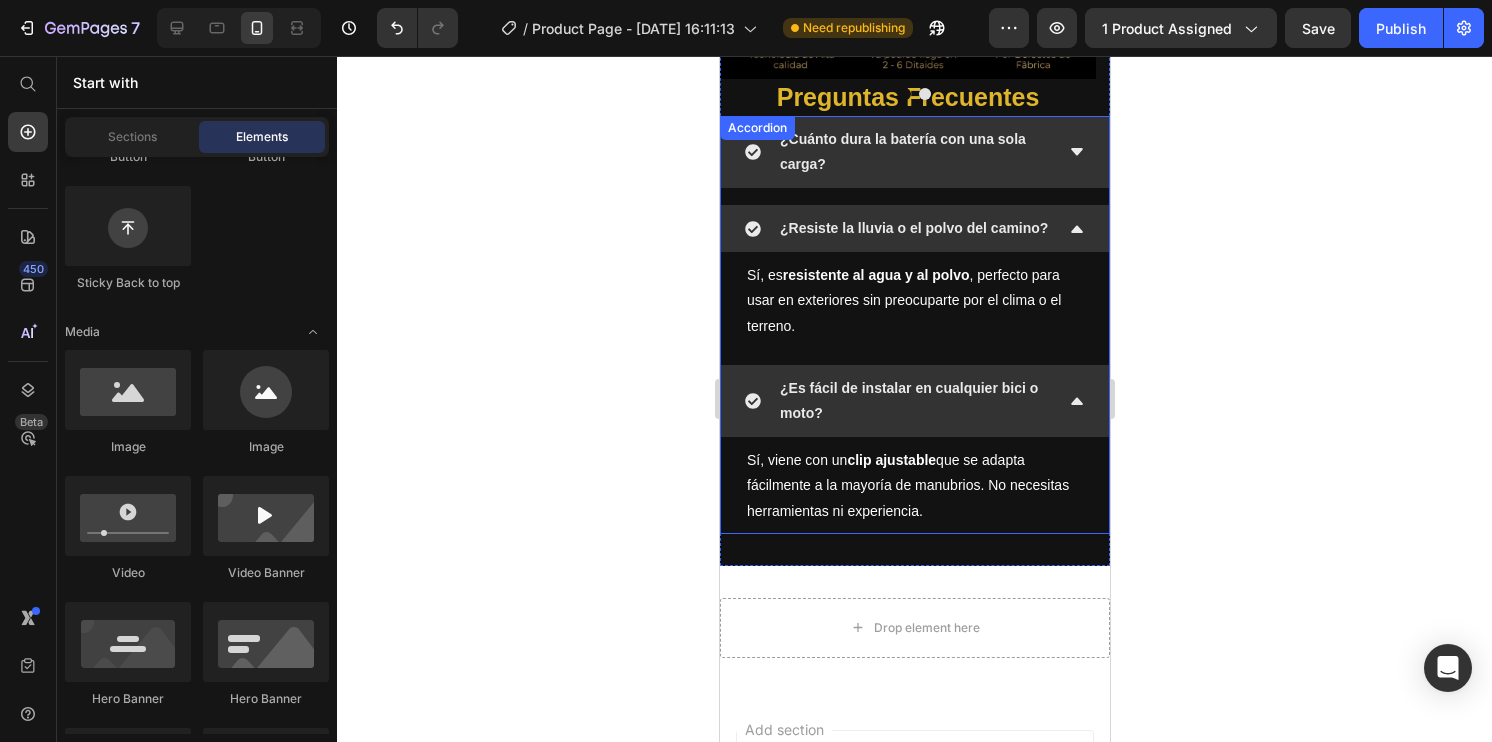 click 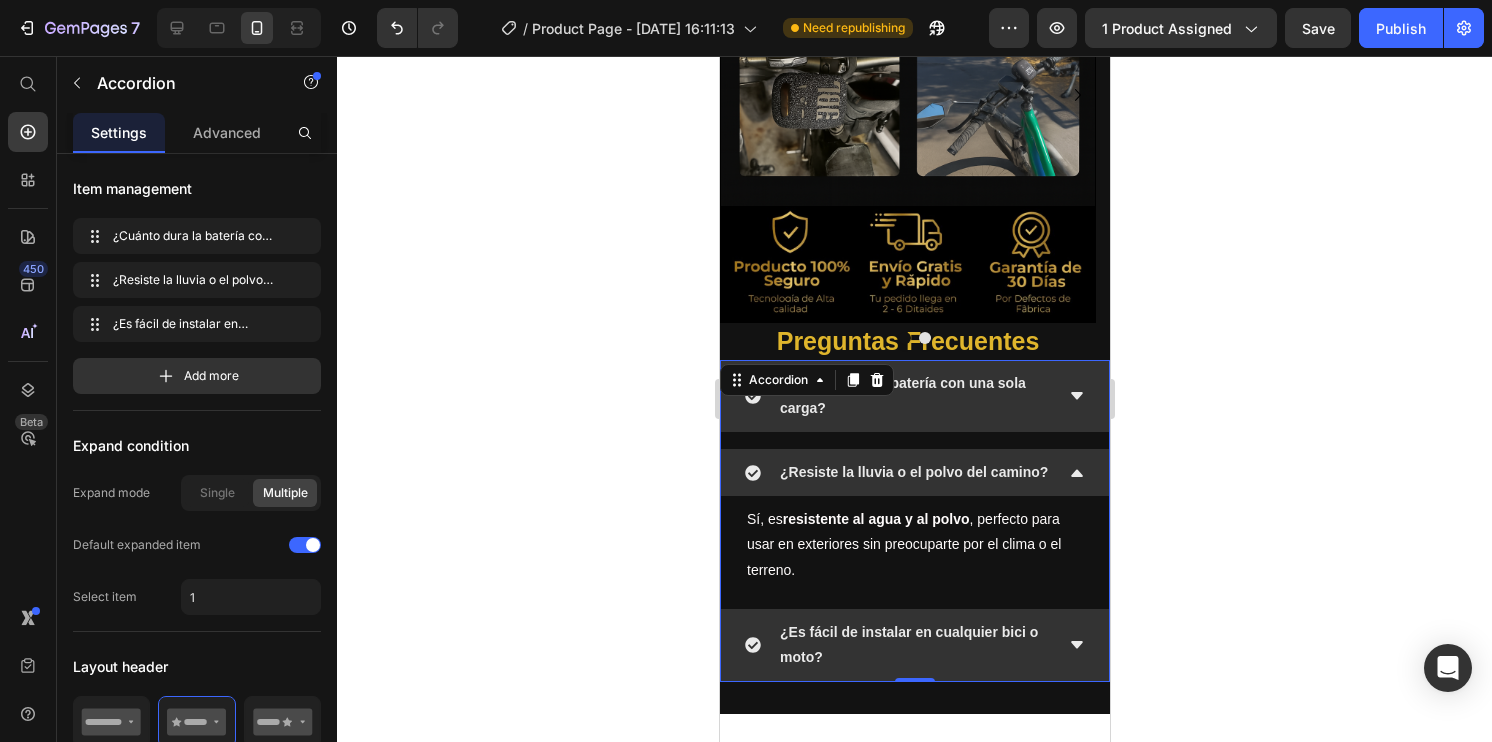 scroll, scrollTop: 3504, scrollLeft: 0, axis: vertical 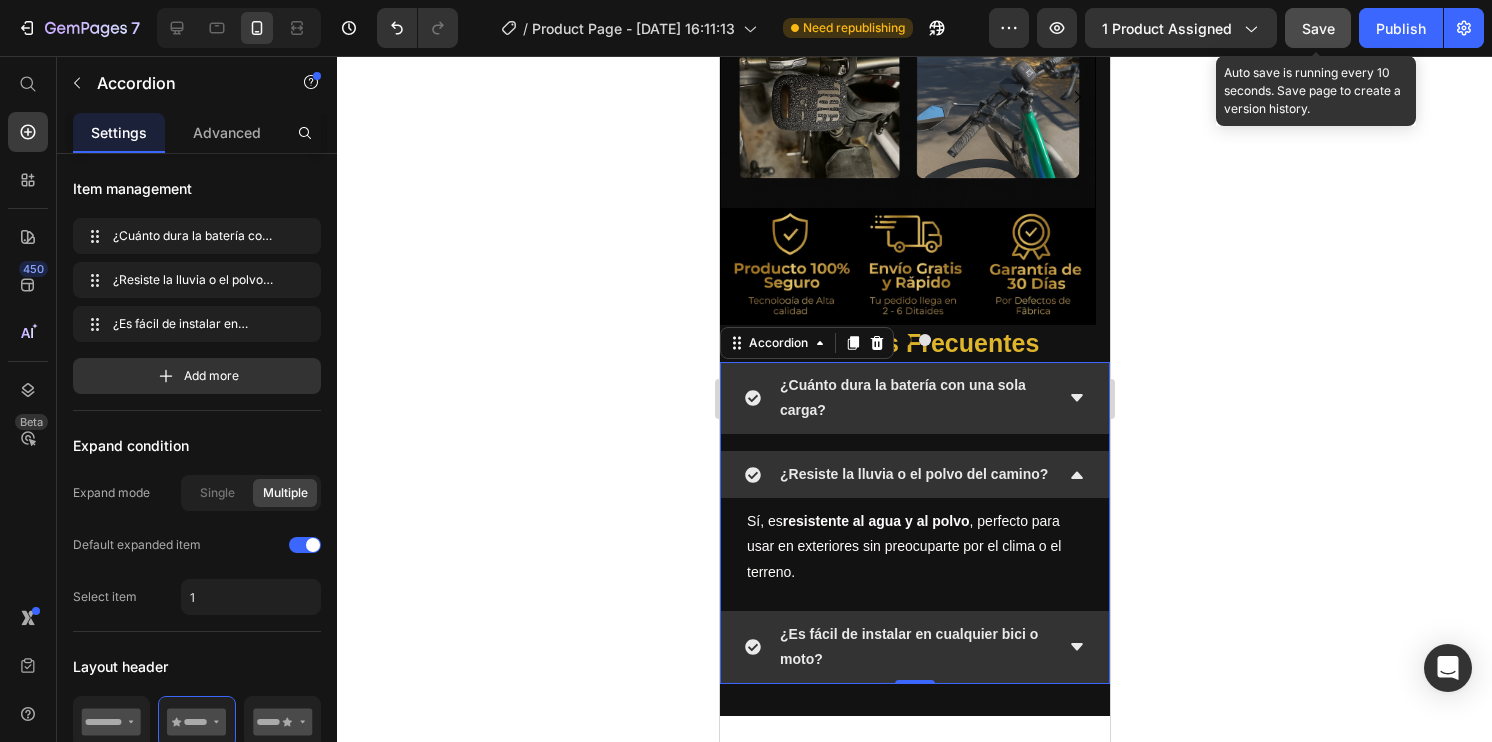 click on "Save" at bounding box center (1318, 28) 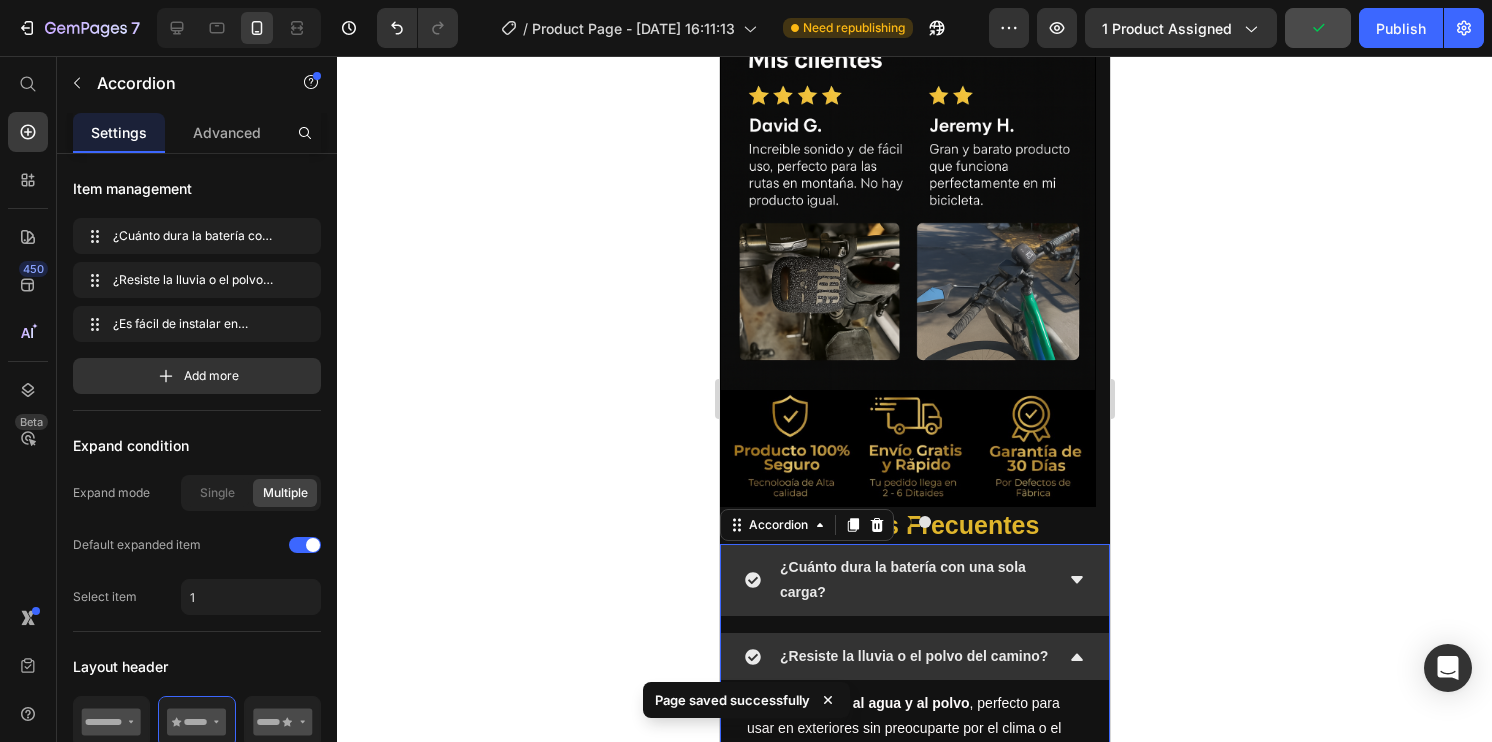 scroll, scrollTop: 3292, scrollLeft: 0, axis: vertical 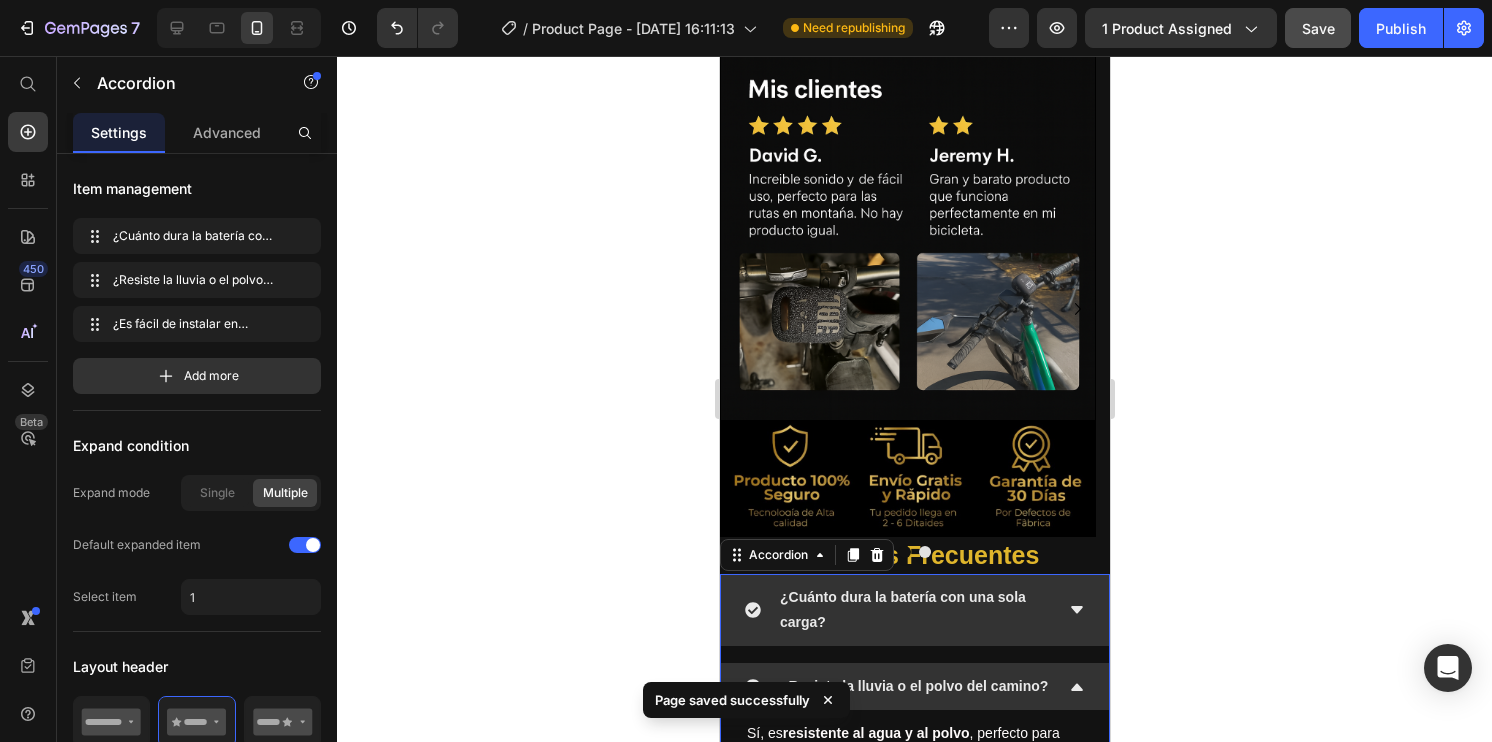click 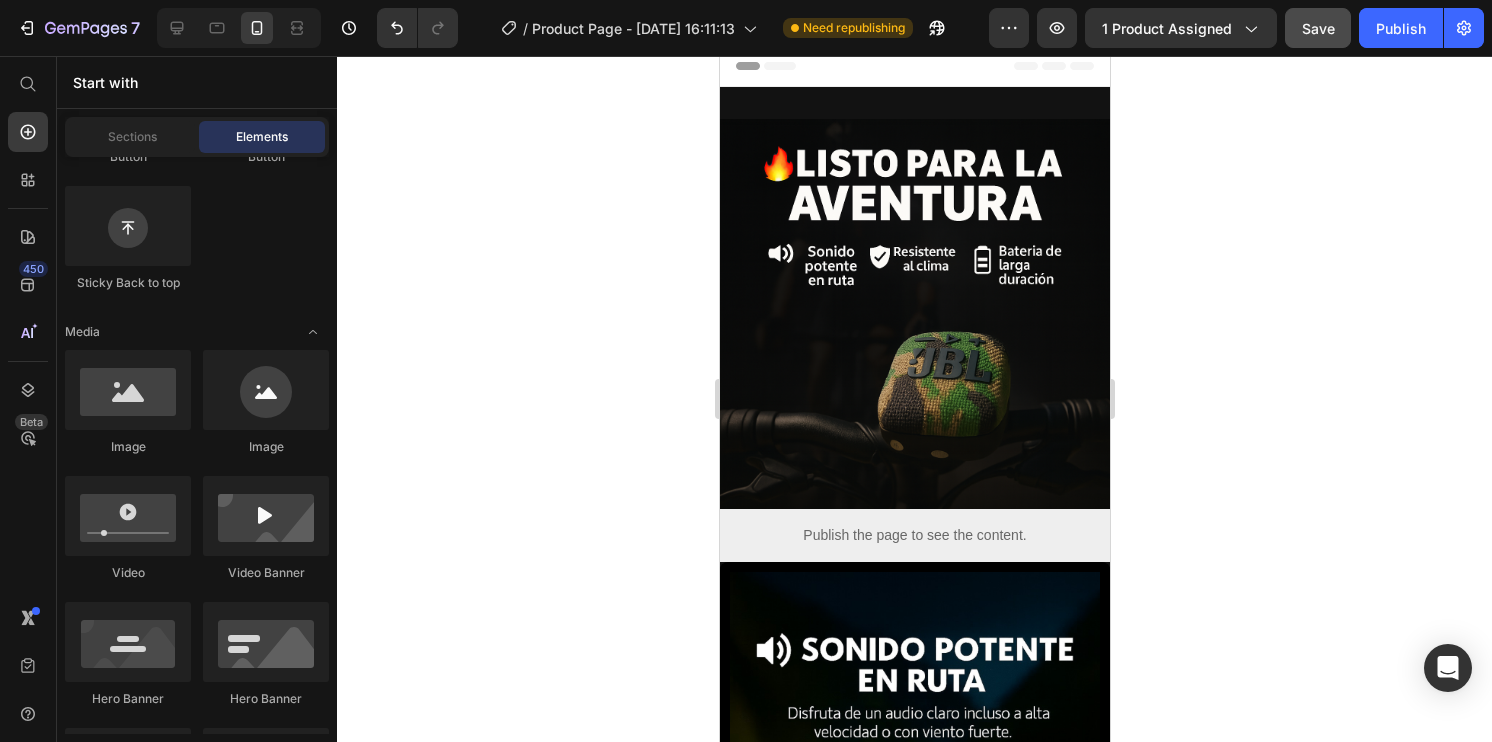 scroll, scrollTop: 0, scrollLeft: 0, axis: both 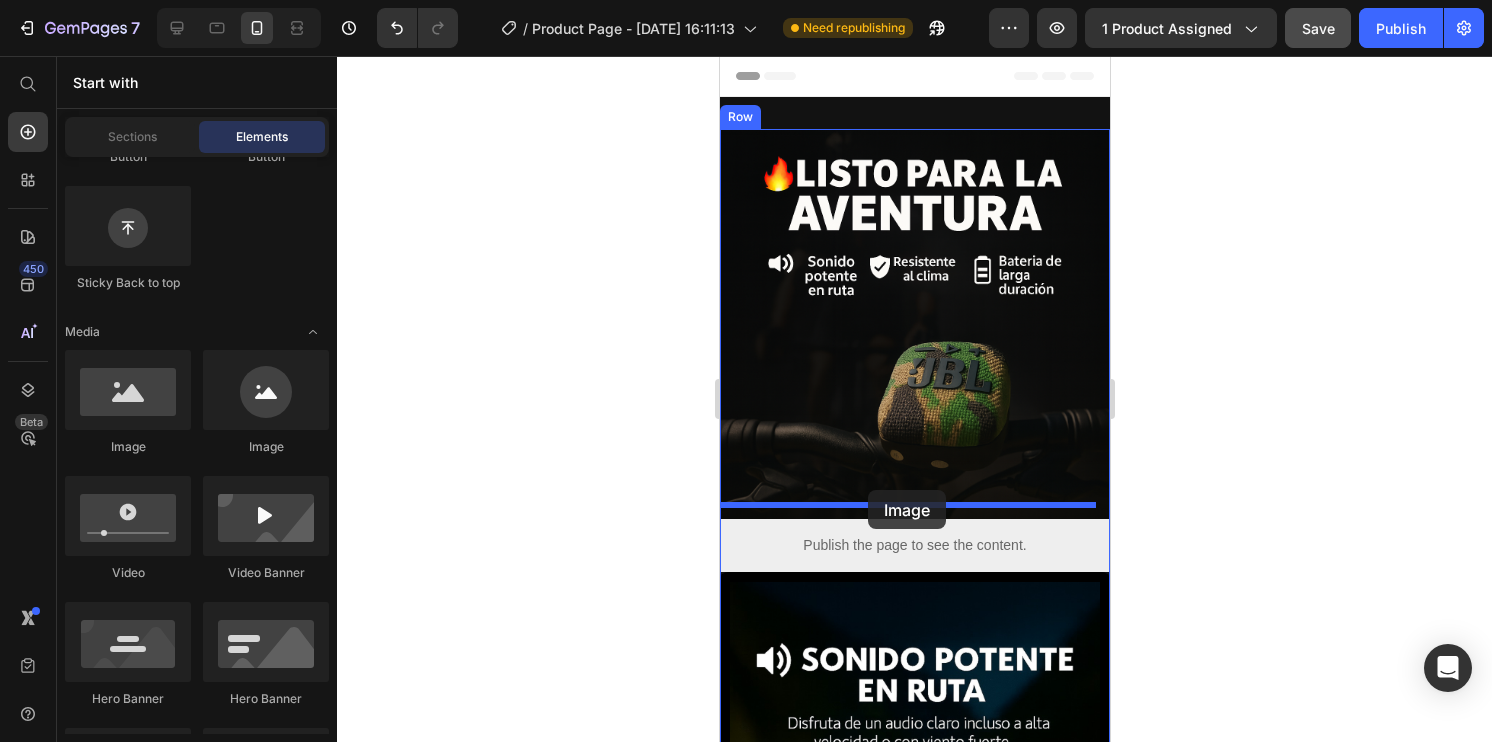drag, startPoint x: 871, startPoint y: 455, endPoint x: 867, endPoint y: 496, distance: 41.19466 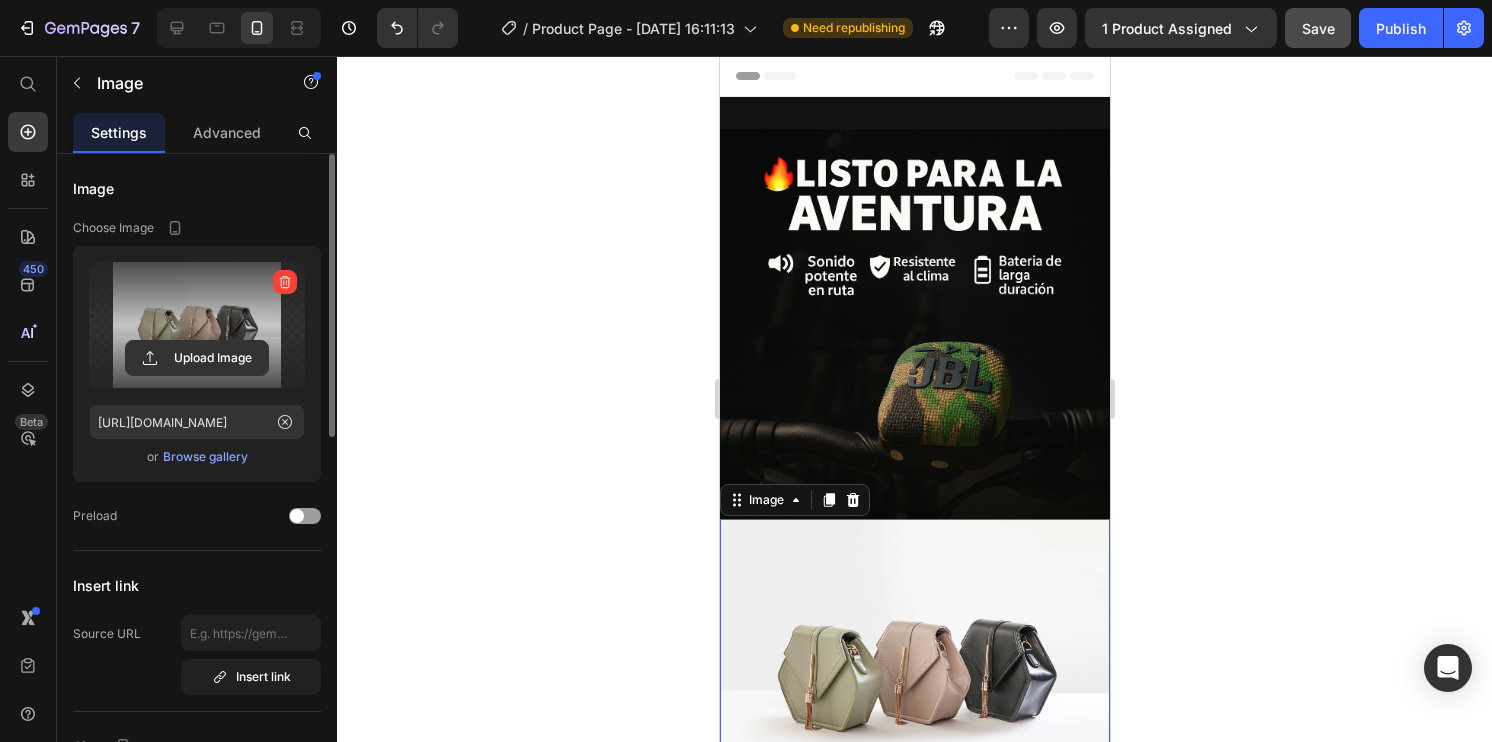 click at bounding box center [197, 325] 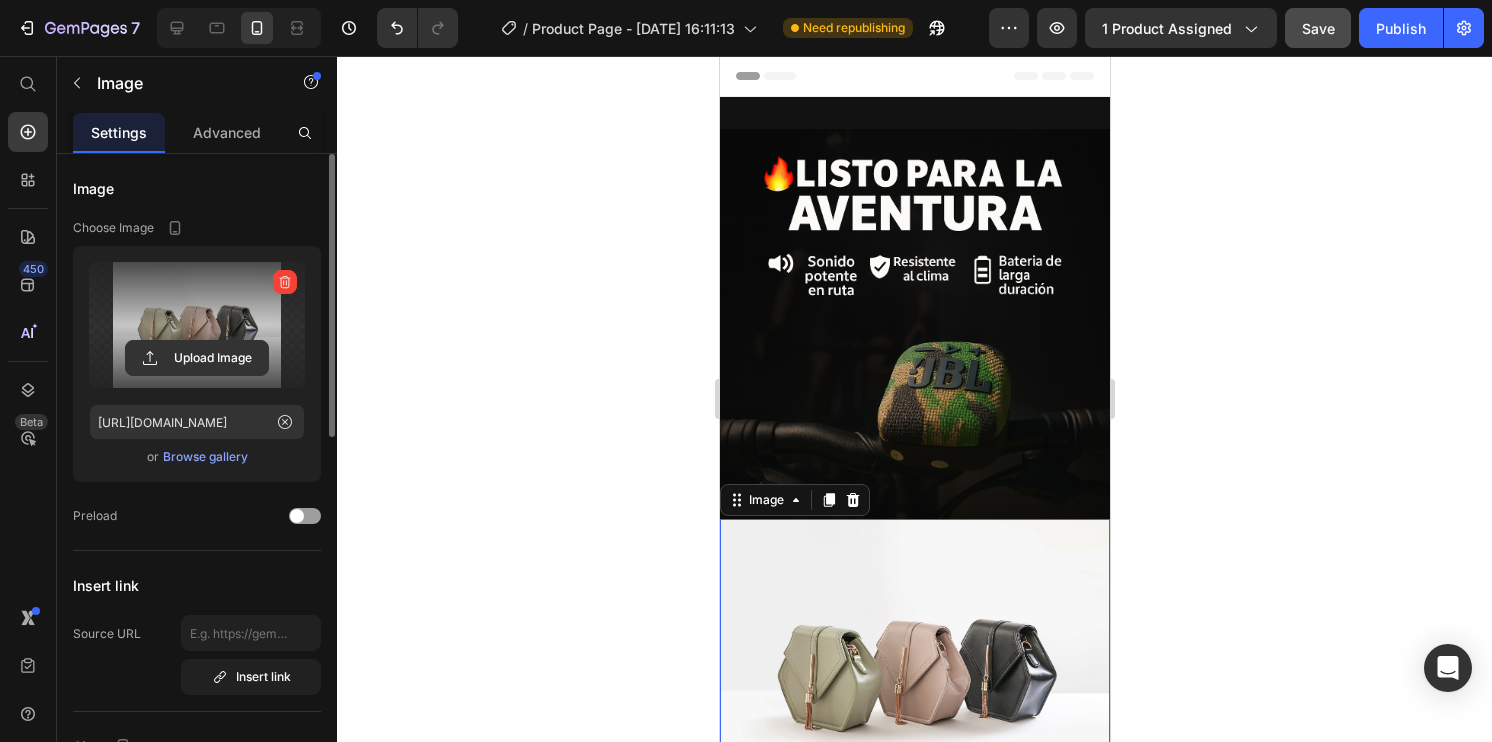 click 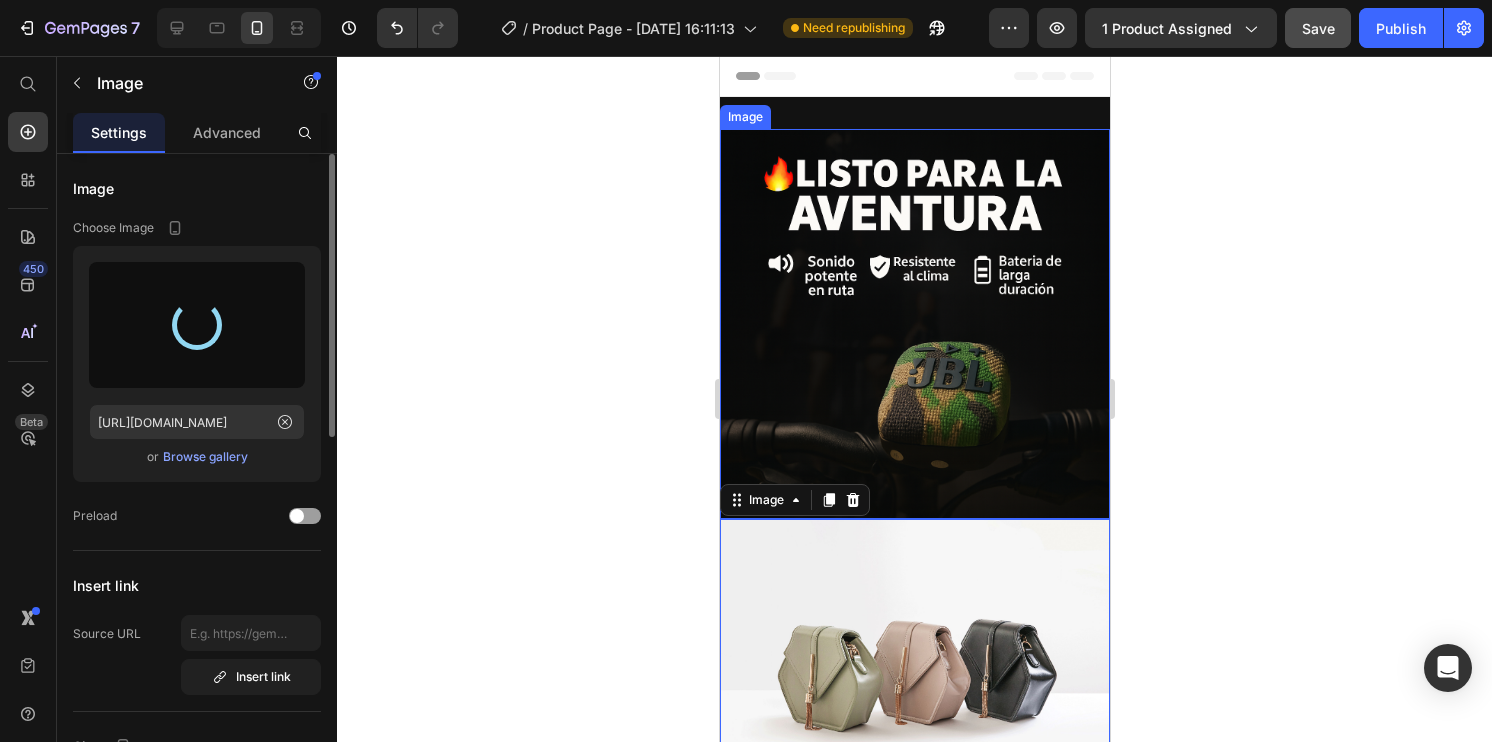 type on "[URL][DOMAIN_NAME]" 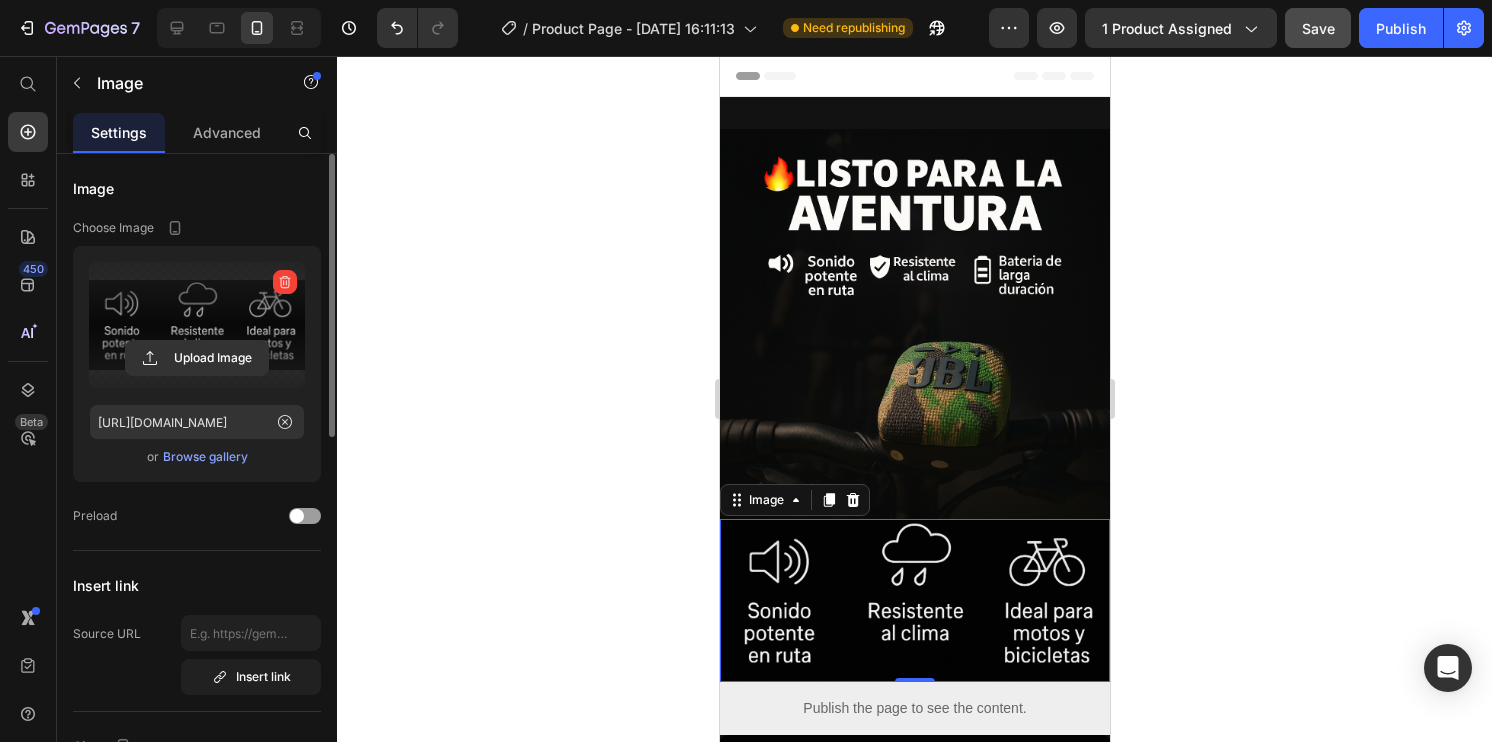 click 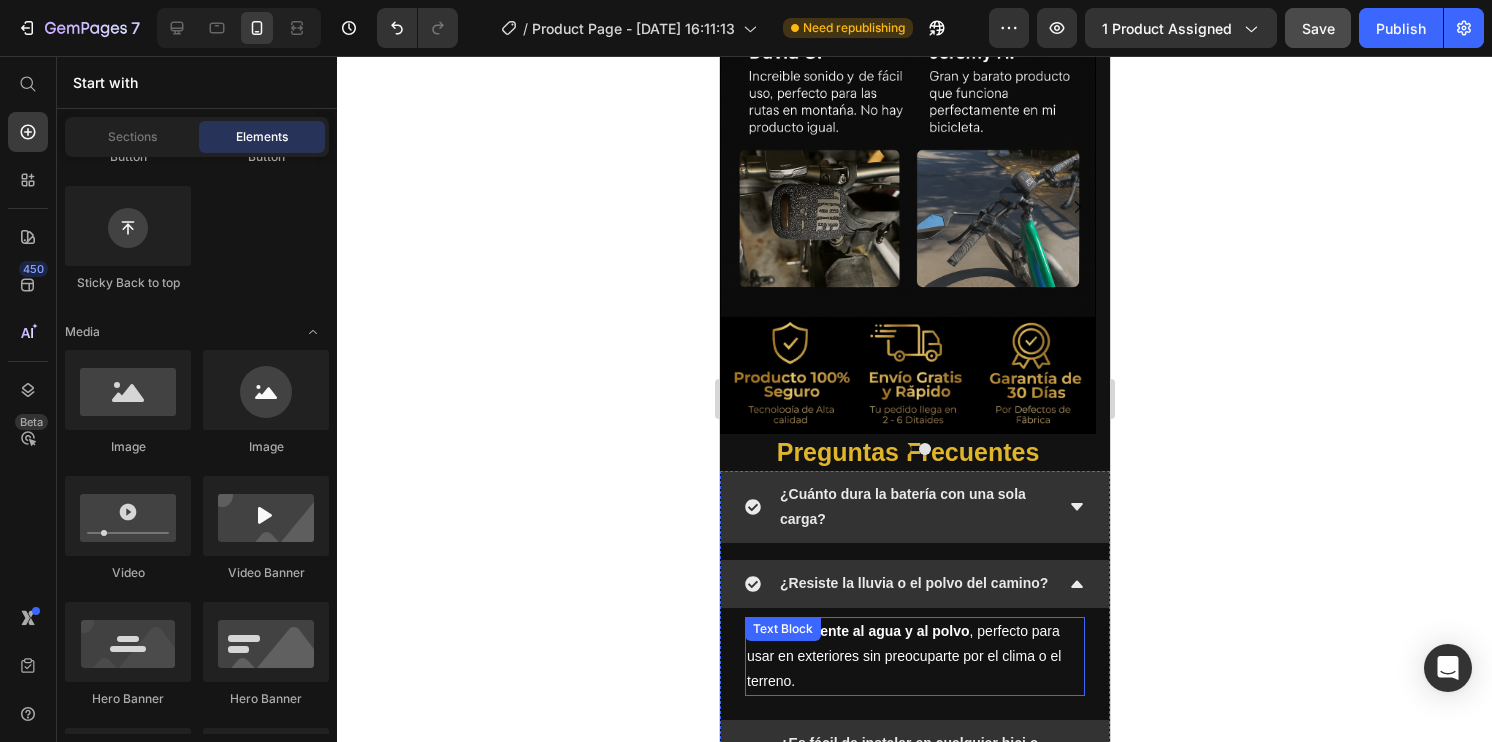 scroll, scrollTop: 3571, scrollLeft: 0, axis: vertical 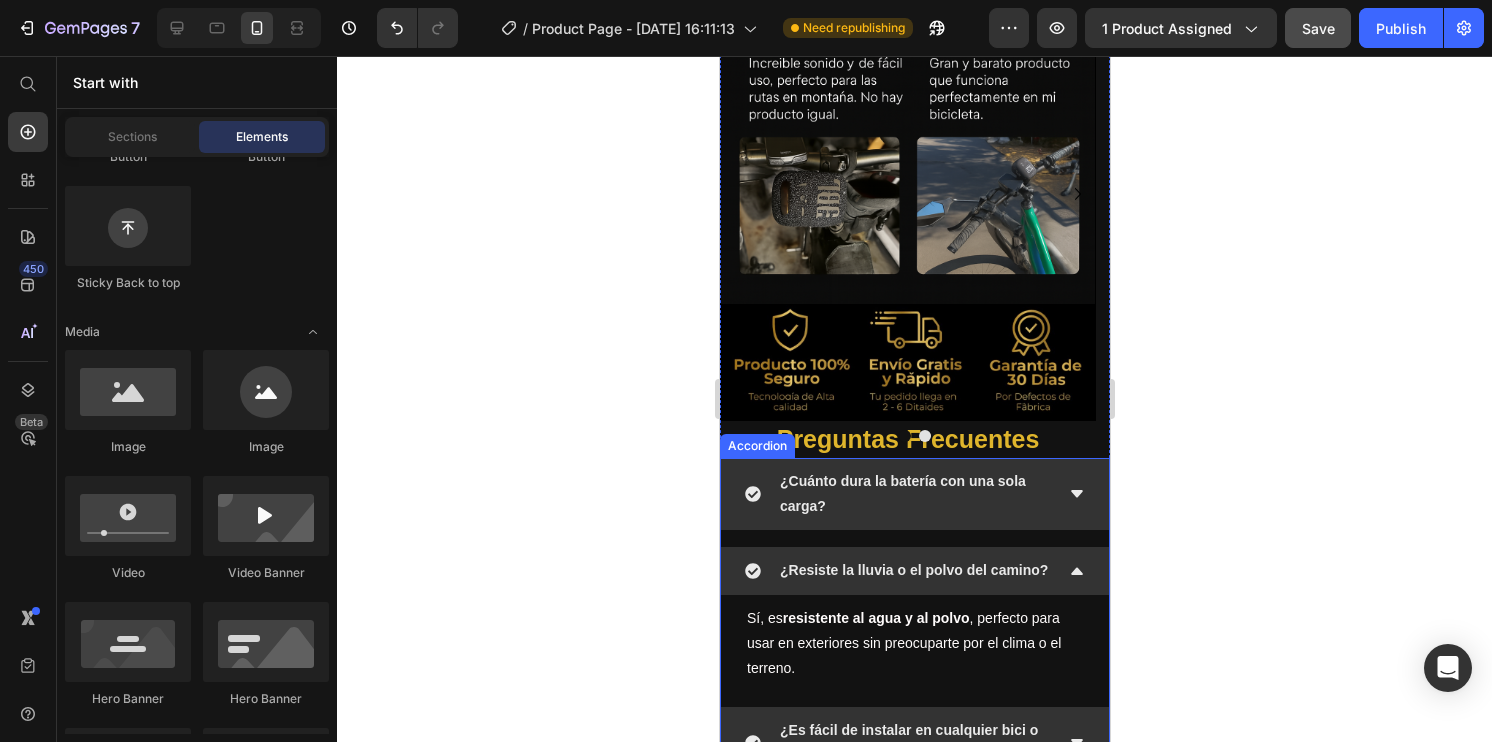 click on "¿Resiste la lluvia o el polvo del camino?" at bounding box center [914, 571] 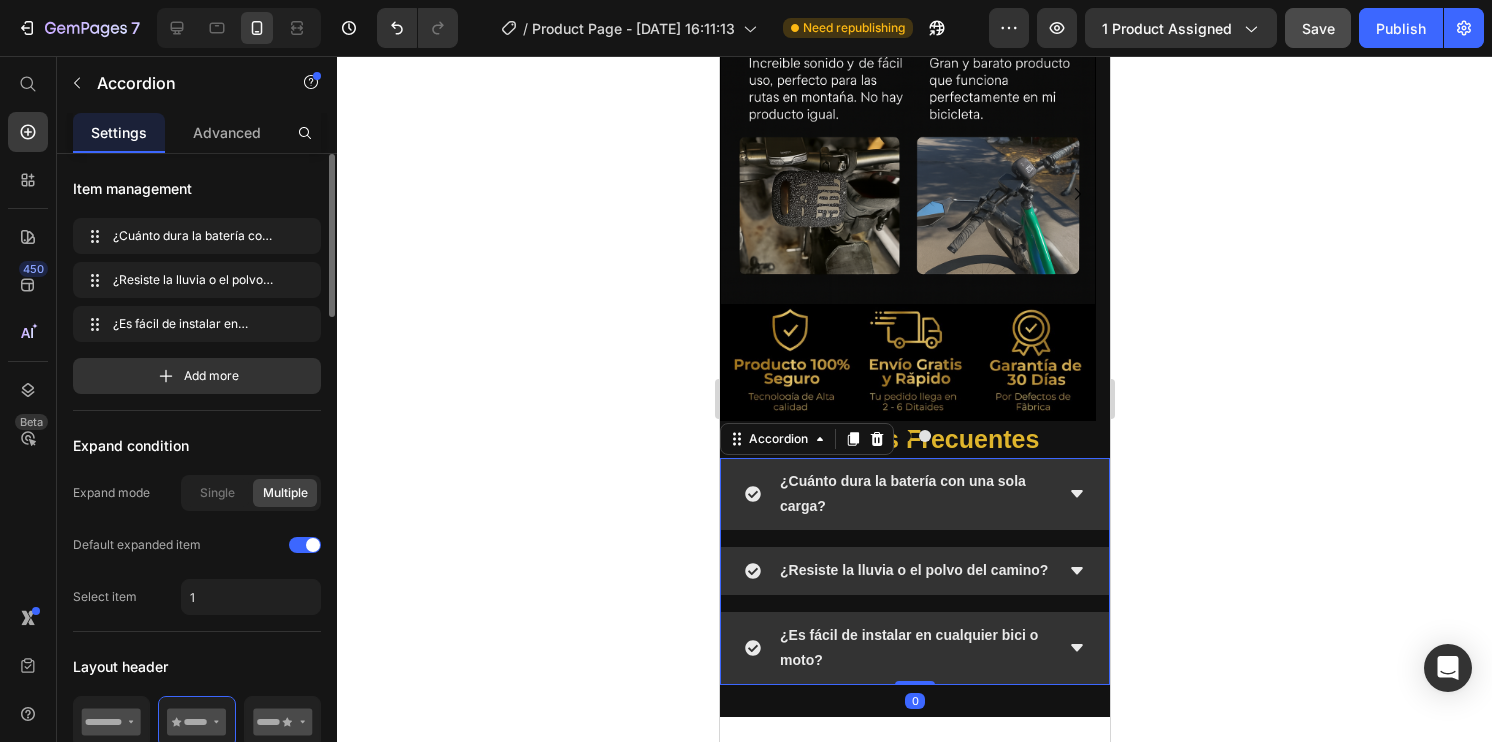 click 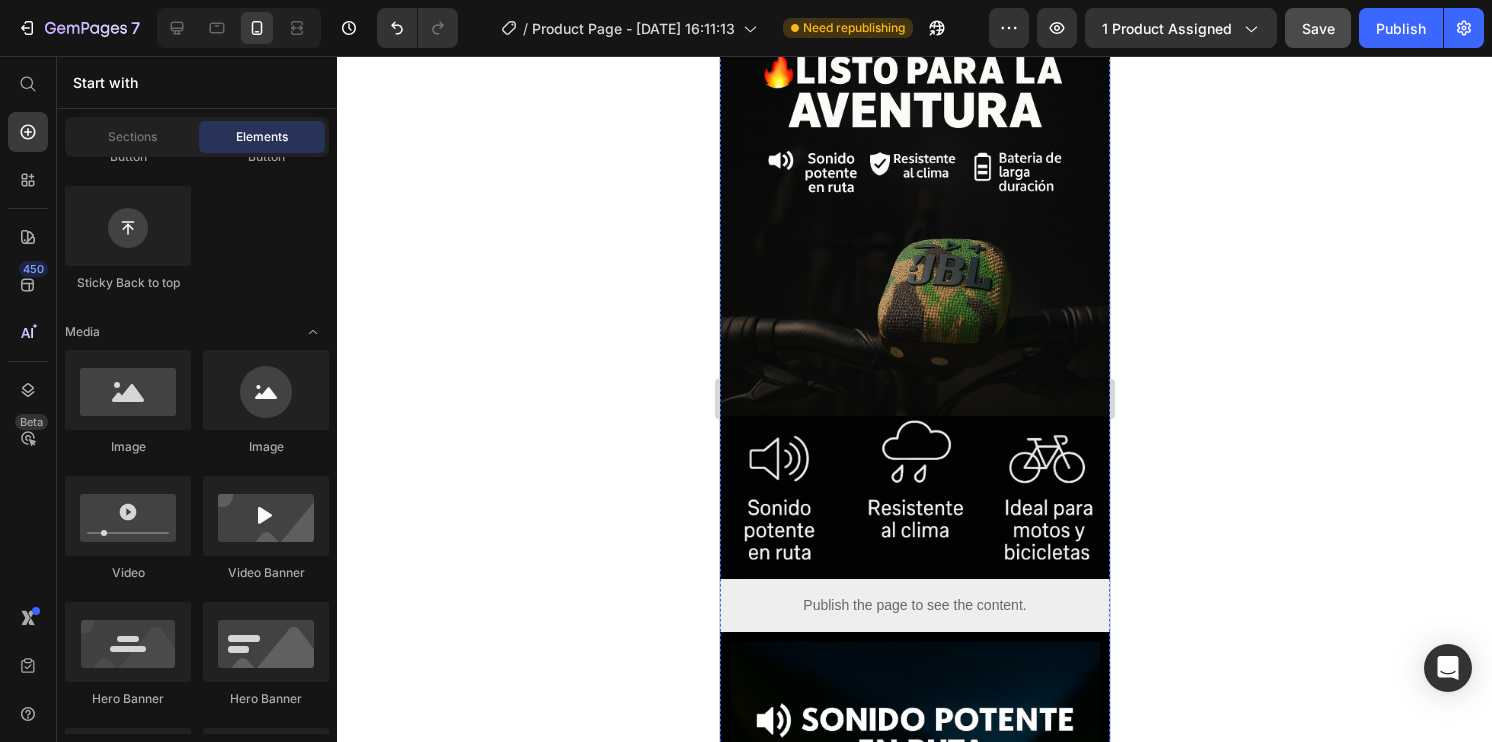 scroll, scrollTop: 111, scrollLeft: 0, axis: vertical 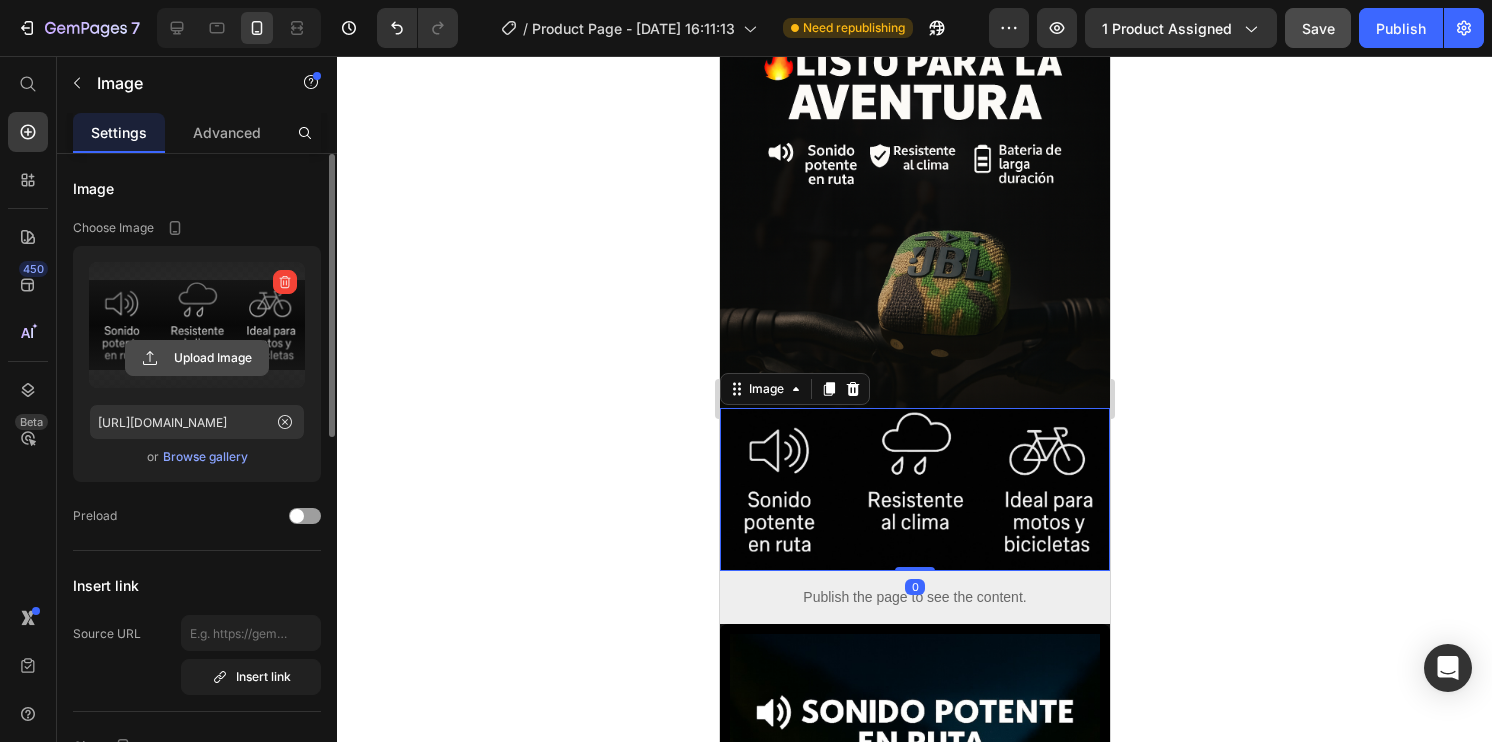 click 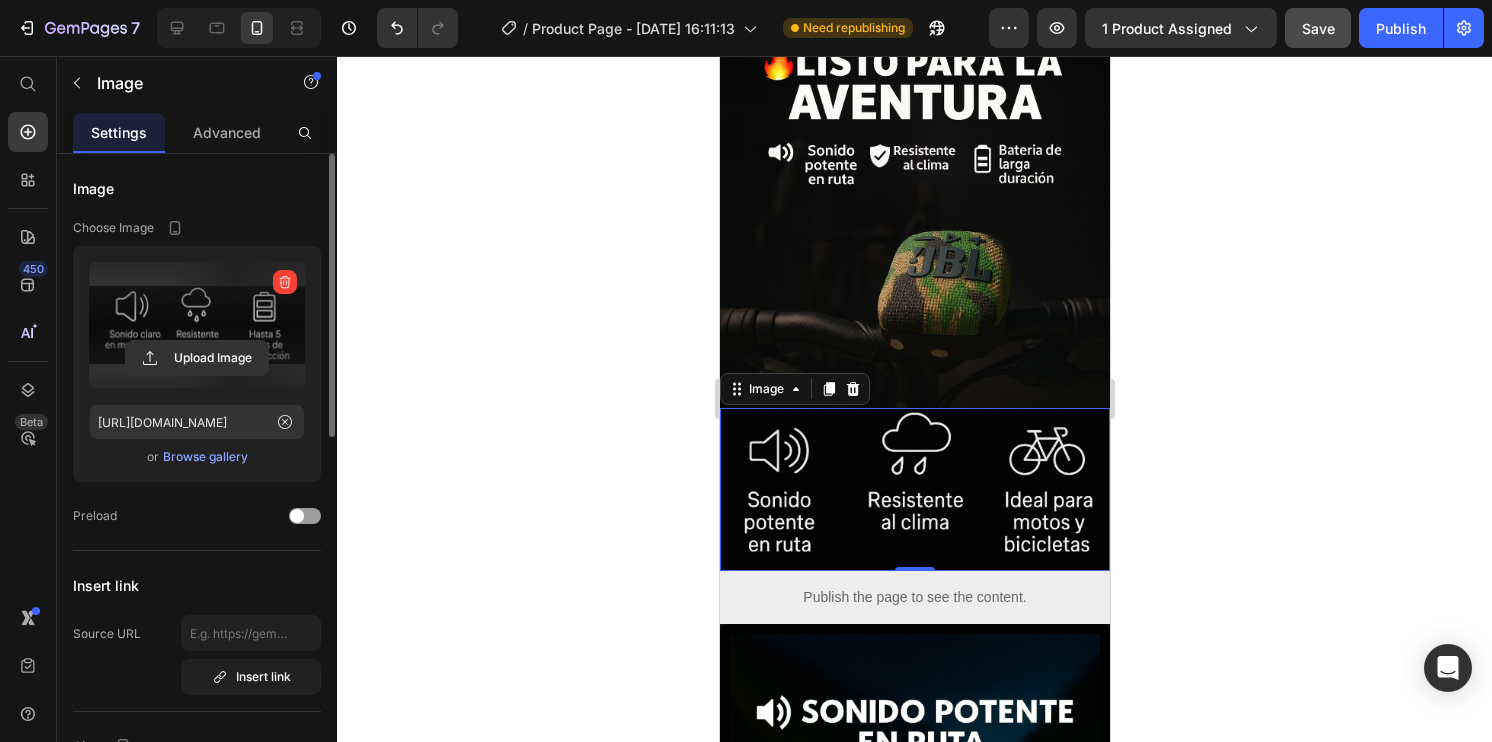 type on "[URL][DOMAIN_NAME]" 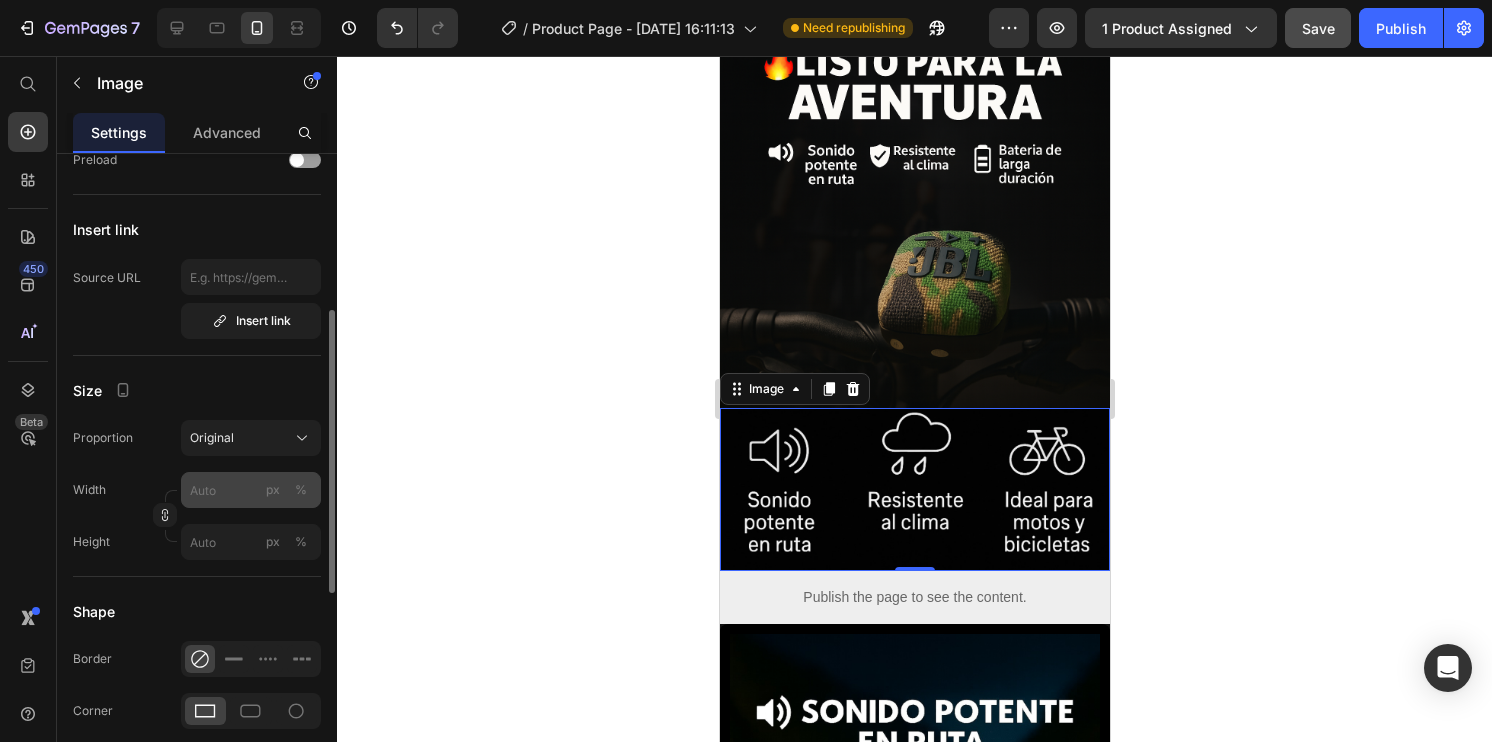 scroll, scrollTop: 356, scrollLeft: 0, axis: vertical 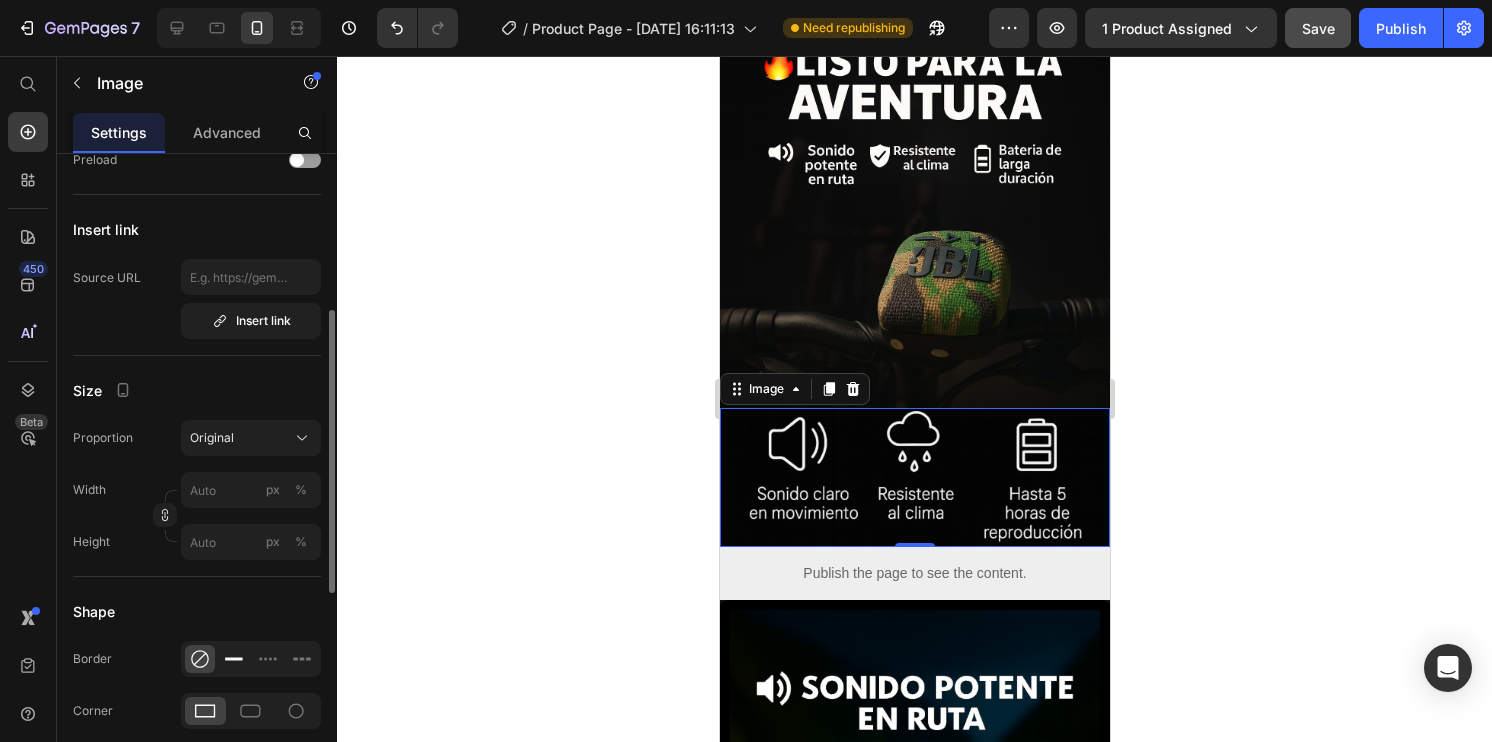 click 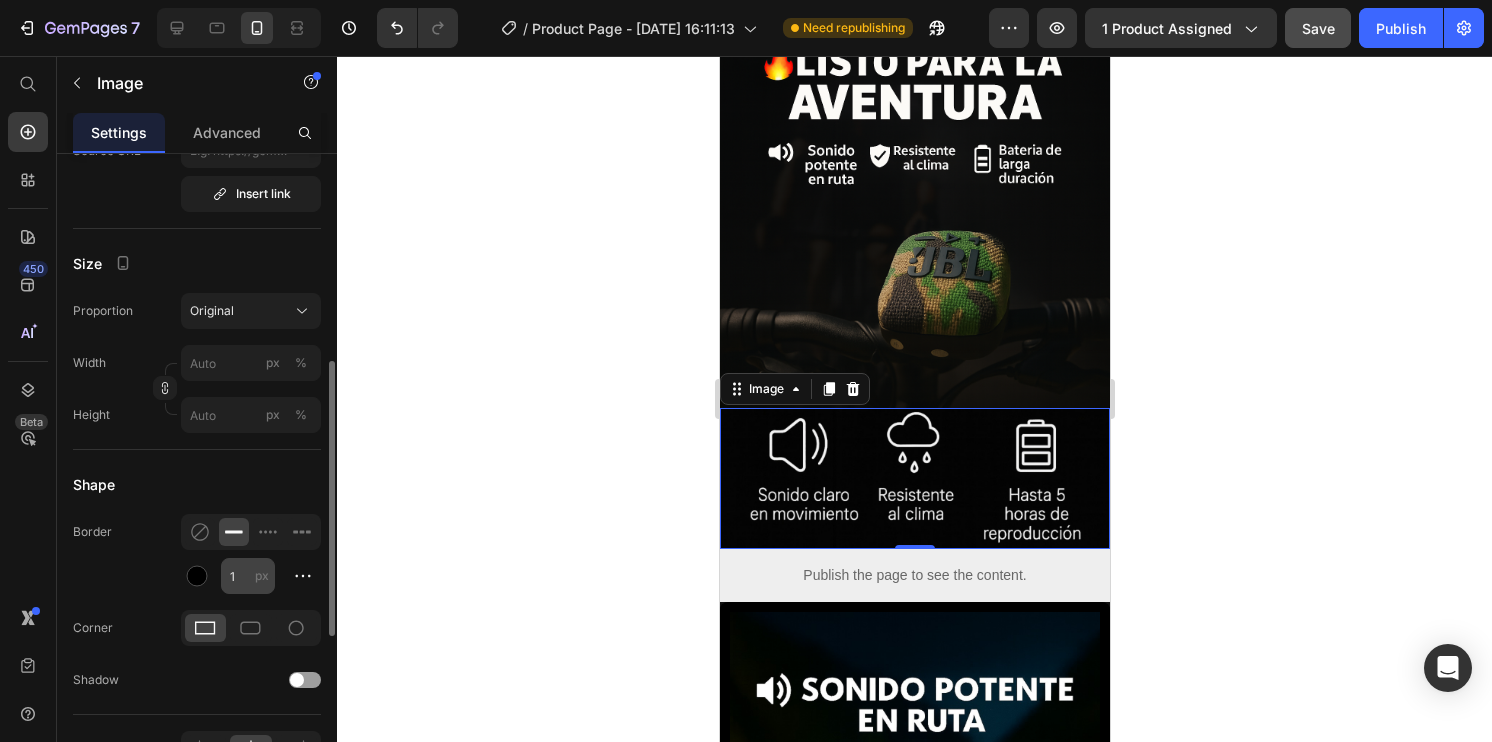 scroll, scrollTop: 484, scrollLeft: 0, axis: vertical 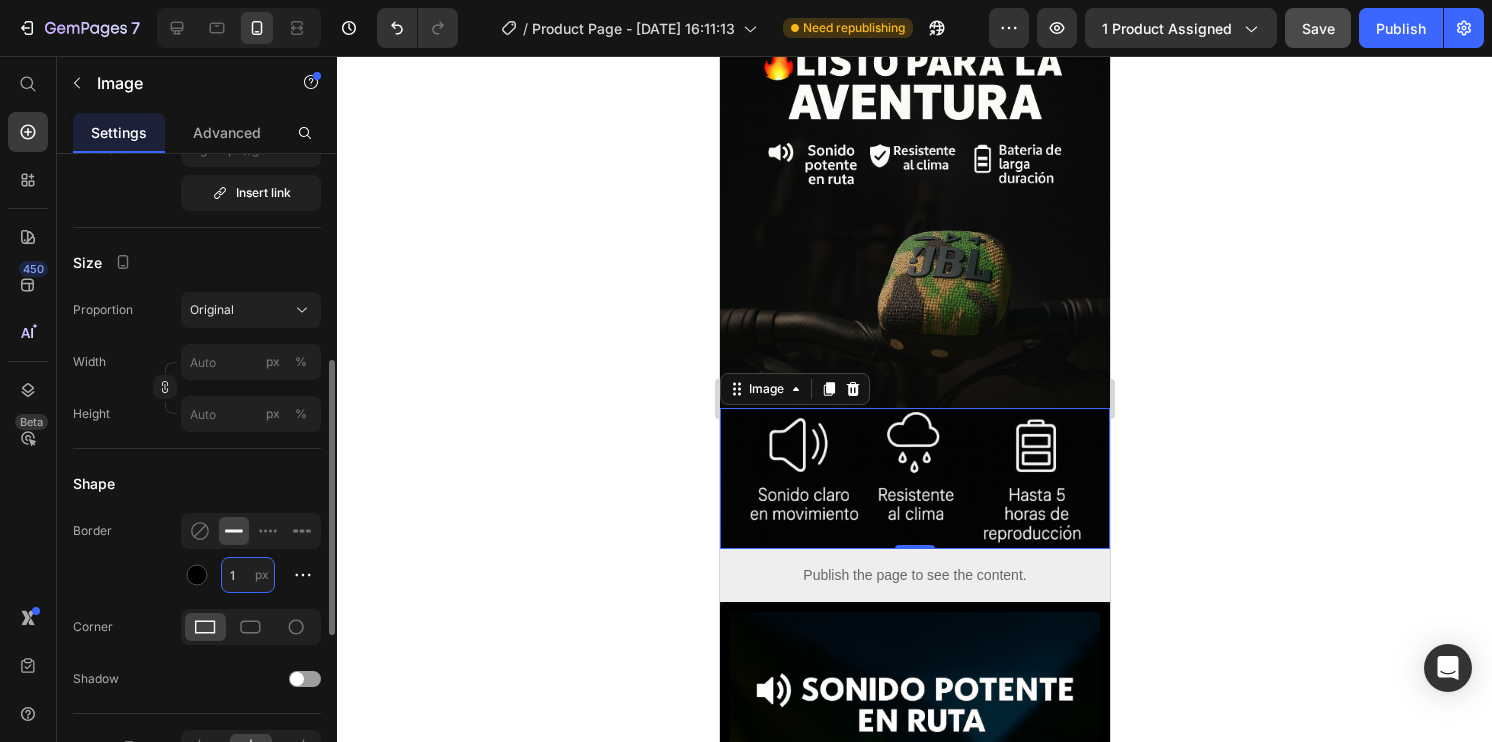 click on "1" at bounding box center [248, 575] 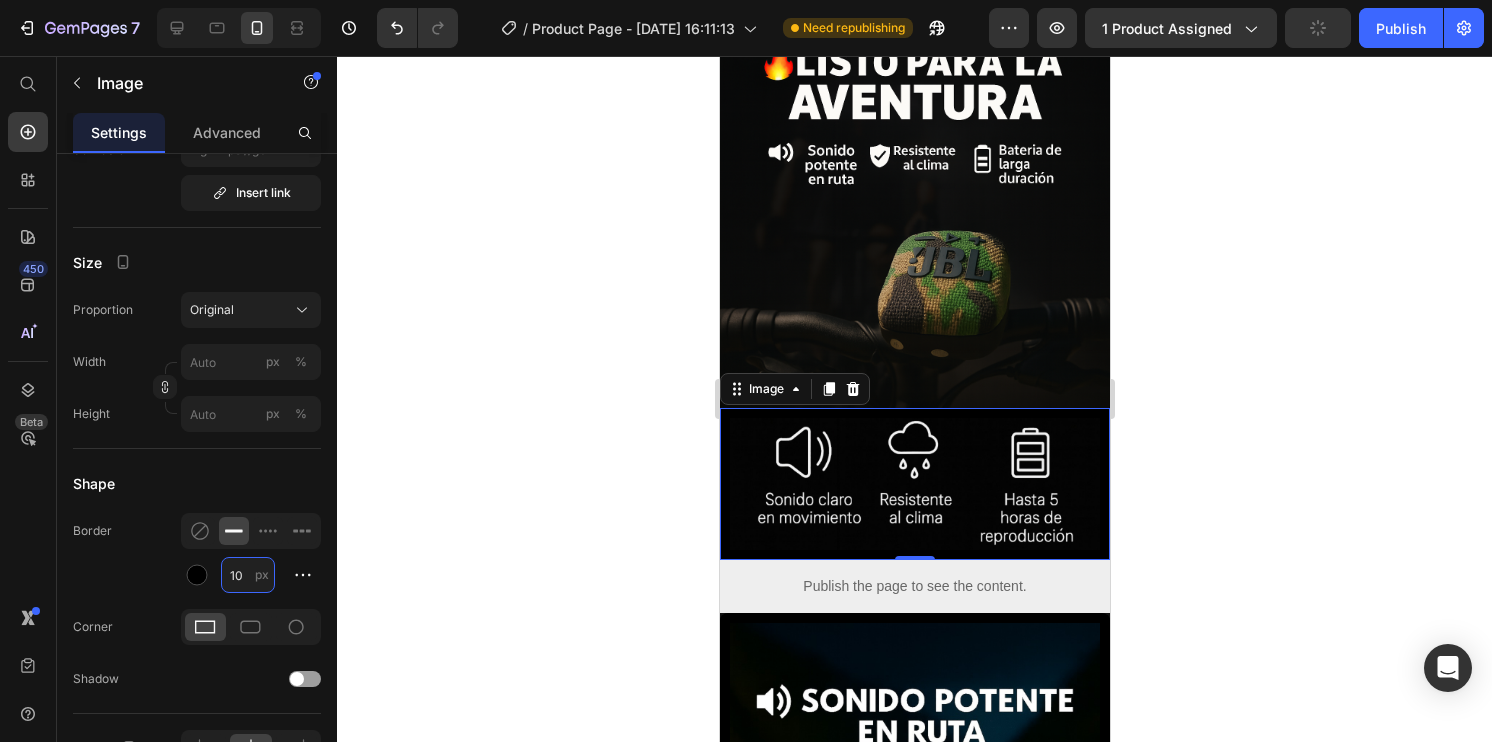 type on "10" 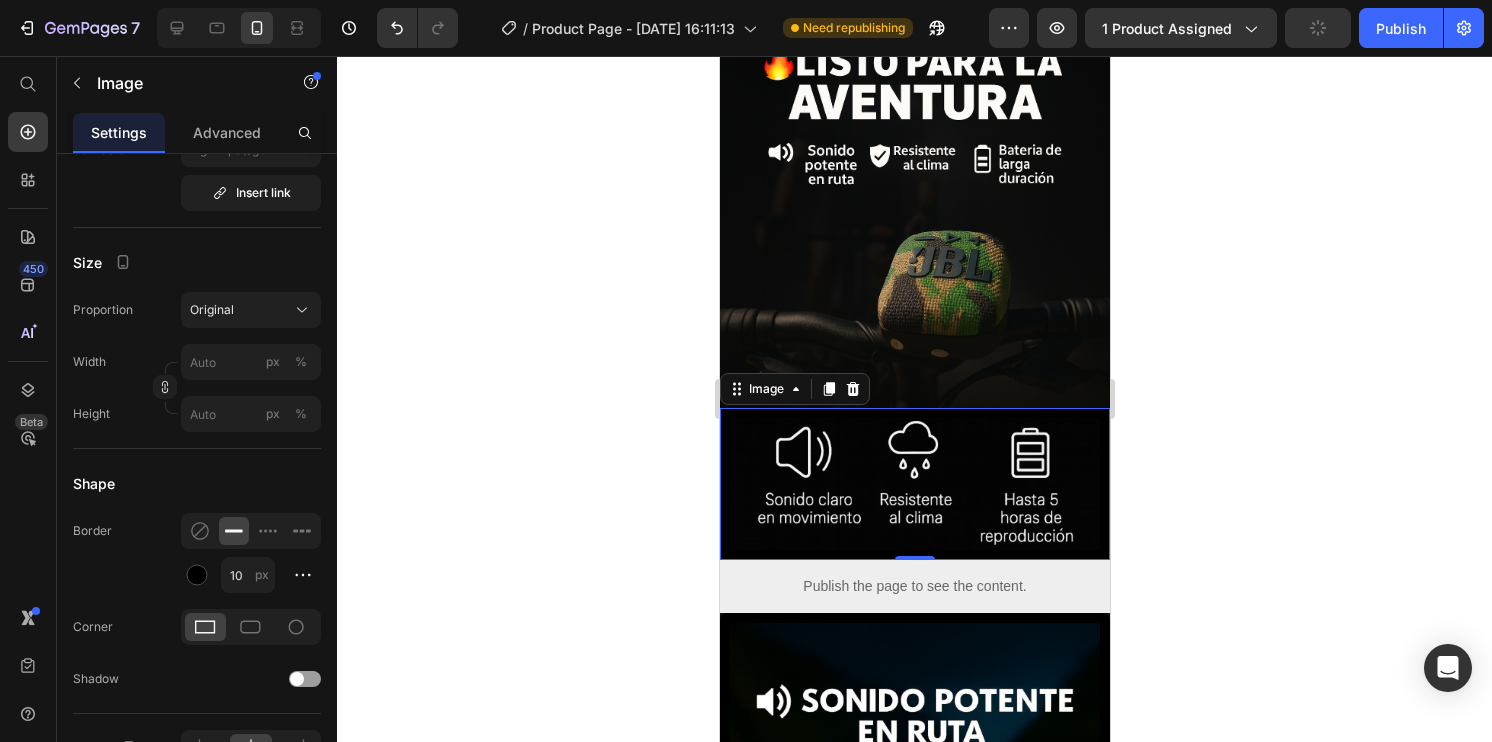 click 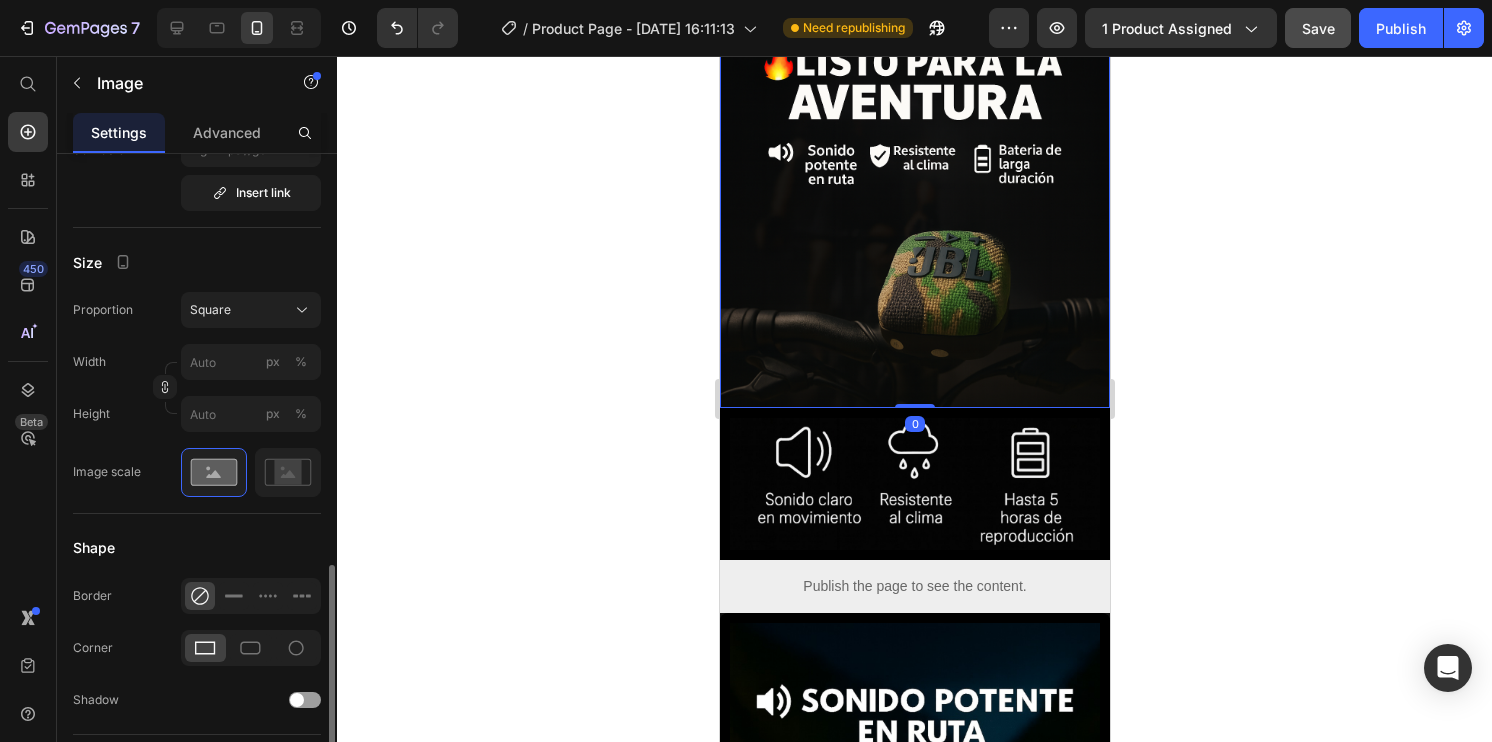 scroll, scrollTop: 679, scrollLeft: 0, axis: vertical 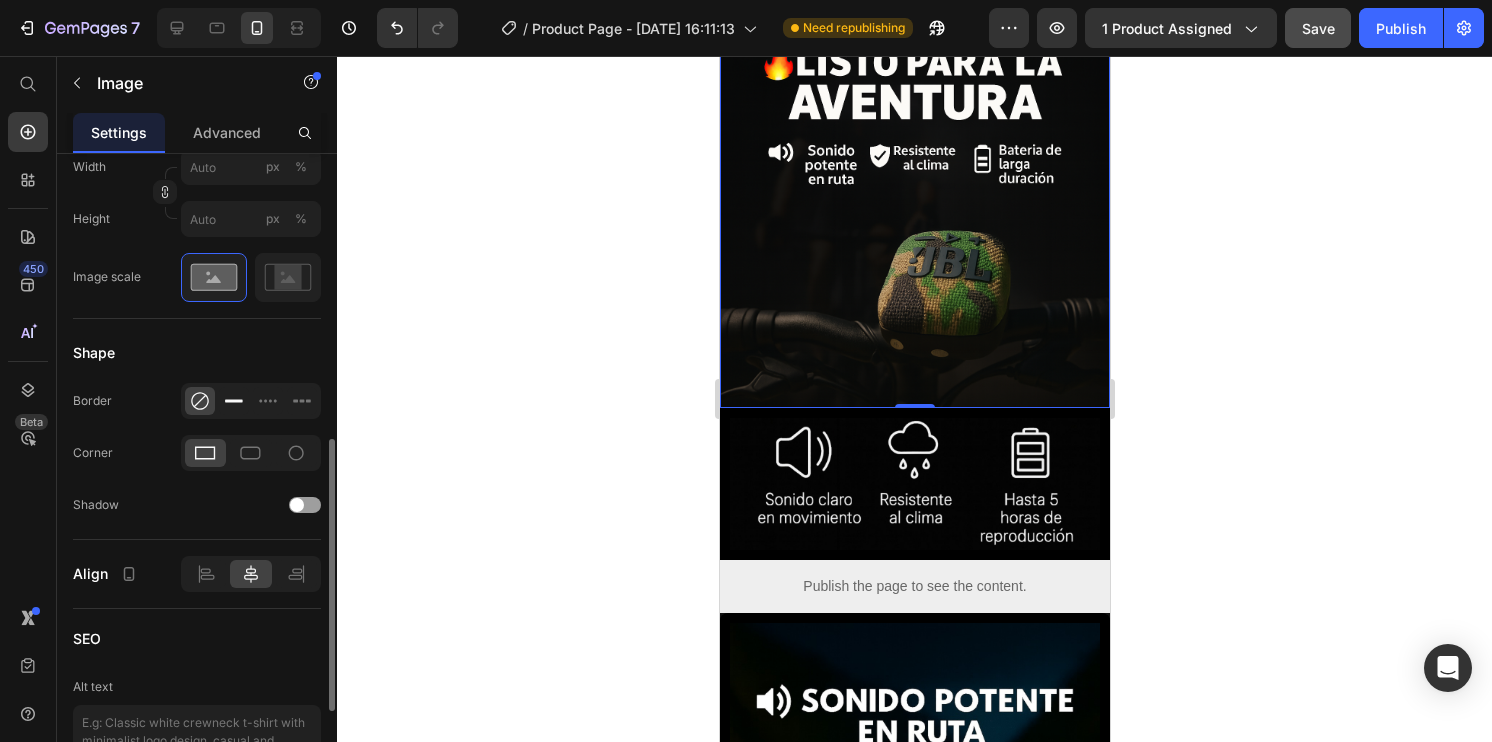 click 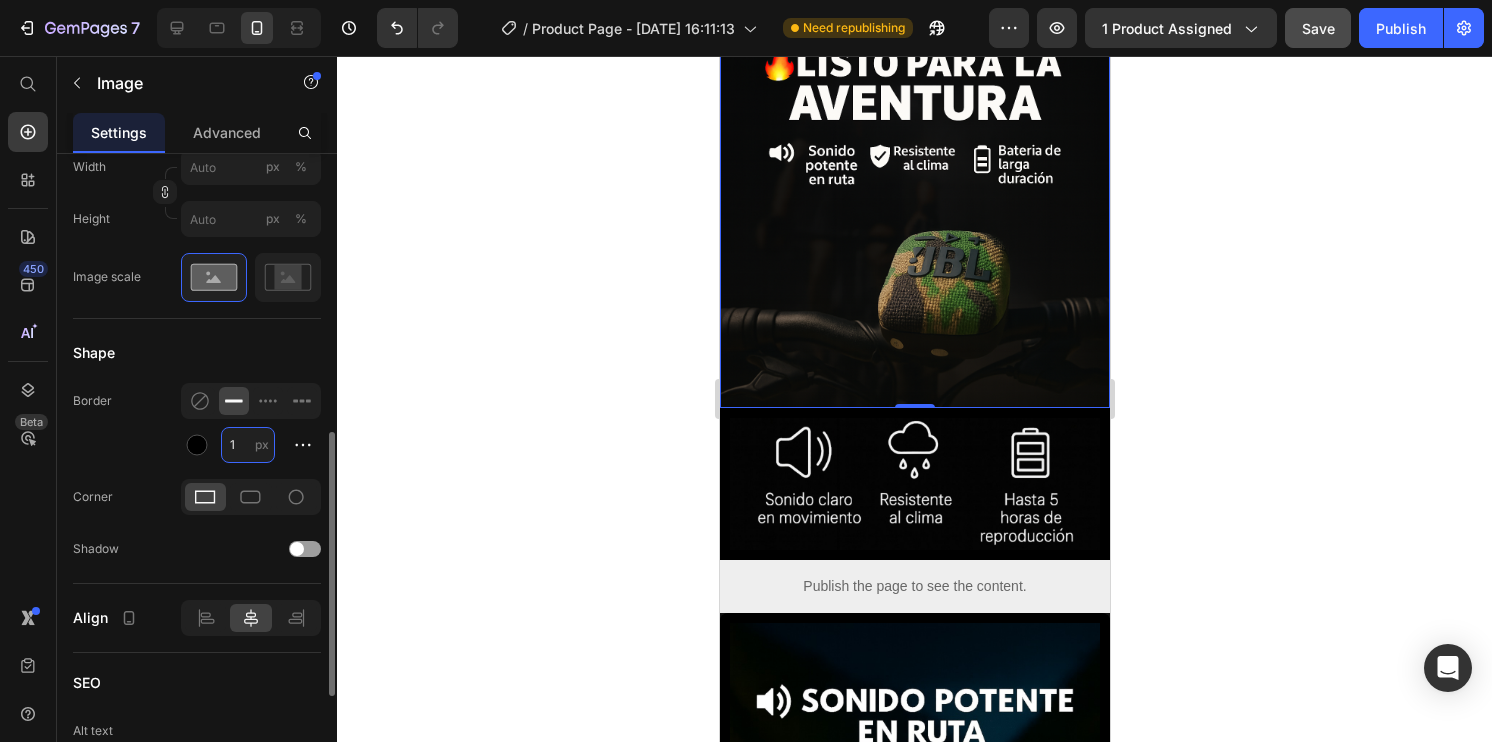 click on "1" at bounding box center (248, 445) 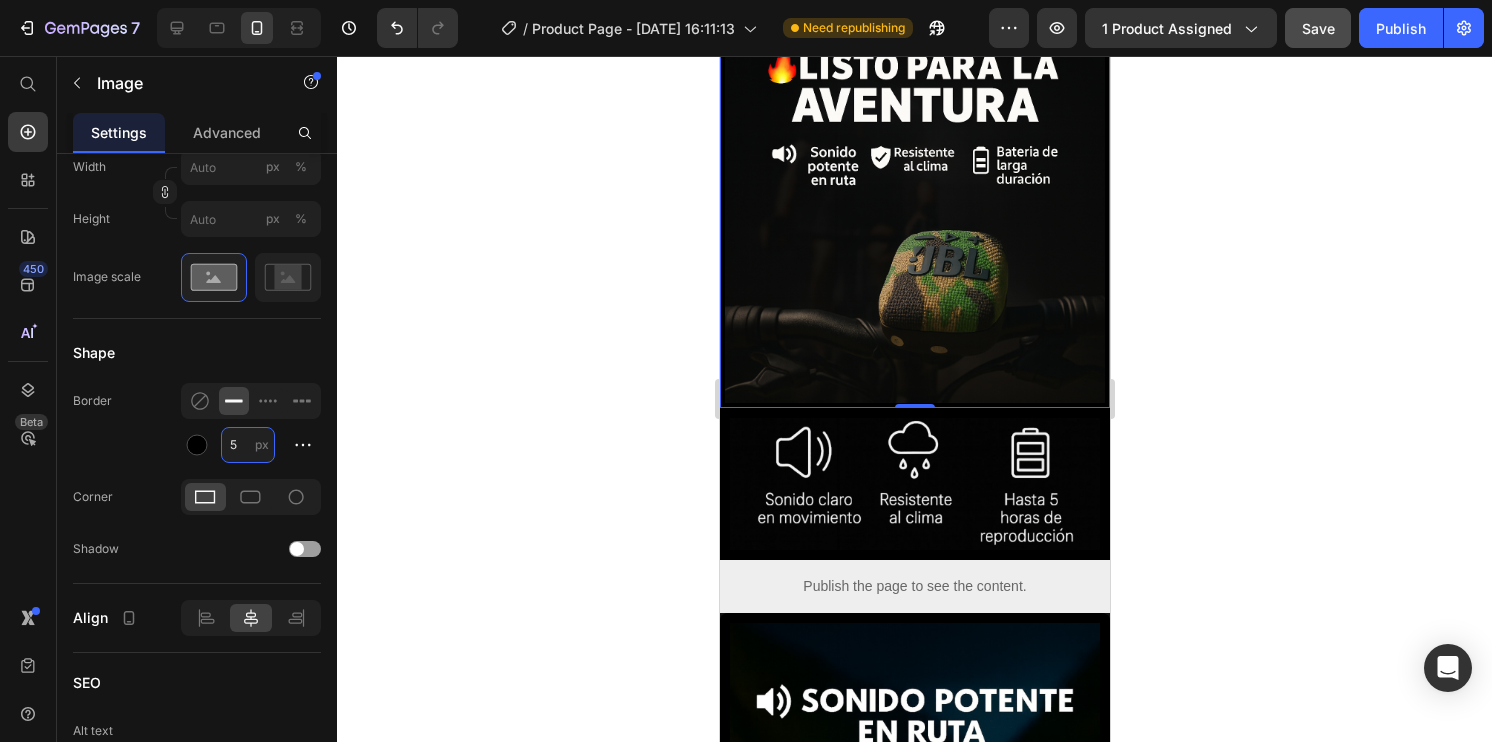 type on "5" 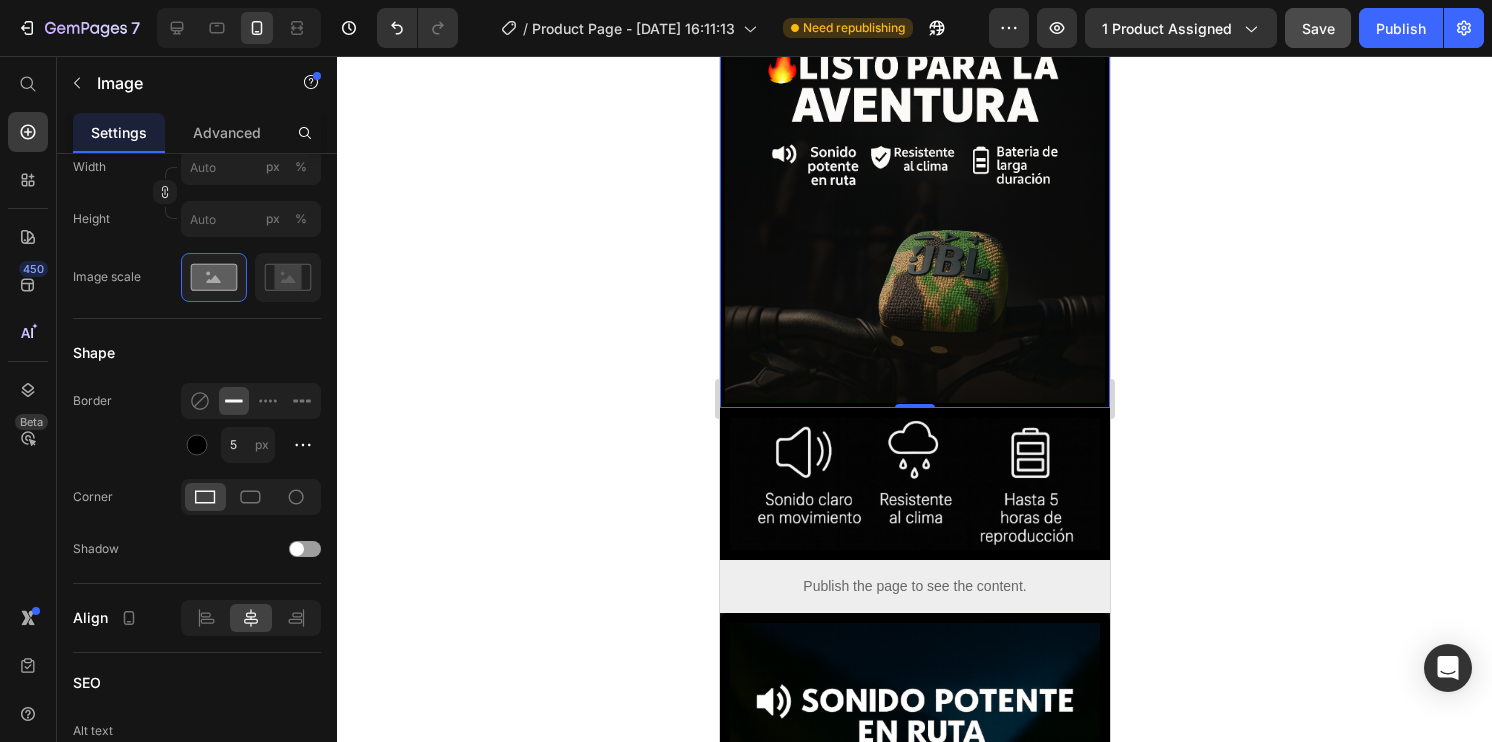 click 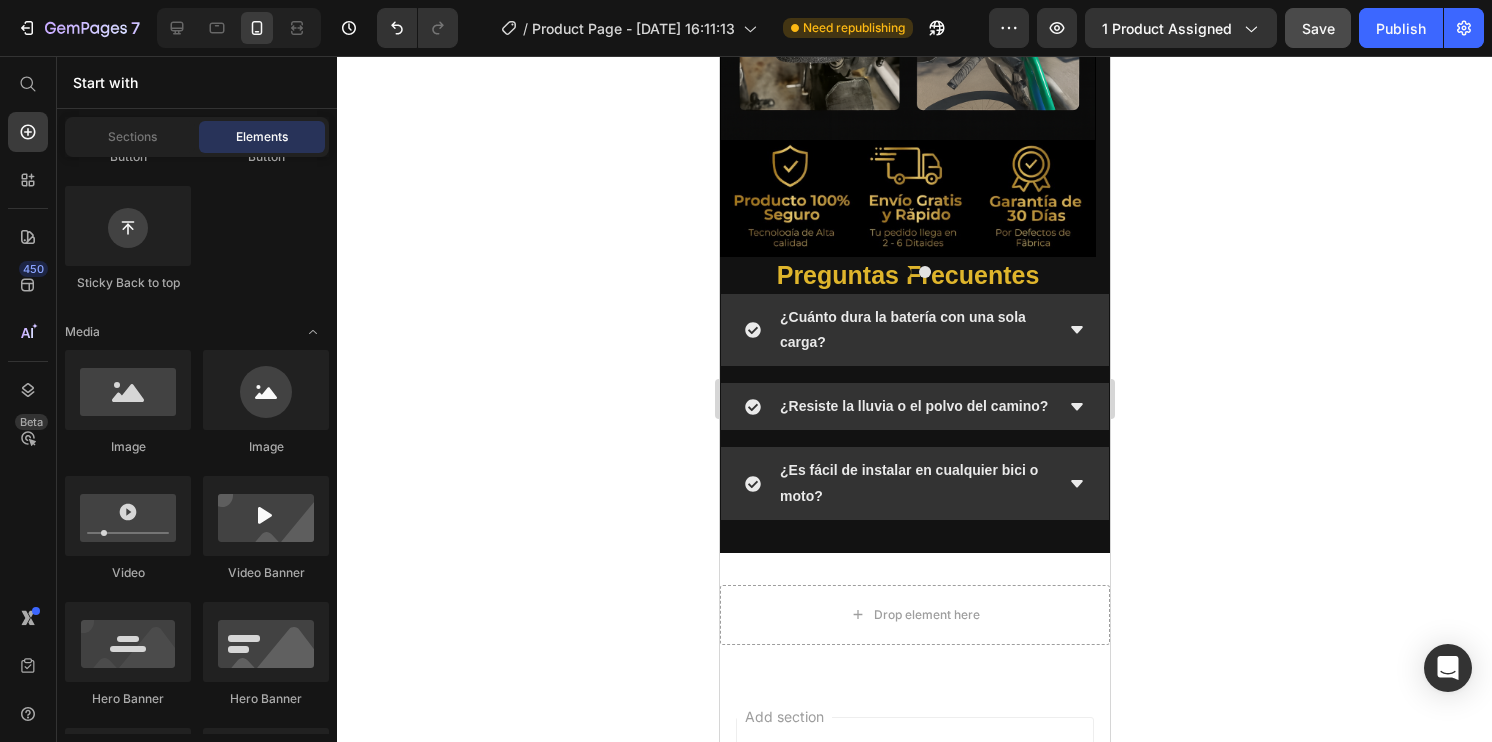 scroll, scrollTop: 3727, scrollLeft: 0, axis: vertical 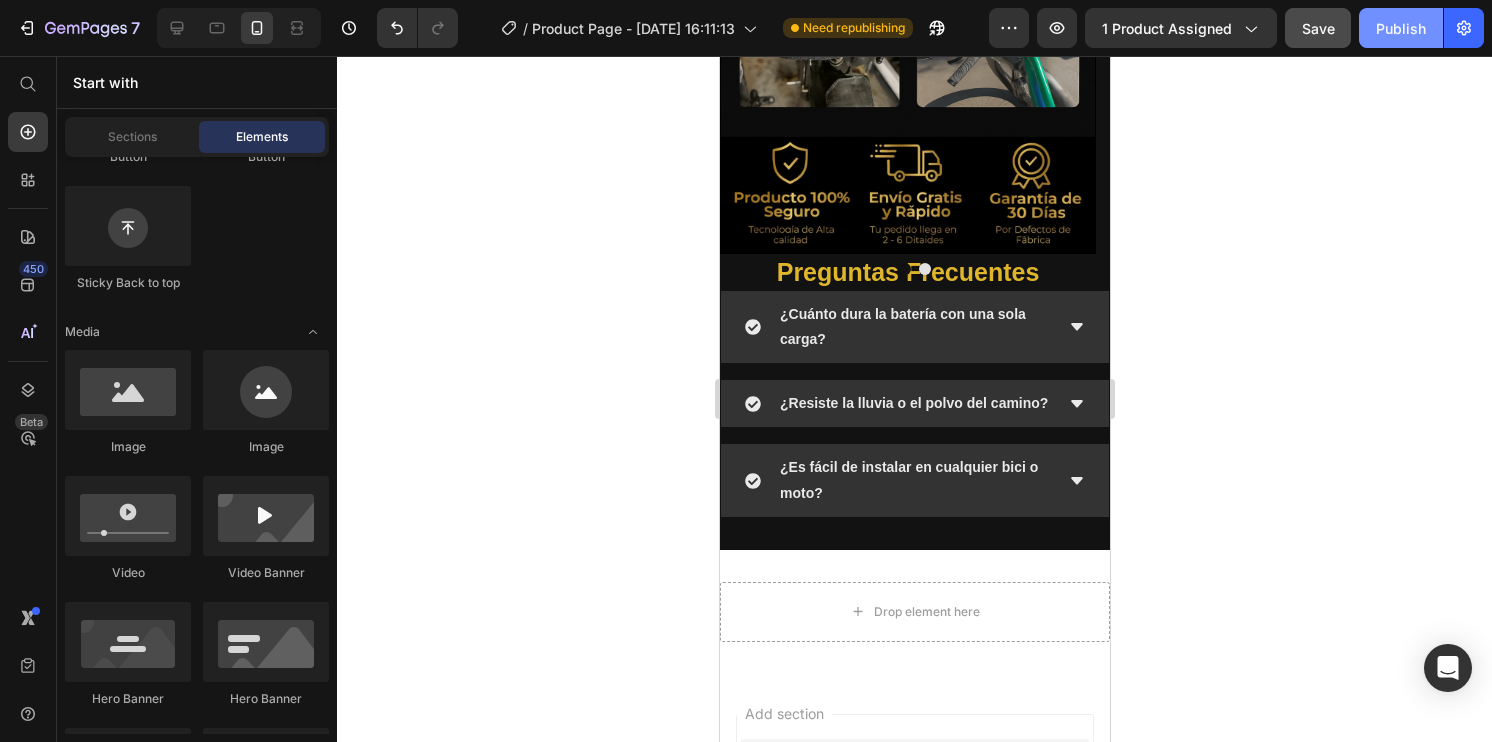 click on "Publish" at bounding box center [1401, 28] 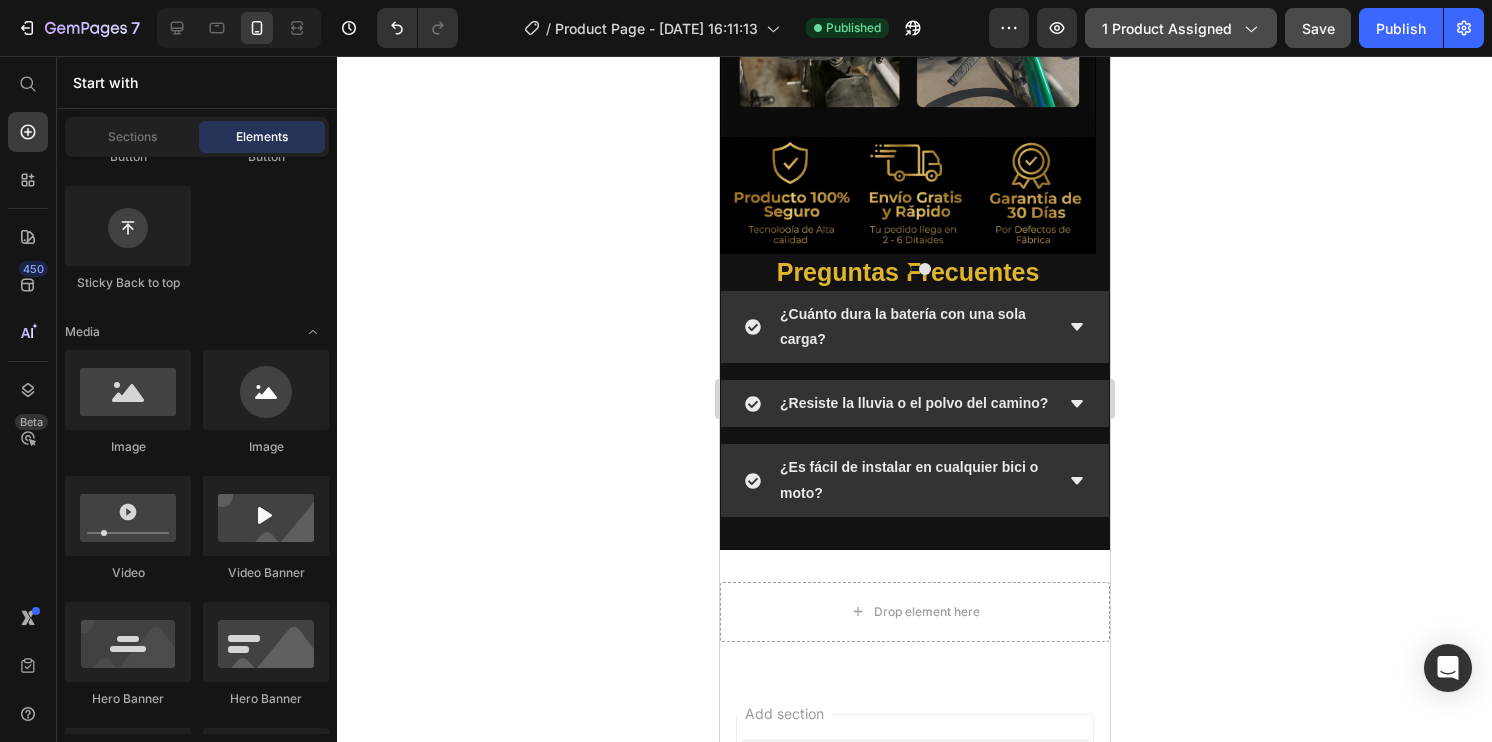 click on "1 product assigned" 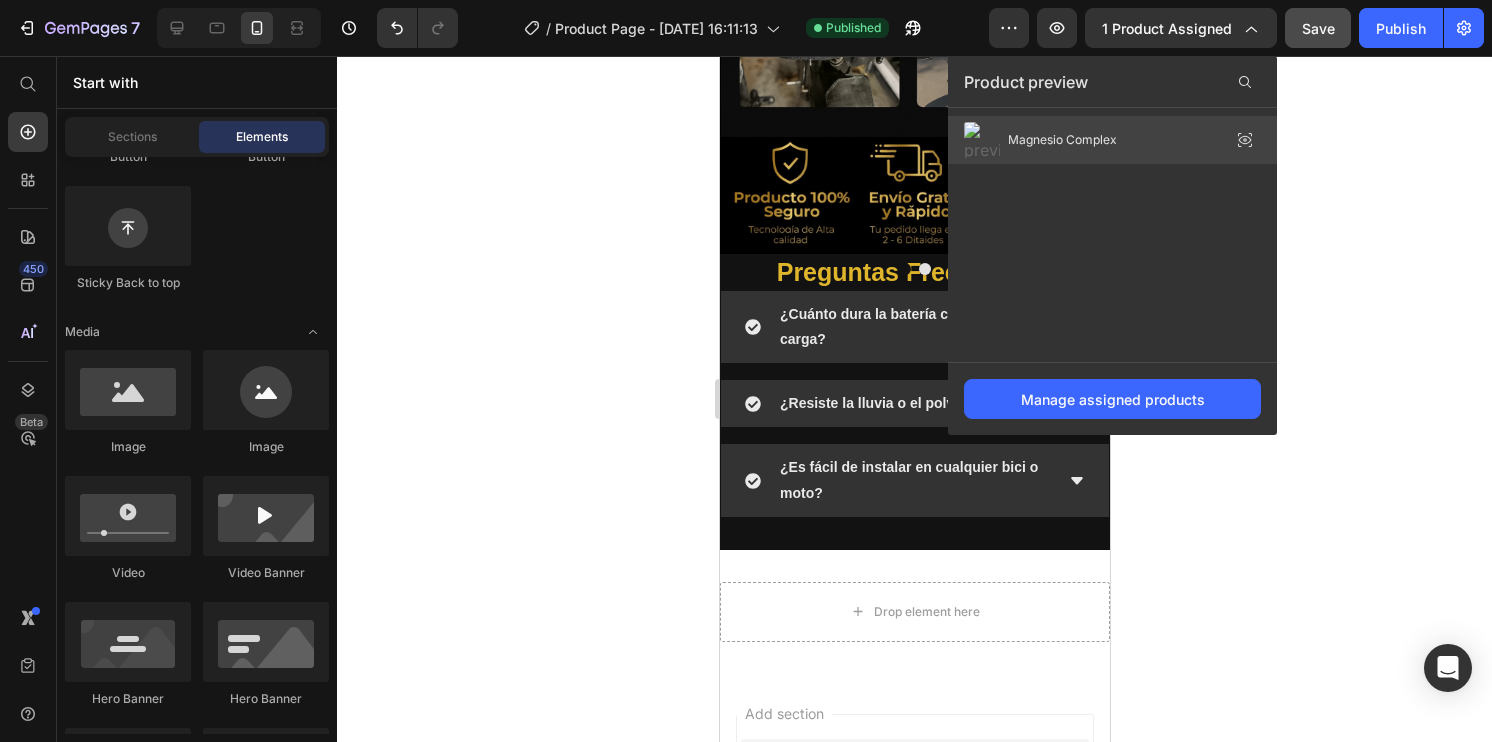 click on "Magnesio Complex" 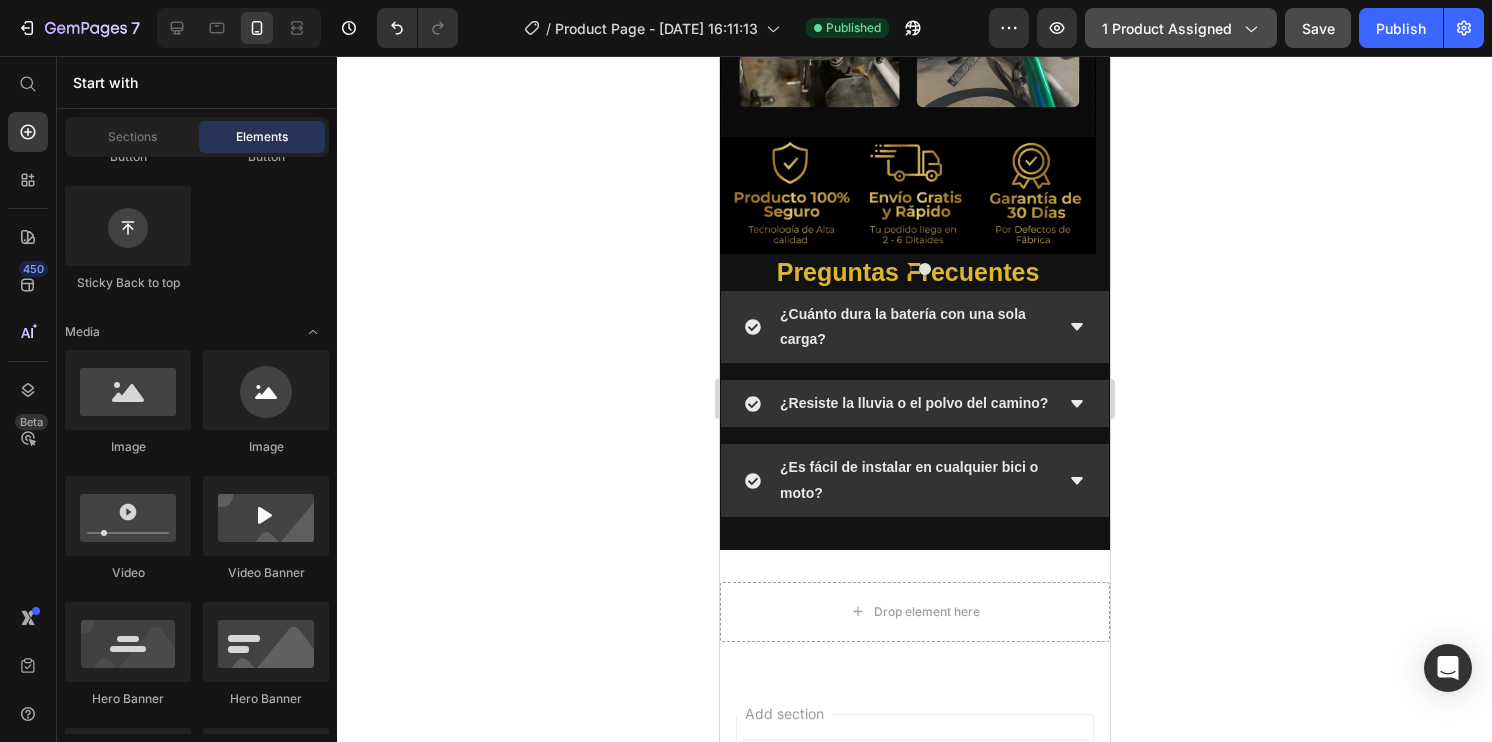 click on "1 product assigned" 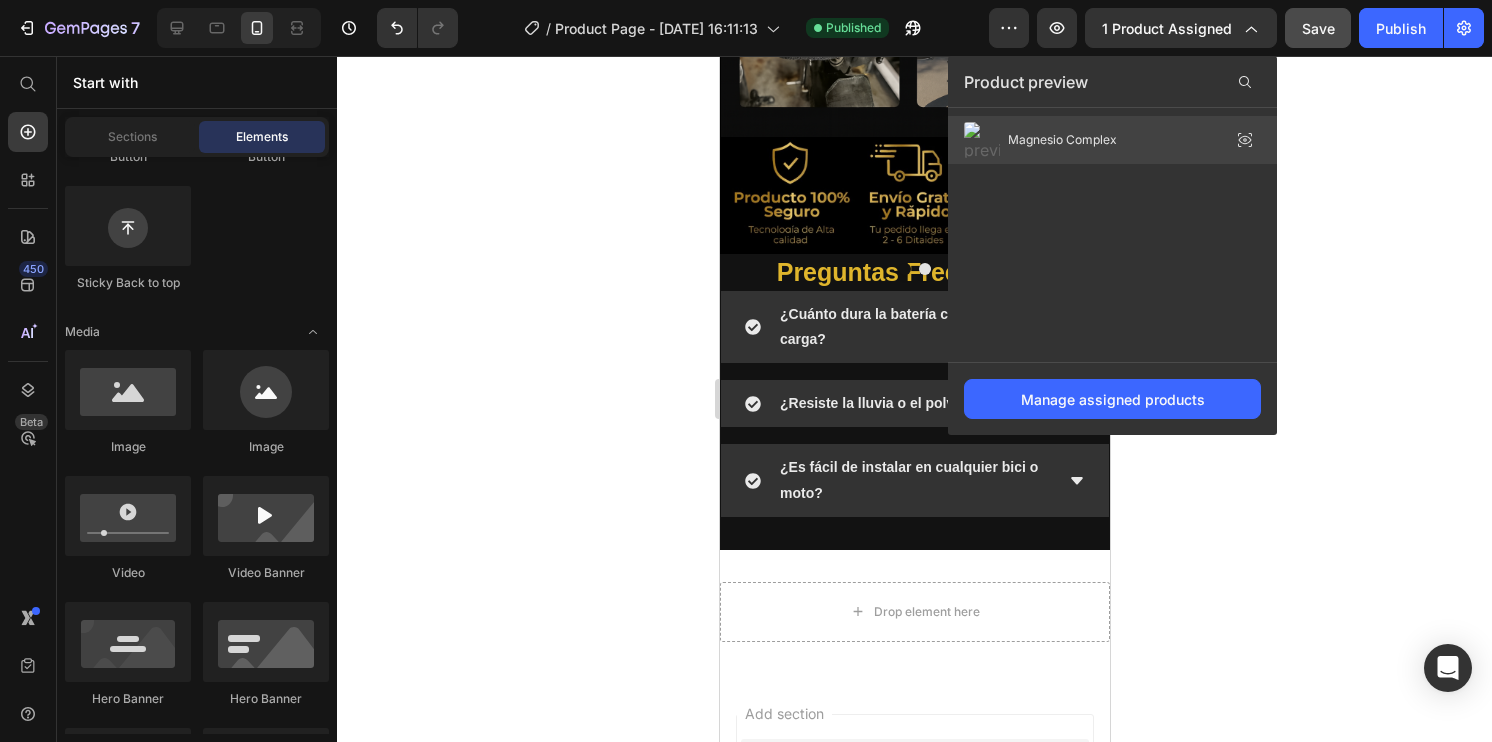click on "Magnesio Complex" at bounding box center (1062, 140) 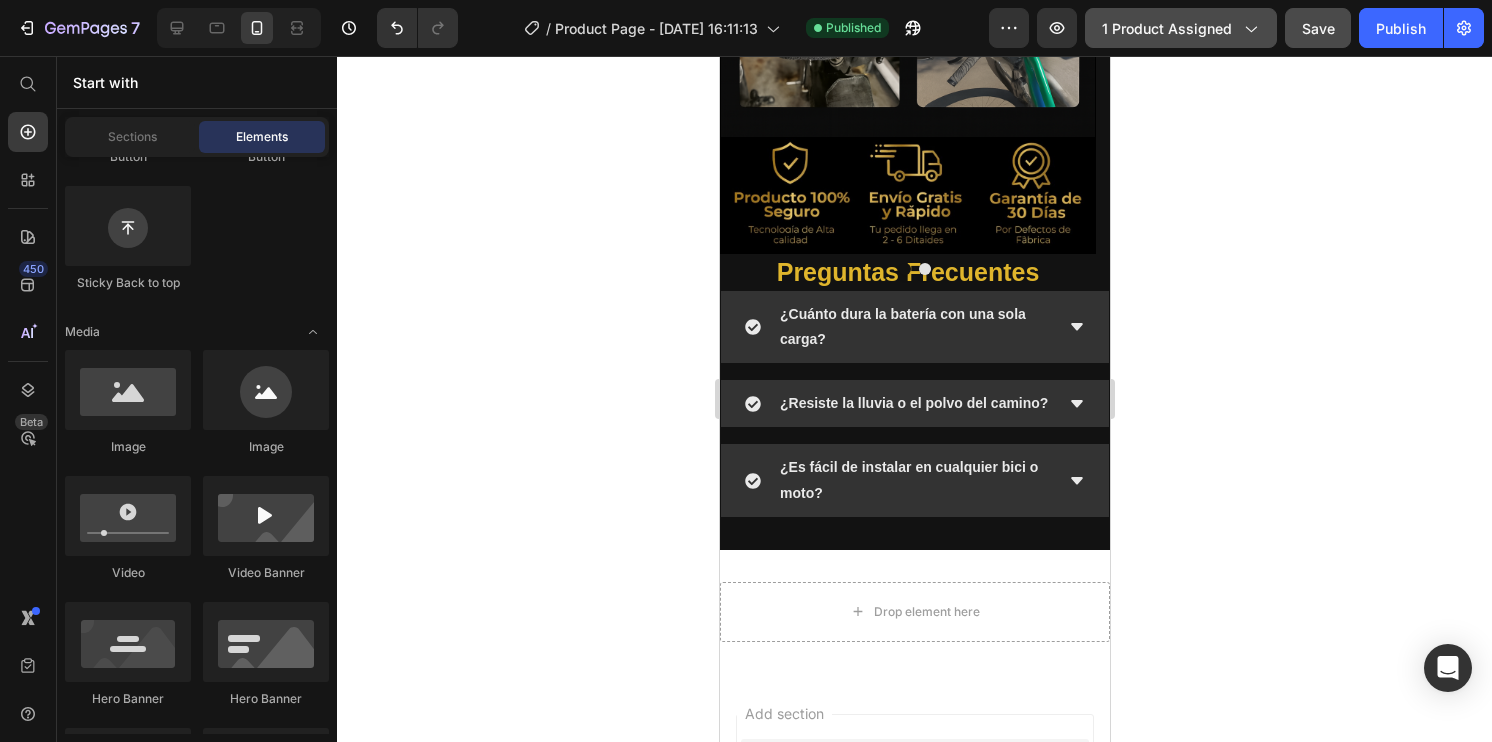 click on "1 product assigned" 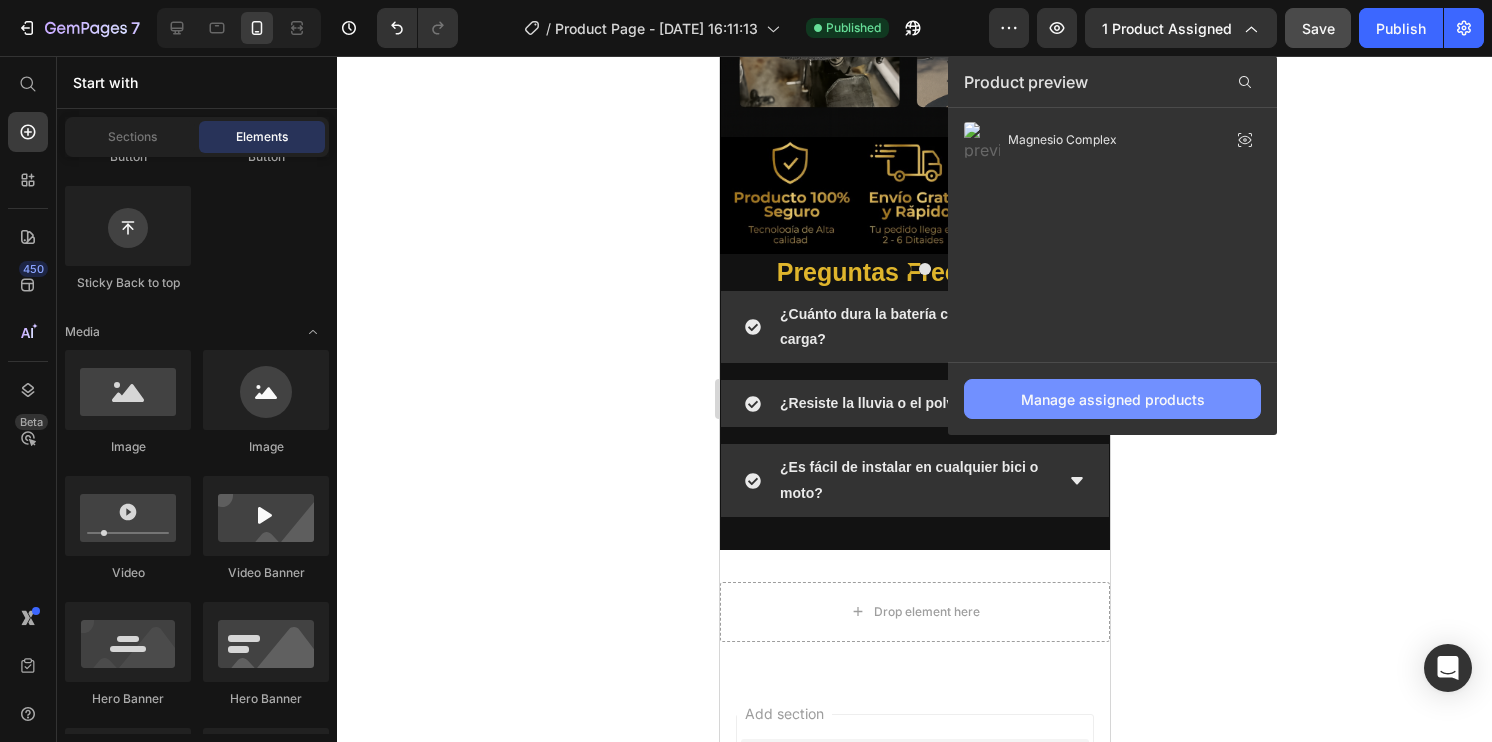 click on "Manage assigned products" at bounding box center [1113, 399] 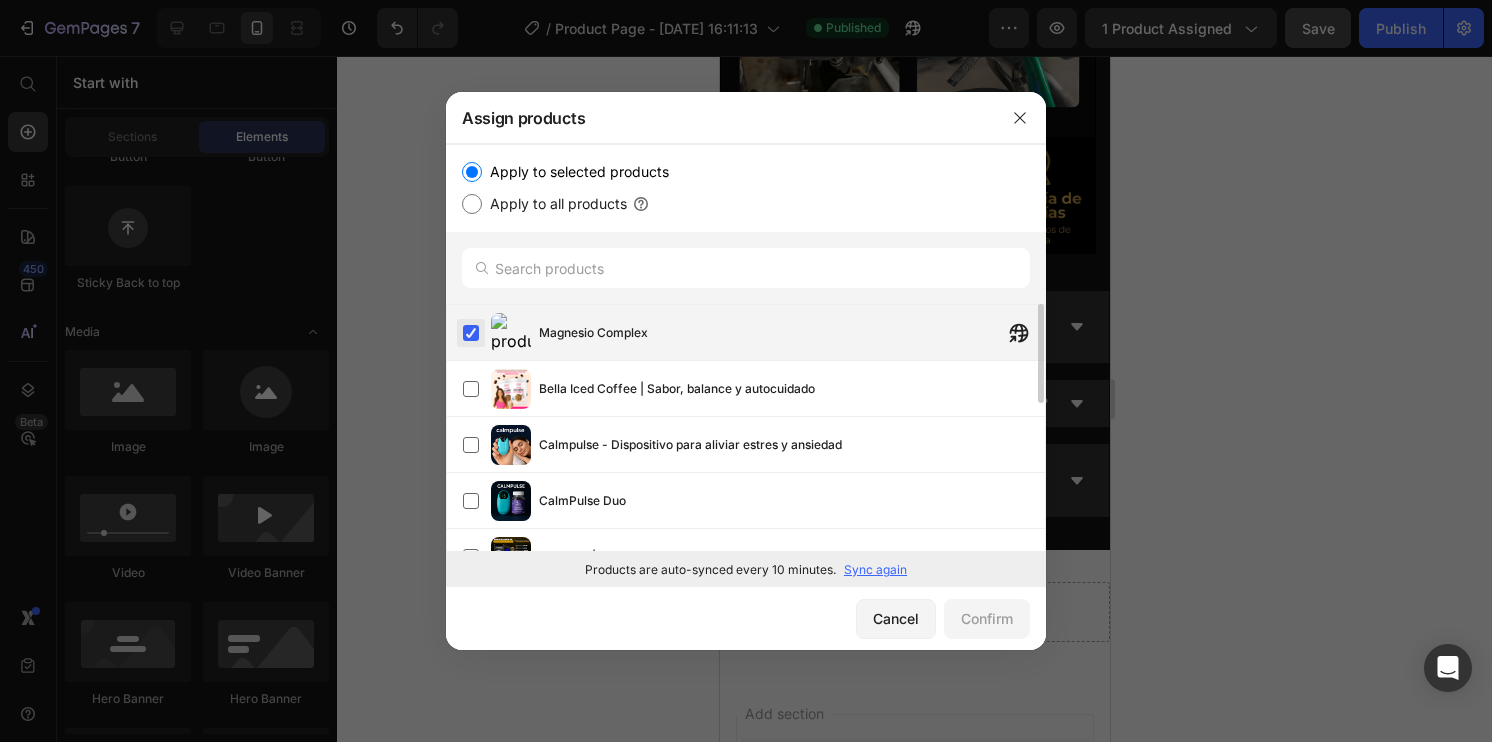 click at bounding box center (471, 333) 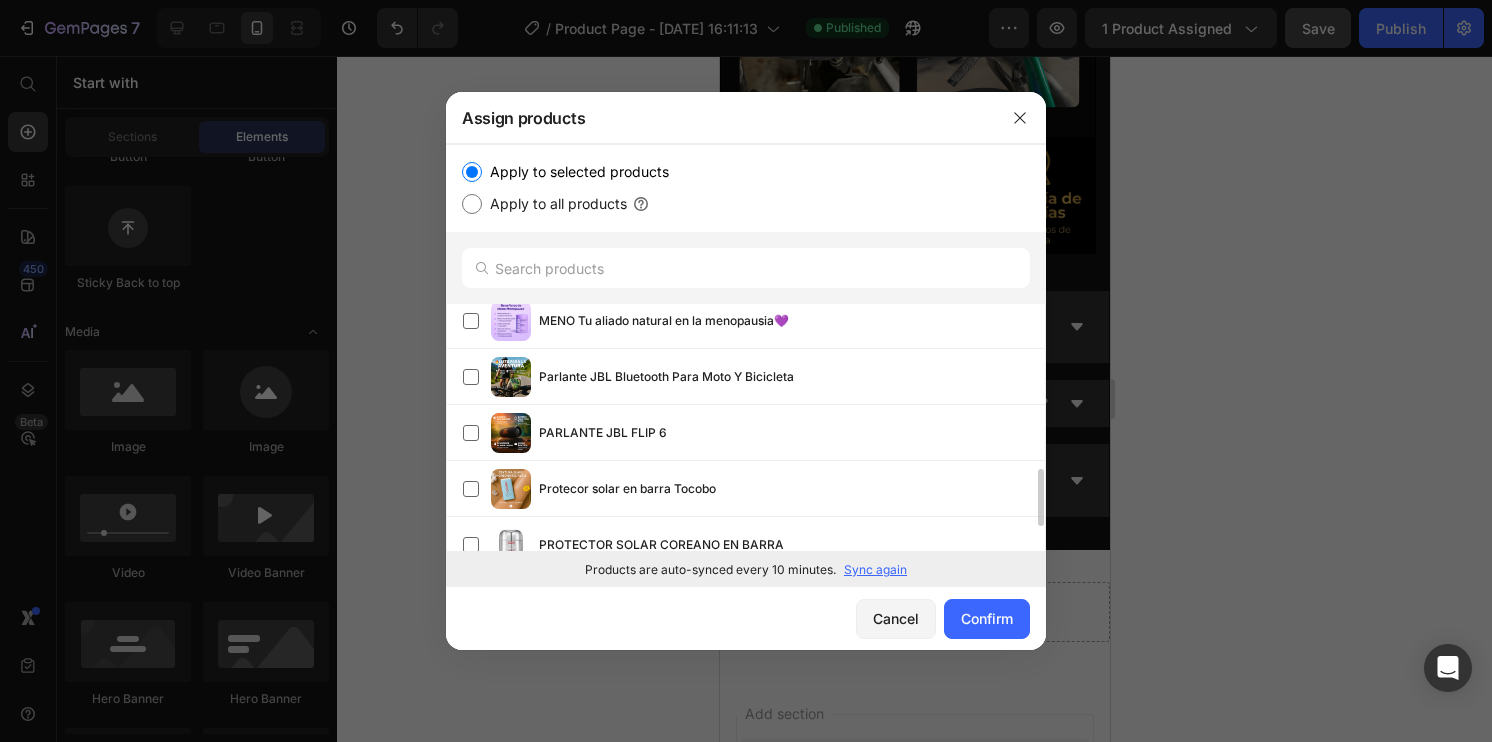 scroll, scrollTop: 767, scrollLeft: 0, axis: vertical 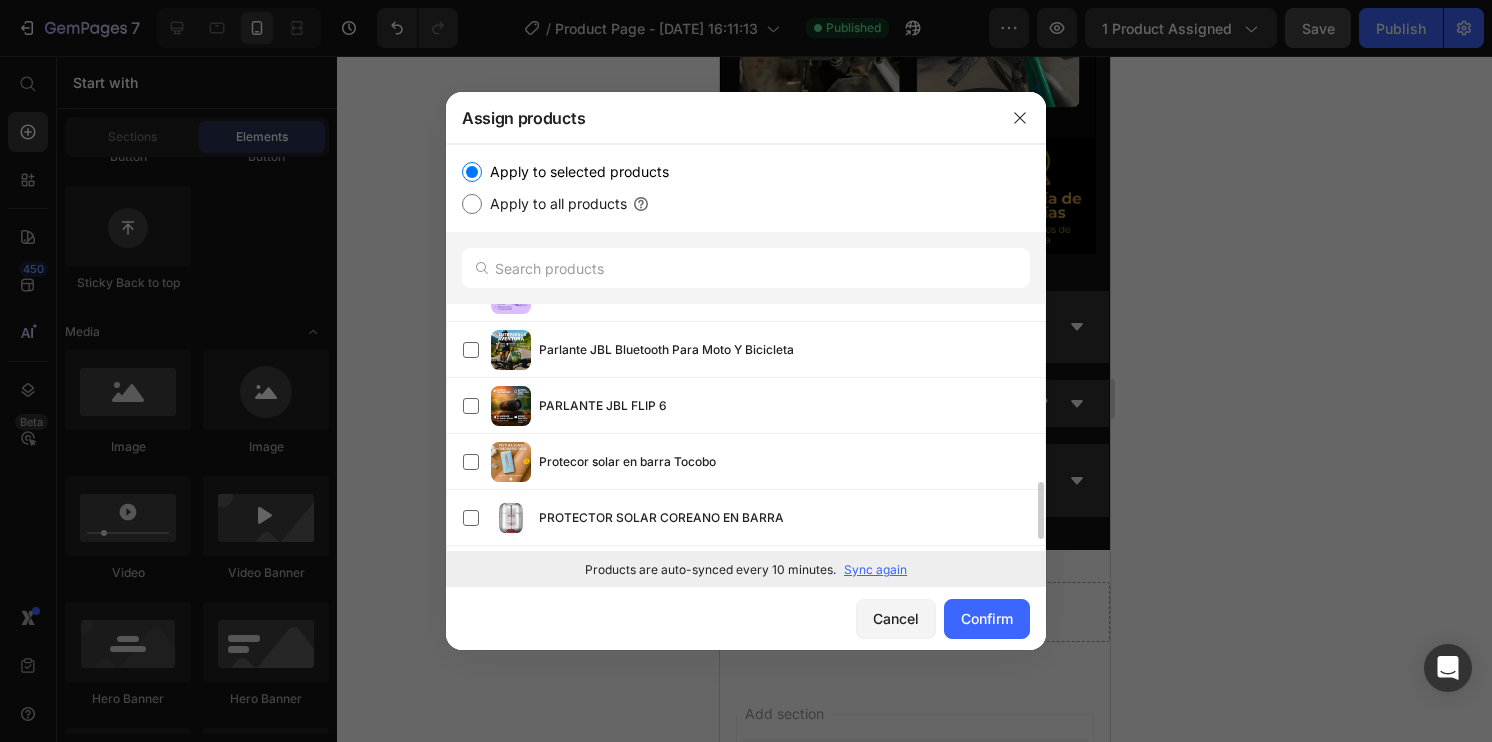click on "Sync again" at bounding box center (875, 570) 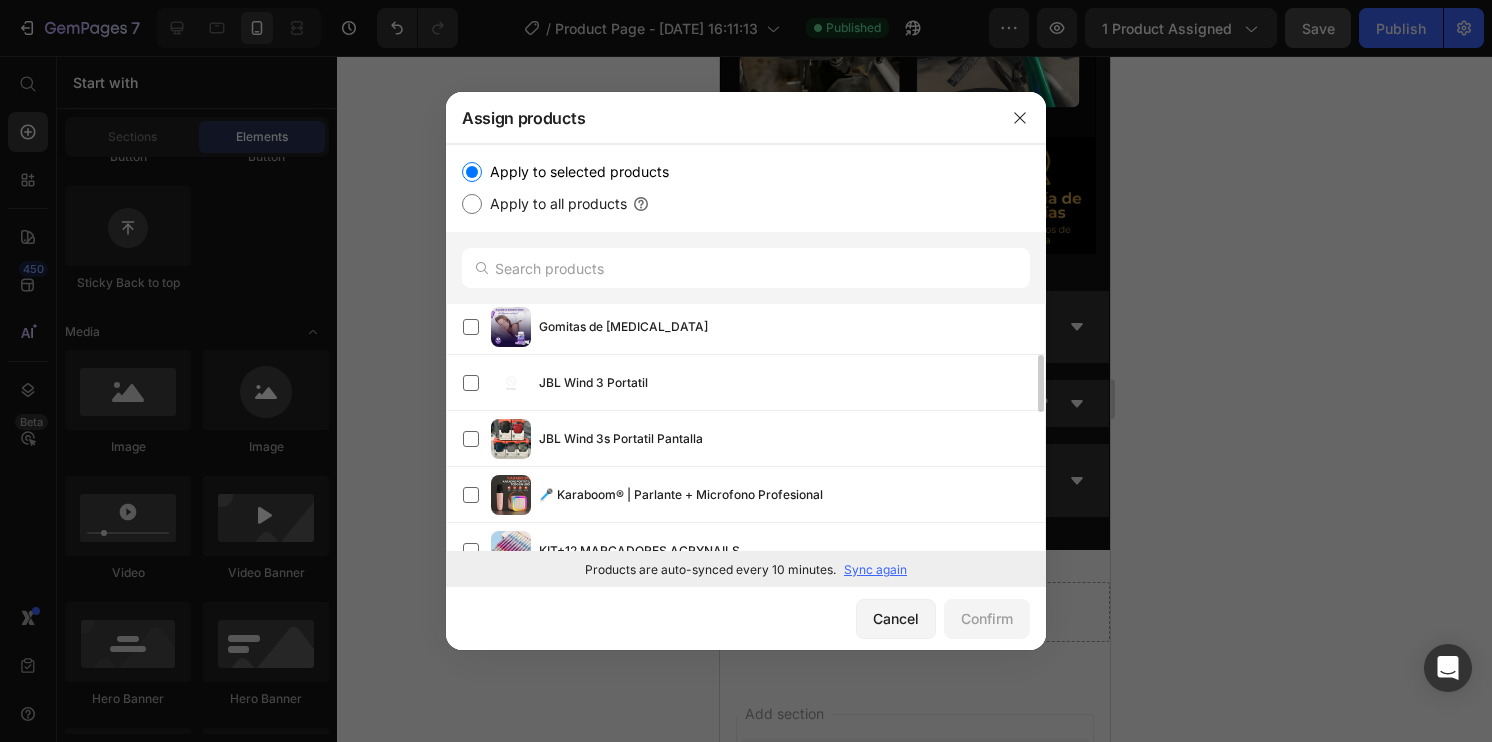 scroll, scrollTop: 292, scrollLeft: 0, axis: vertical 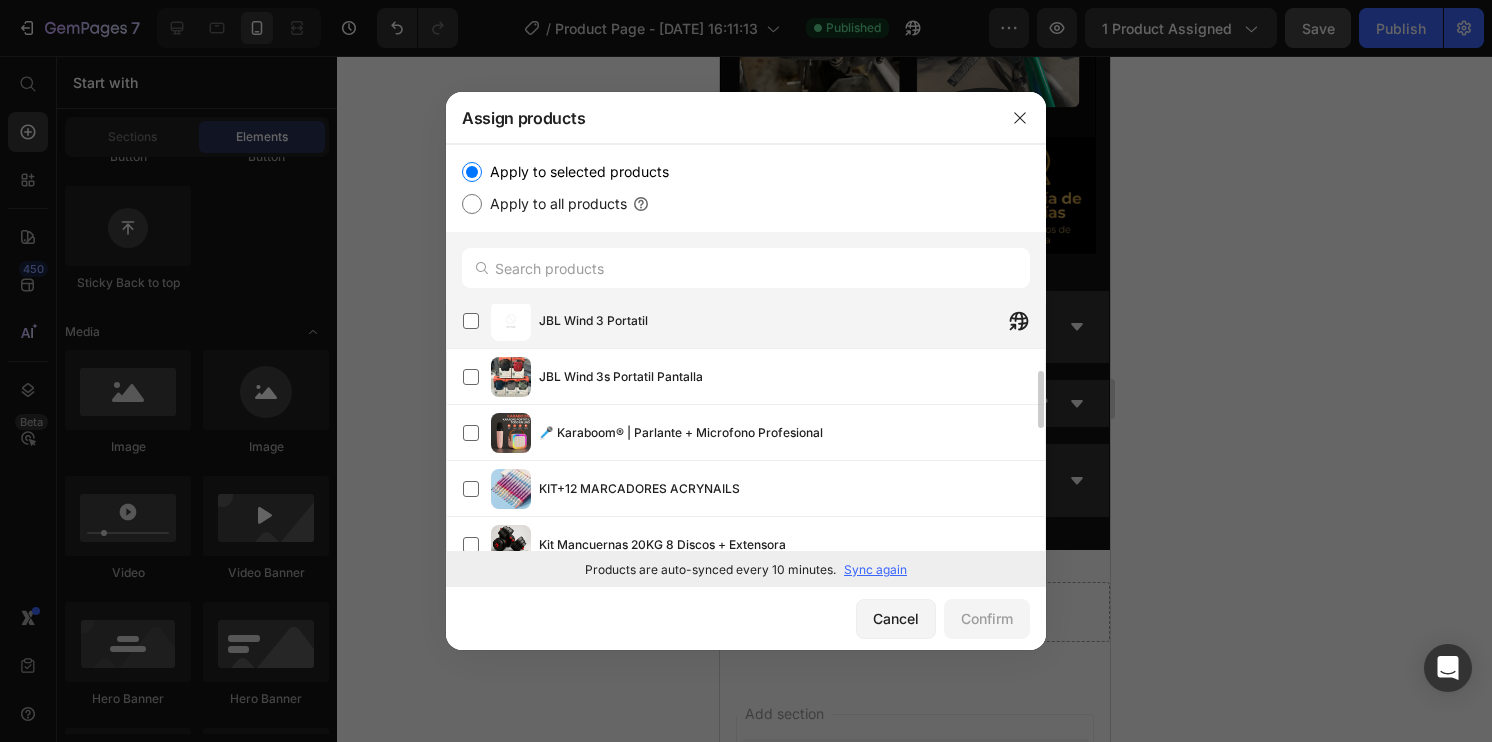 click on "JBL Wind 3 Portatil" at bounding box center (792, 321) 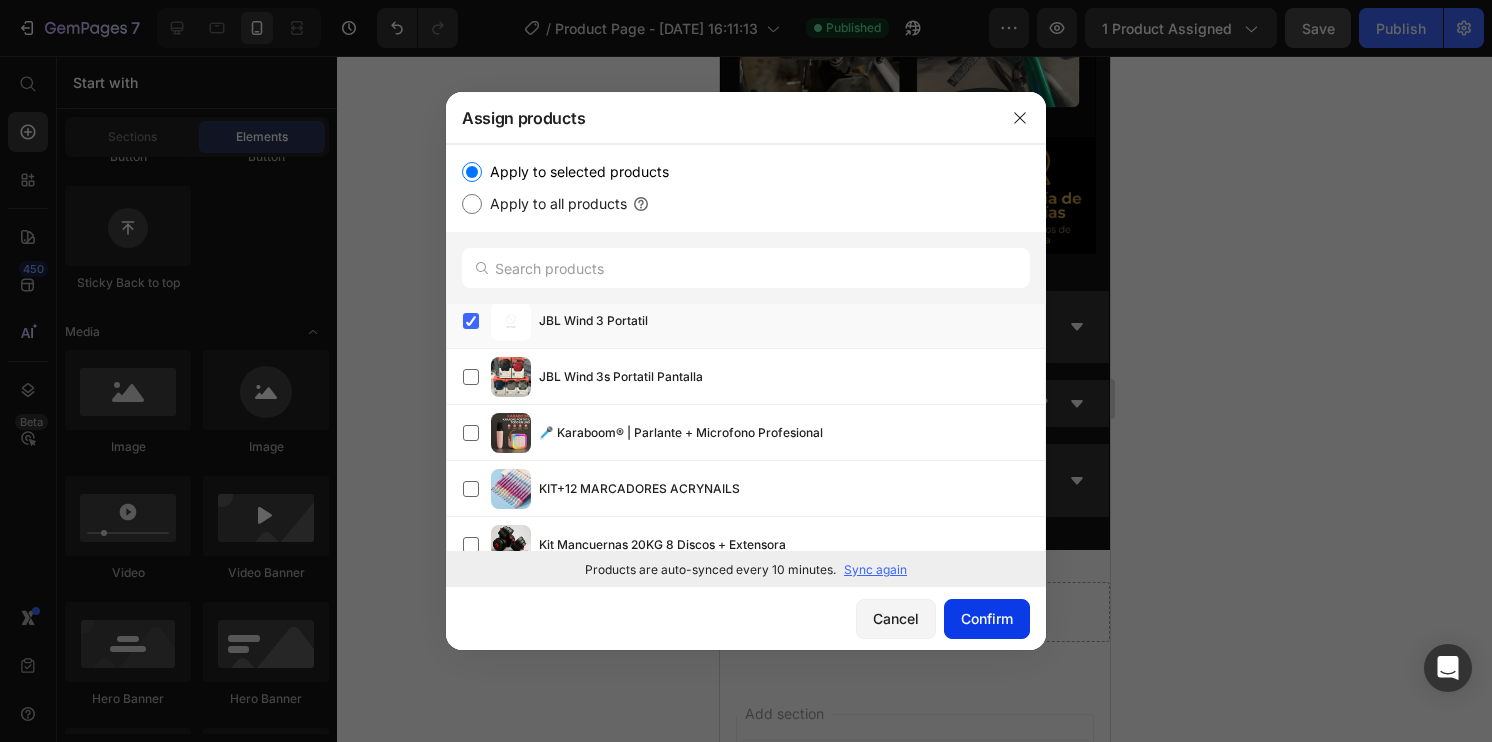 click on "Confirm" at bounding box center (987, 618) 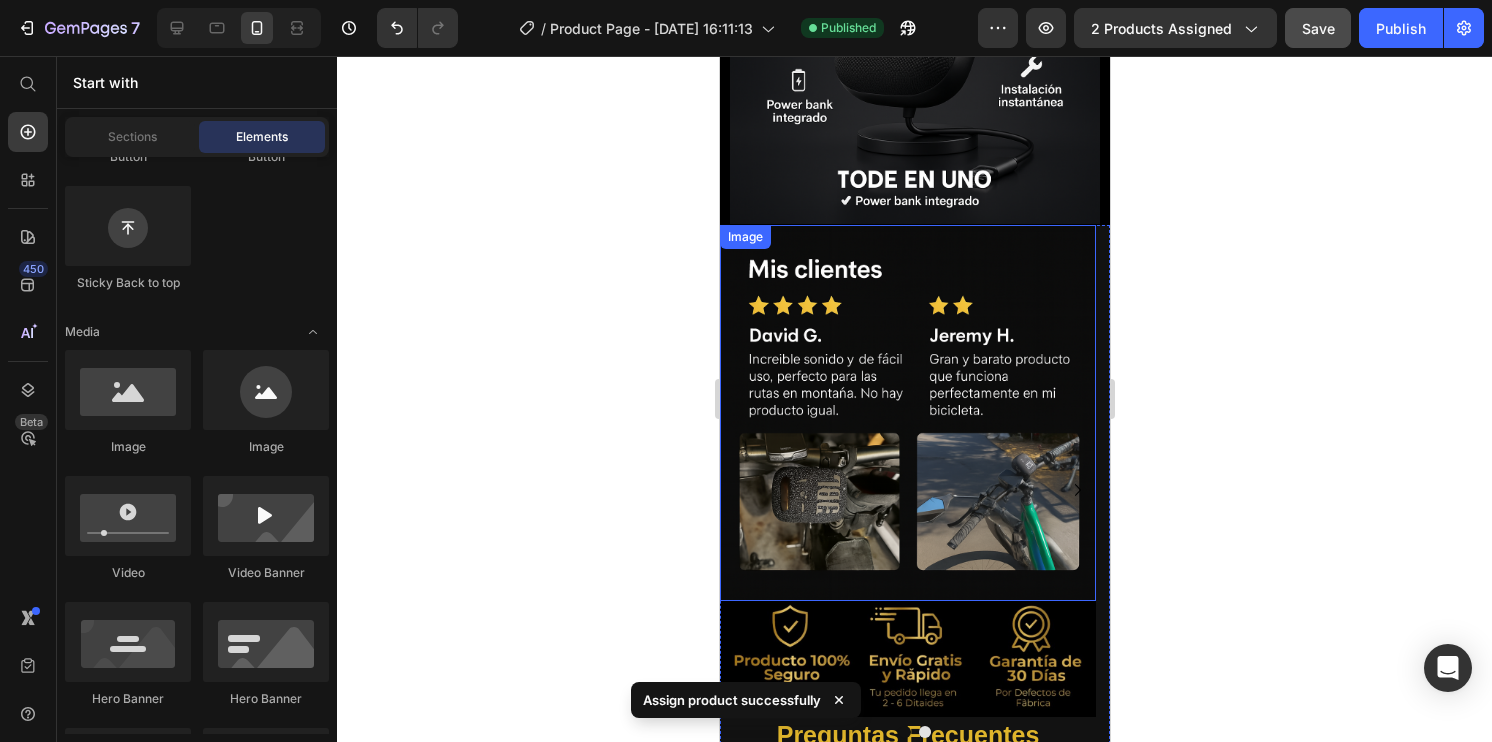 scroll, scrollTop: 3256, scrollLeft: 0, axis: vertical 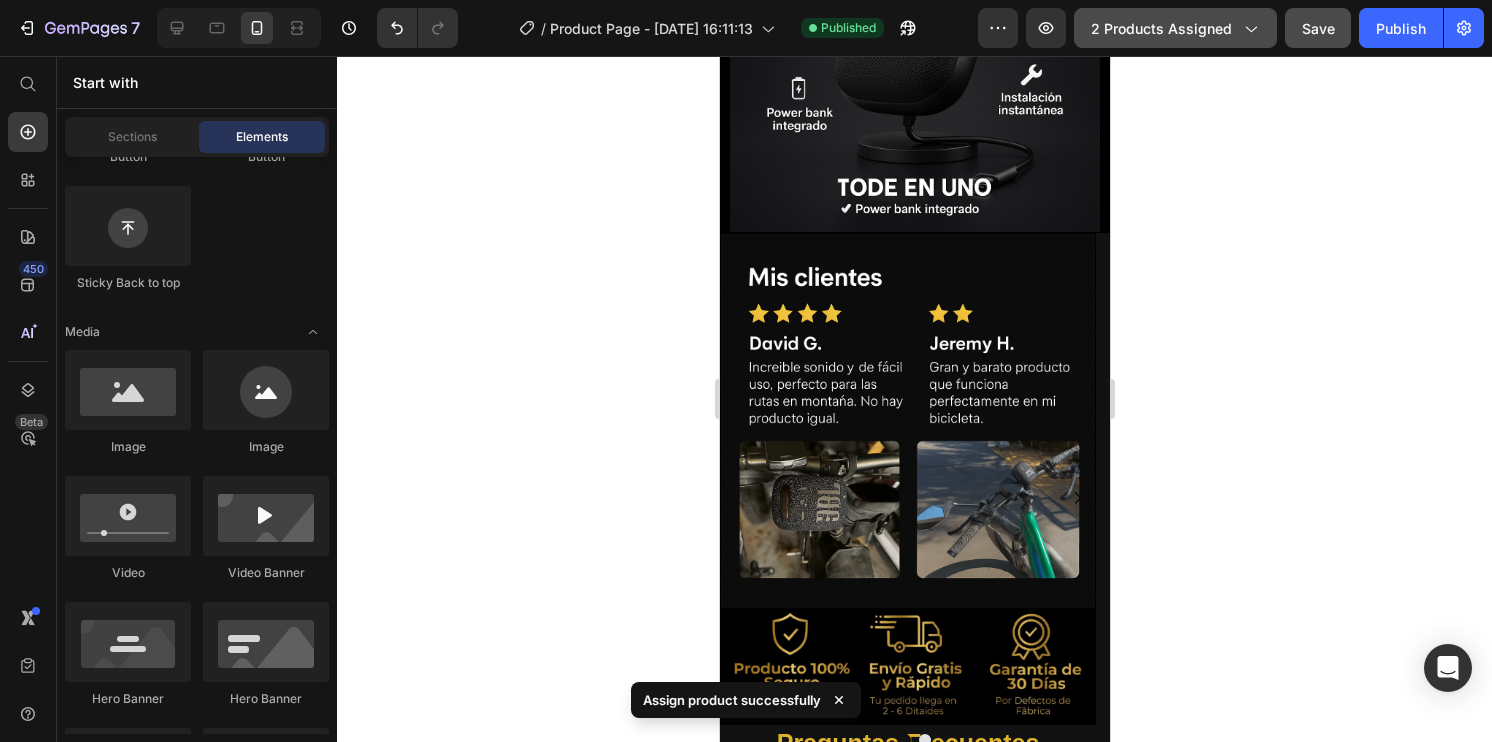 click on "2 products assigned" 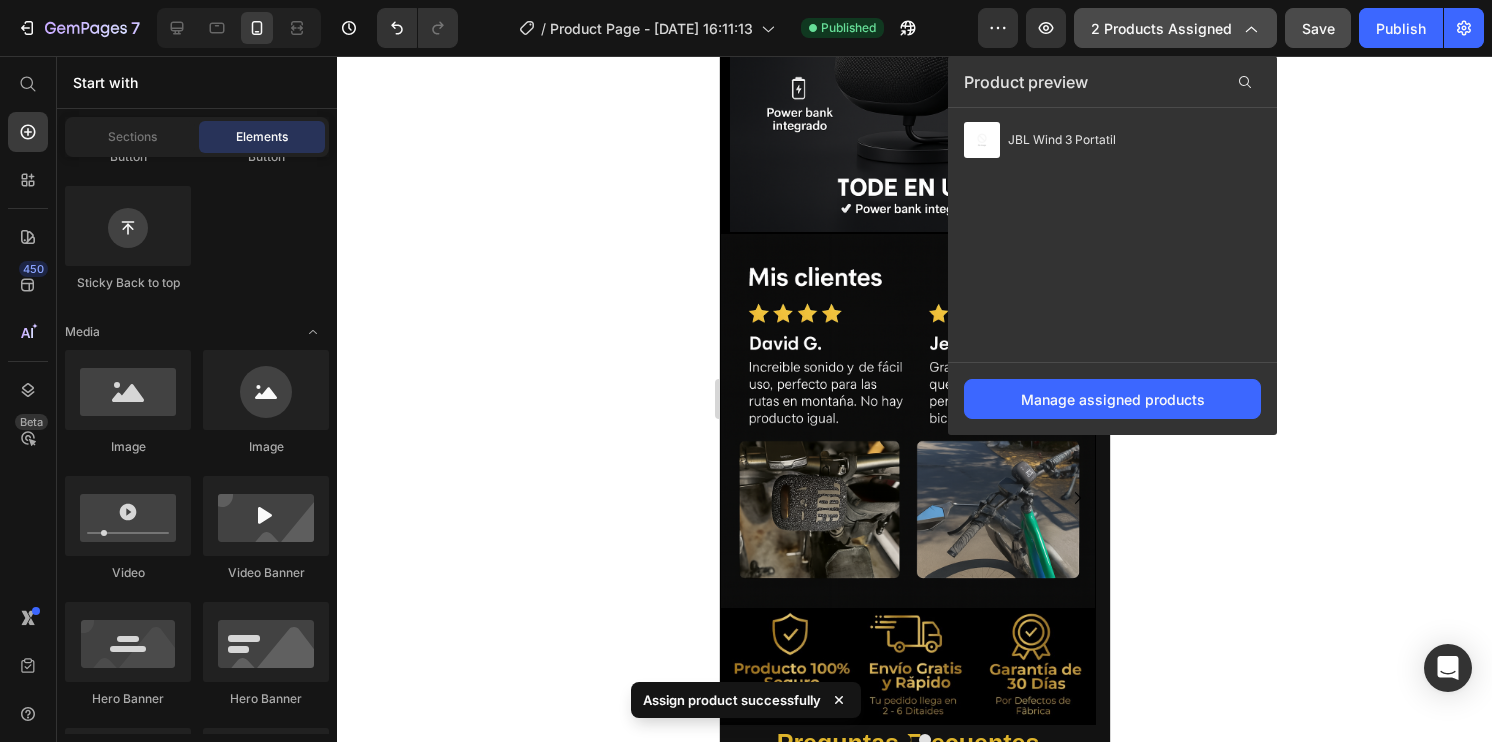 click on "2 products assigned" 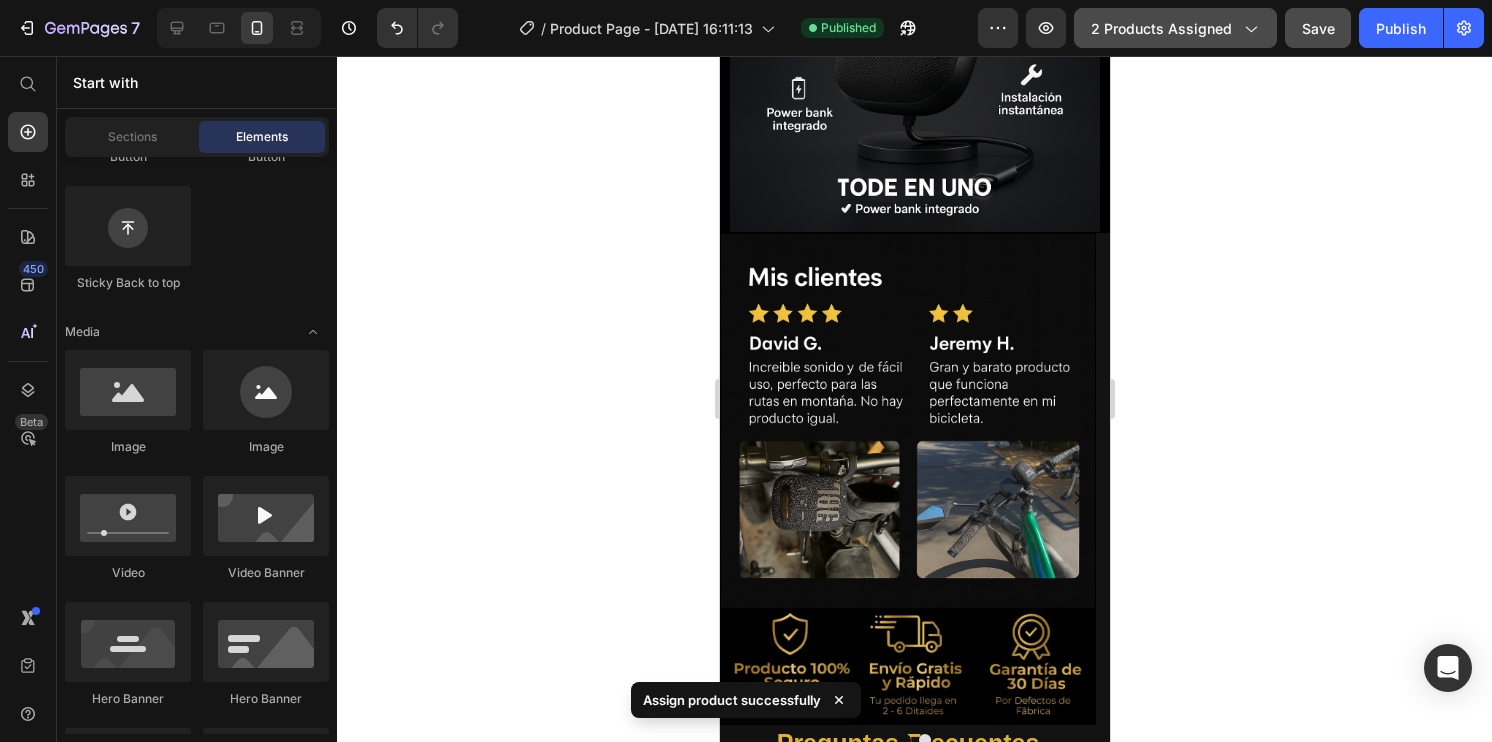 click on "2 products assigned" 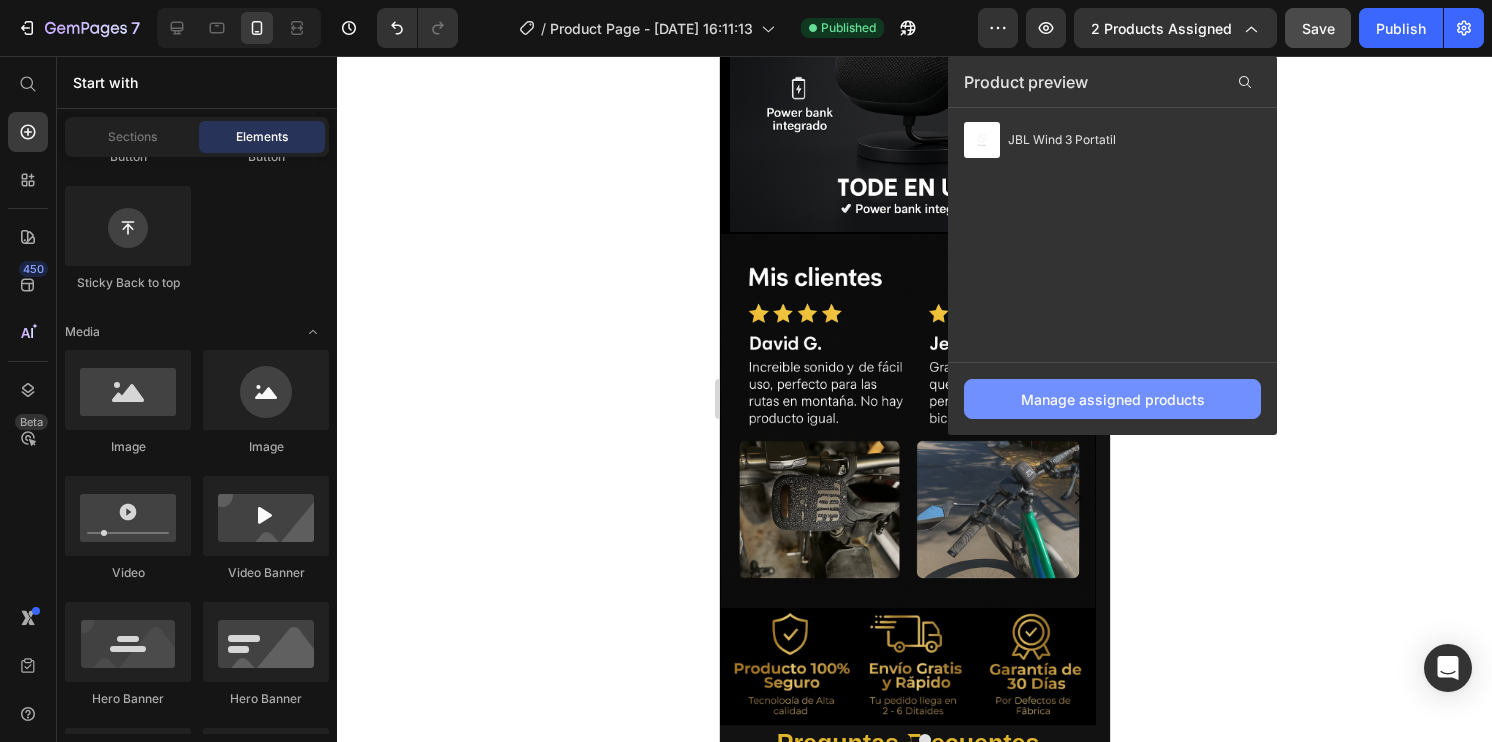 click on "Manage assigned products" at bounding box center [1112, 399] 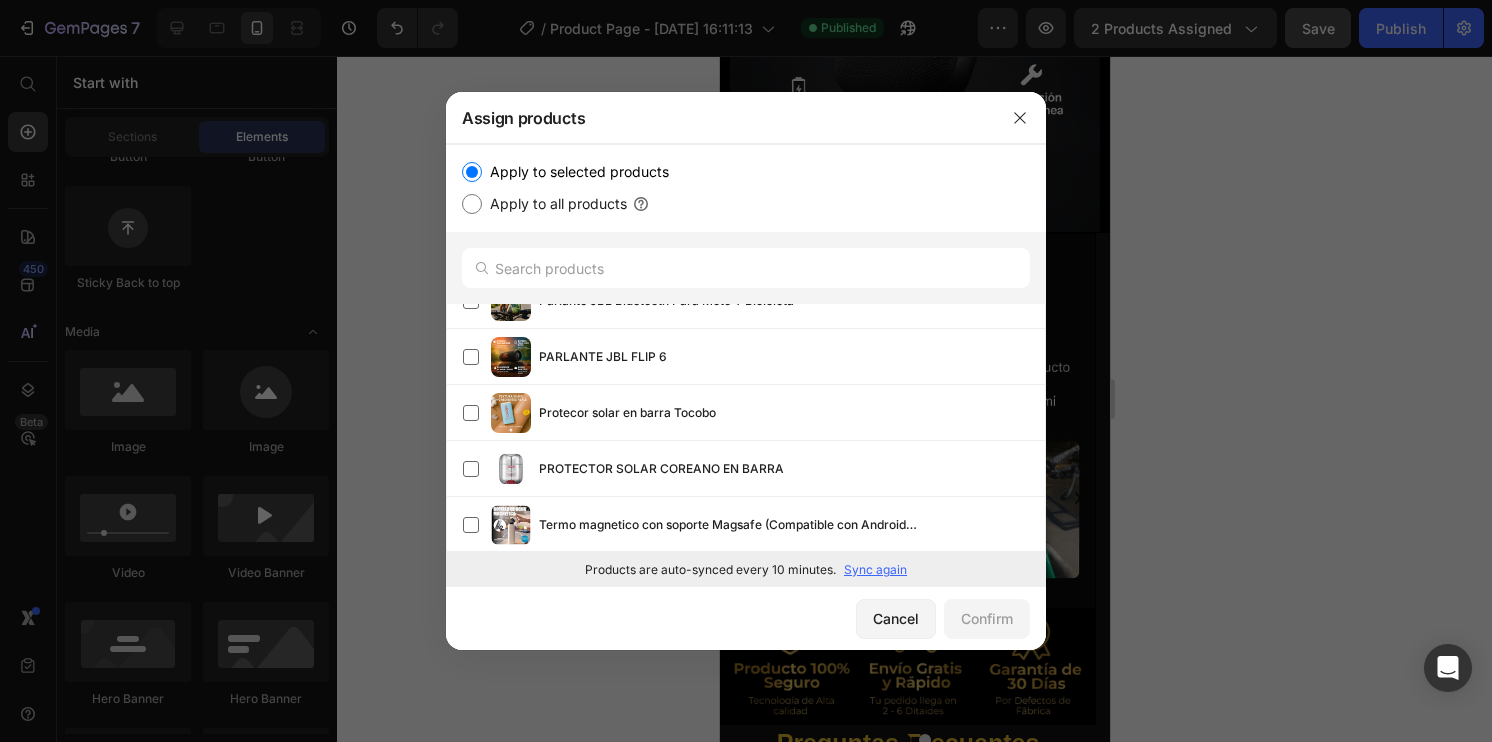 scroll, scrollTop: 0, scrollLeft: 0, axis: both 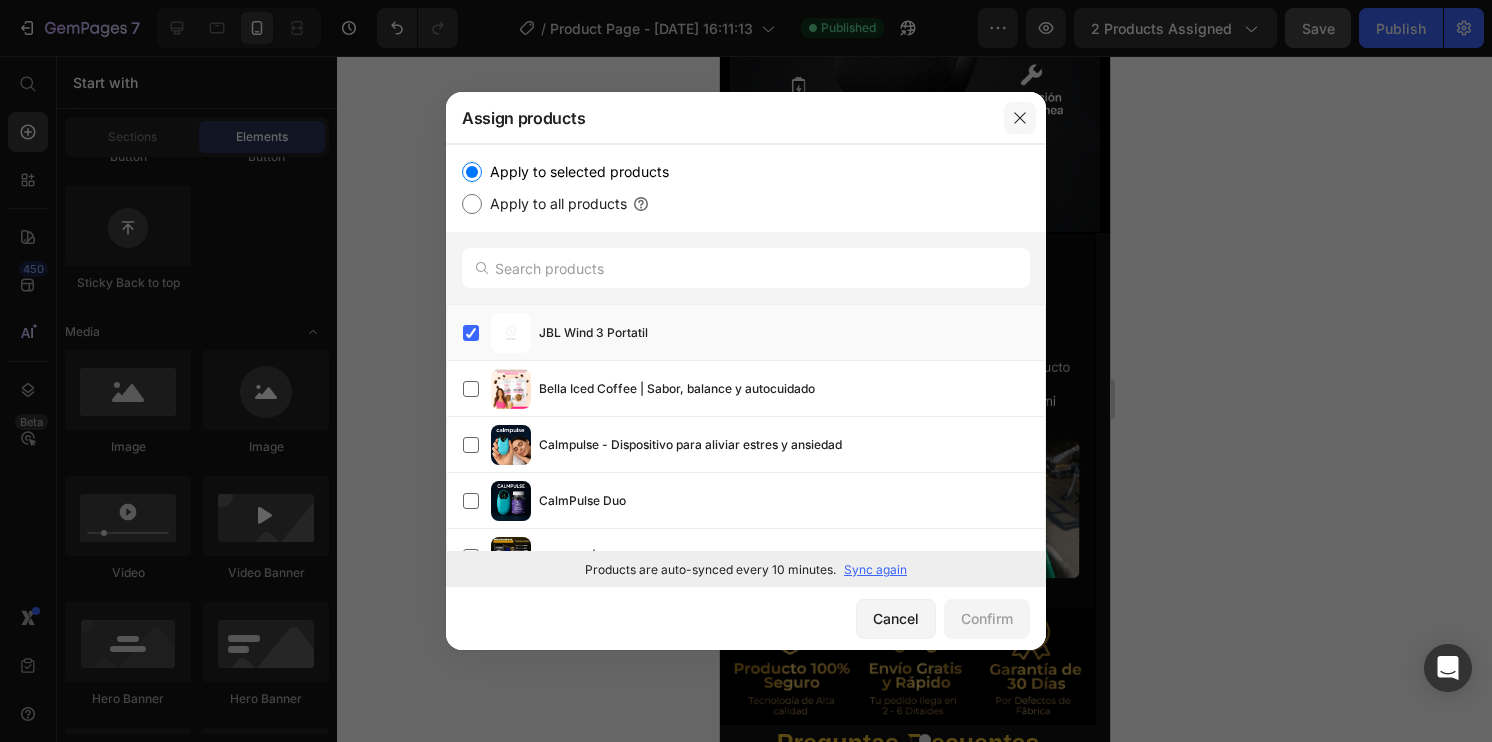 click 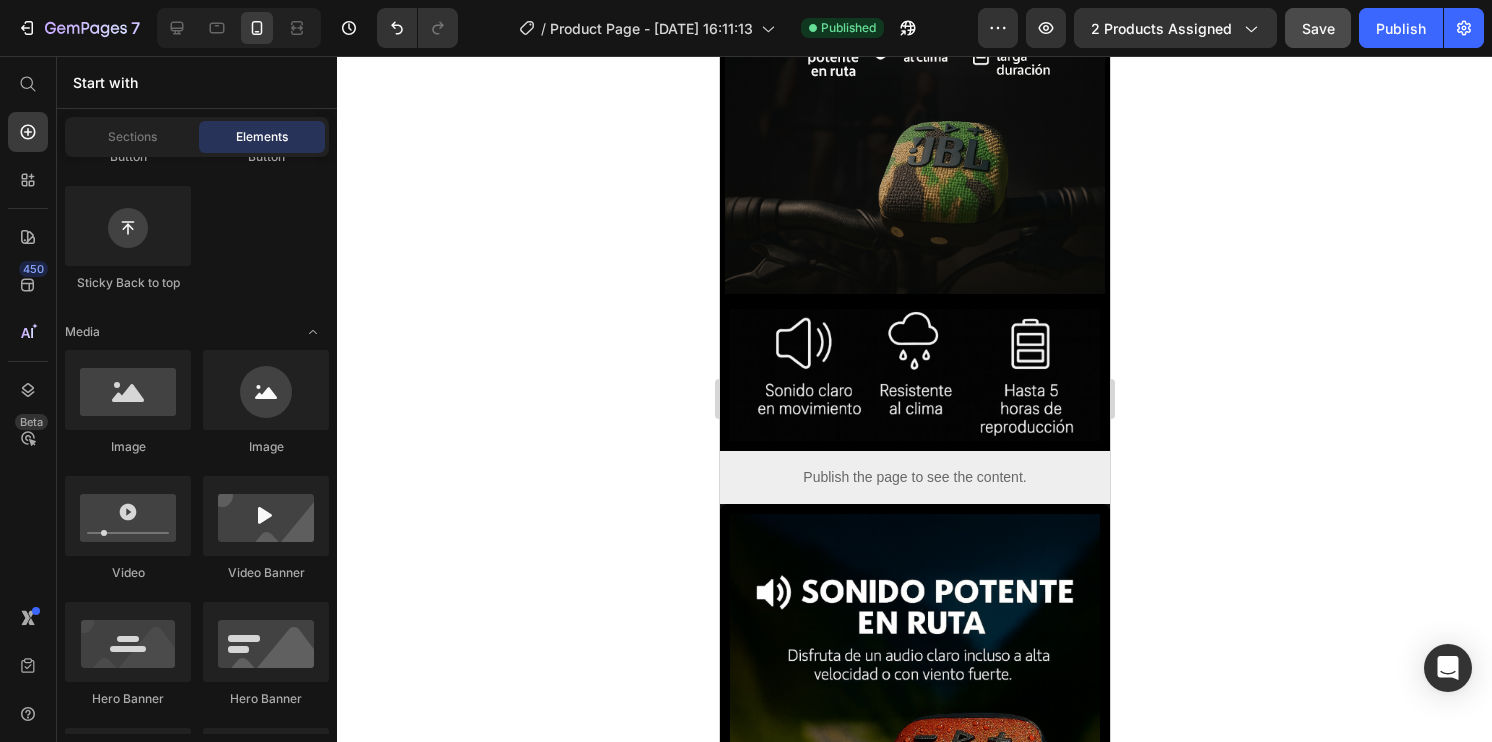 scroll, scrollTop: 0, scrollLeft: 0, axis: both 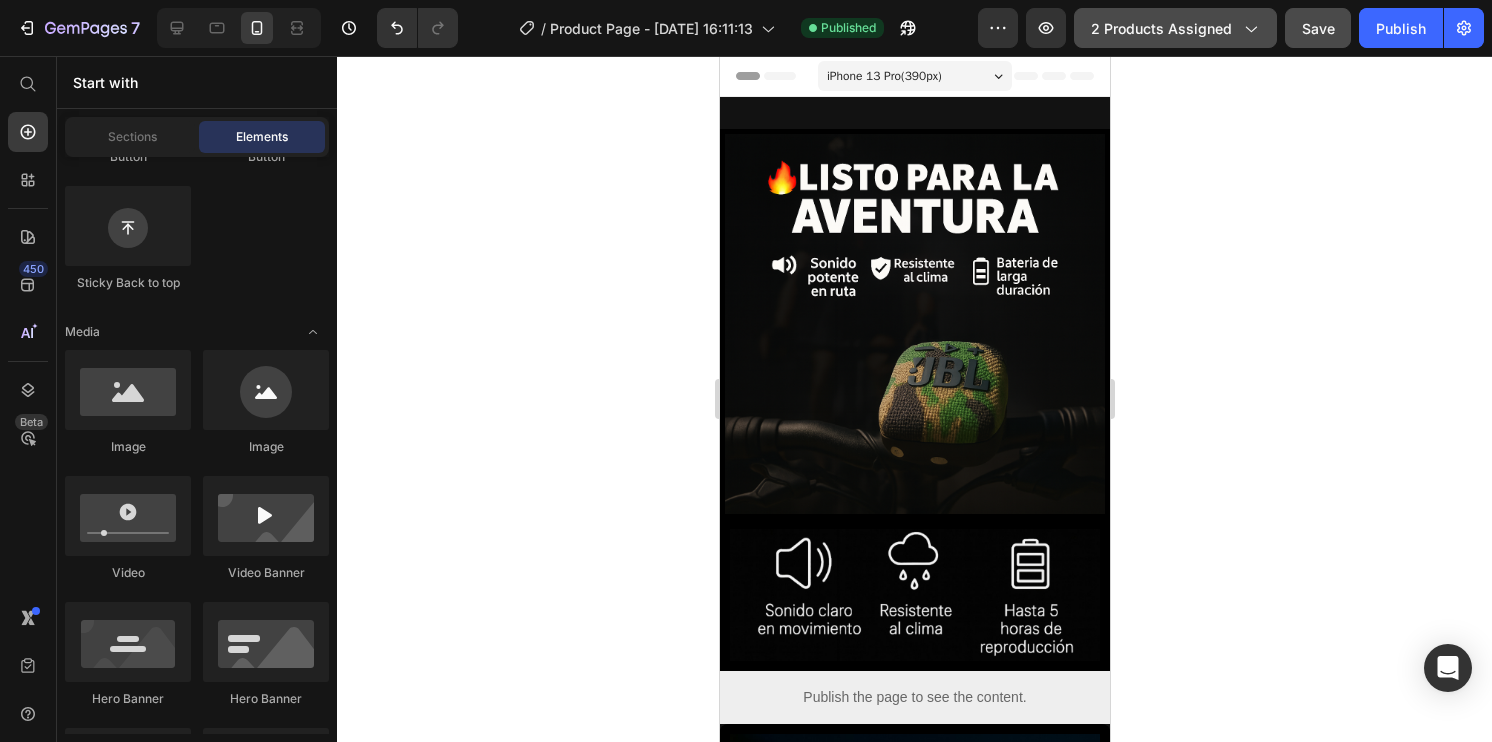 click on "2 products assigned" 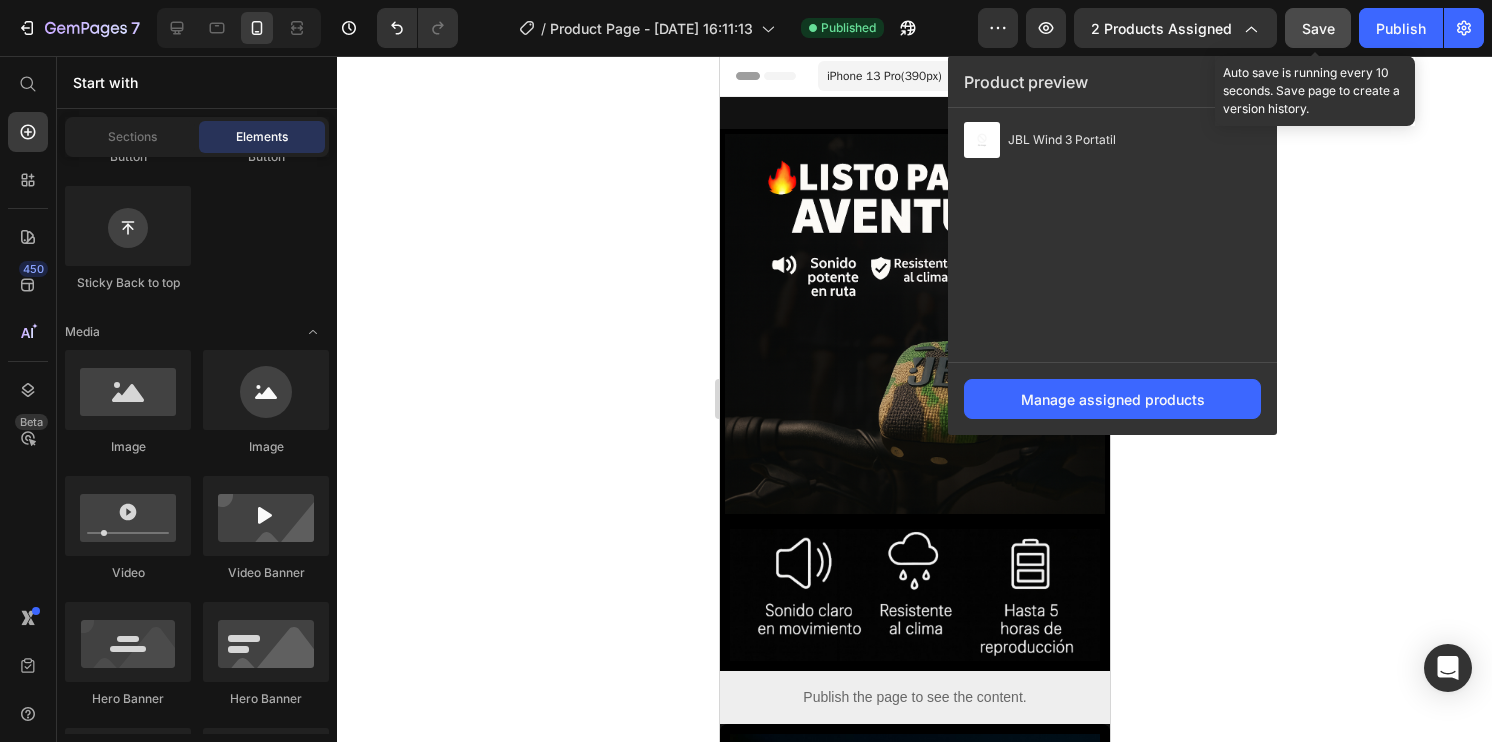 click on "Save" 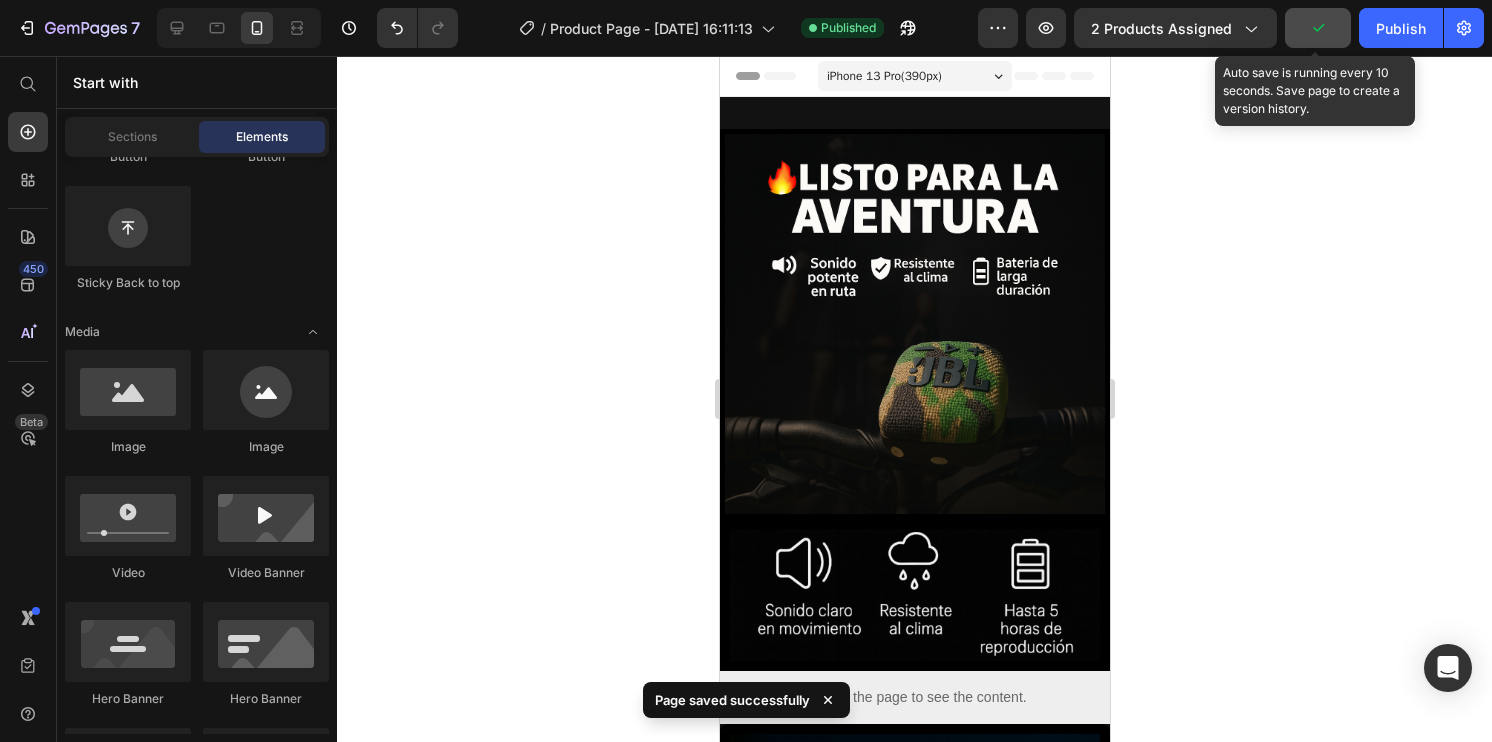 click 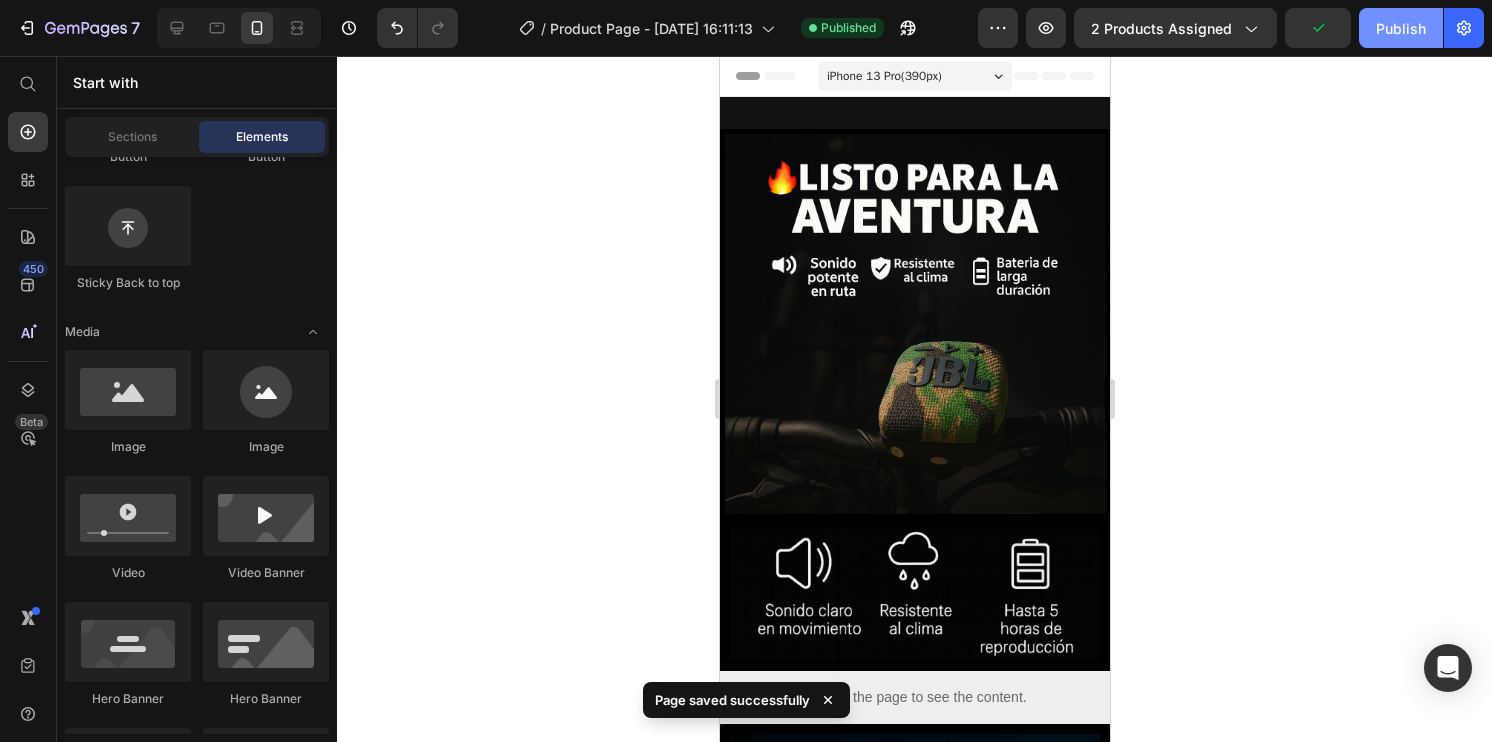 click on "Publish" 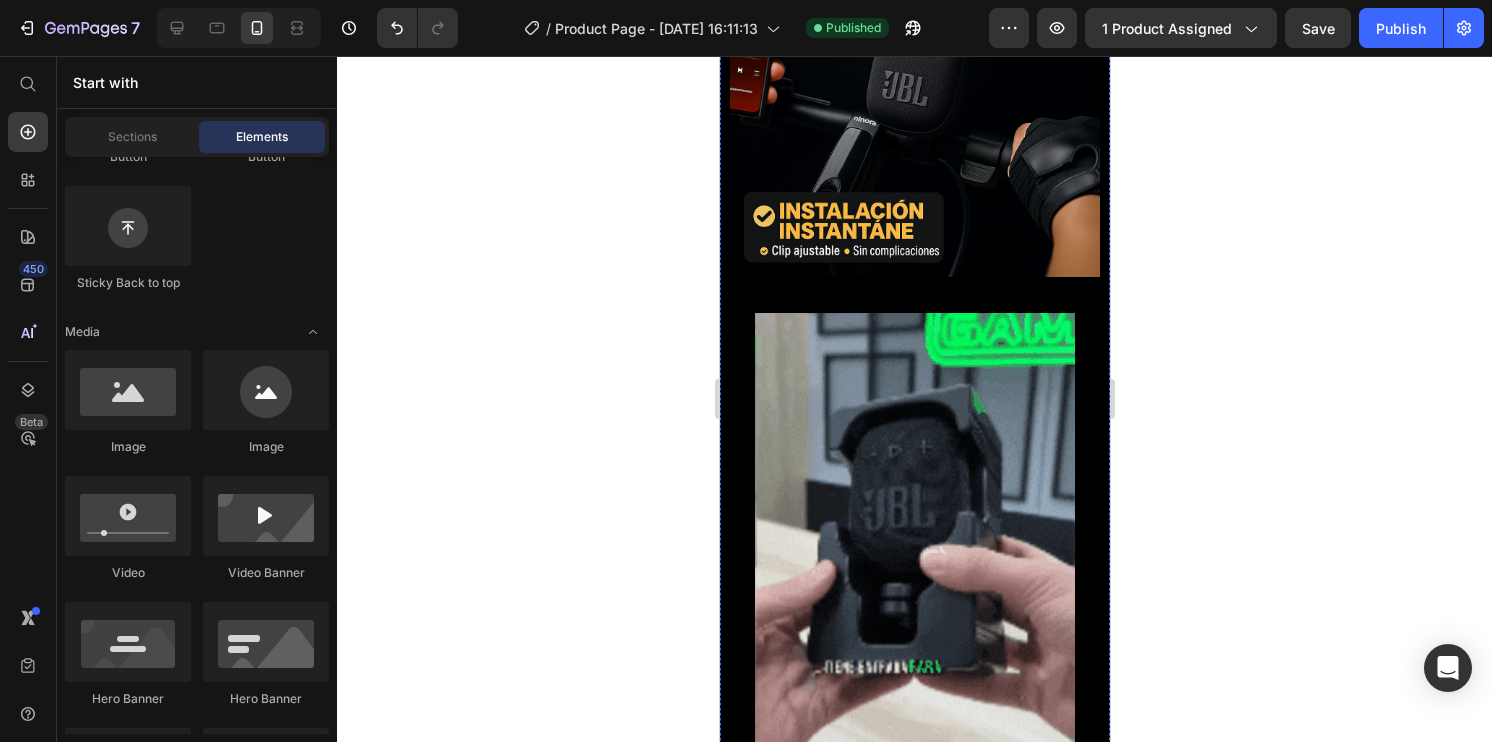 scroll, scrollTop: 1892, scrollLeft: 0, axis: vertical 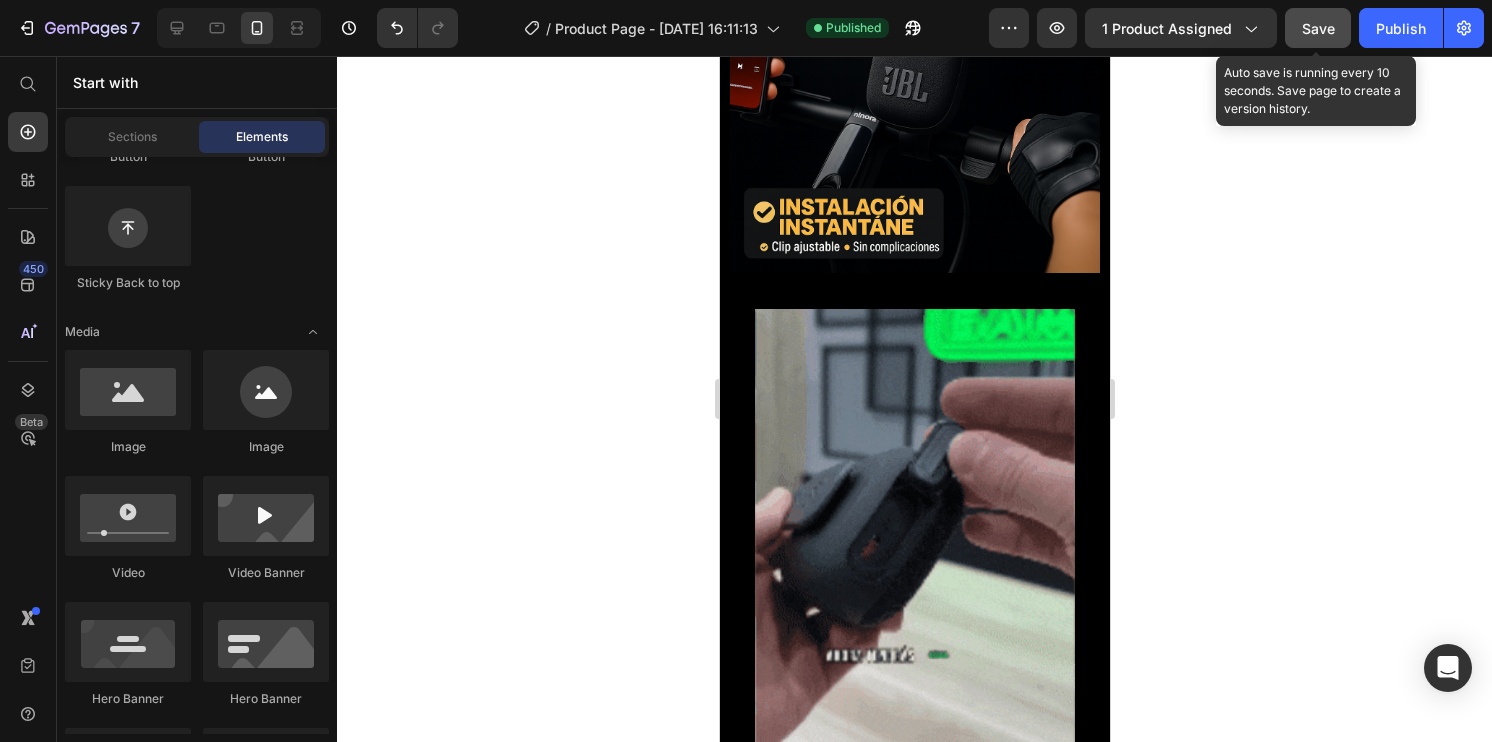 click on "Save" 